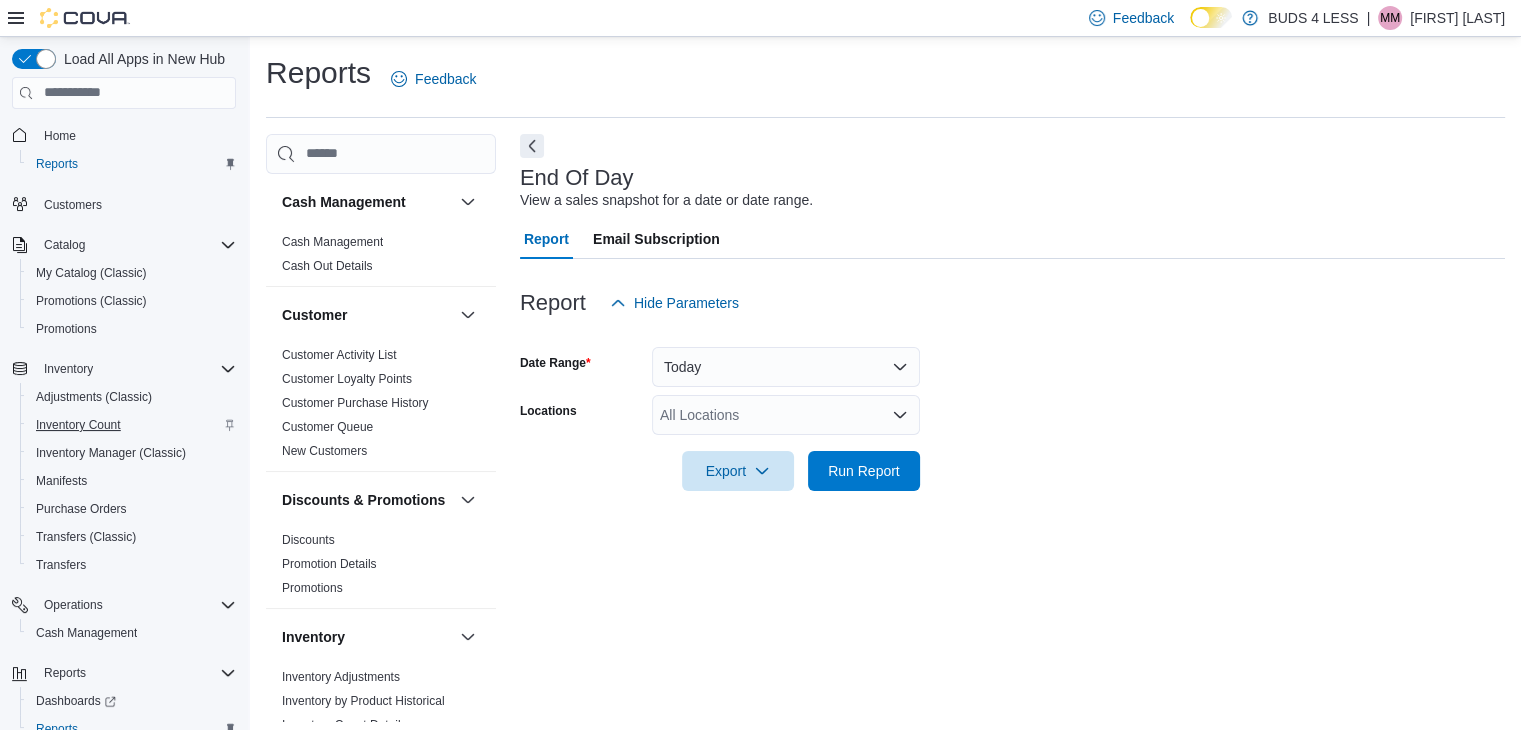 scroll, scrollTop: 7, scrollLeft: 0, axis: vertical 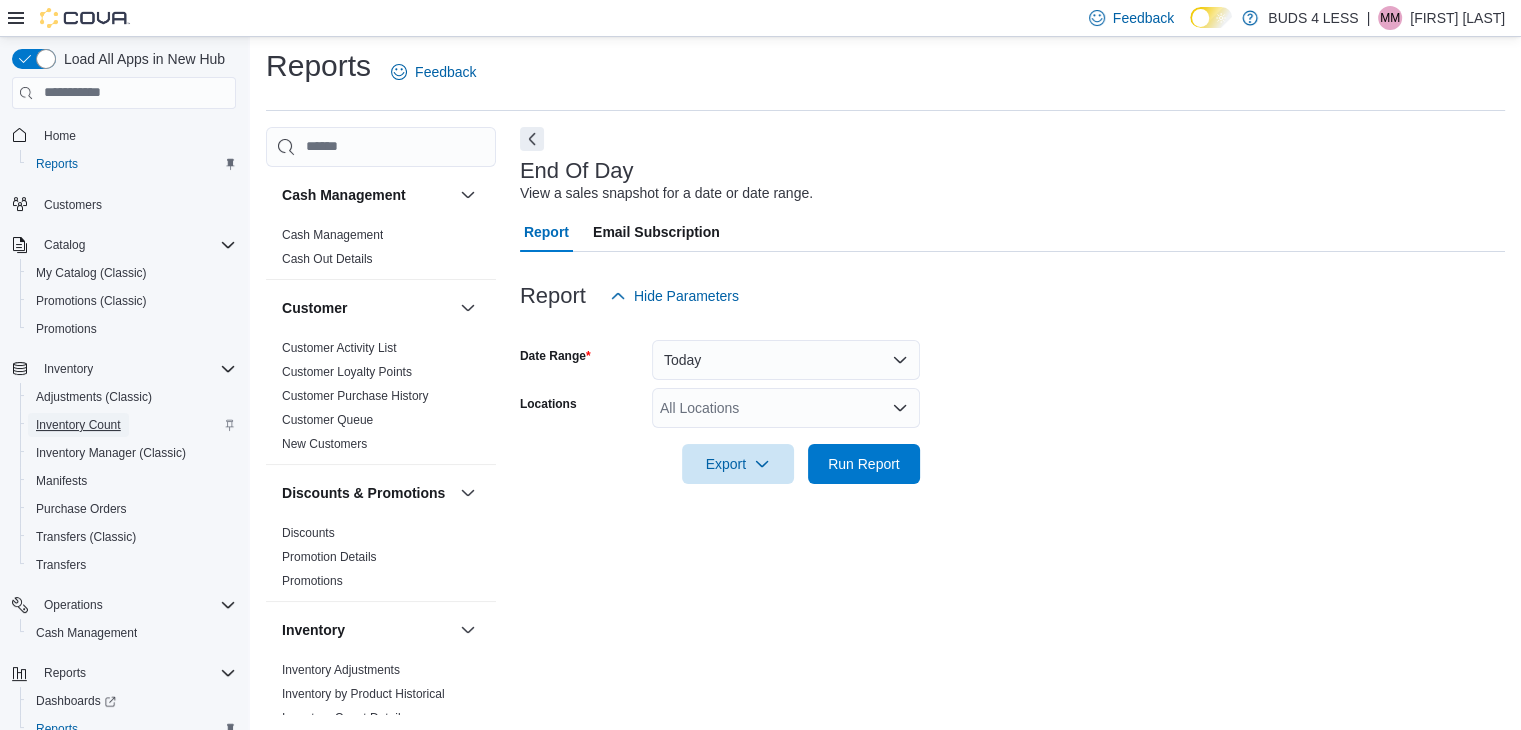 click on "Inventory Count" at bounding box center [78, 425] 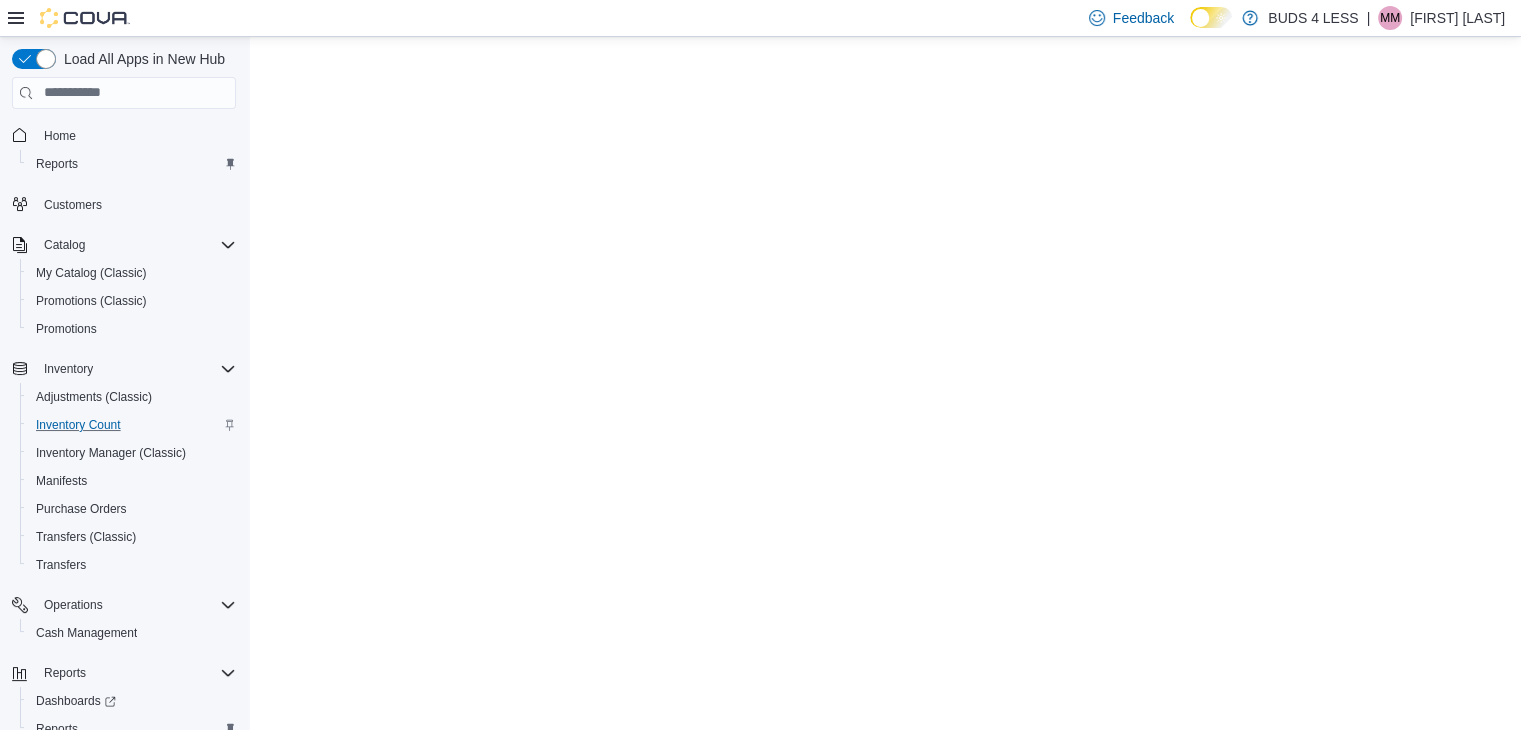 scroll, scrollTop: 0, scrollLeft: 0, axis: both 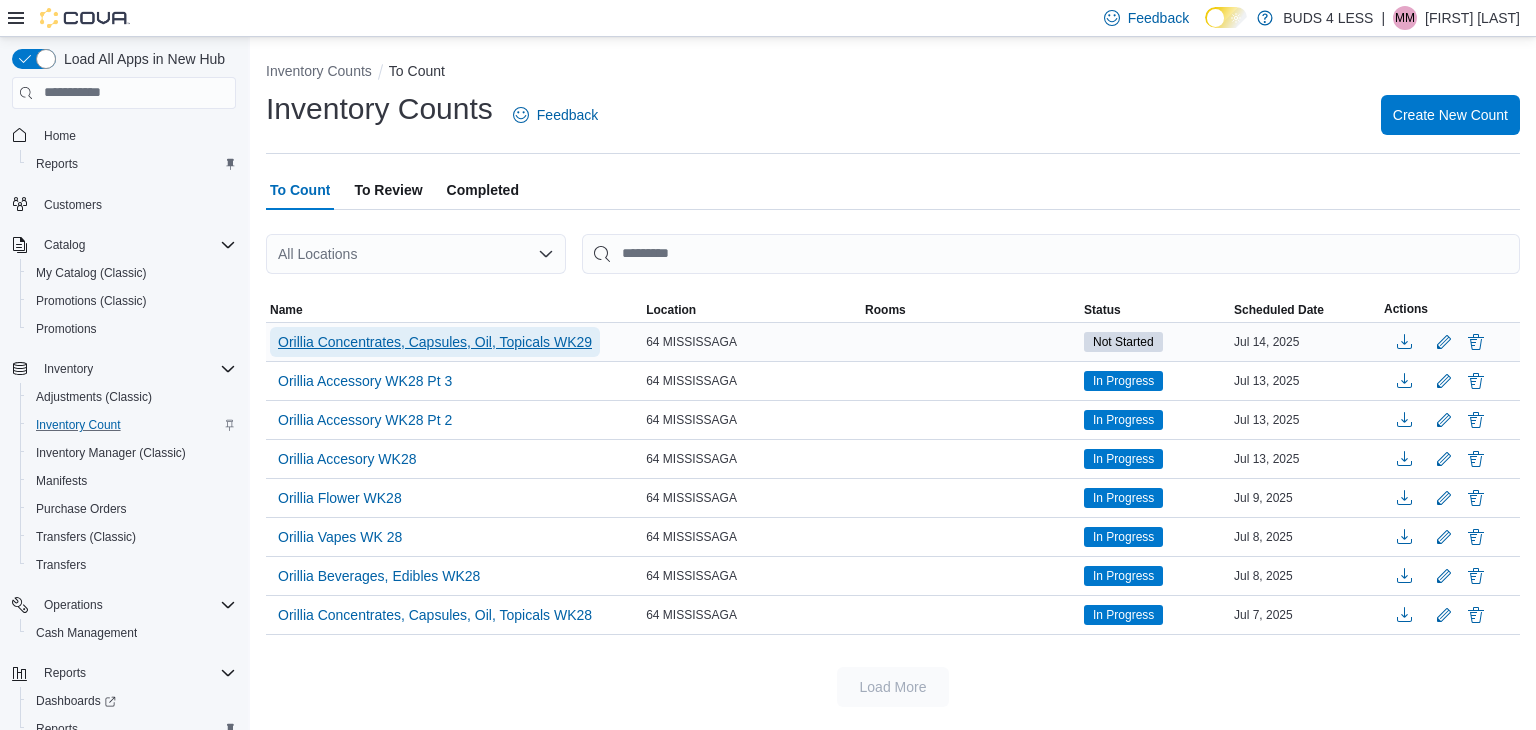 click on "Orillia Concentrates, Capsules, Oil, Topicals WK29" at bounding box center (435, 342) 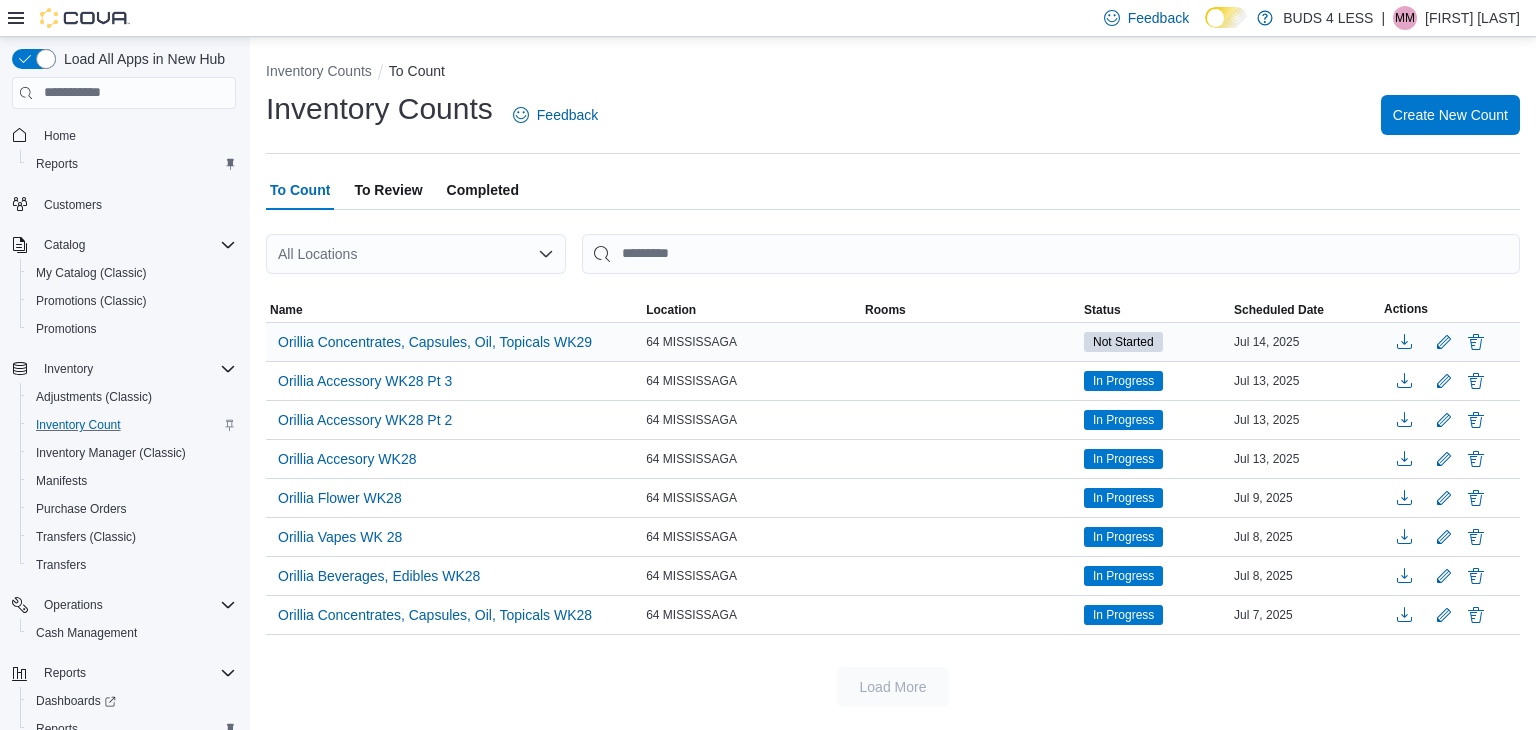 click on "Not Started" at bounding box center [1123, 342] 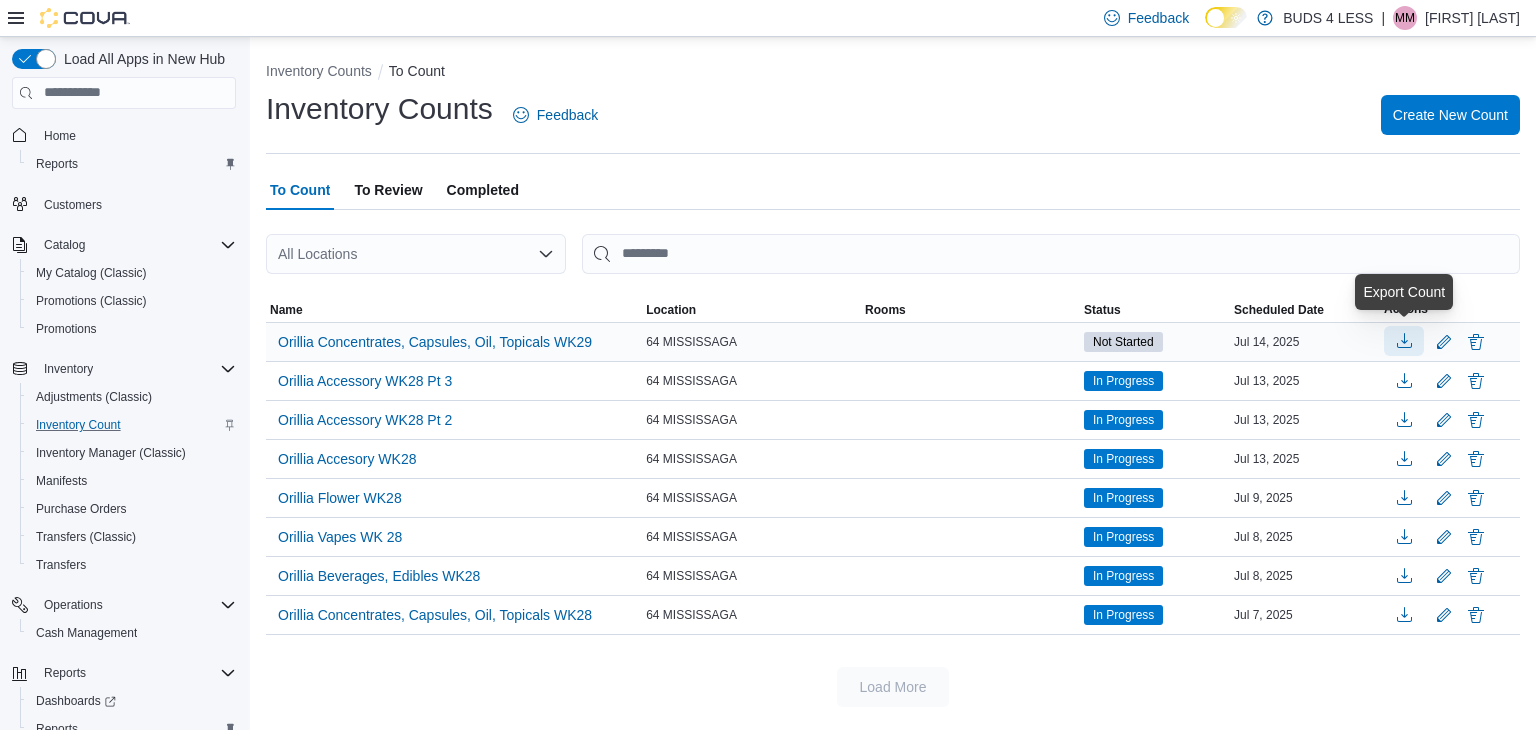 click at bounding box center (1404, 341) 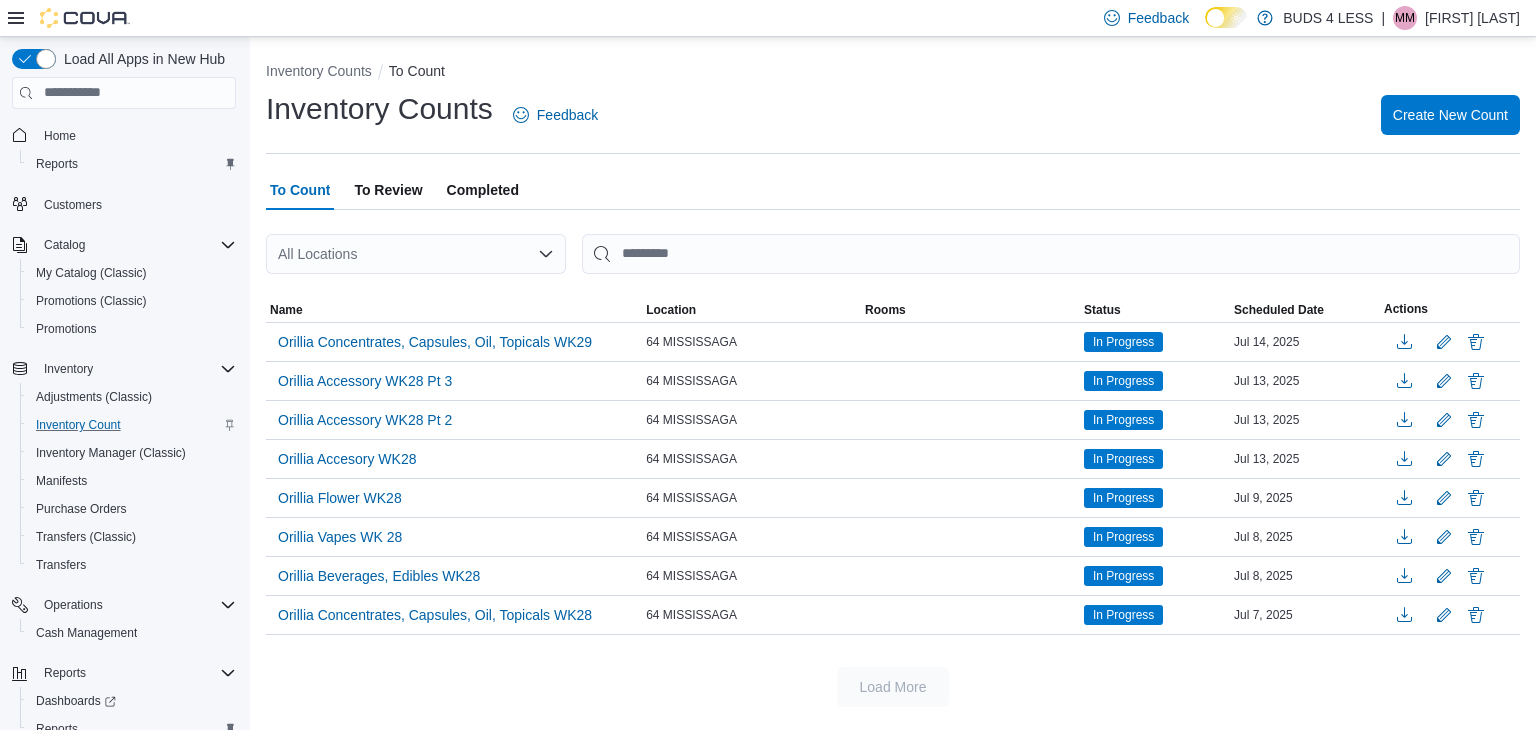 drag, startPoint x: 1088, startPoint y: 121, endPoint x: 1069, endPoint y: 130, distance: 21.023796 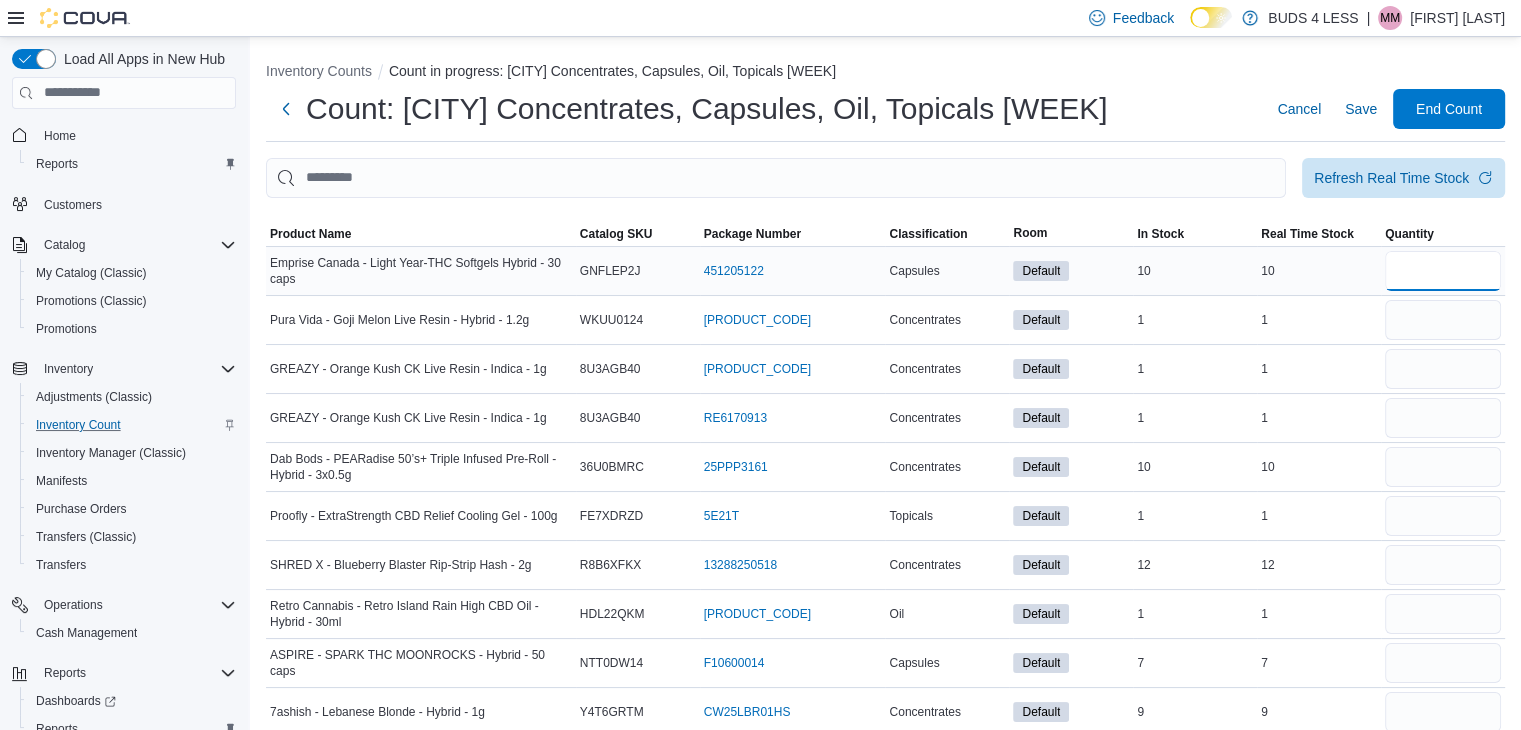 click at bounding box center [1443, 271] 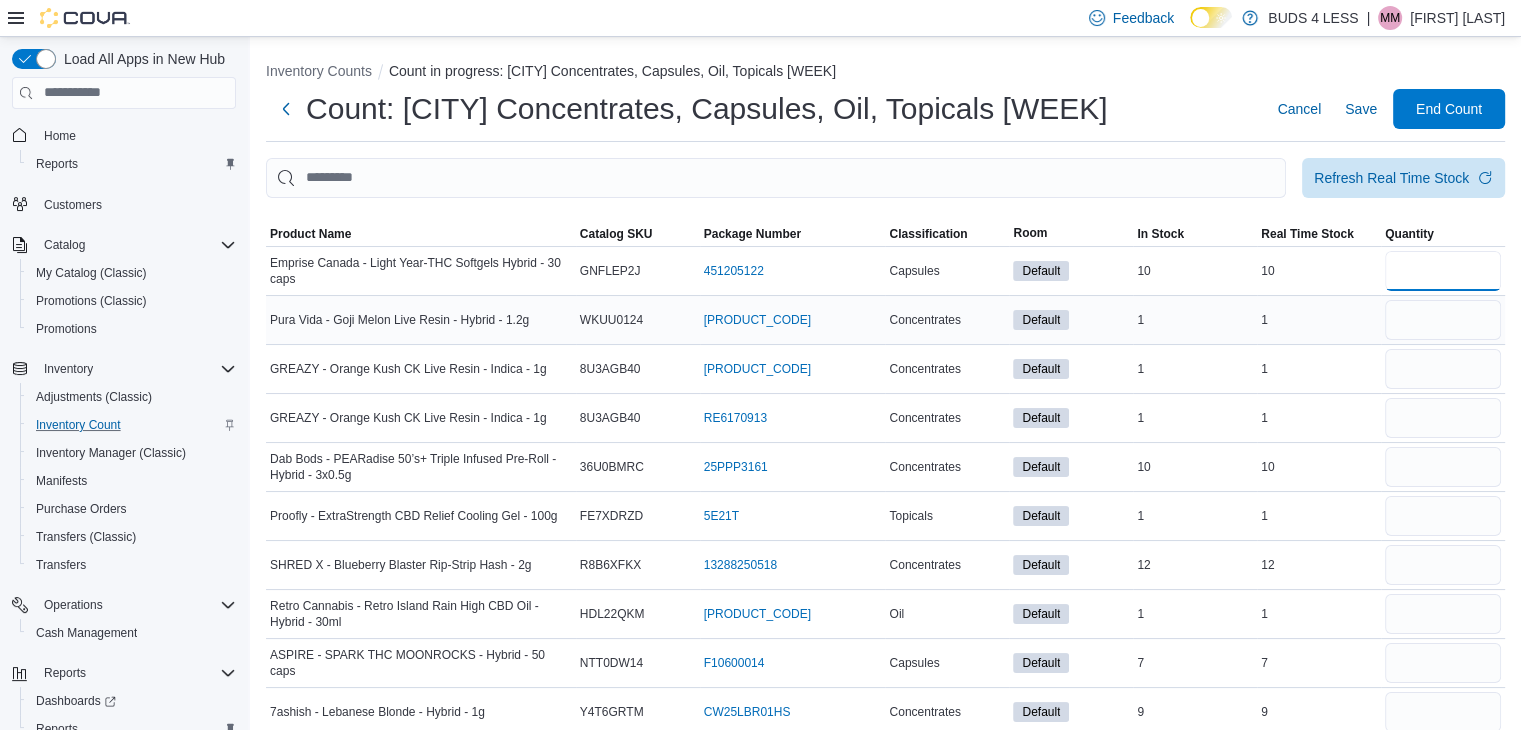 type on "**" 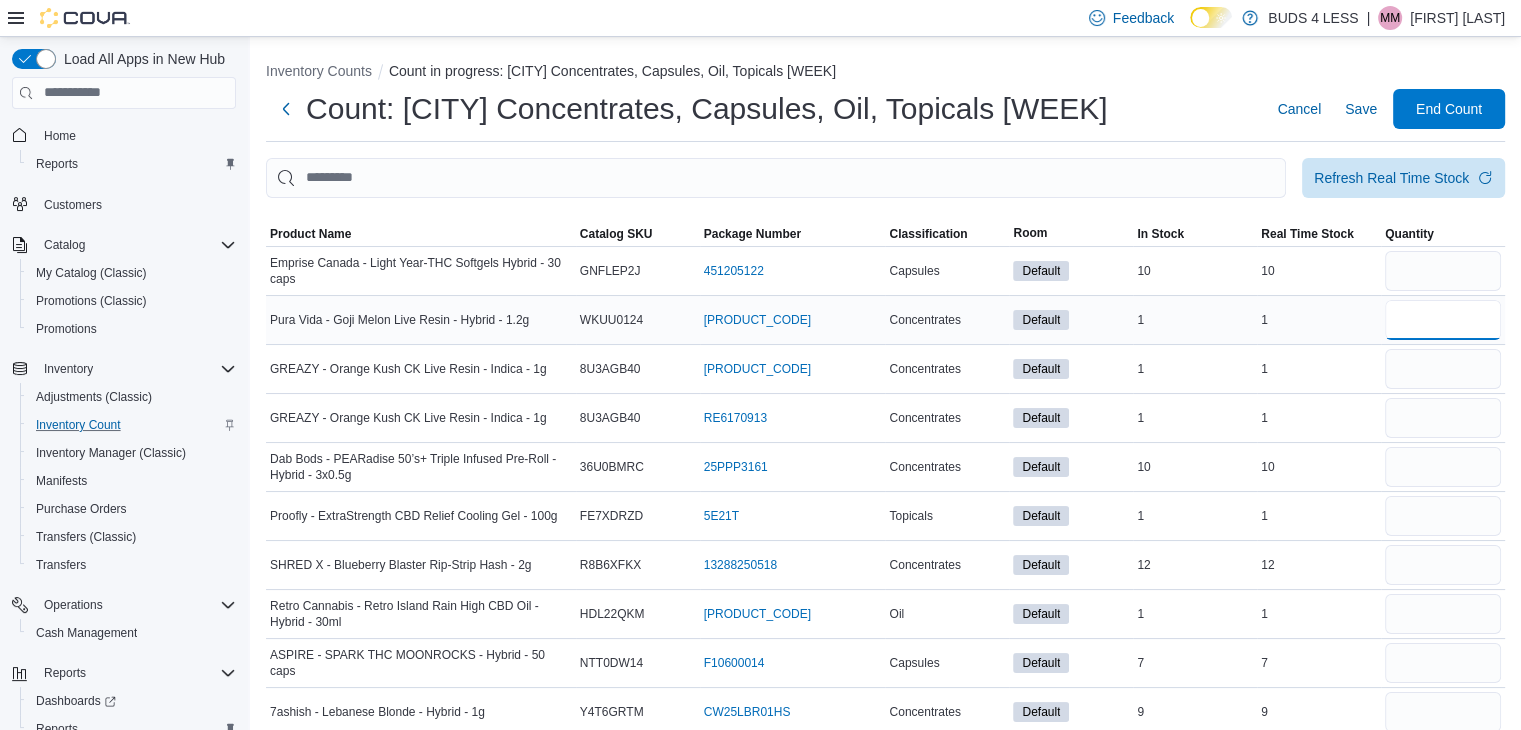 type 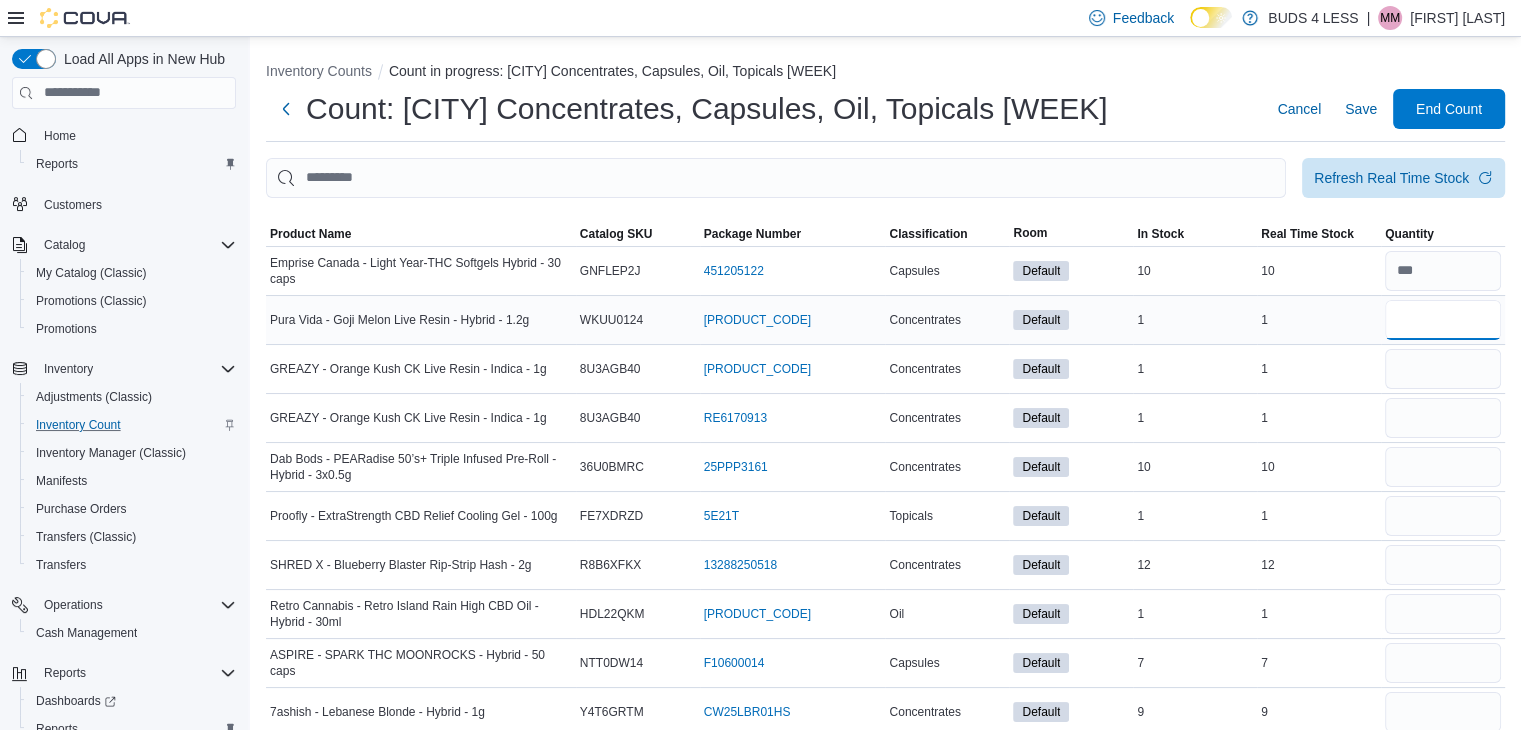 click at bounding box center [1443, 320] 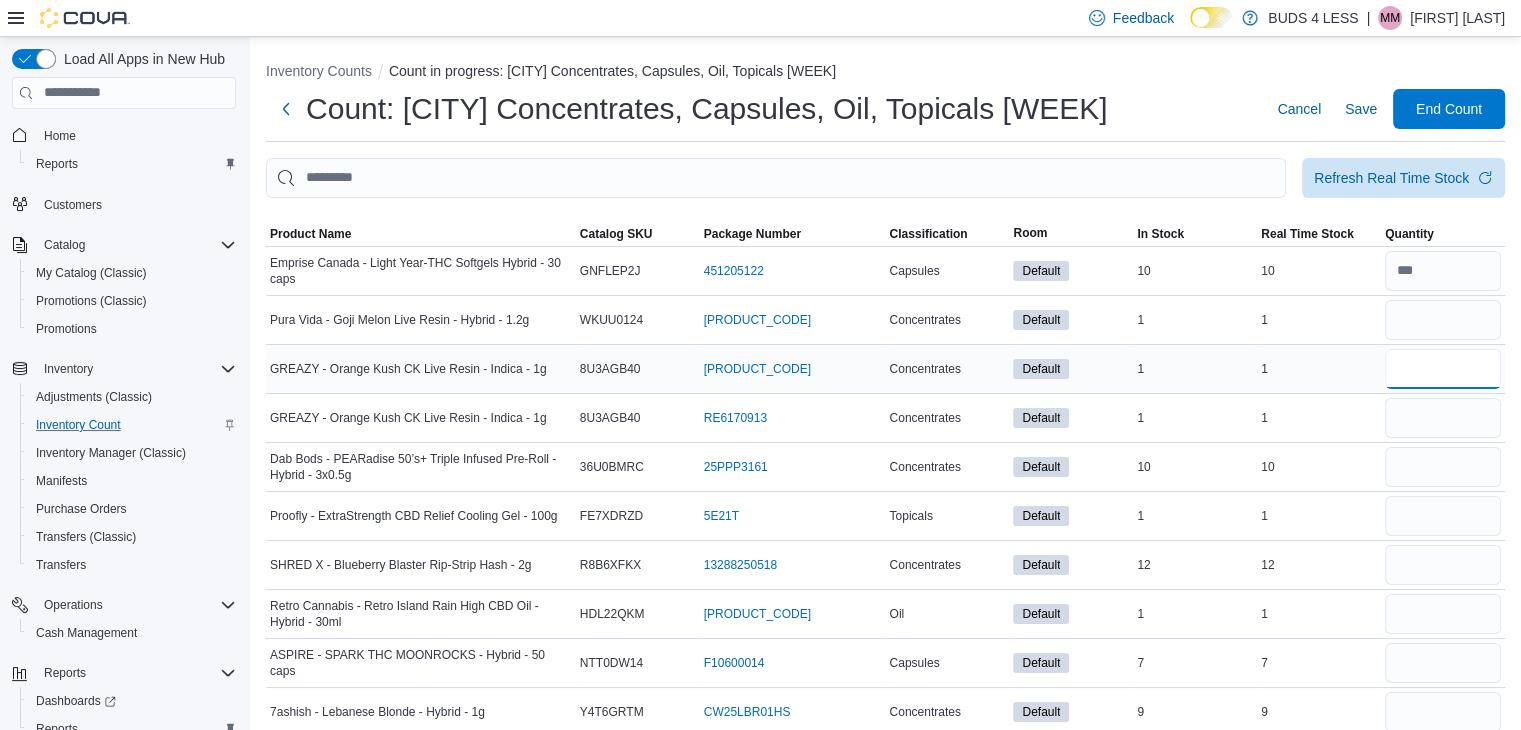 click at bounding box center (1443, 369) 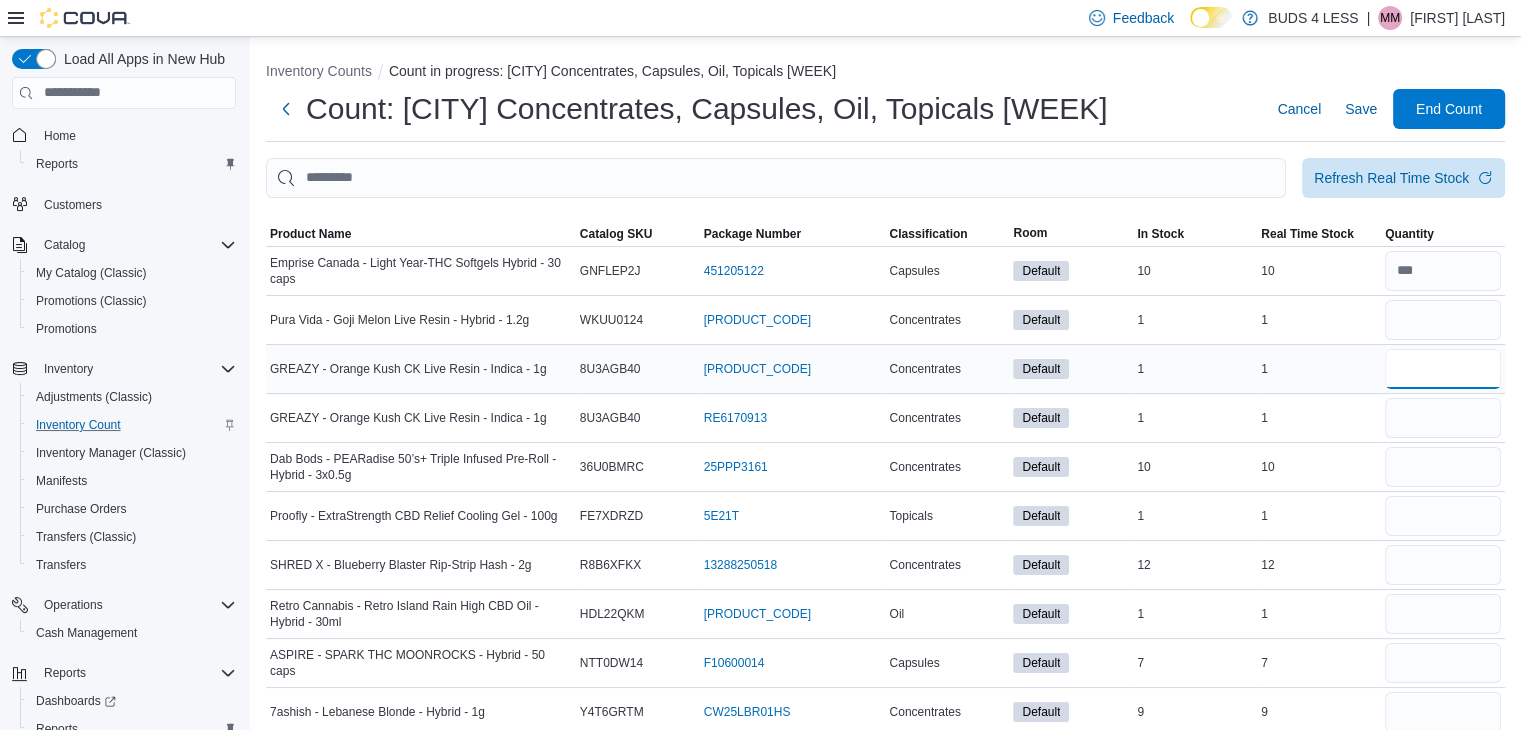 click at bounding box center [1443, 369] 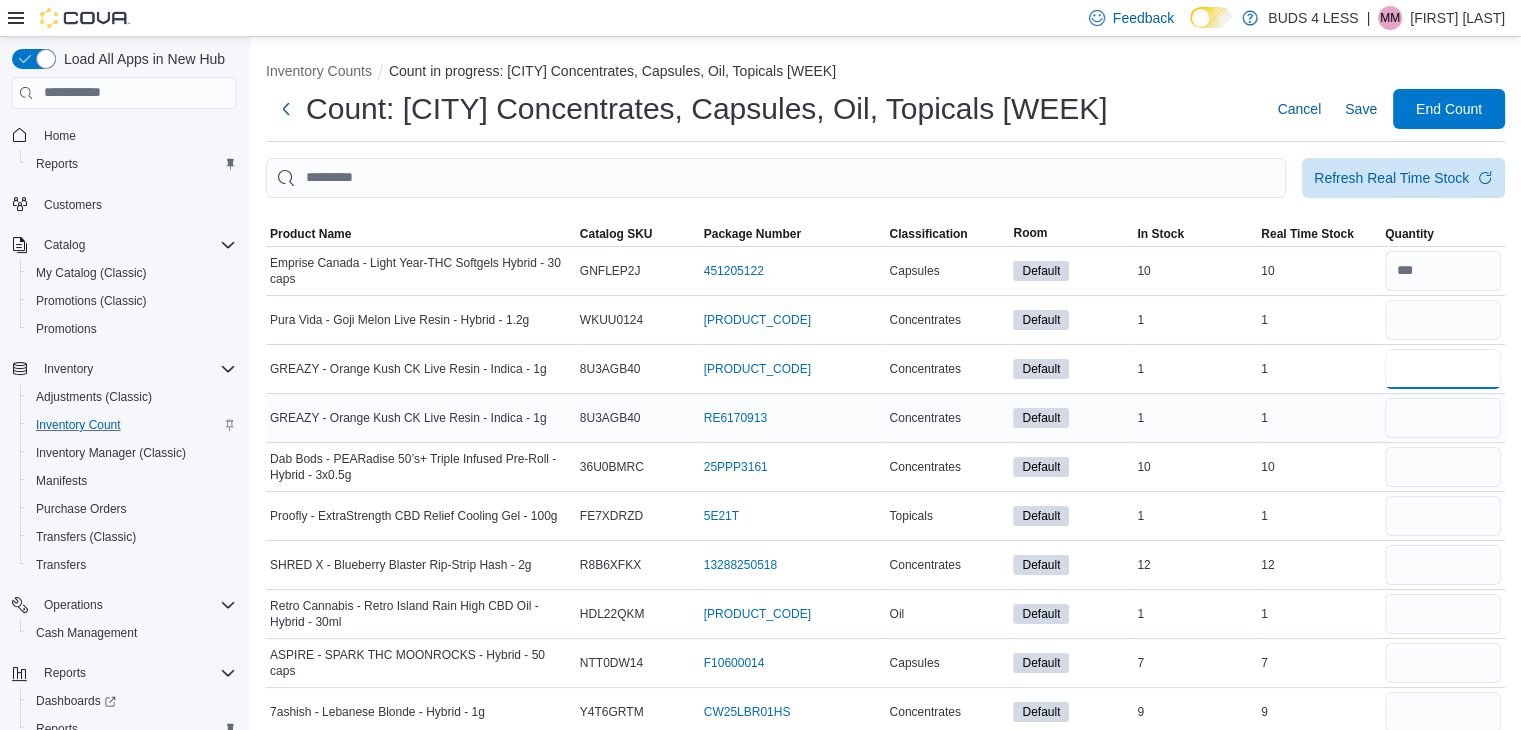 type on "*" 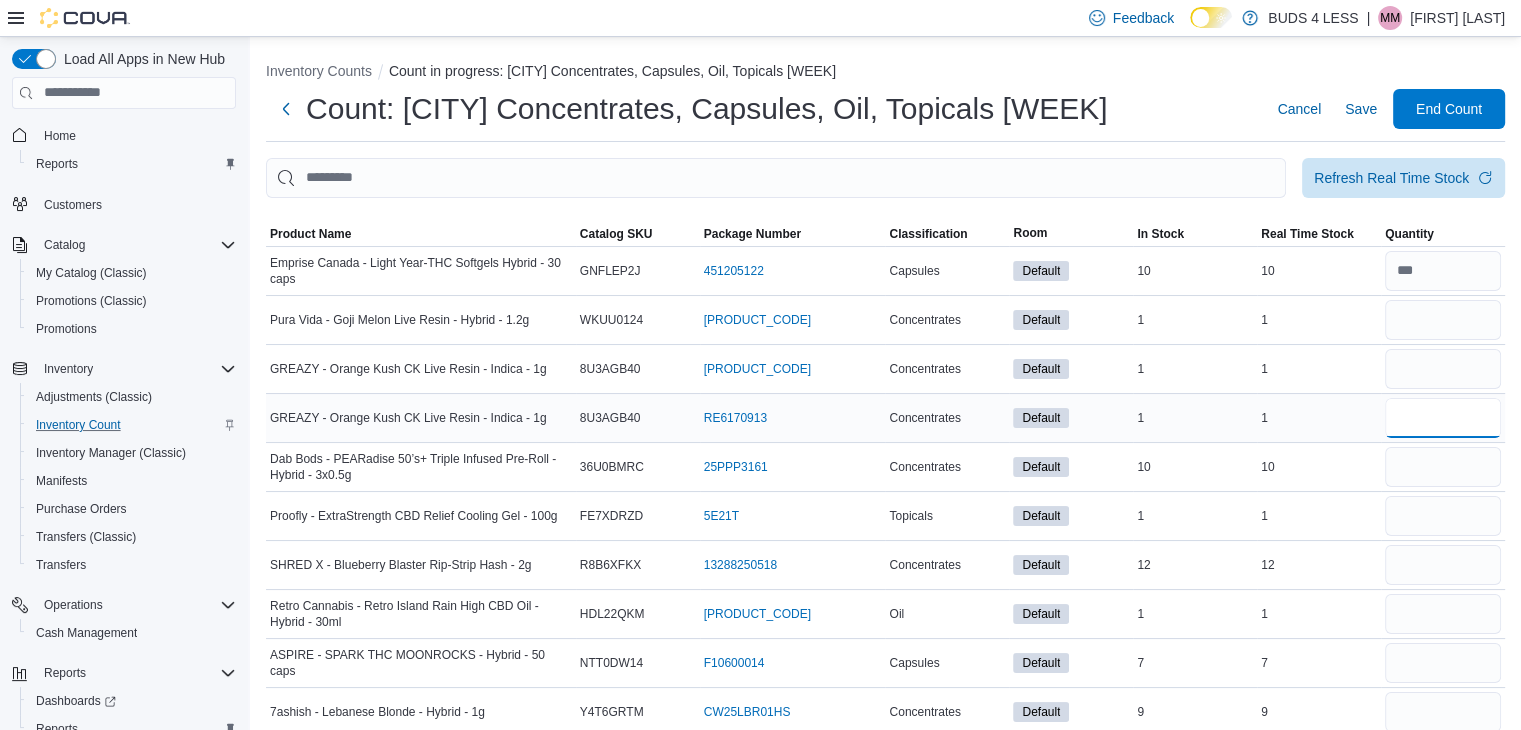 type 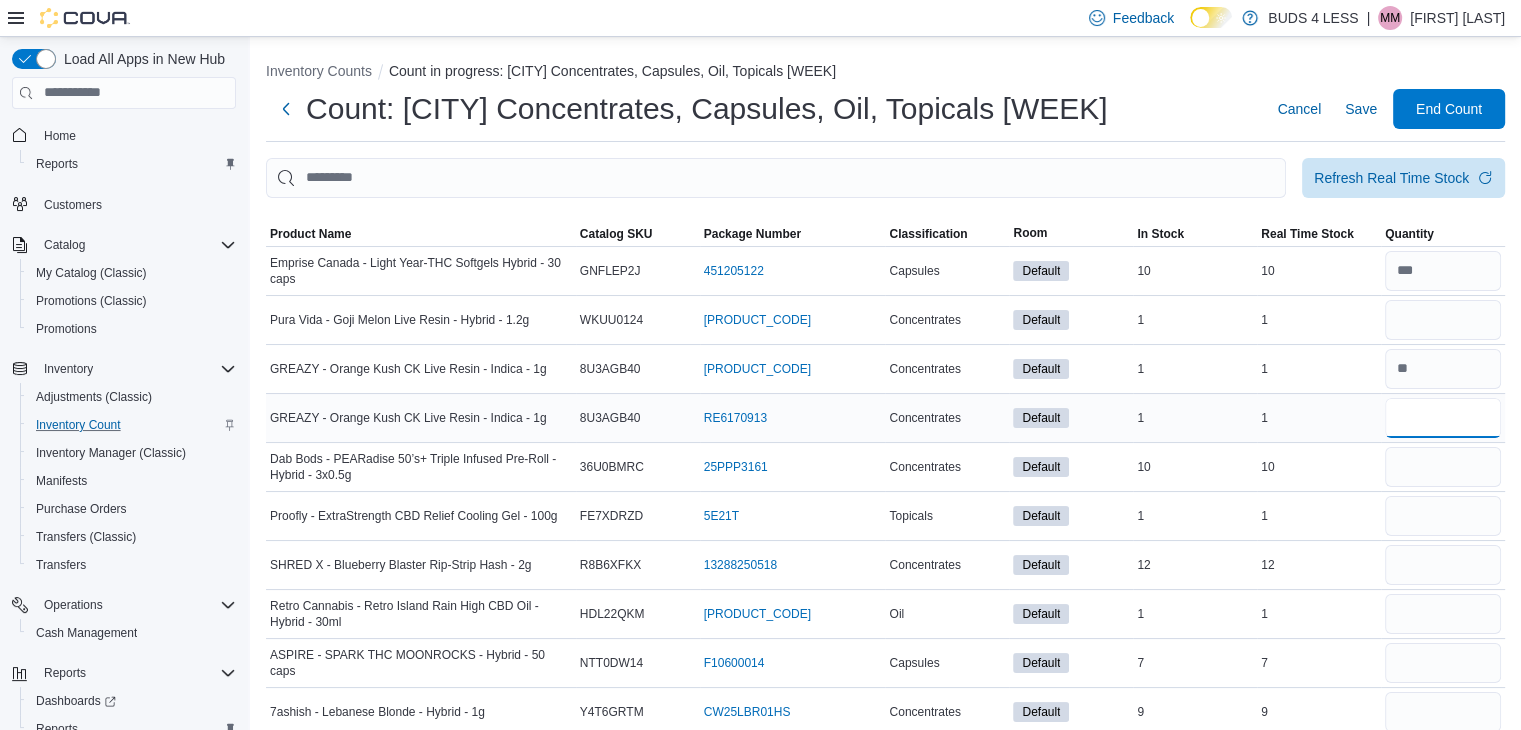 click at bounding box center (1443, 418) 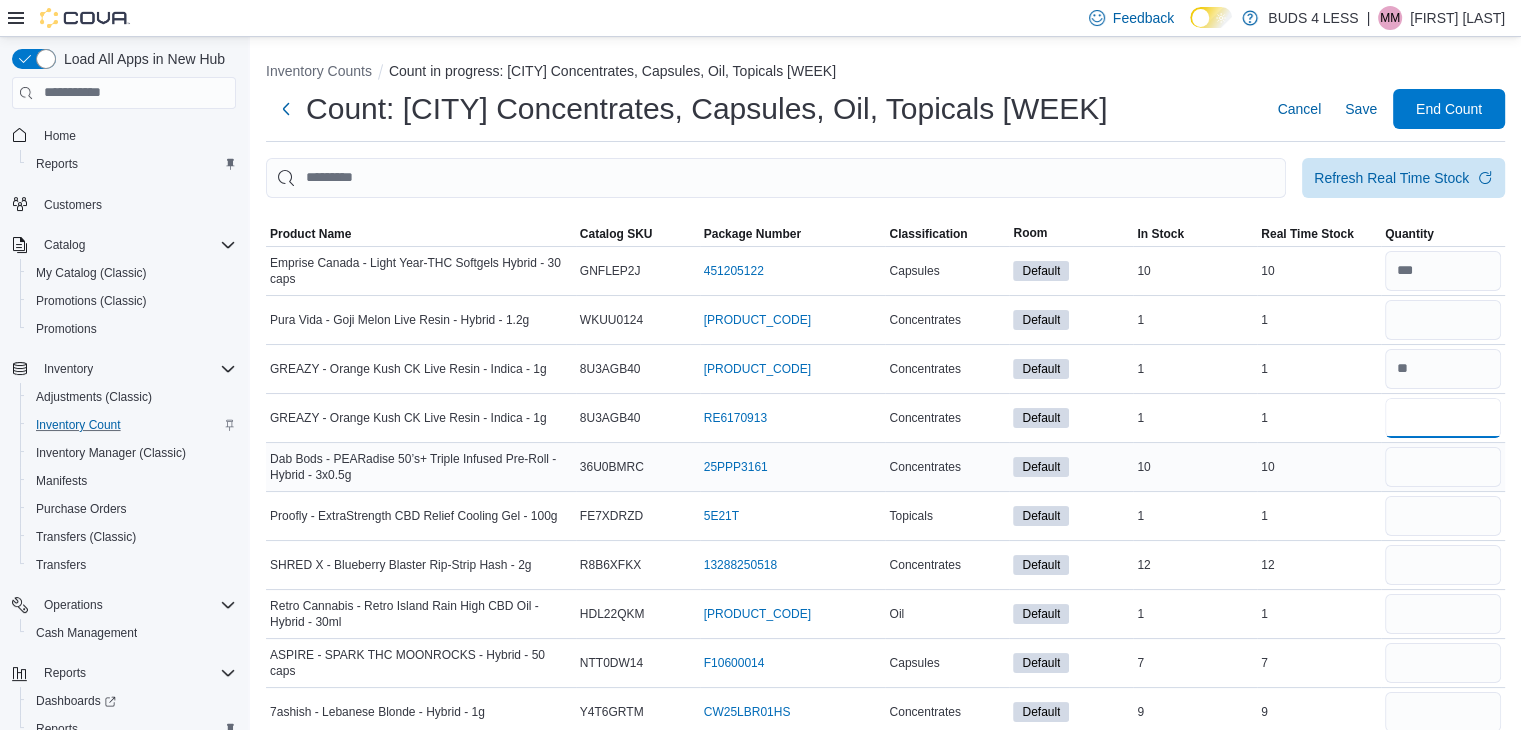 type on "*" 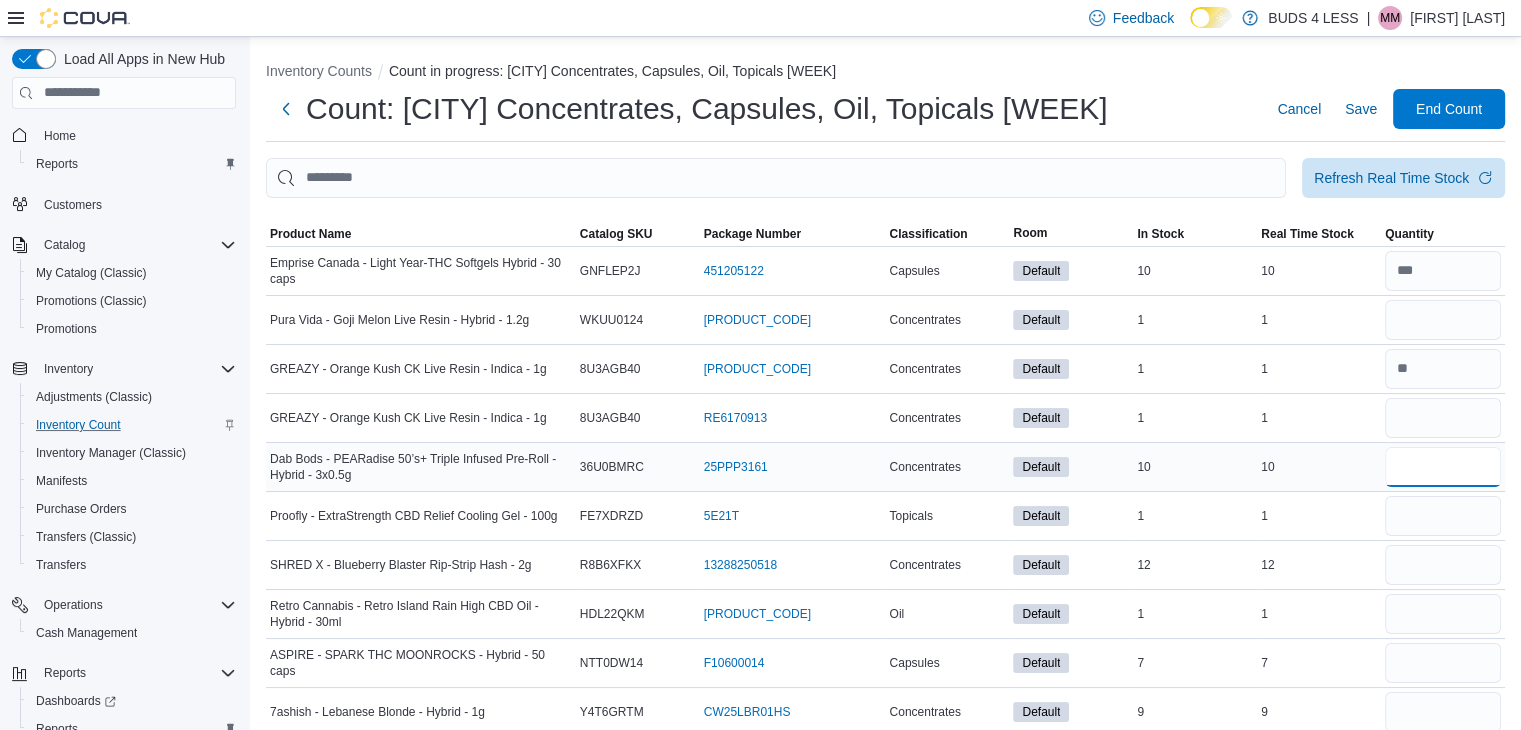 type 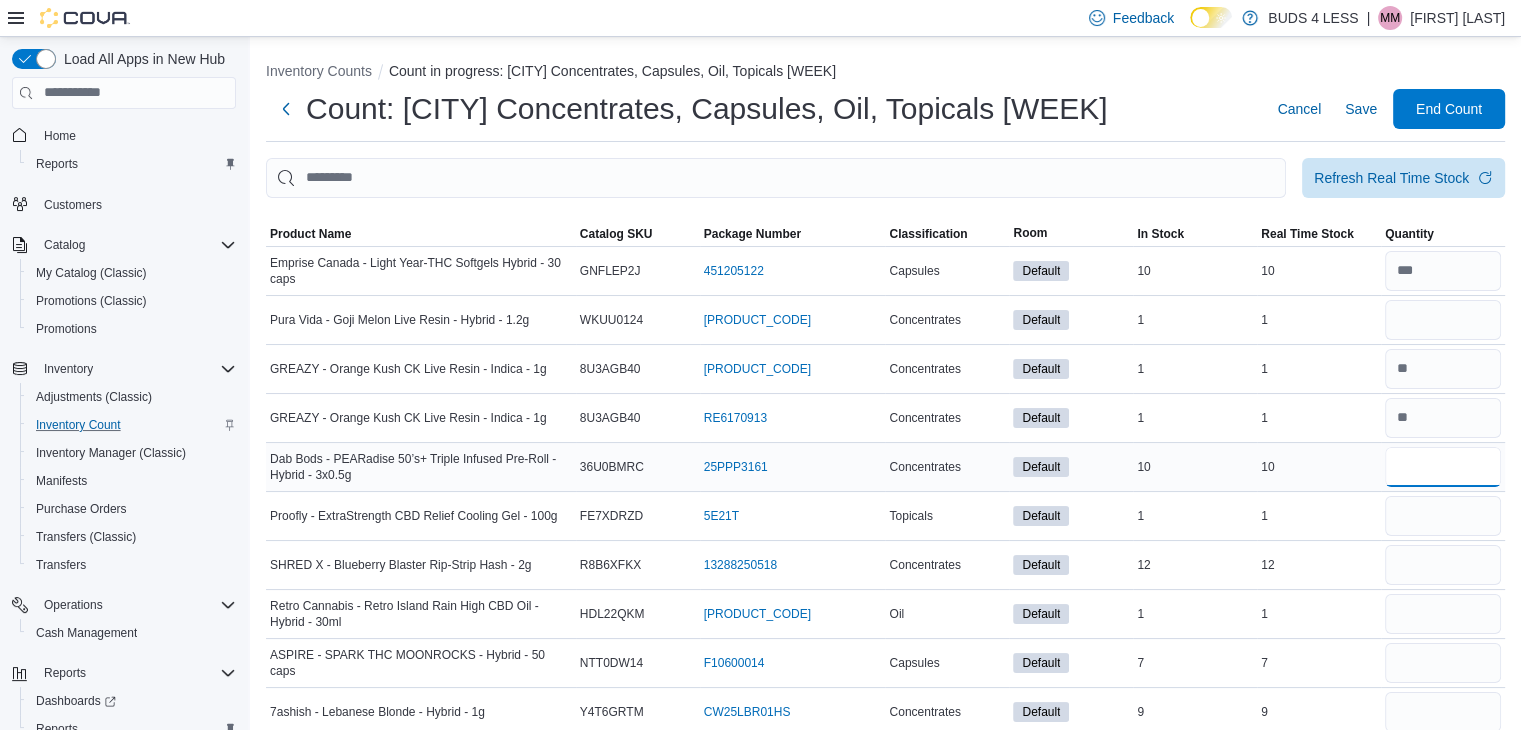 click at bounding box center [1443, 467] 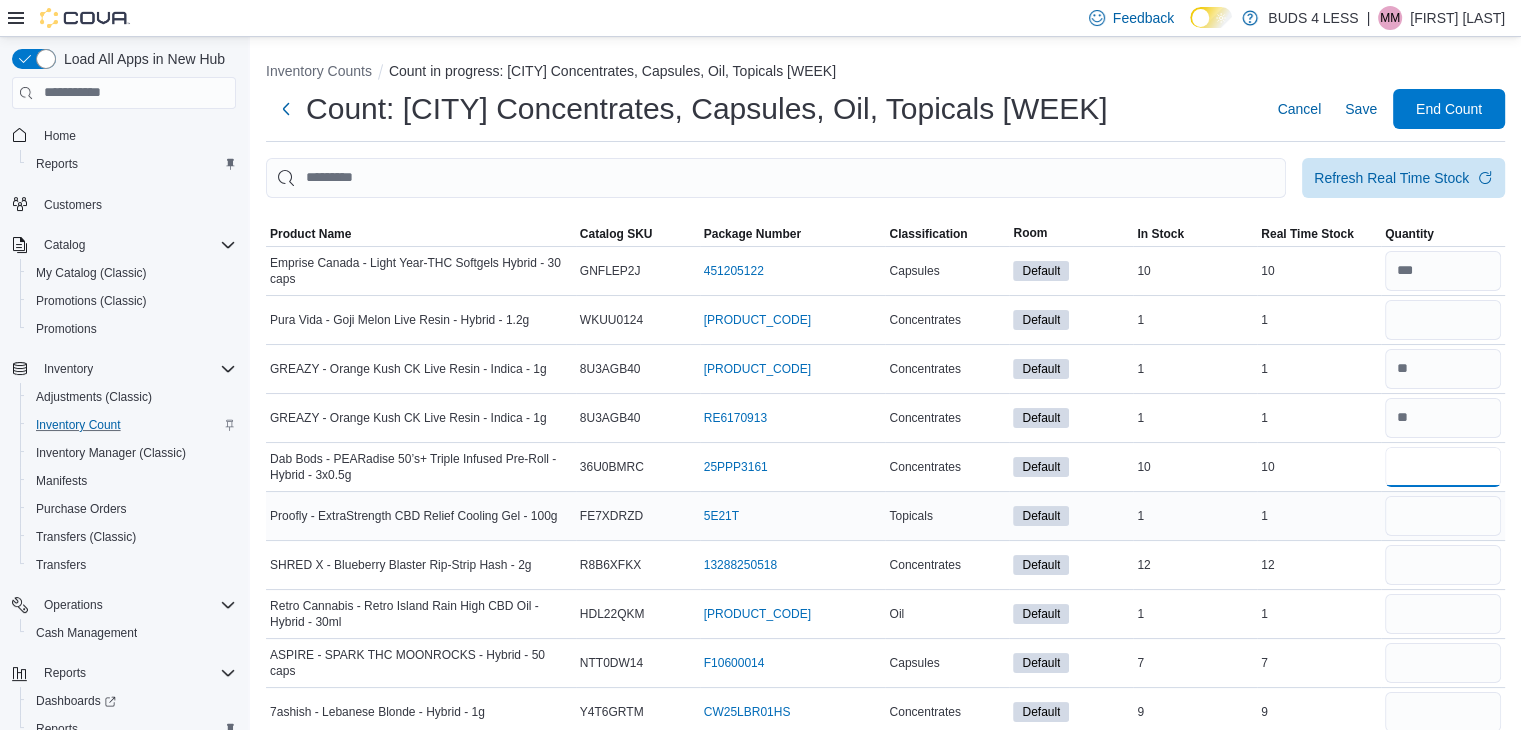 type on "**" 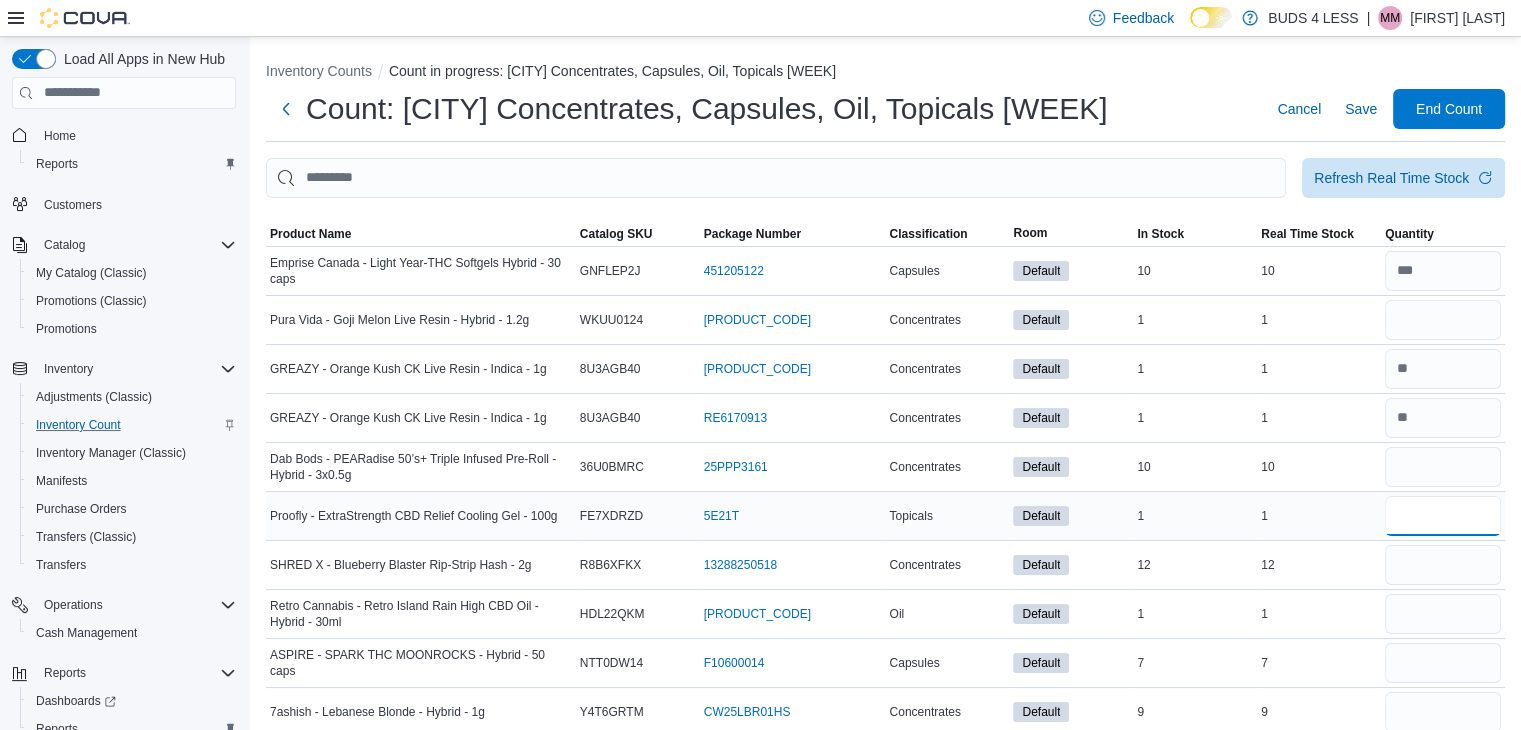 type 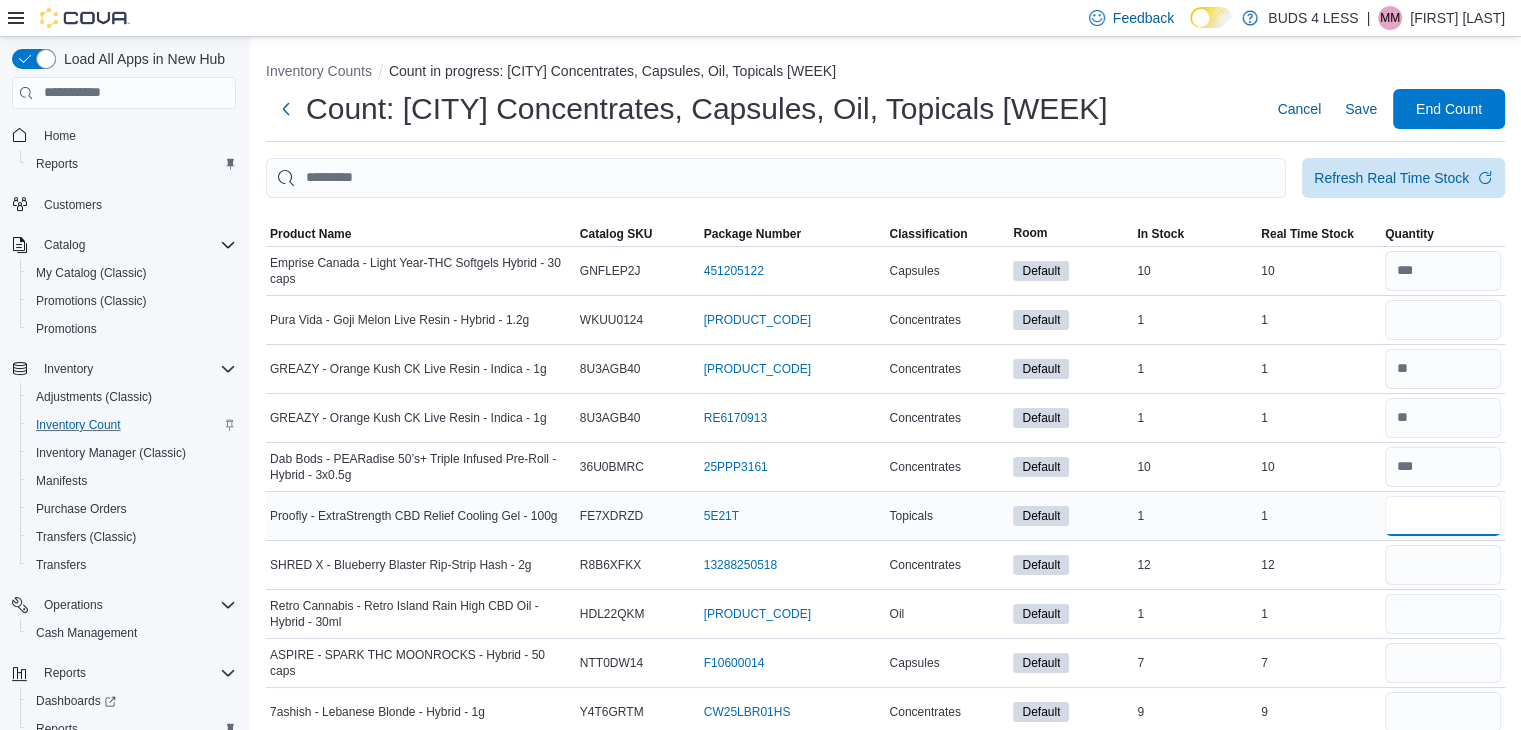 click at bounding box center [1443, 516] 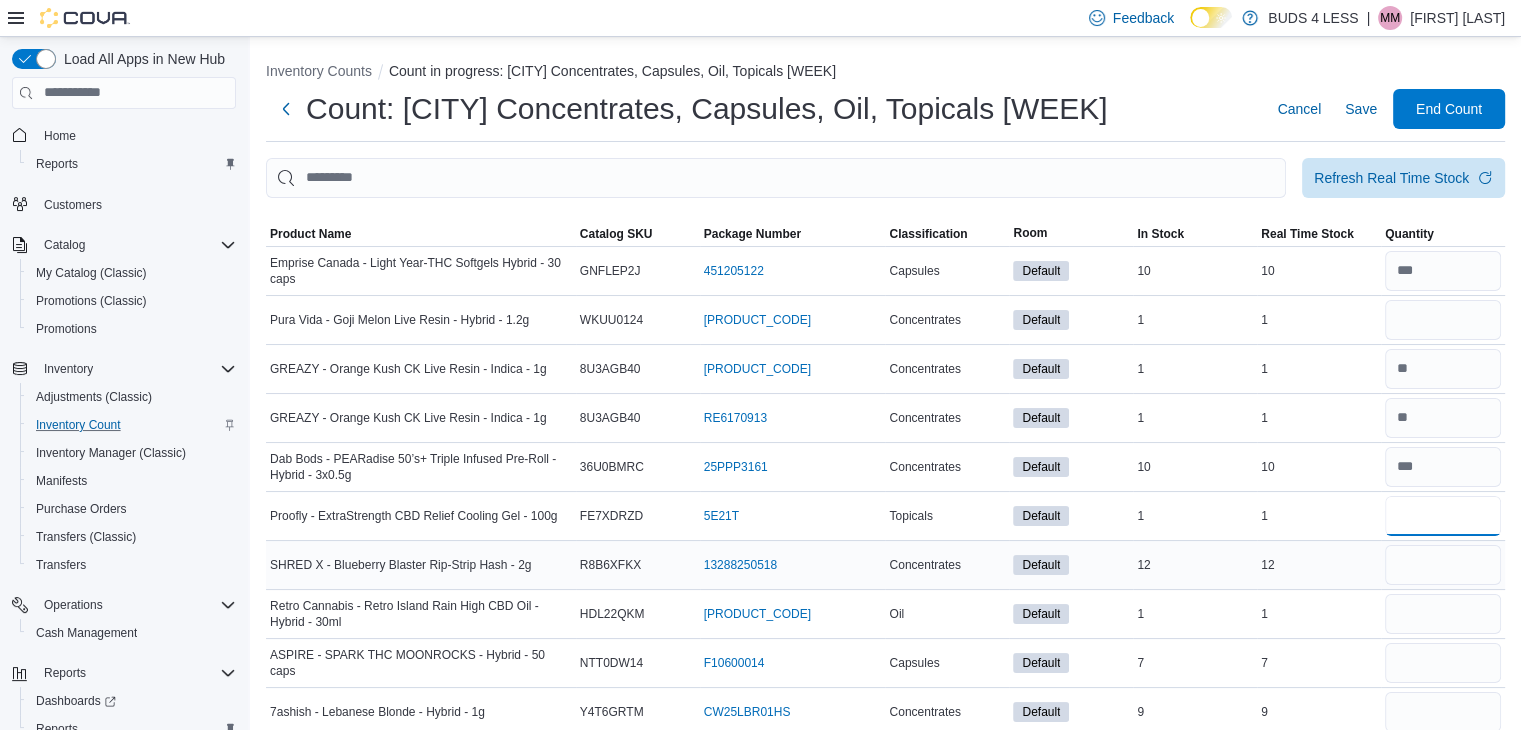 type on "*" 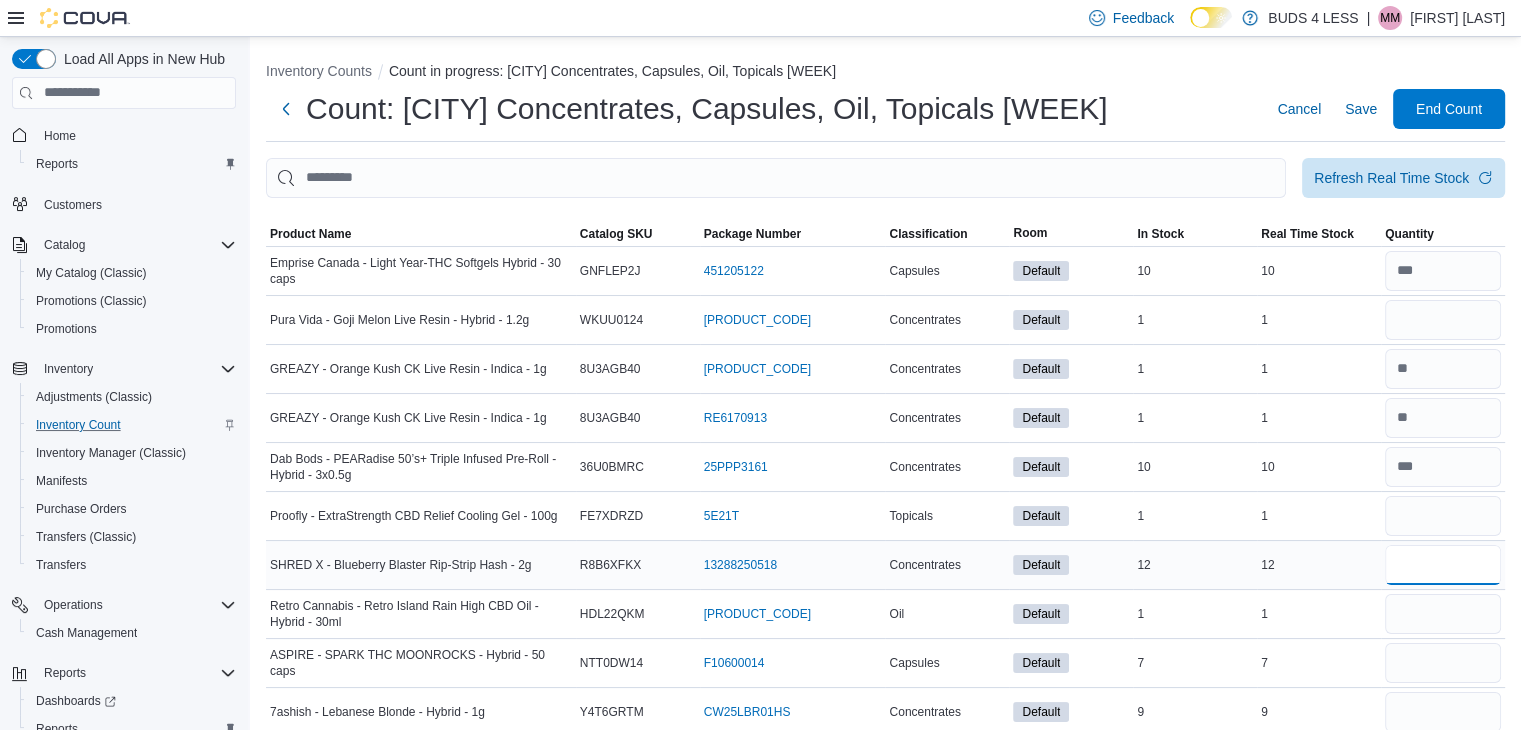 type 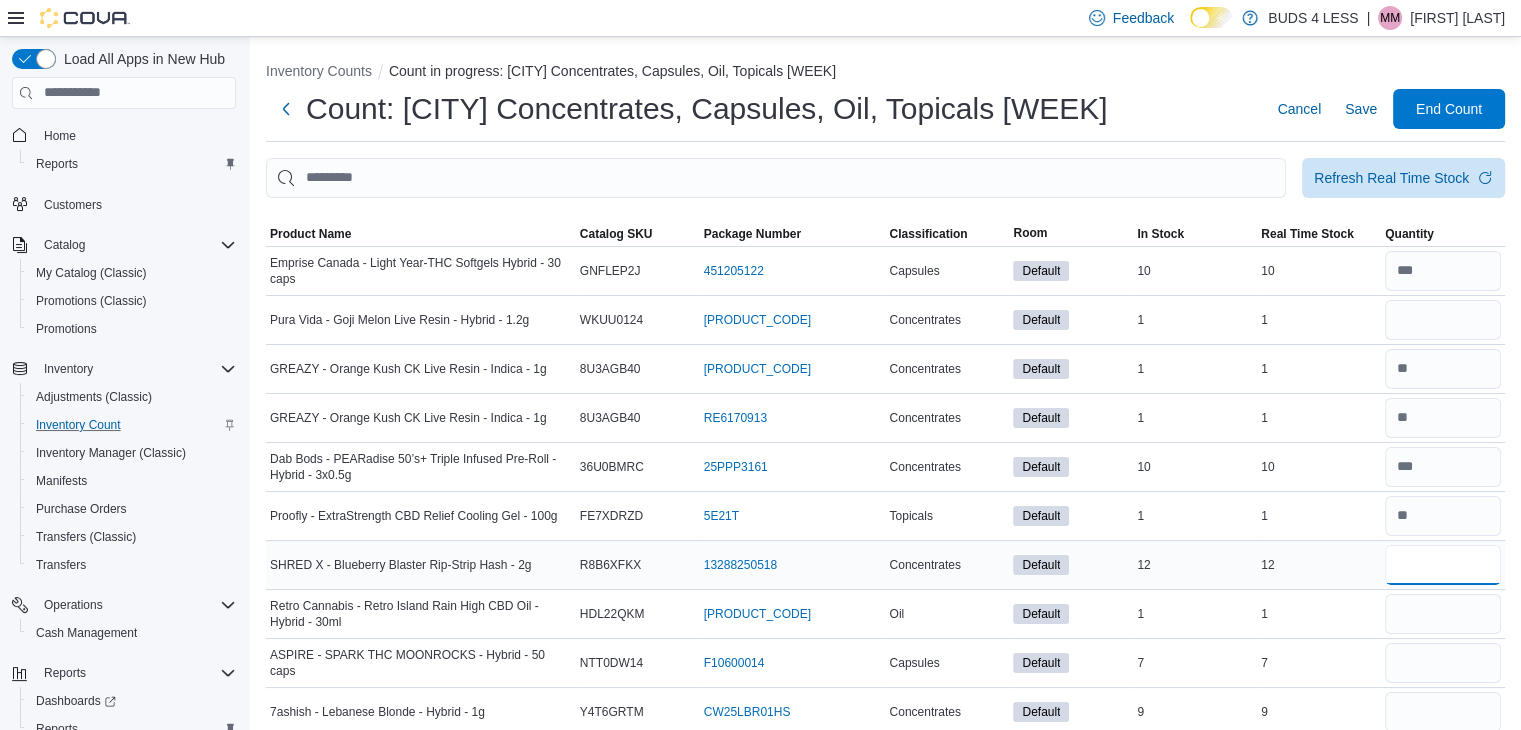 click at bounding box center (1443, 565) 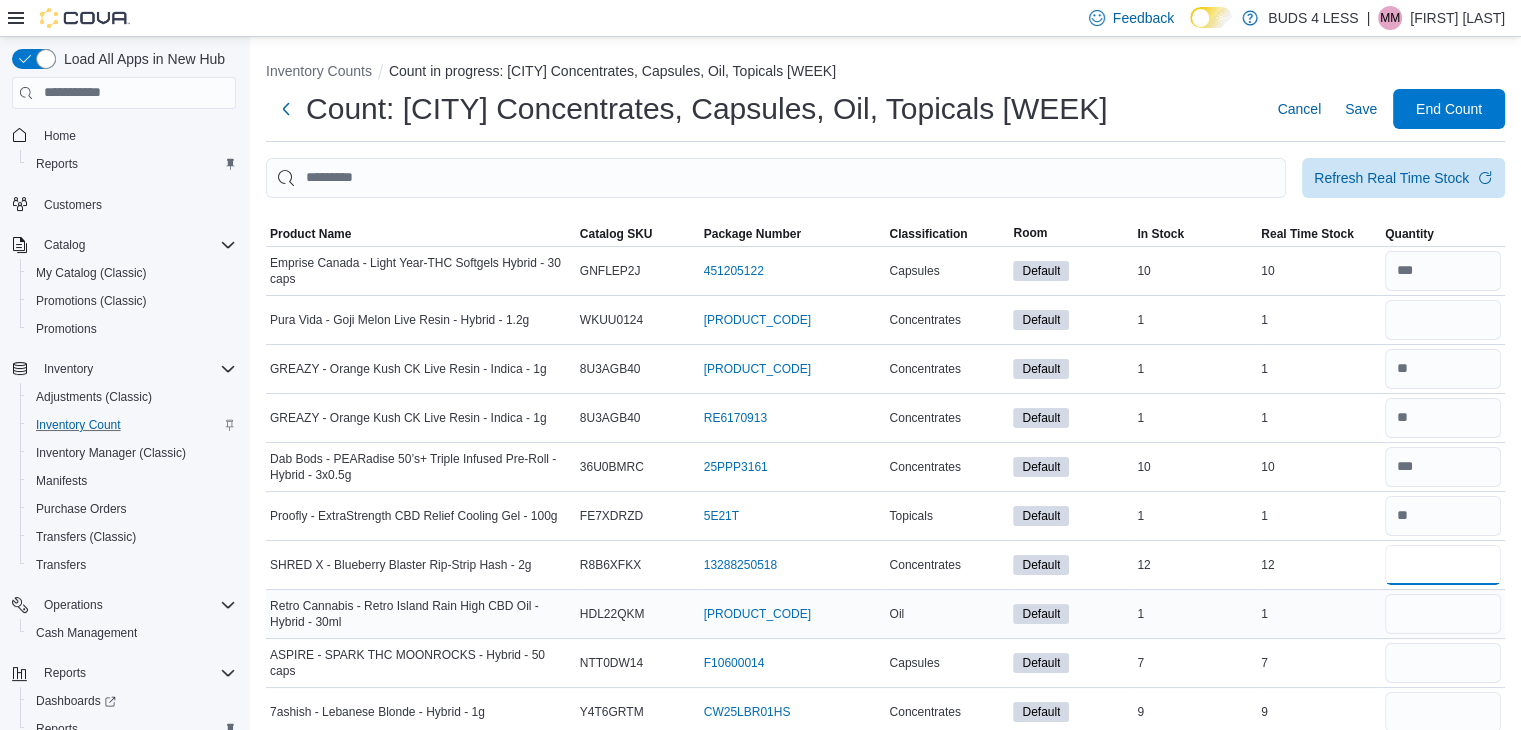 type on "**" 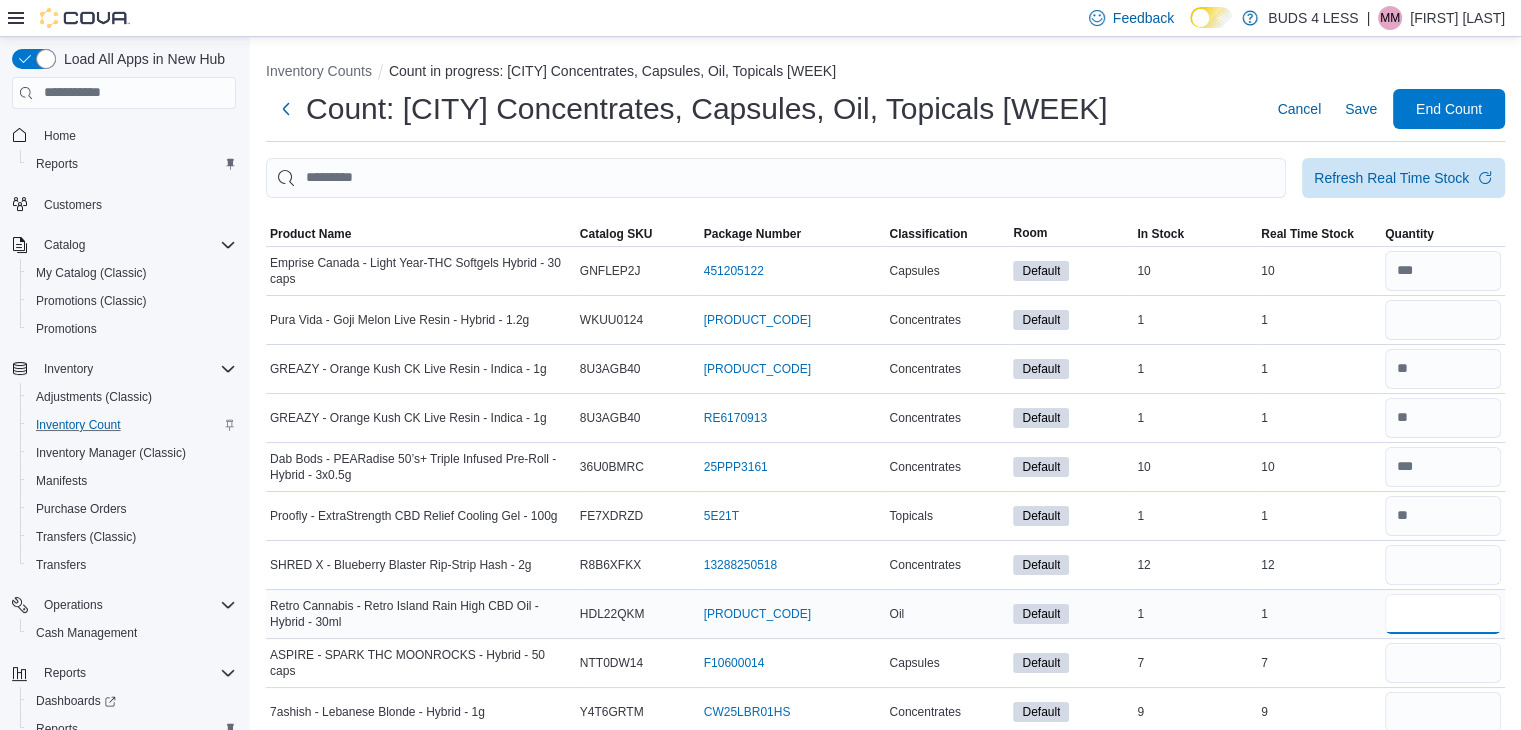 type 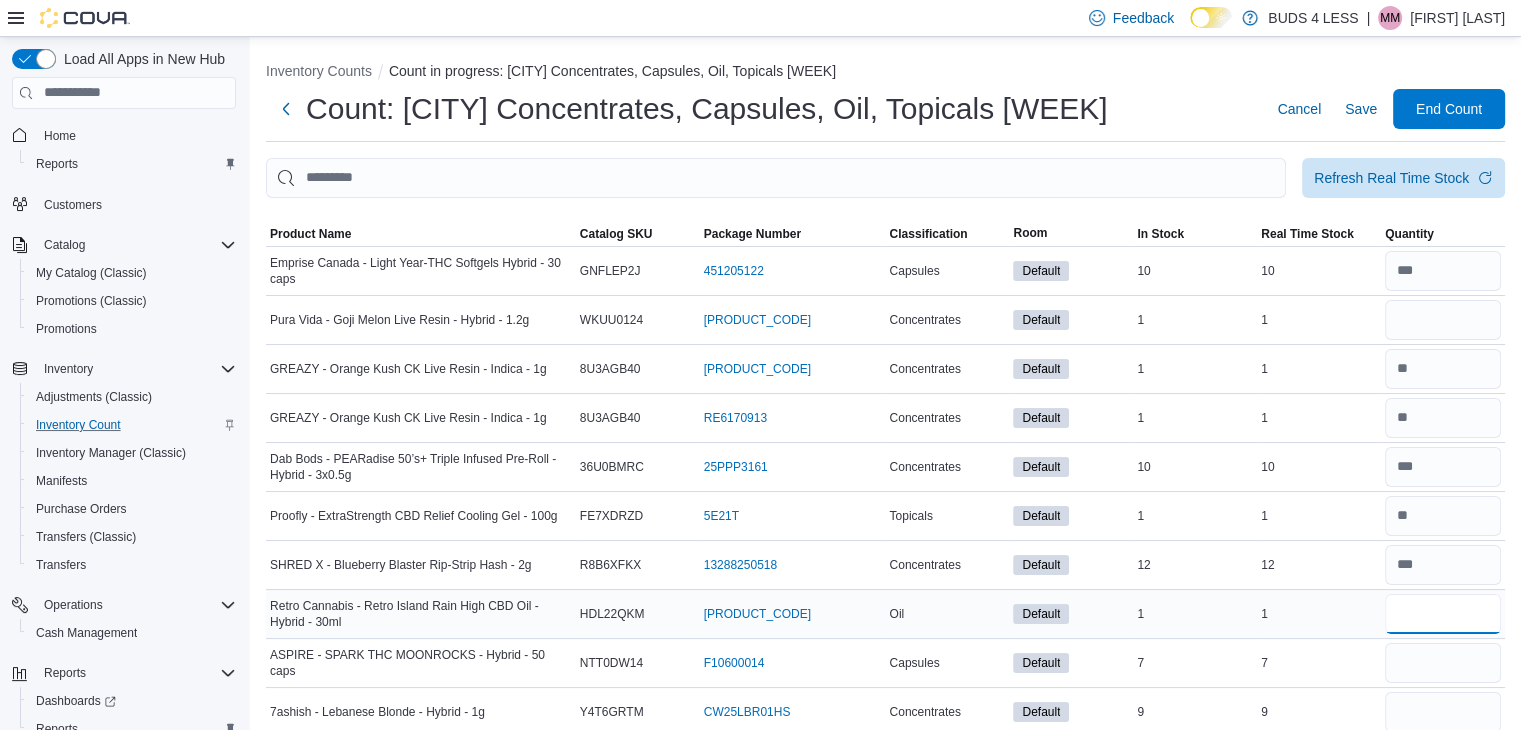 click at bounding box center [1443, 614] 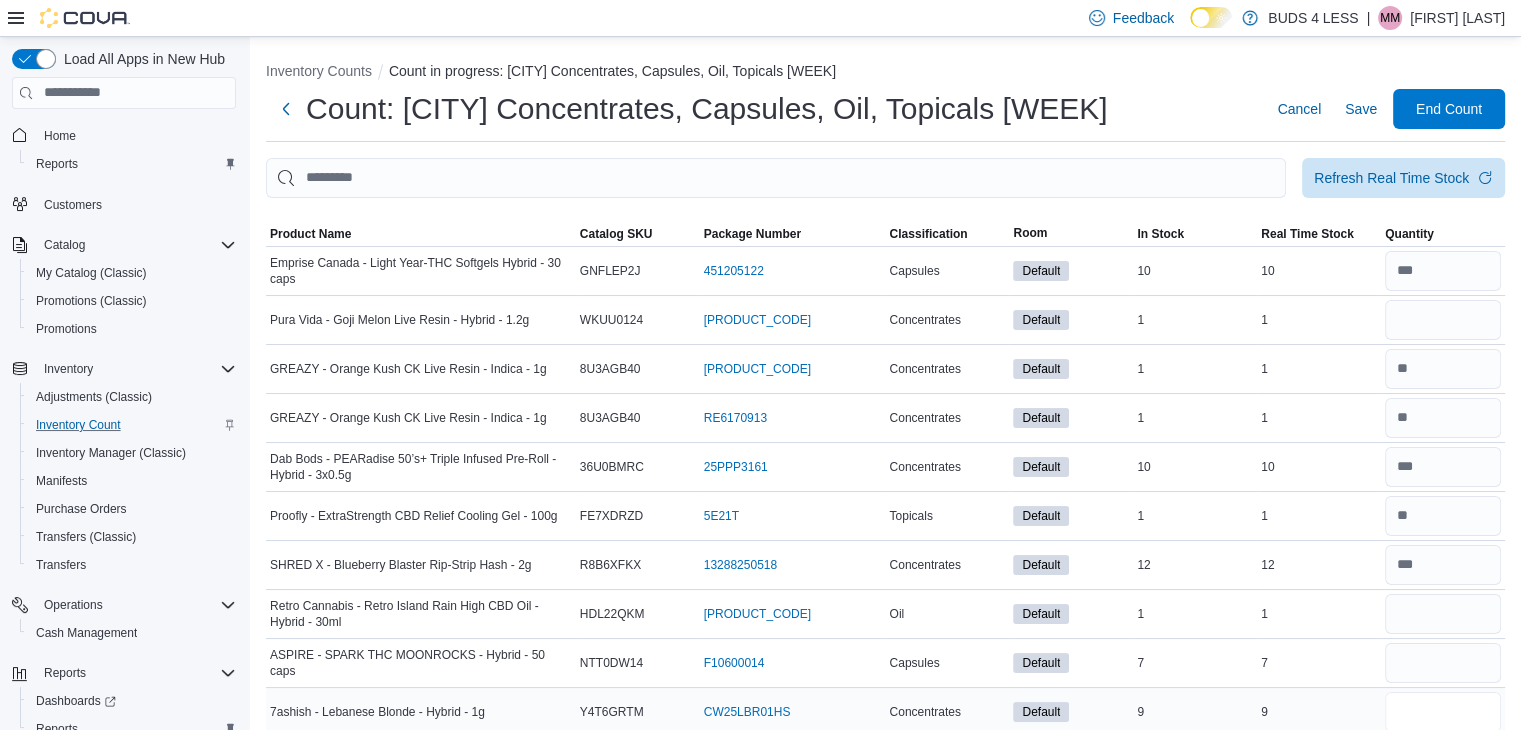 click at bounding box center [1443, 712] 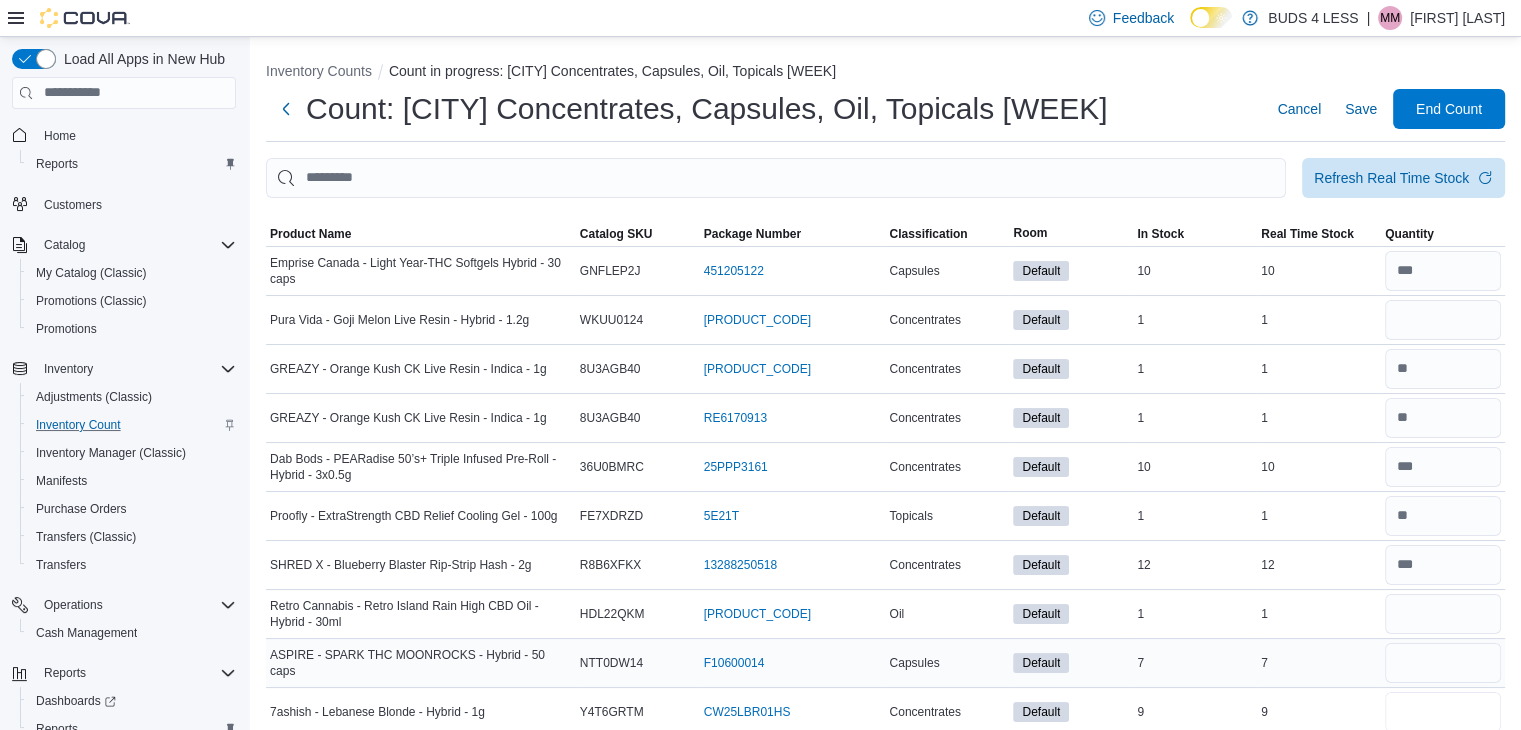 type on "*" 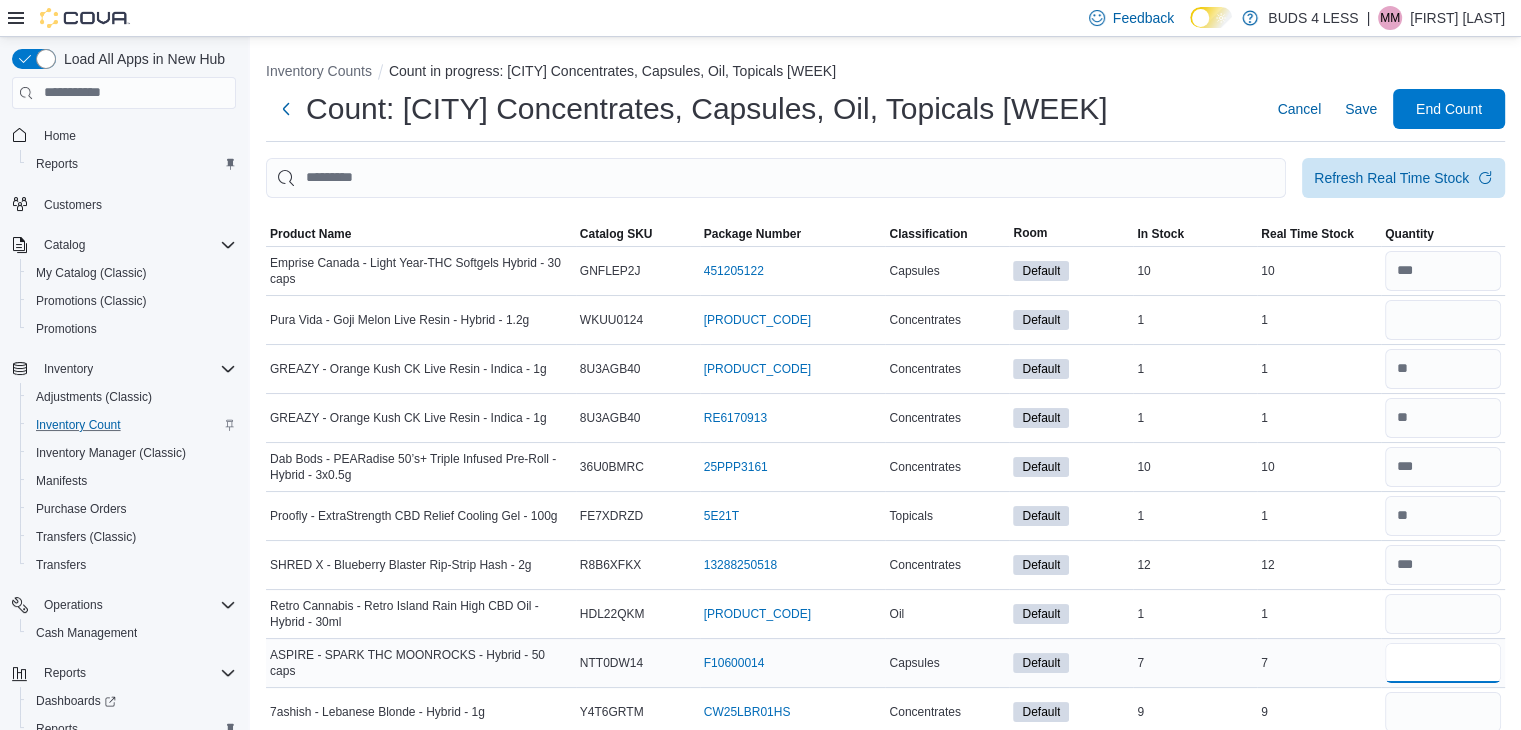 type 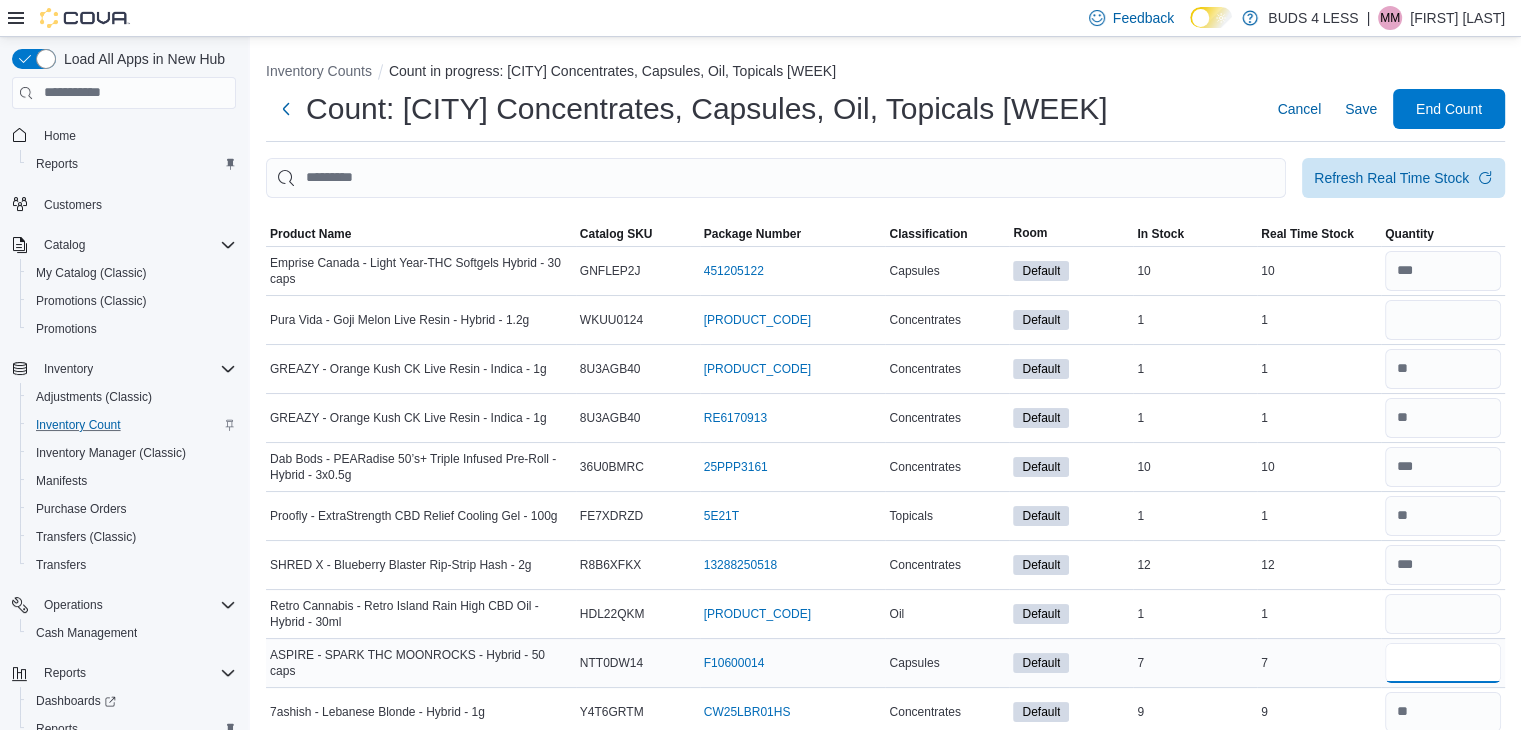 click at bounding box center (1443, 663) 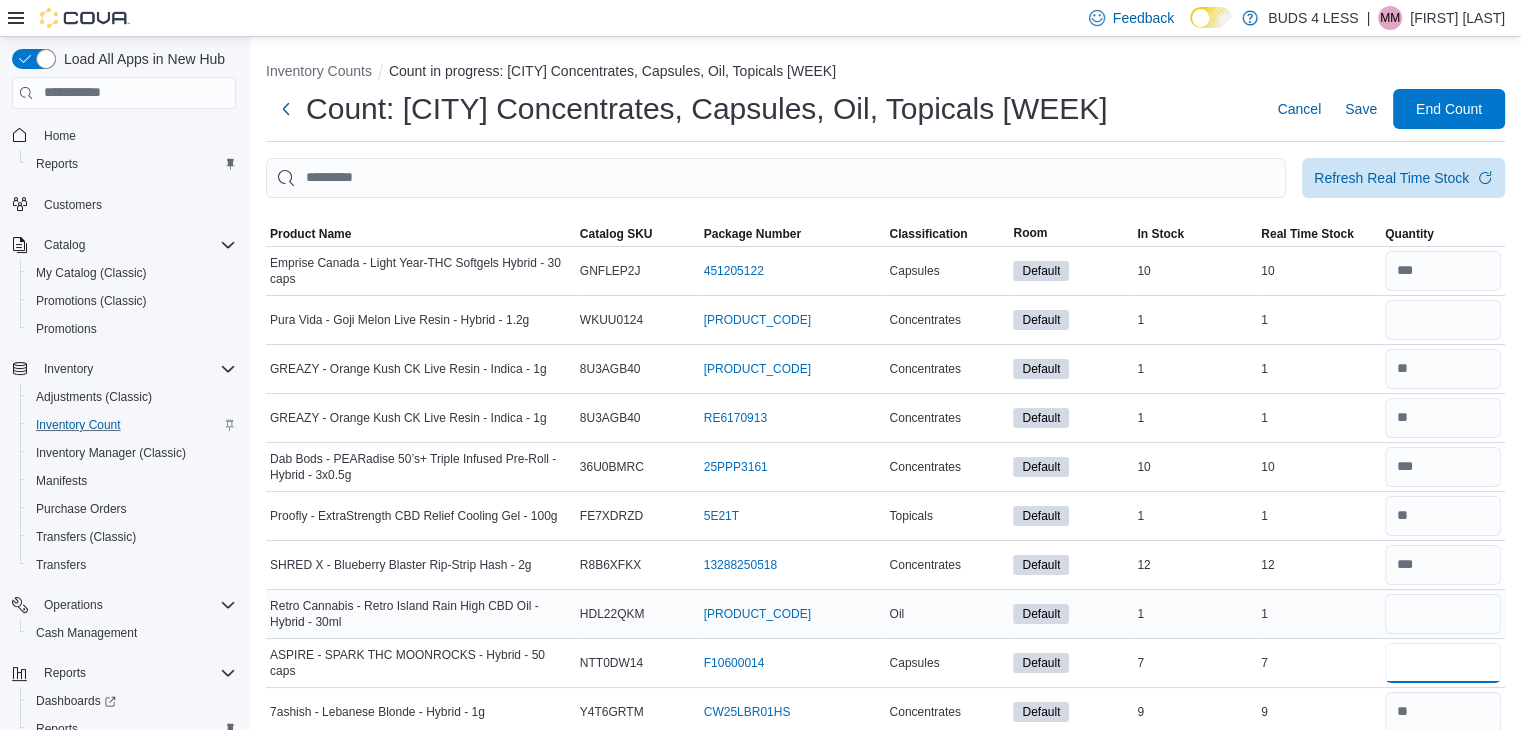type on "*" 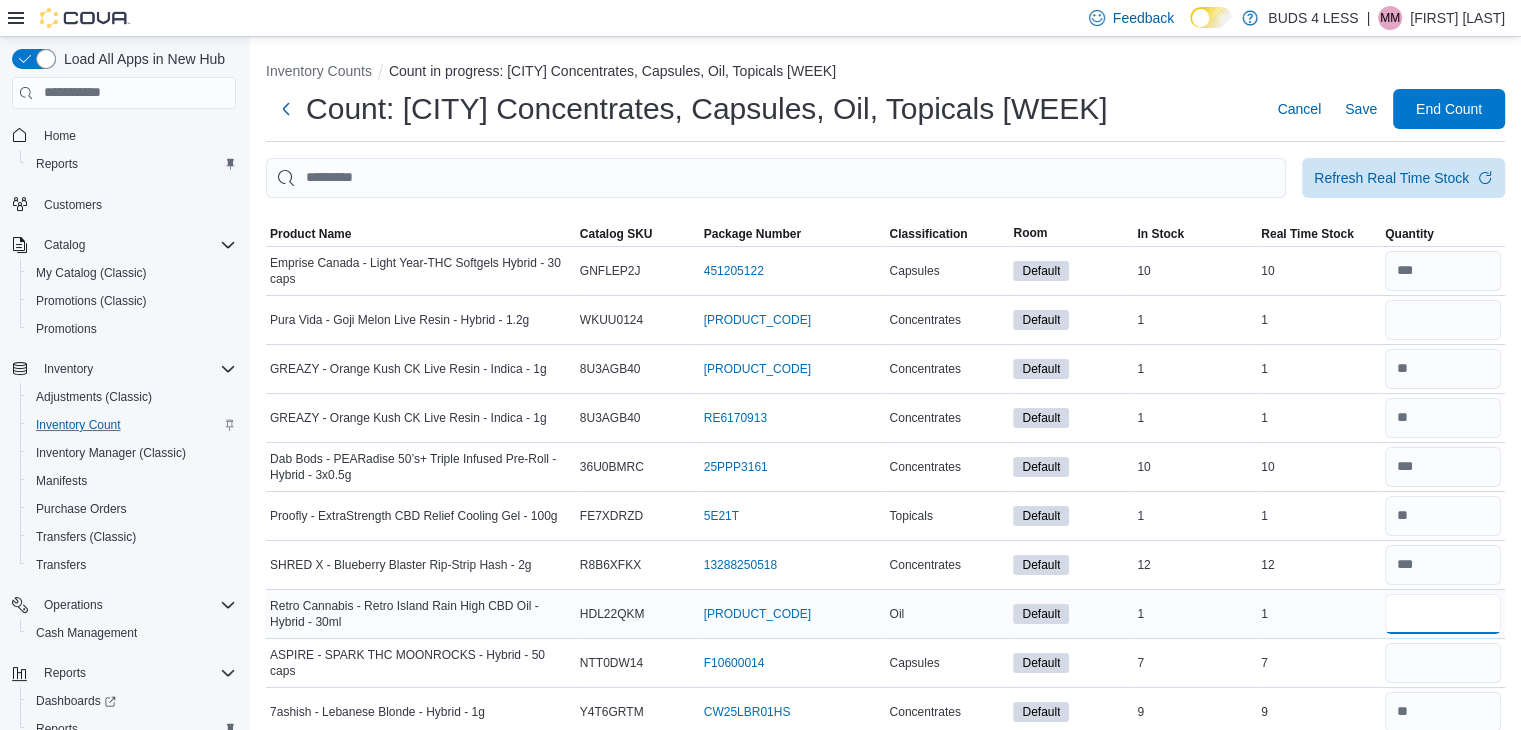 type 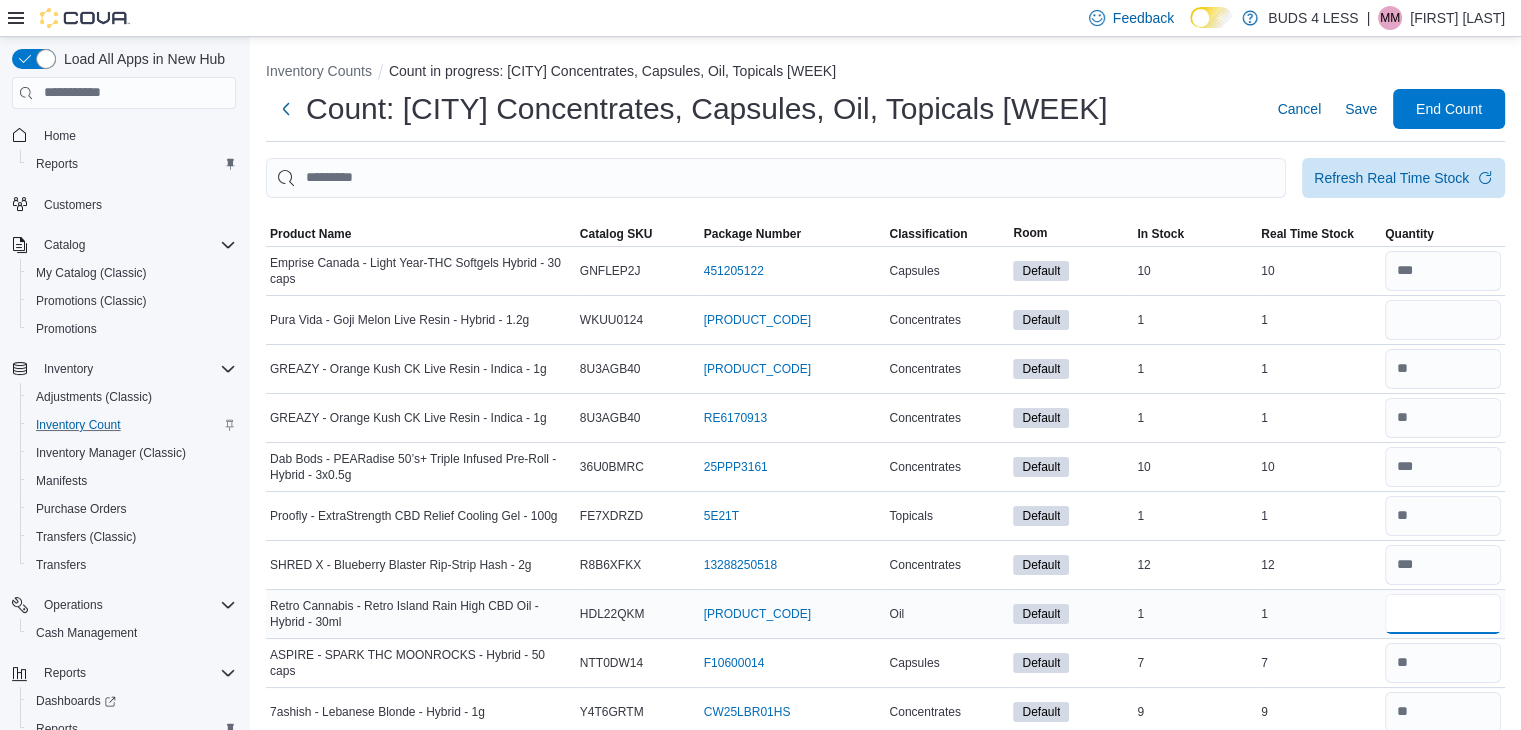 click at bounding box center [1443, 614] 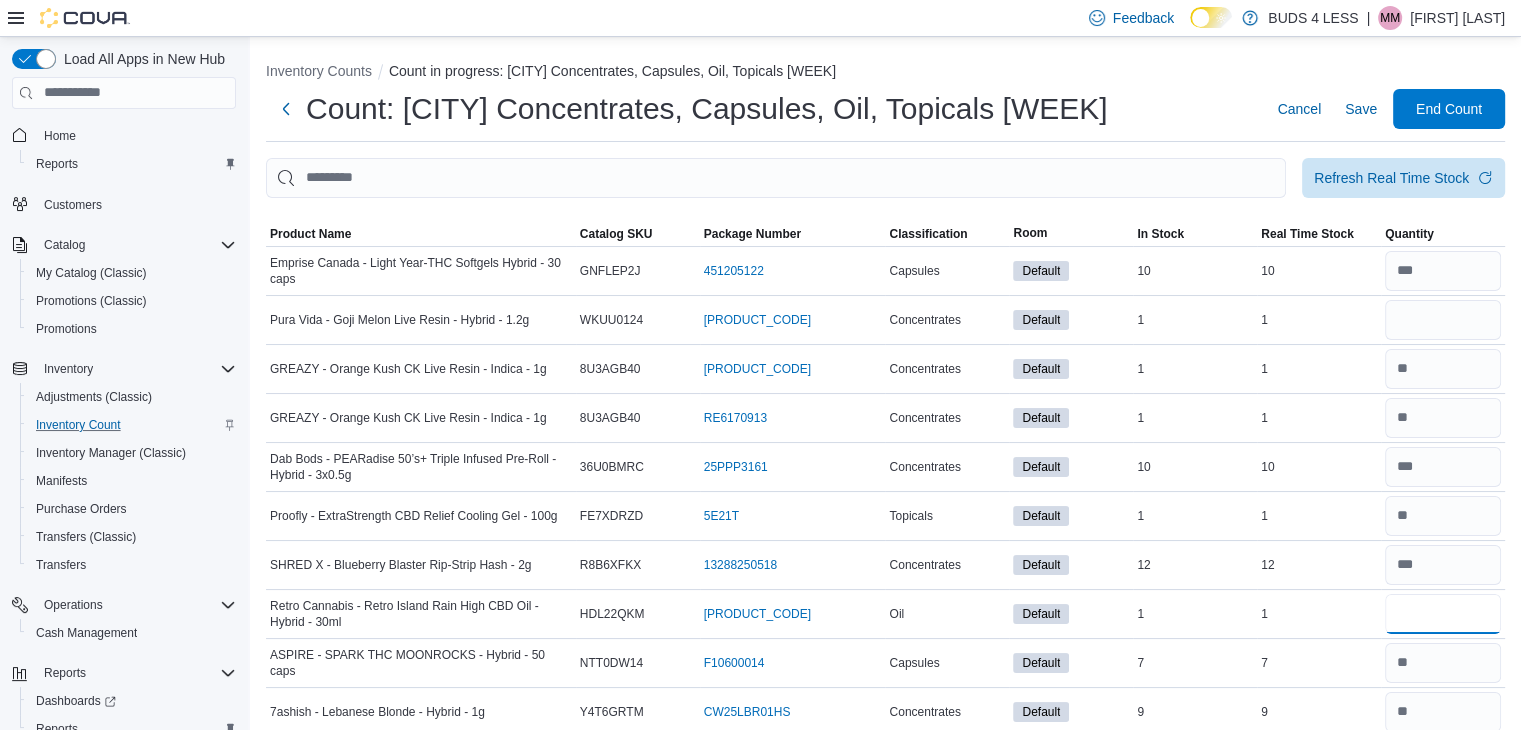 scroll, scrollTop: 638, scrollLeft: 0, axis: vertical 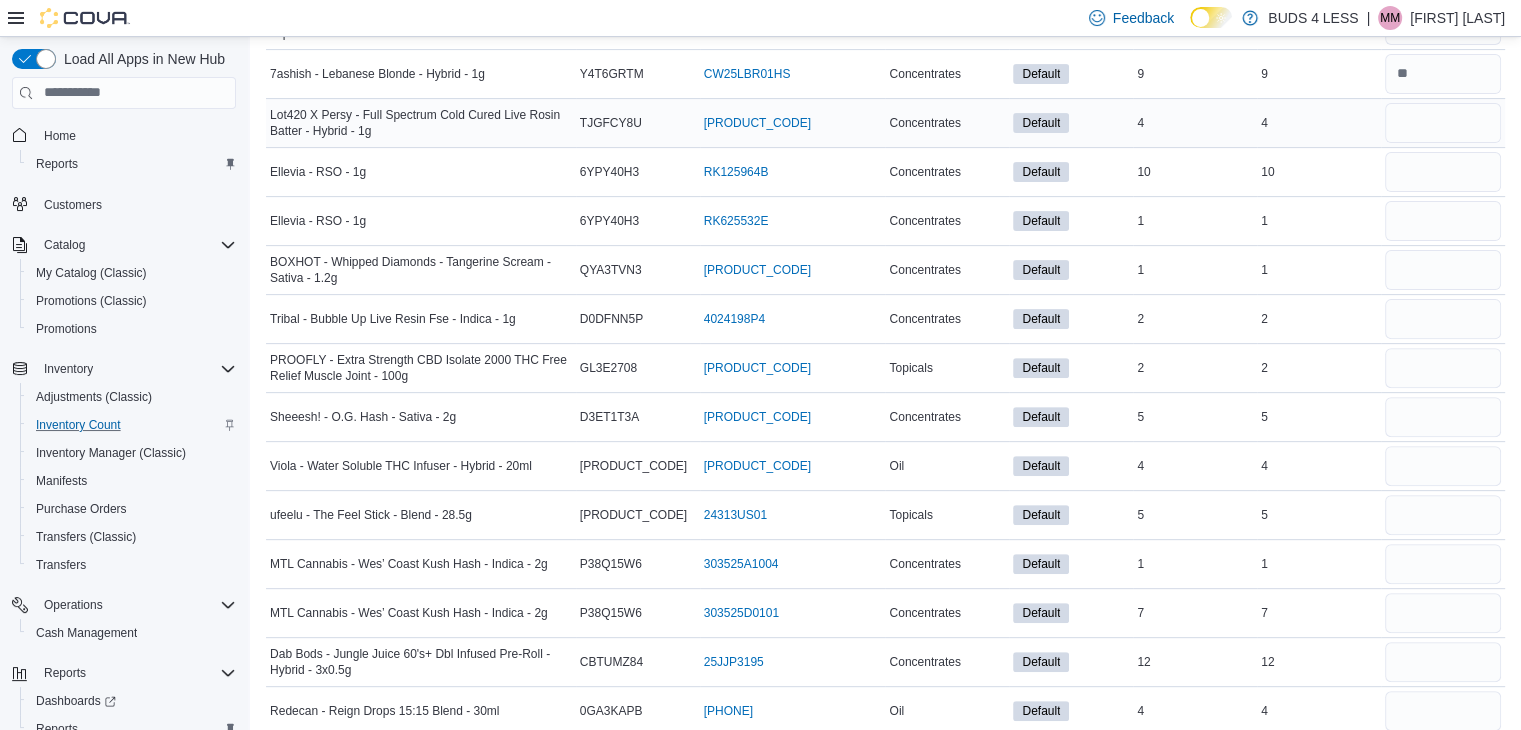 type on "*" 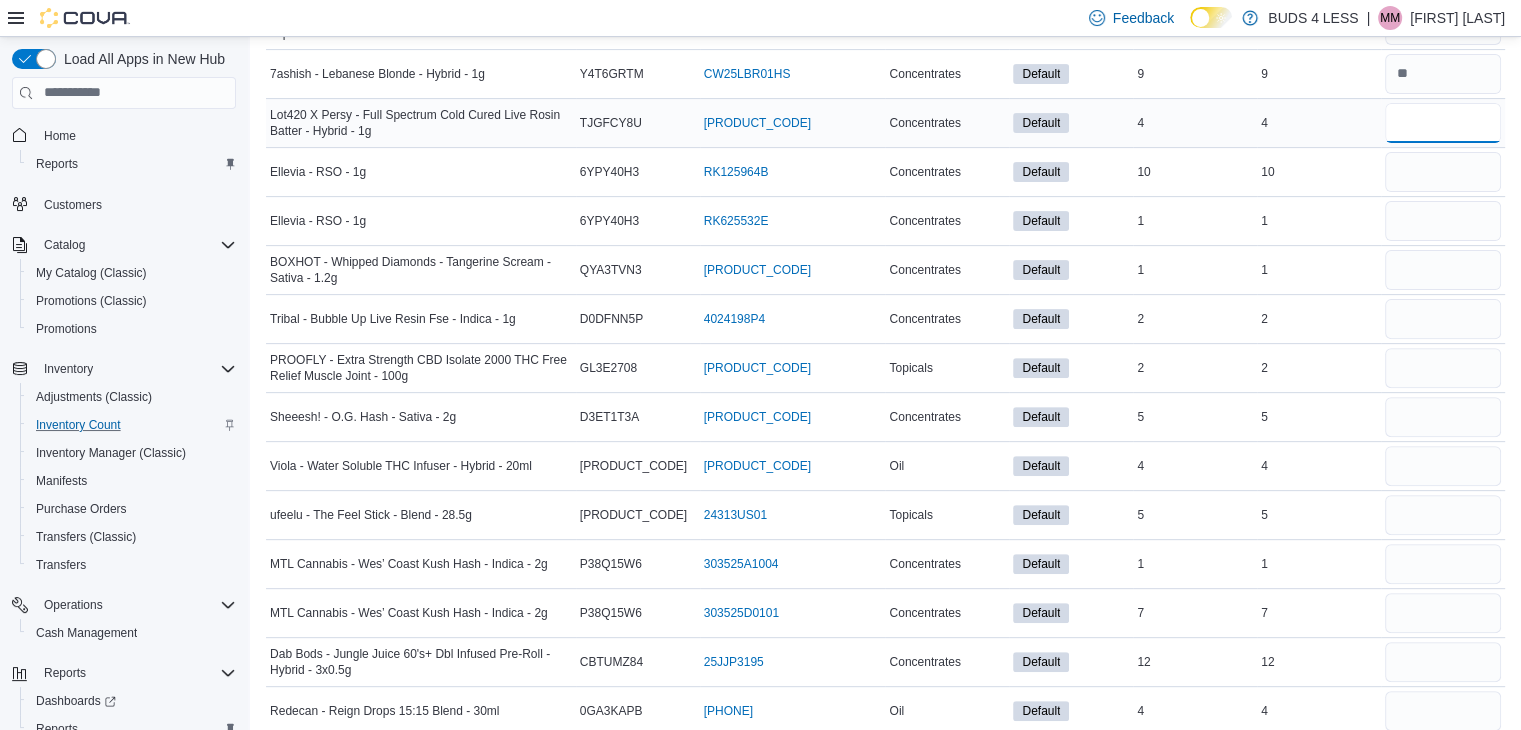 type 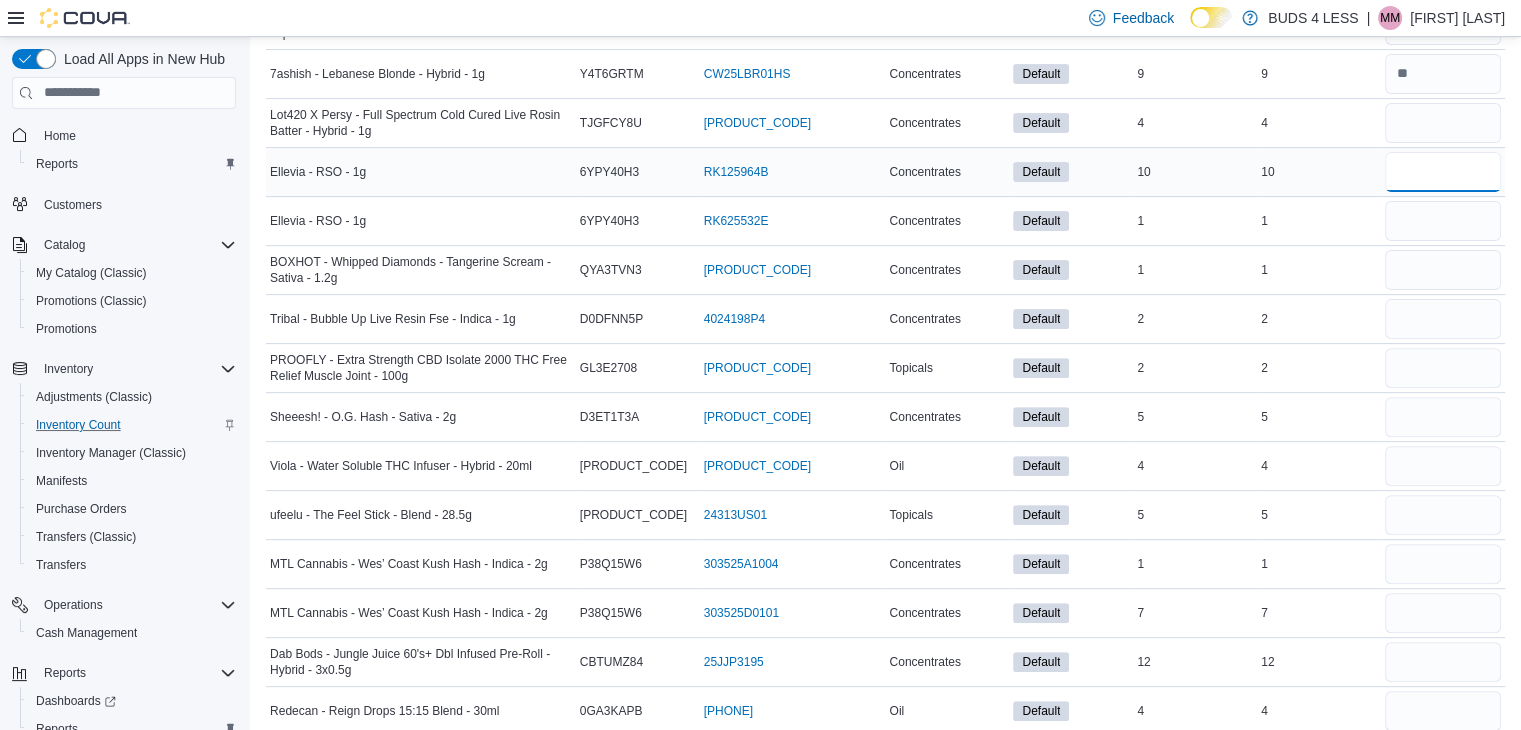 click at bounding box center [1443, 172] 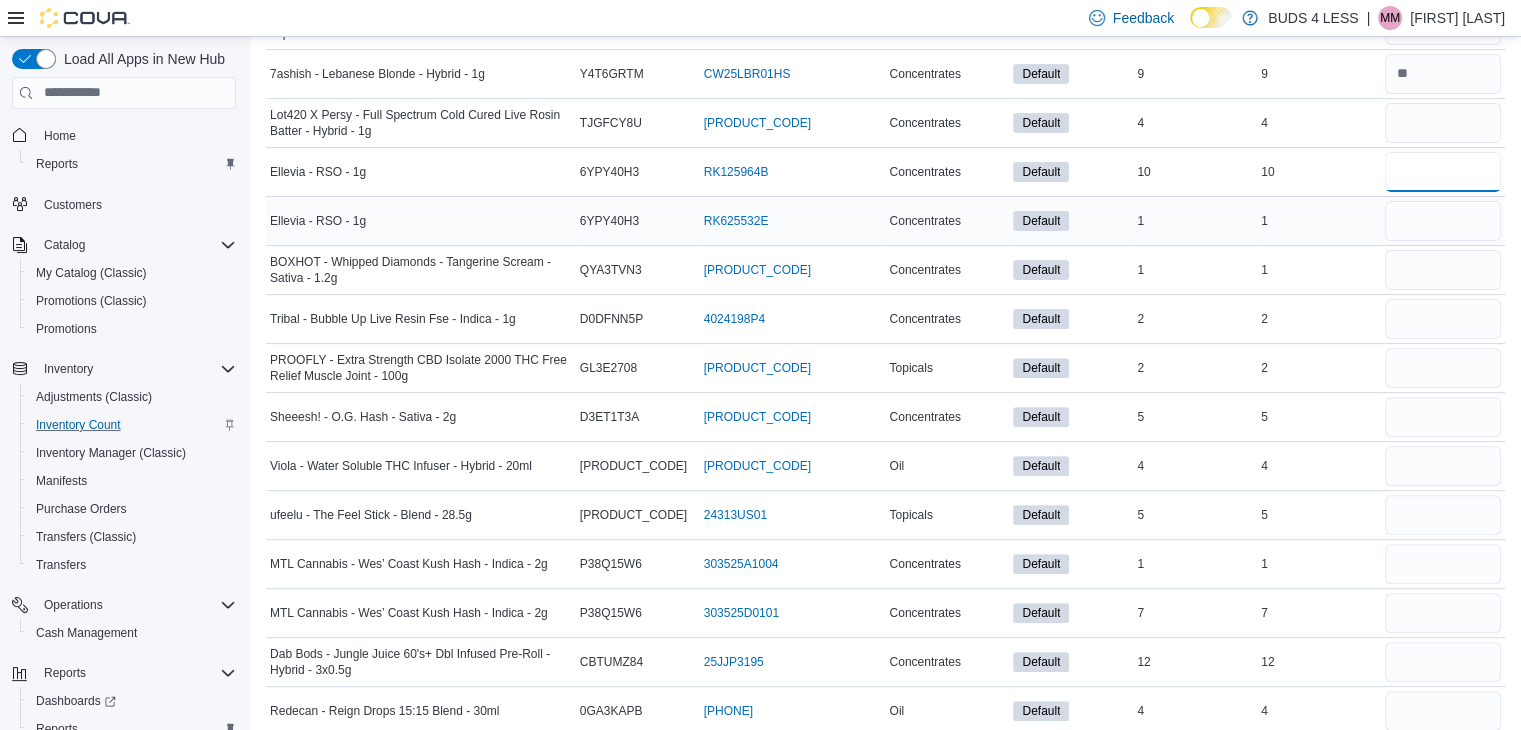 type on "**" 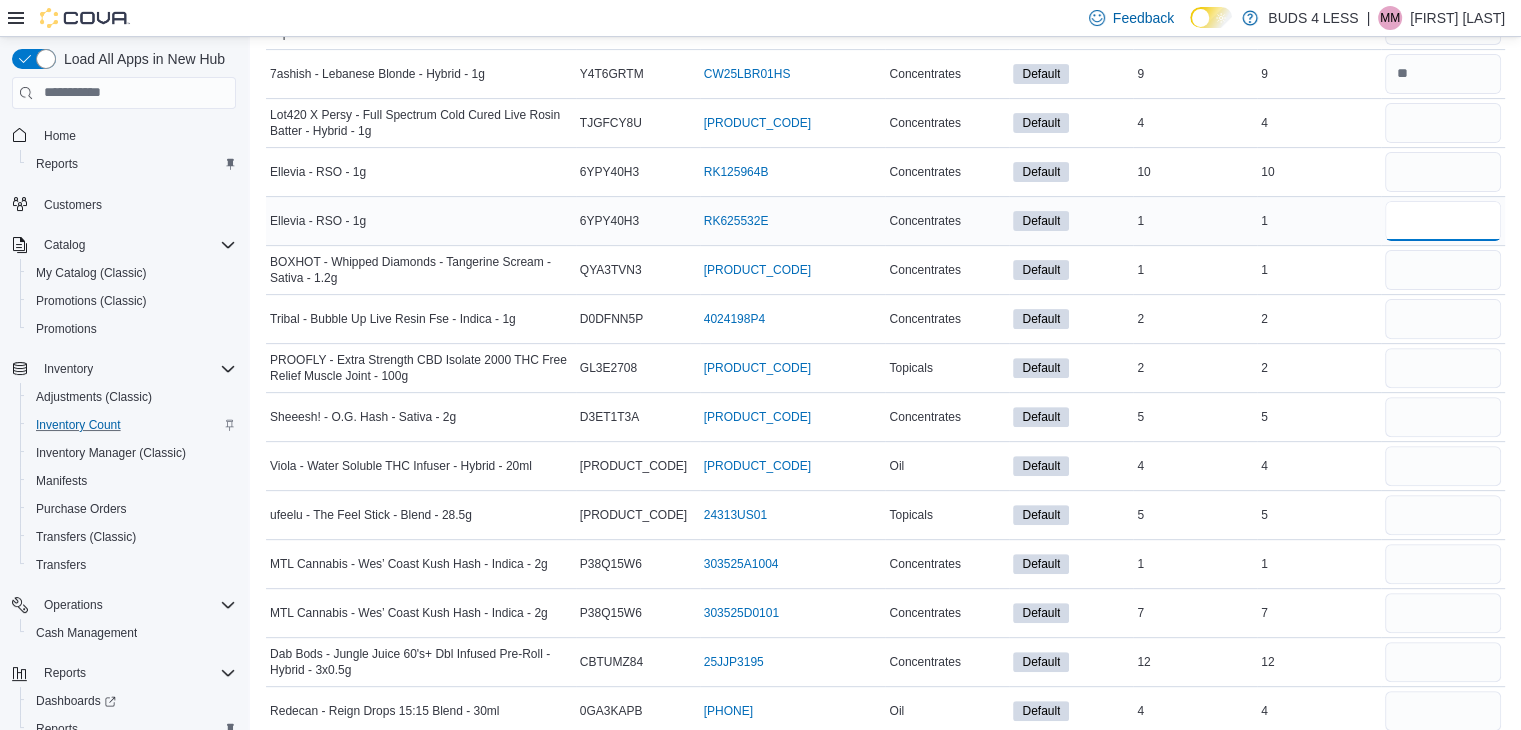 type 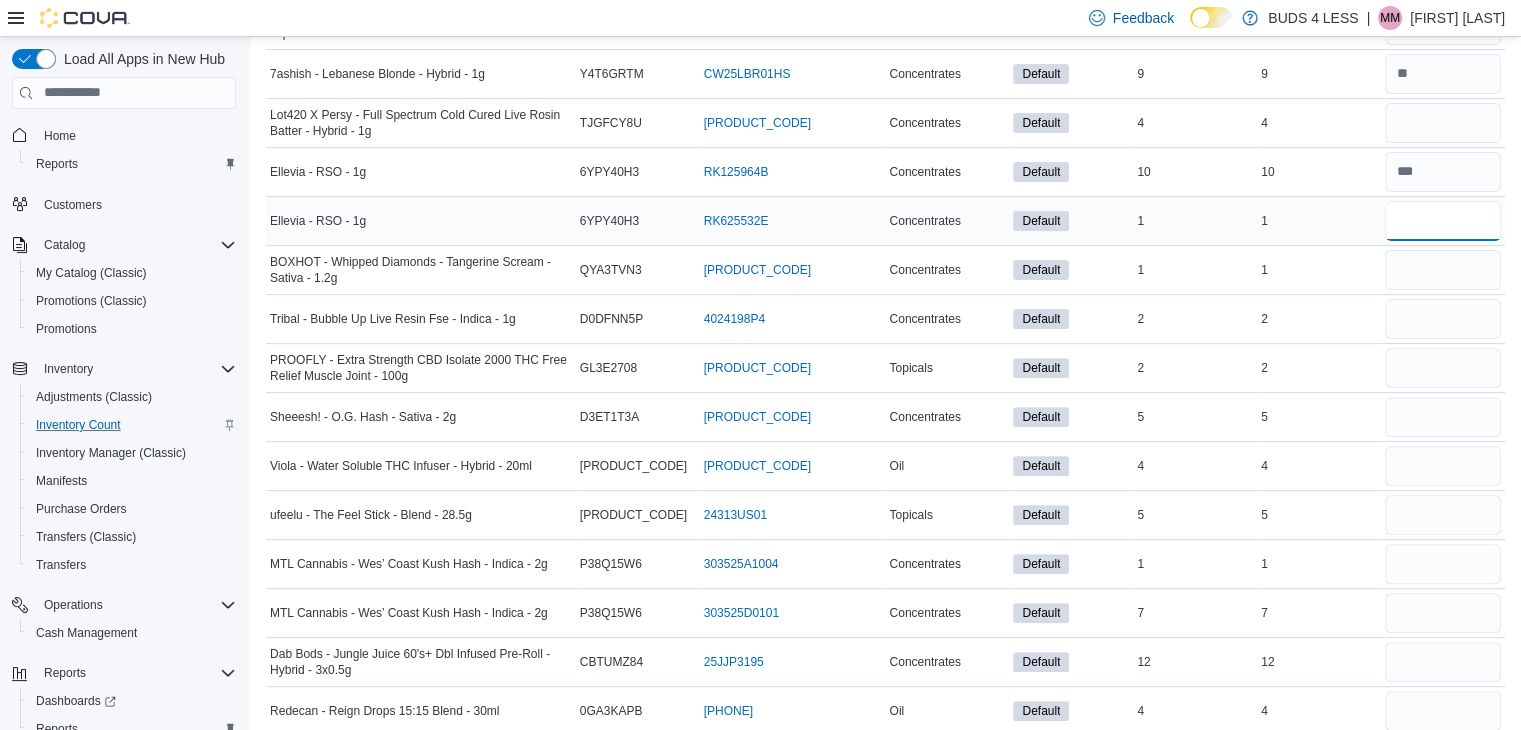 click at bounding box center [1443, 221] 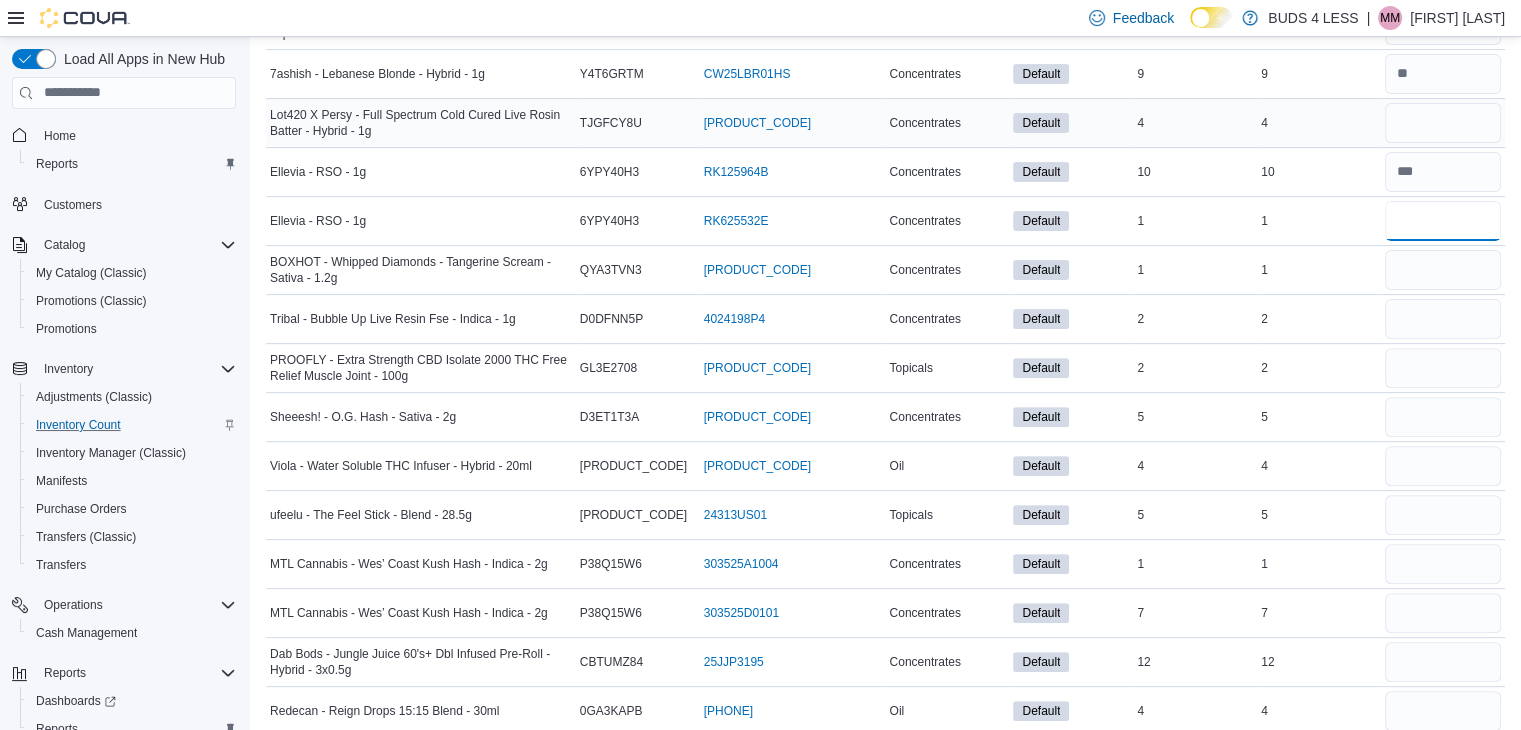 type on "*" 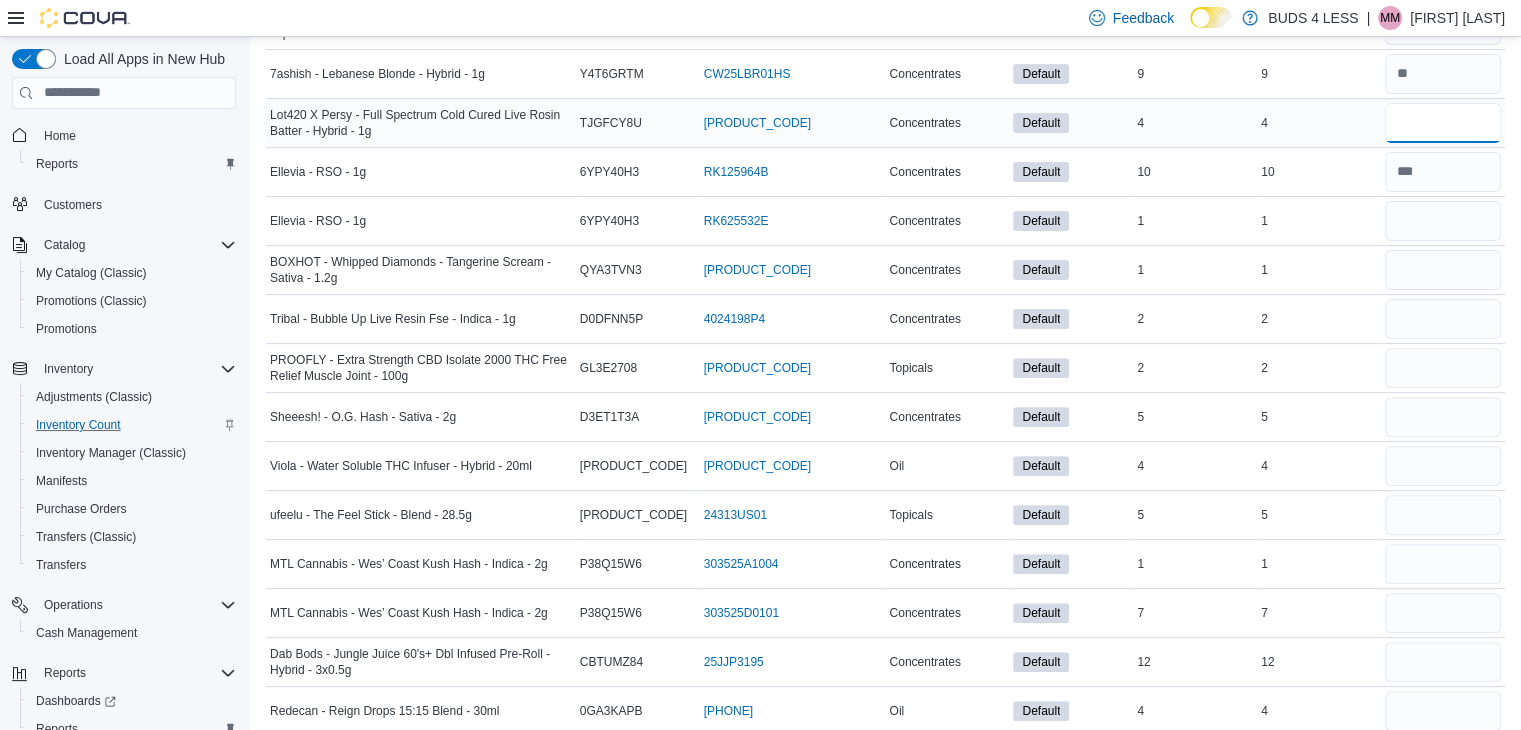 type 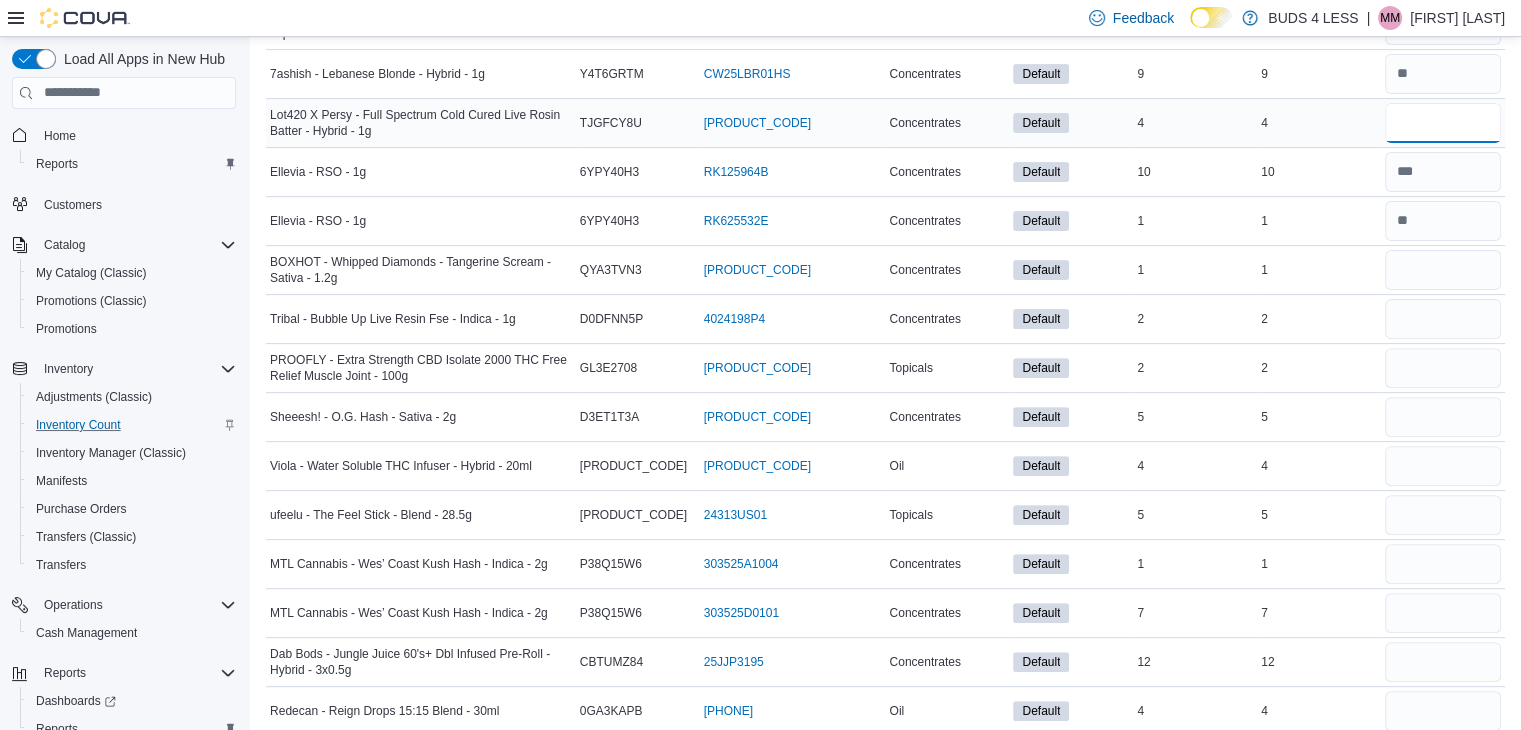 click at bounding box center [1443, 123] 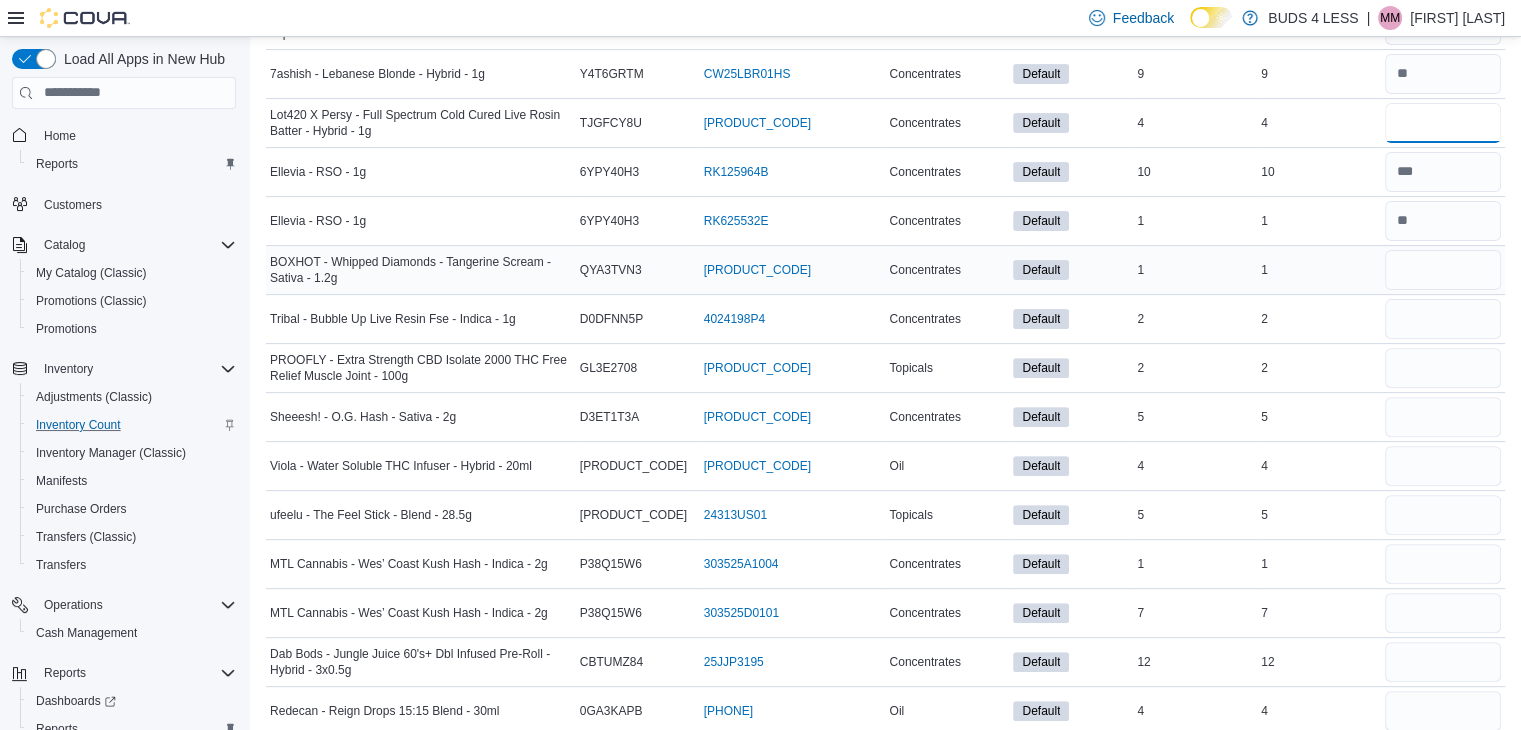 type on "*" 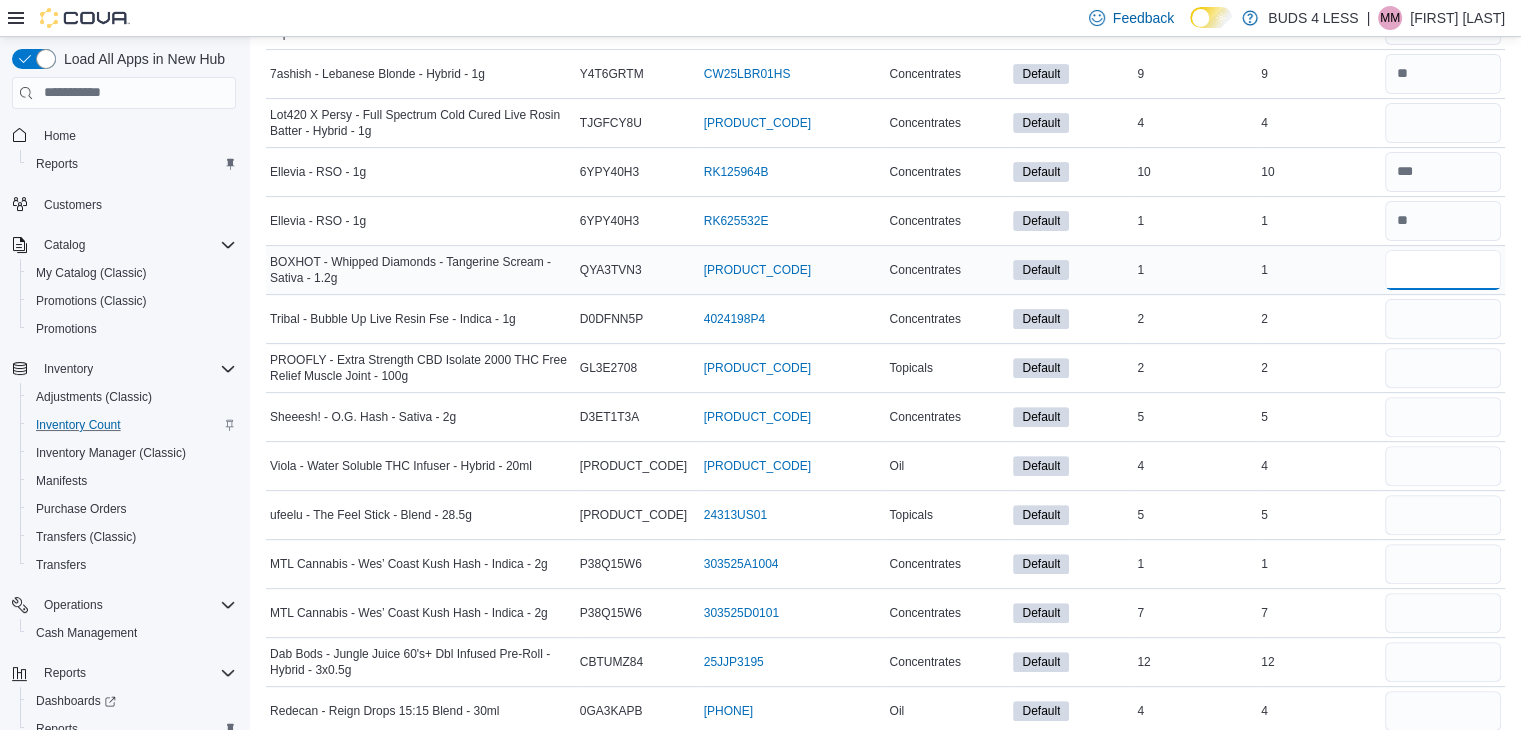 type 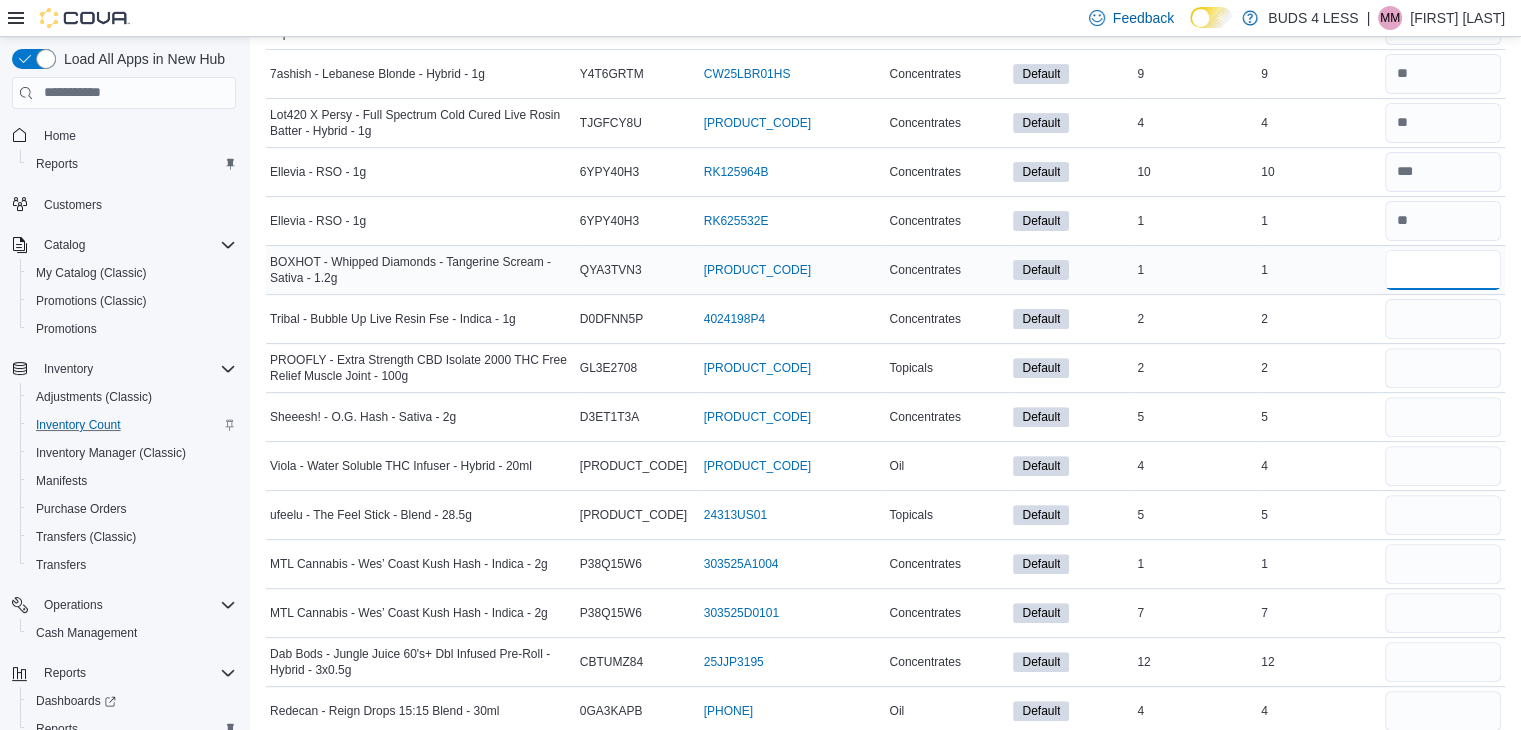 click at bounding box center (1443, 270) 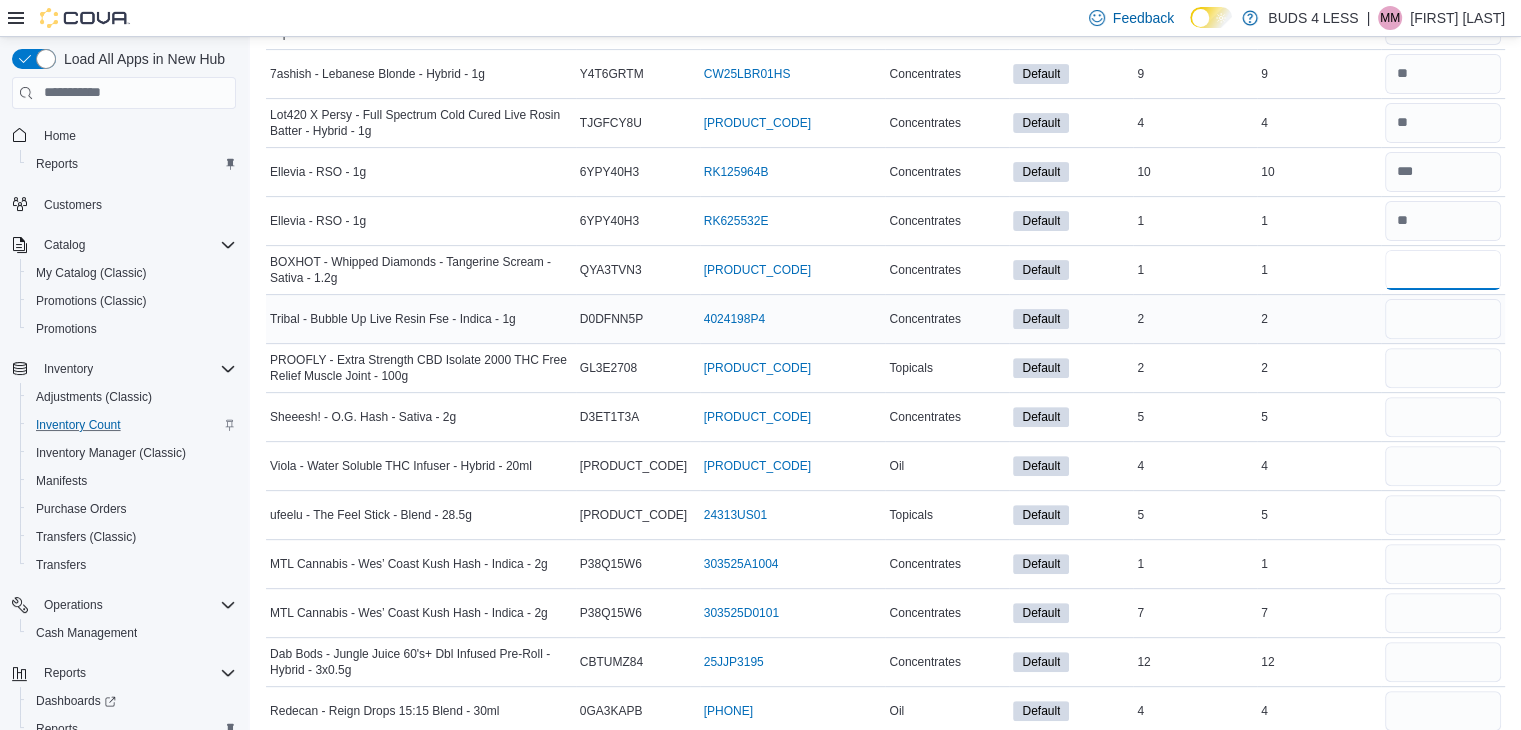 type on "*" 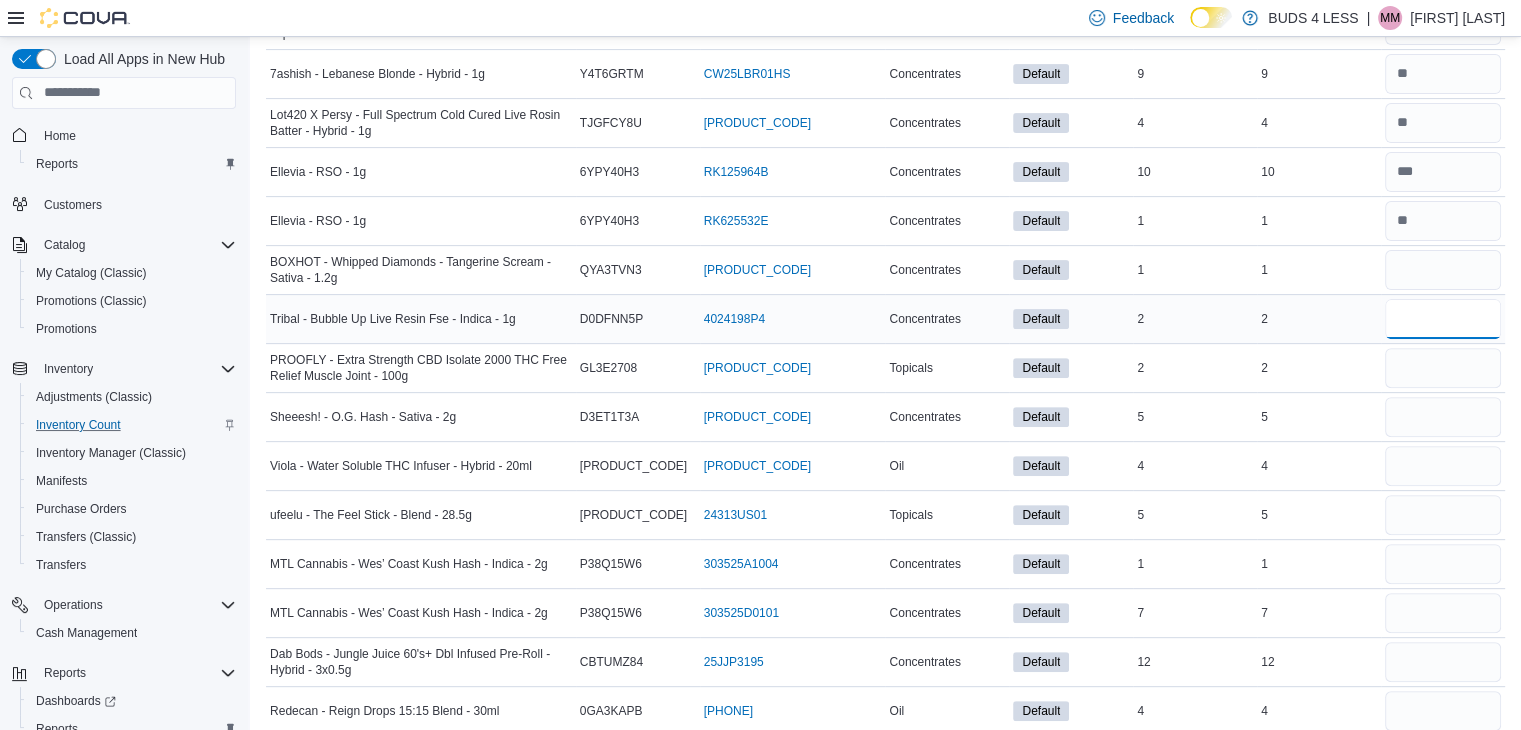 type 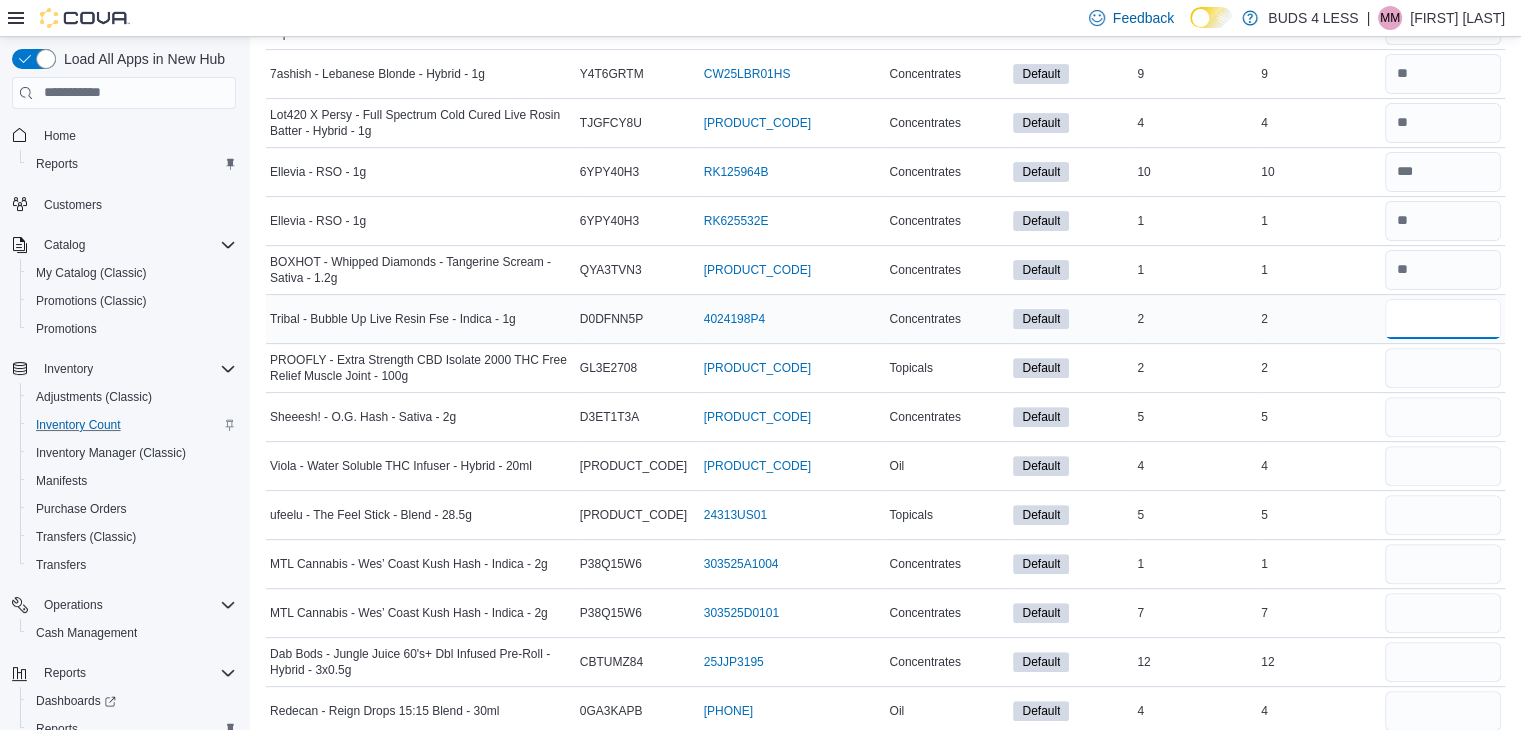 click at bounding box center [1443, 319] 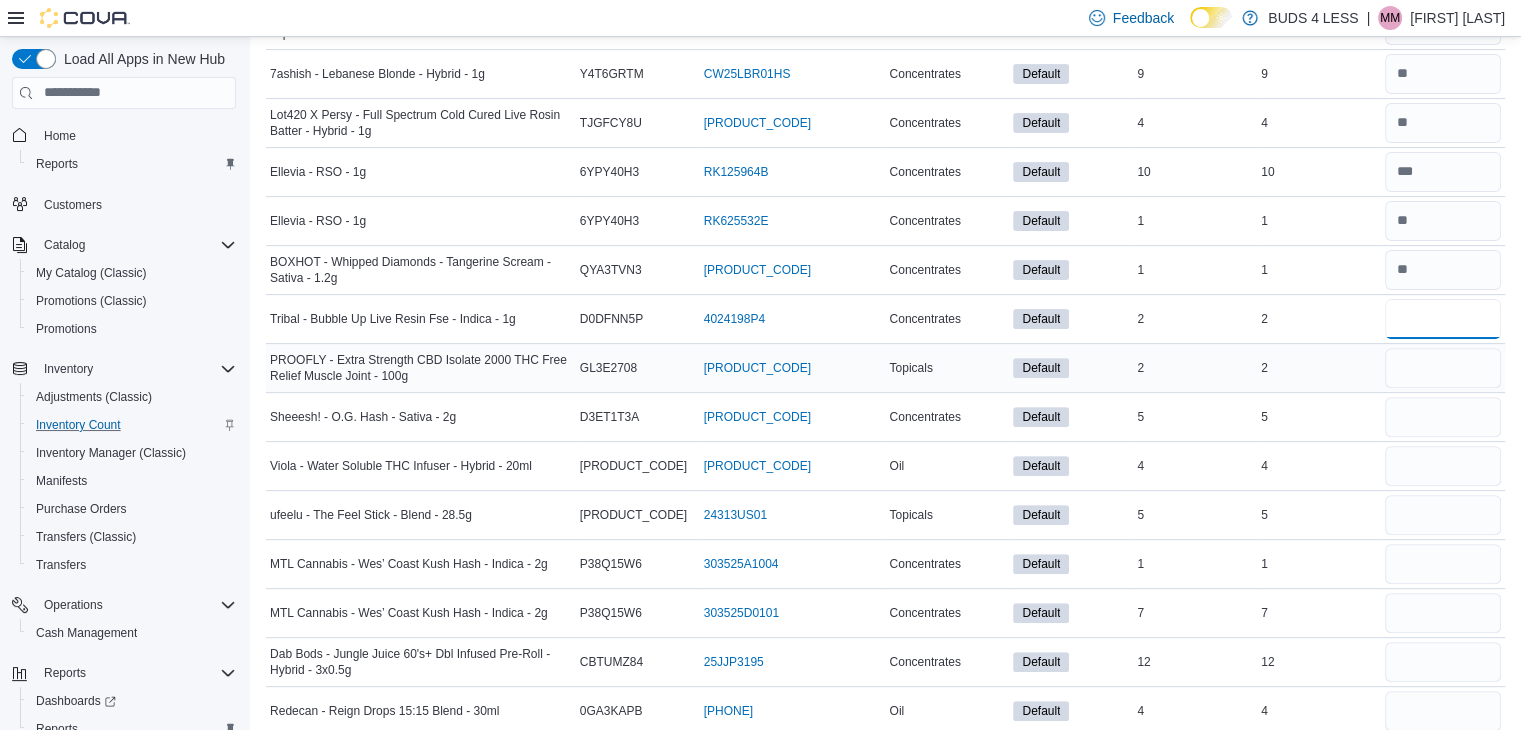 type on "*" 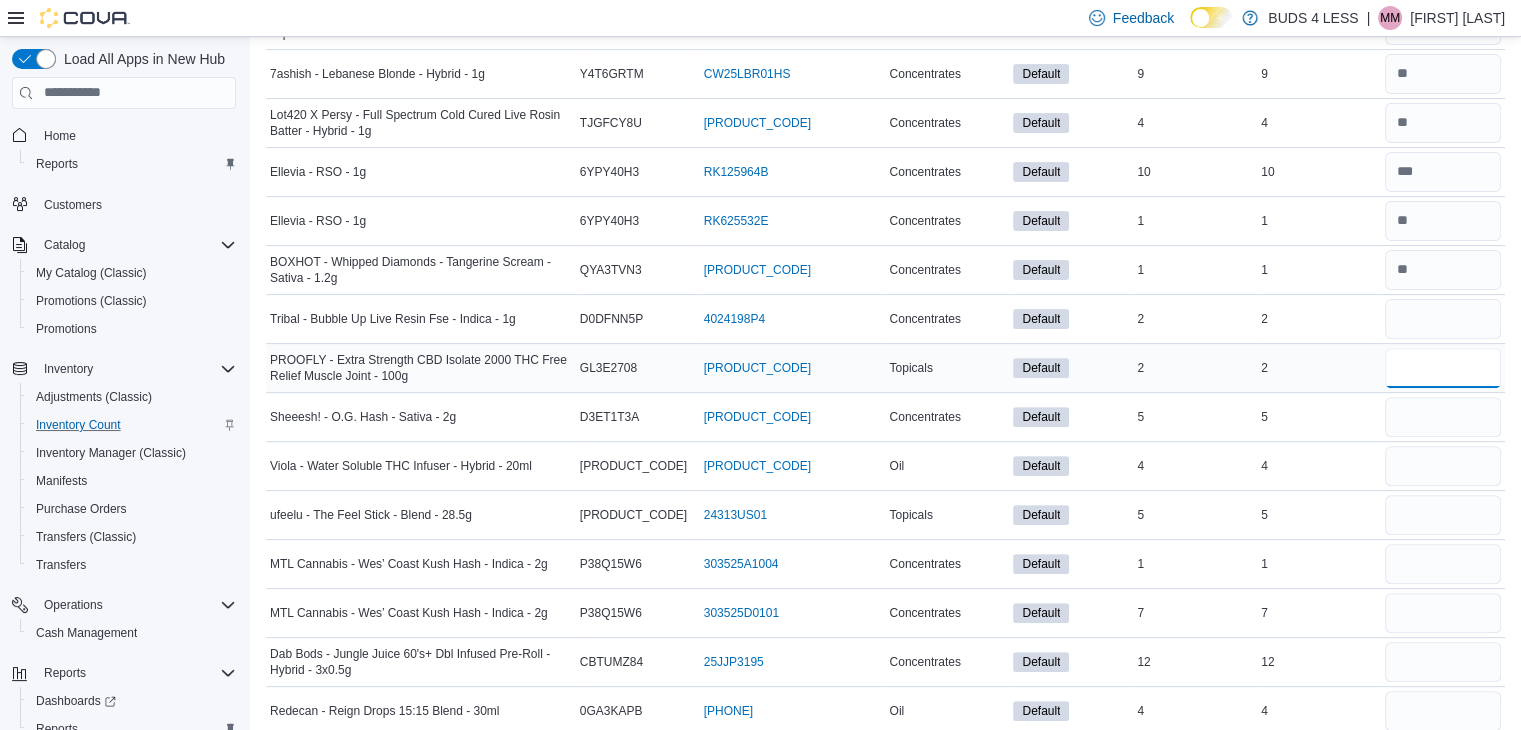 type 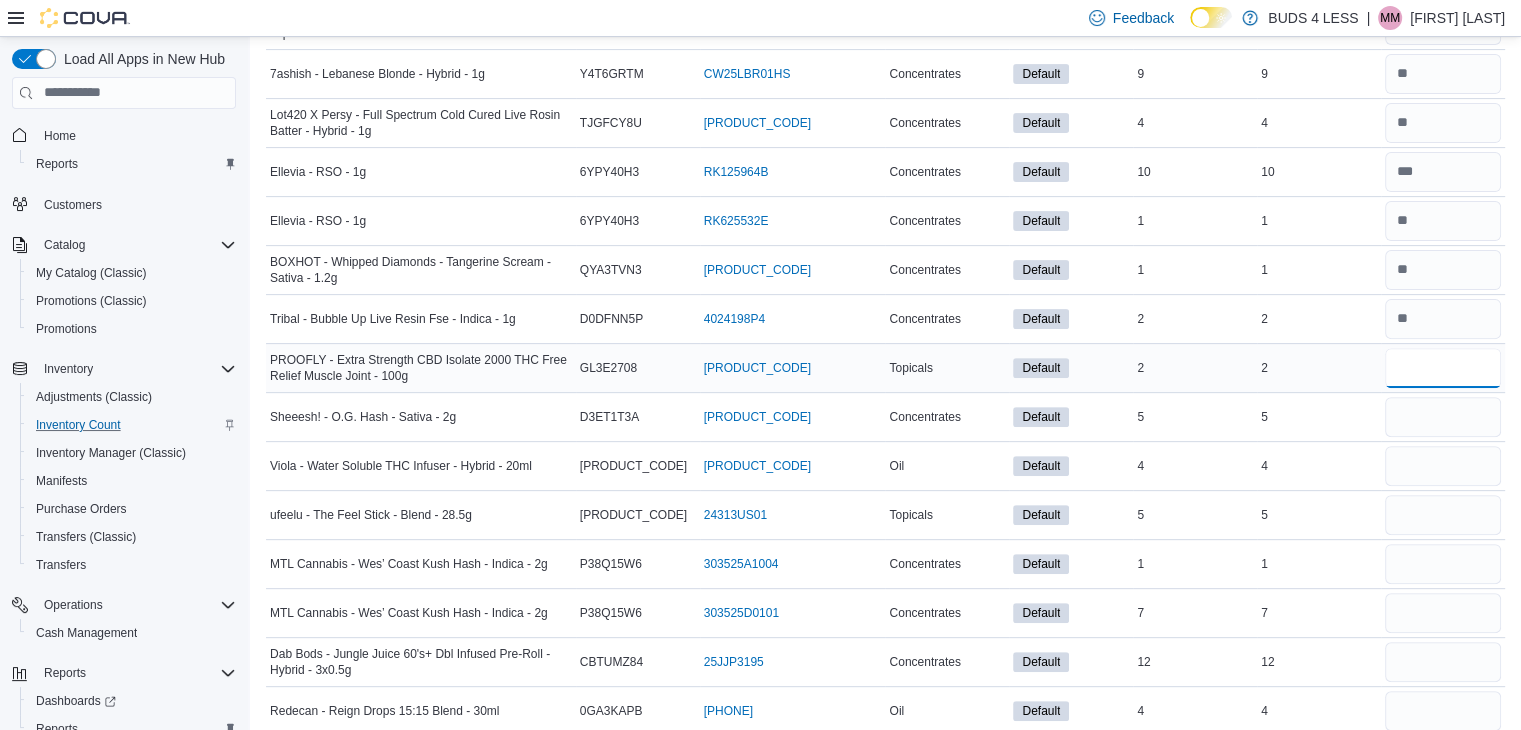 click at bounding box center [1443, 368] 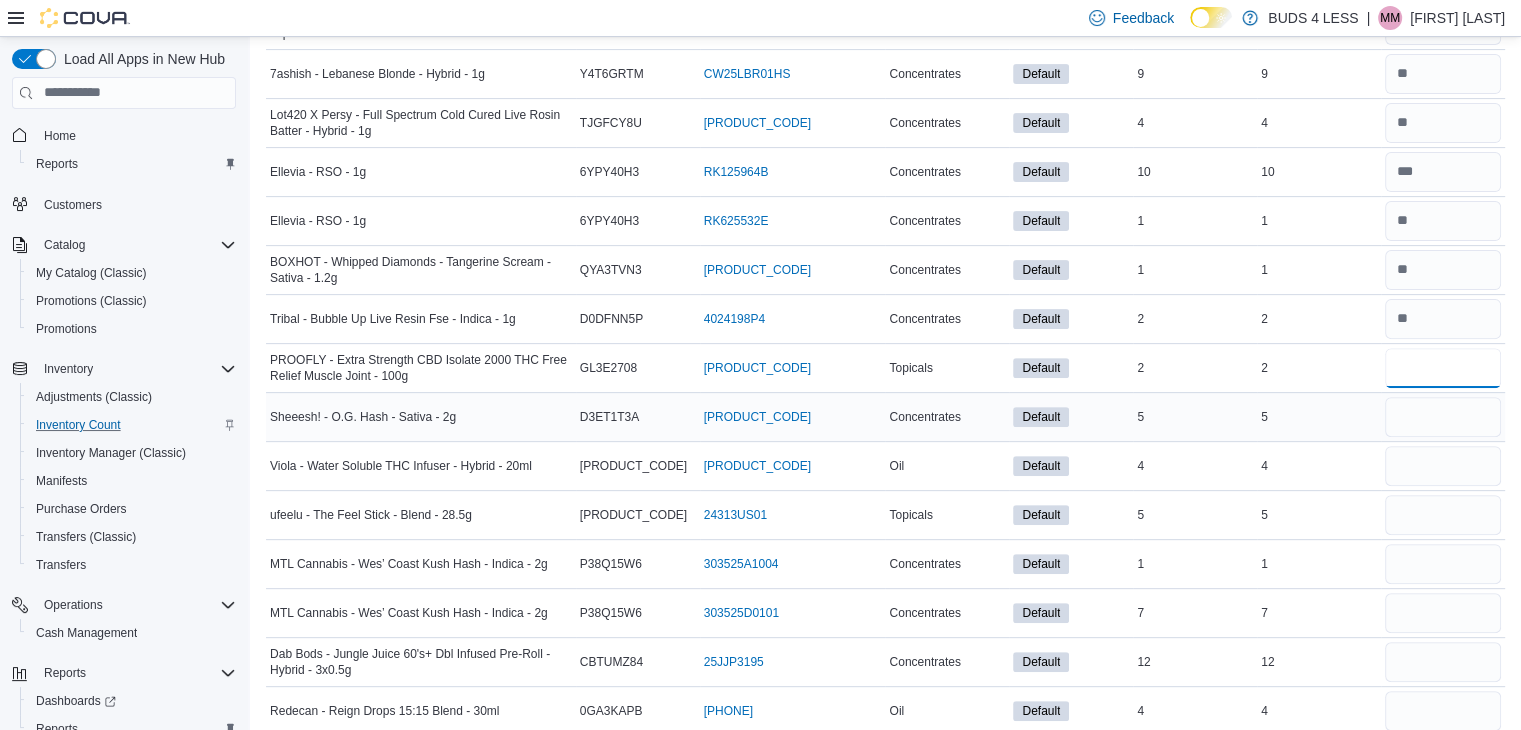 type on "*" 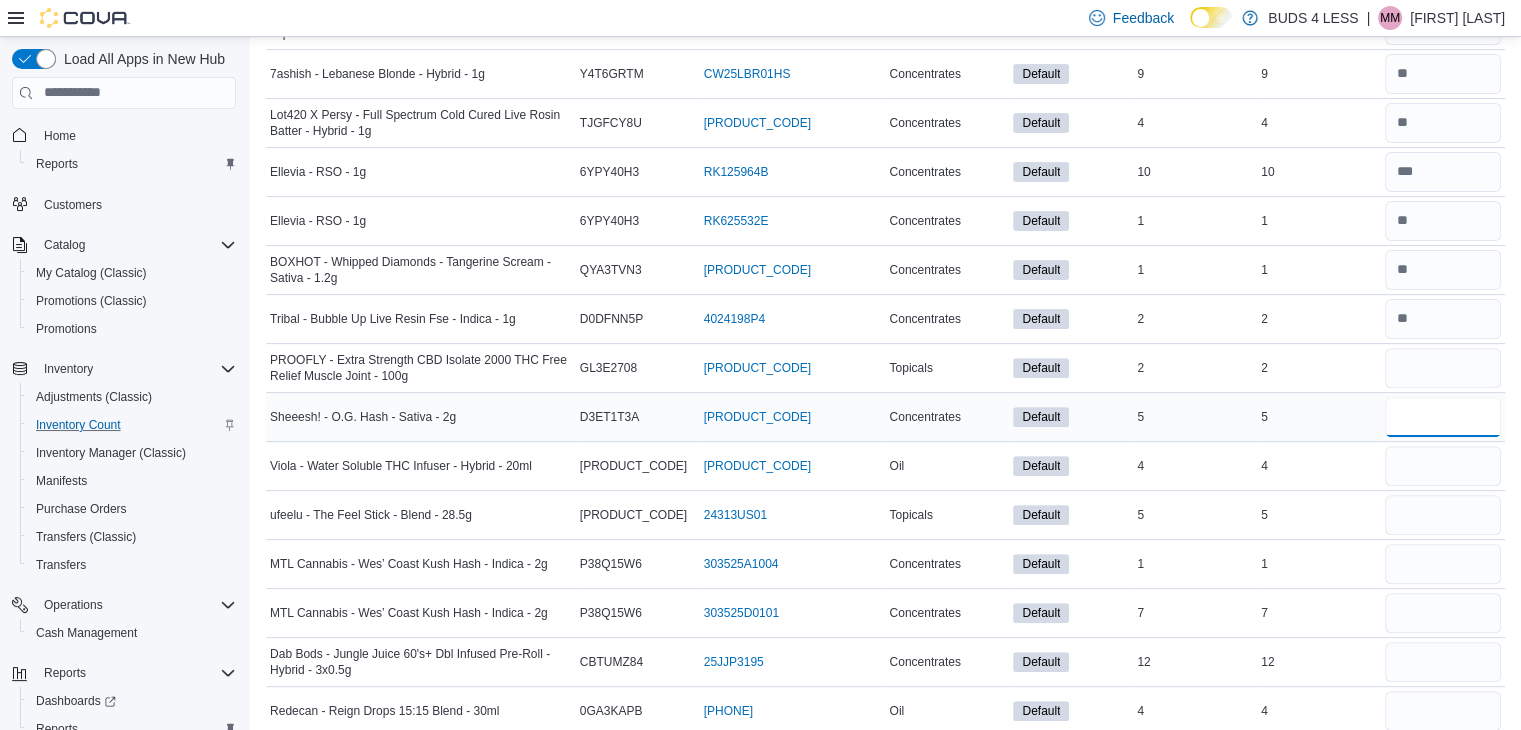 type 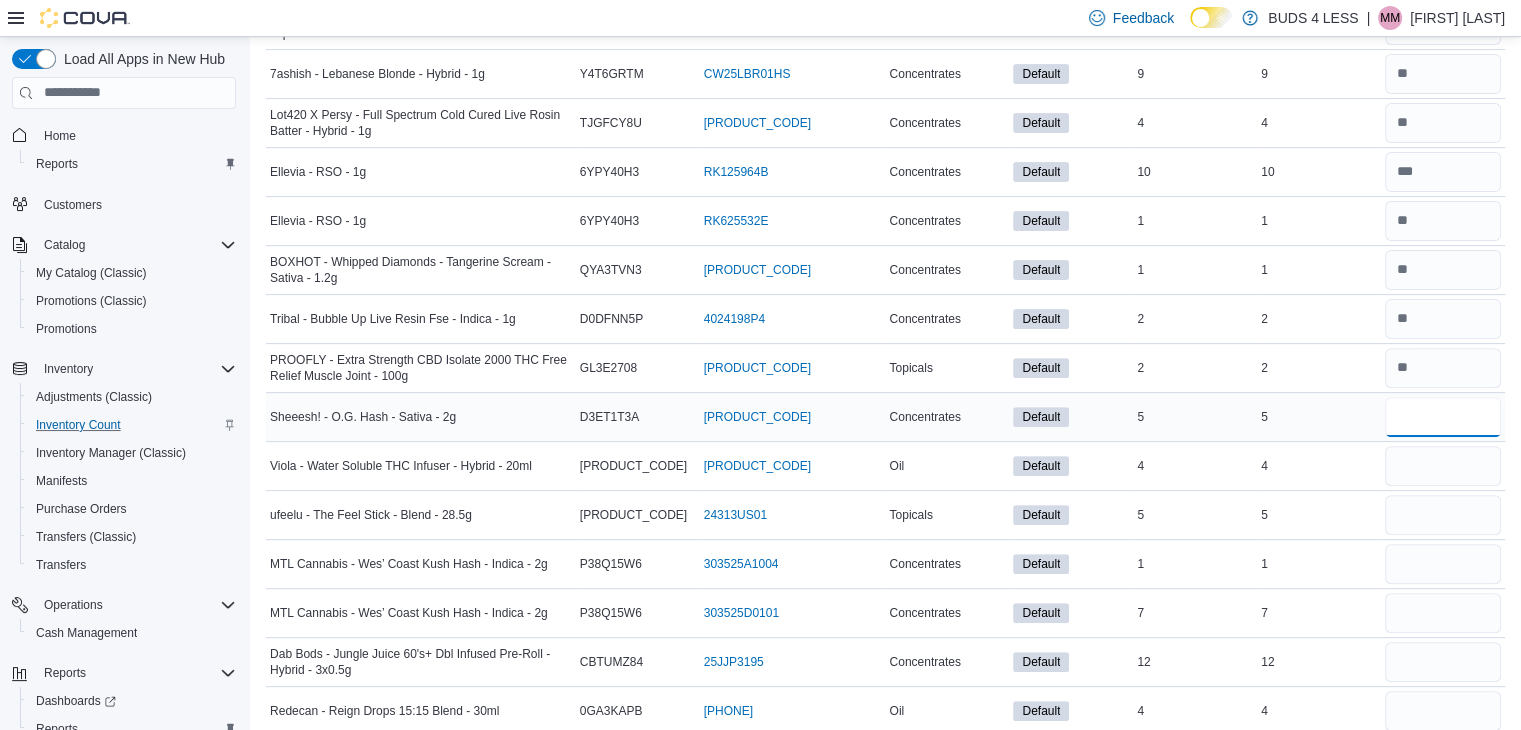 click at bounding box center (1443, 417) 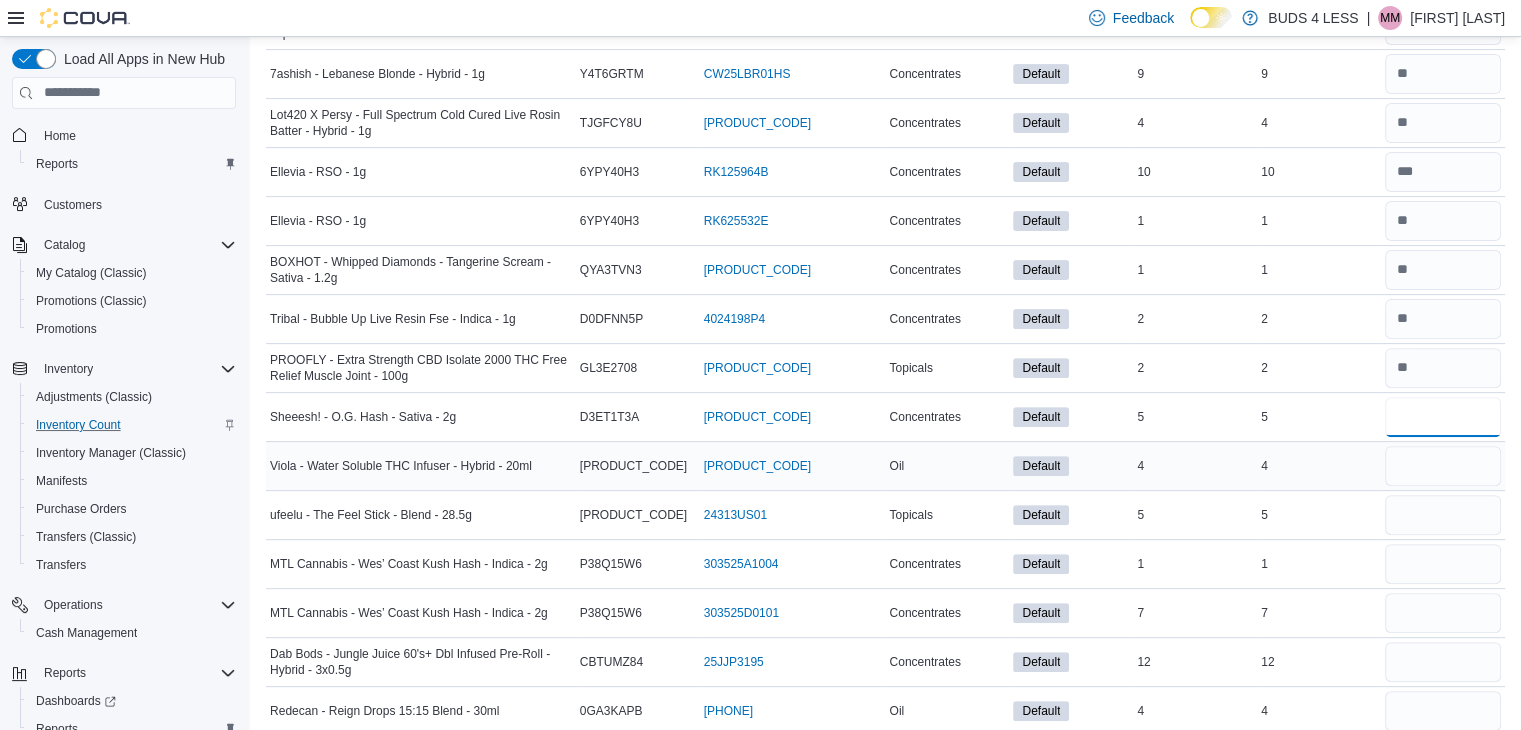 type on "*" 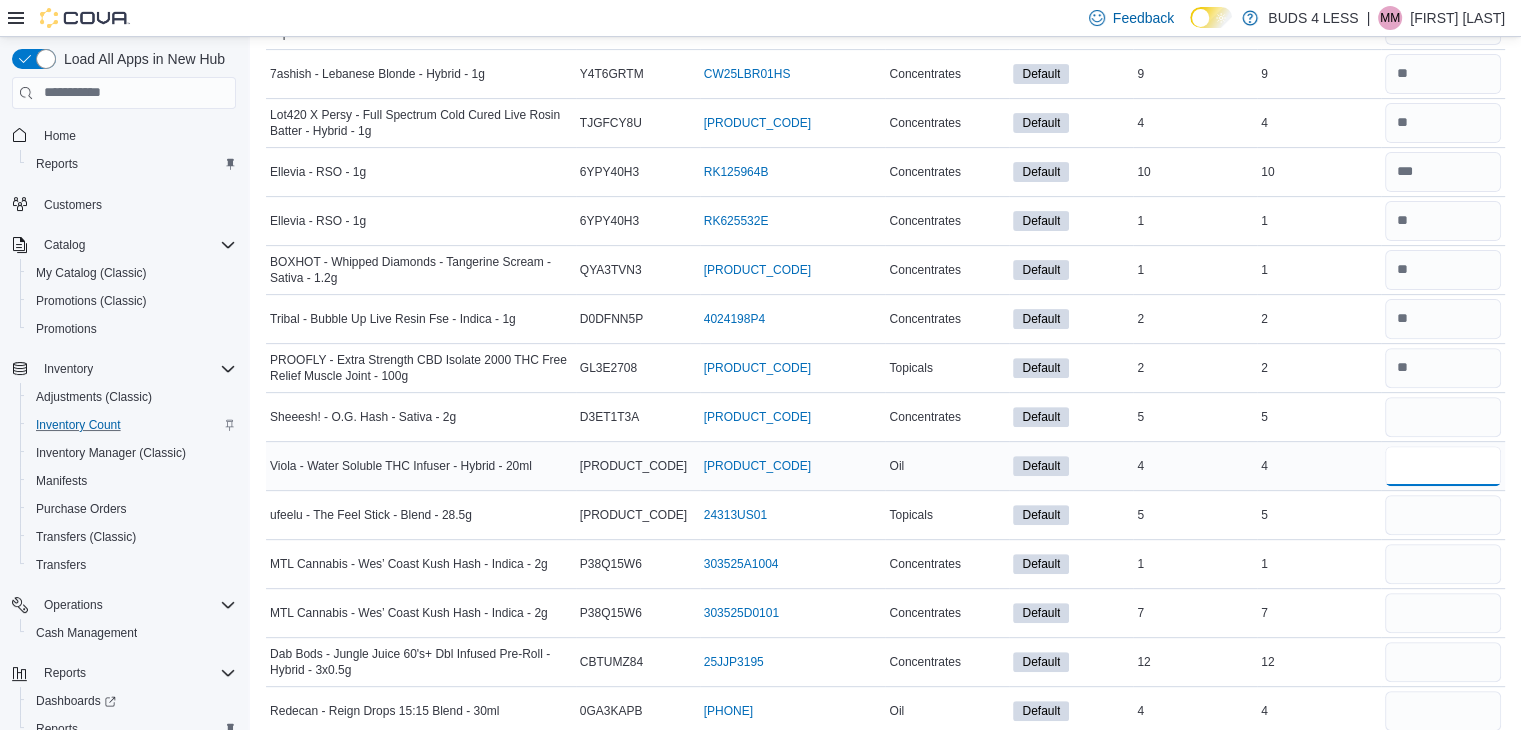 type 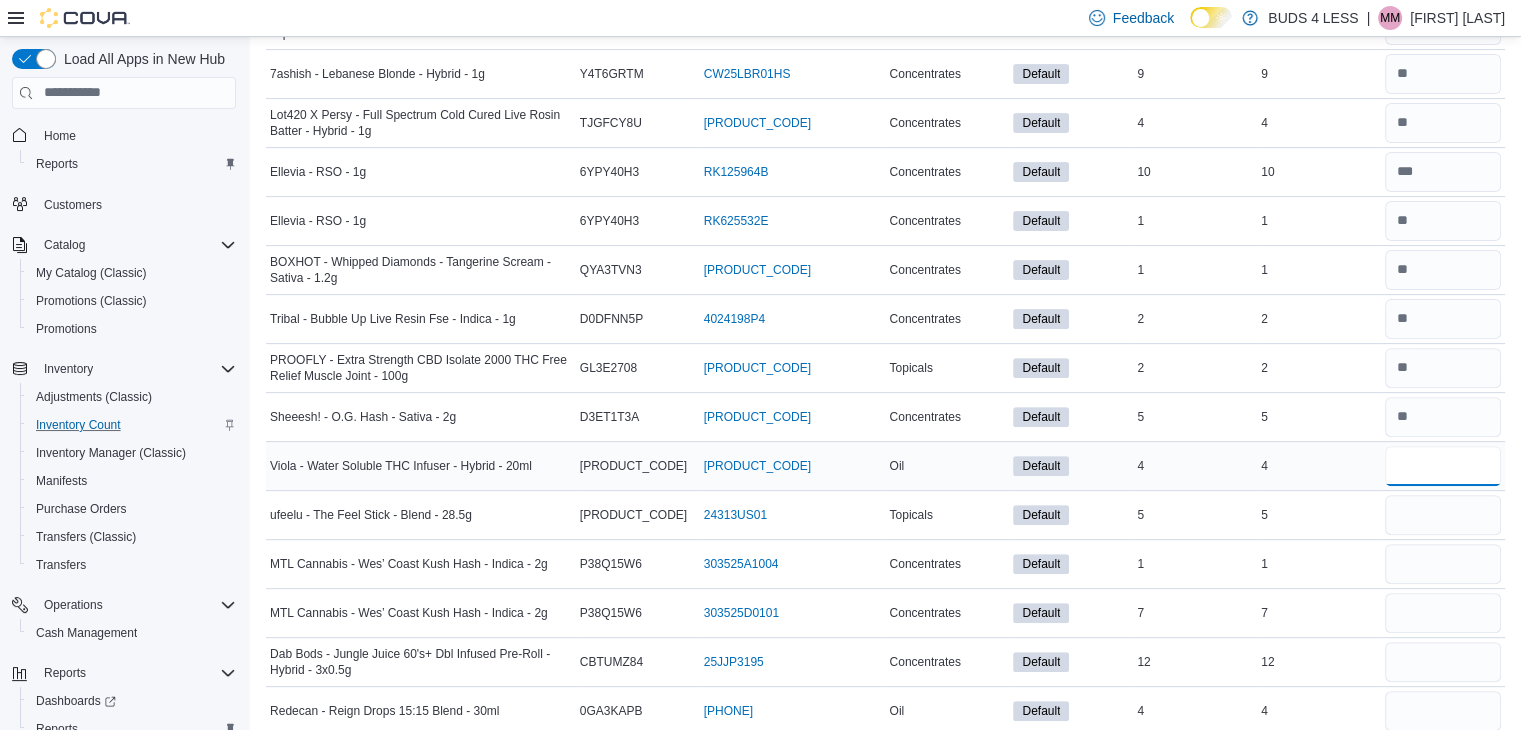 click at bounding box center (1443, 466) 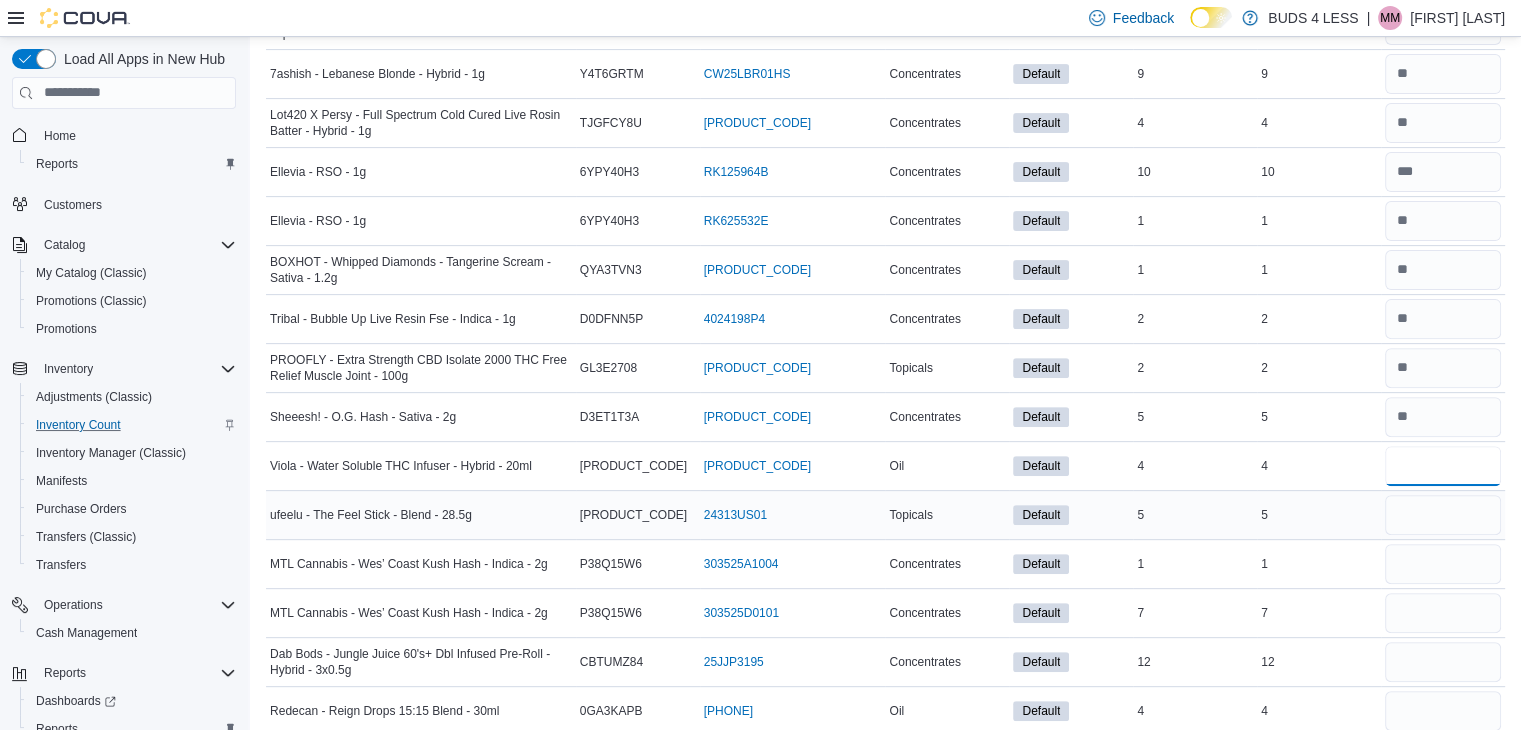 type on "*" 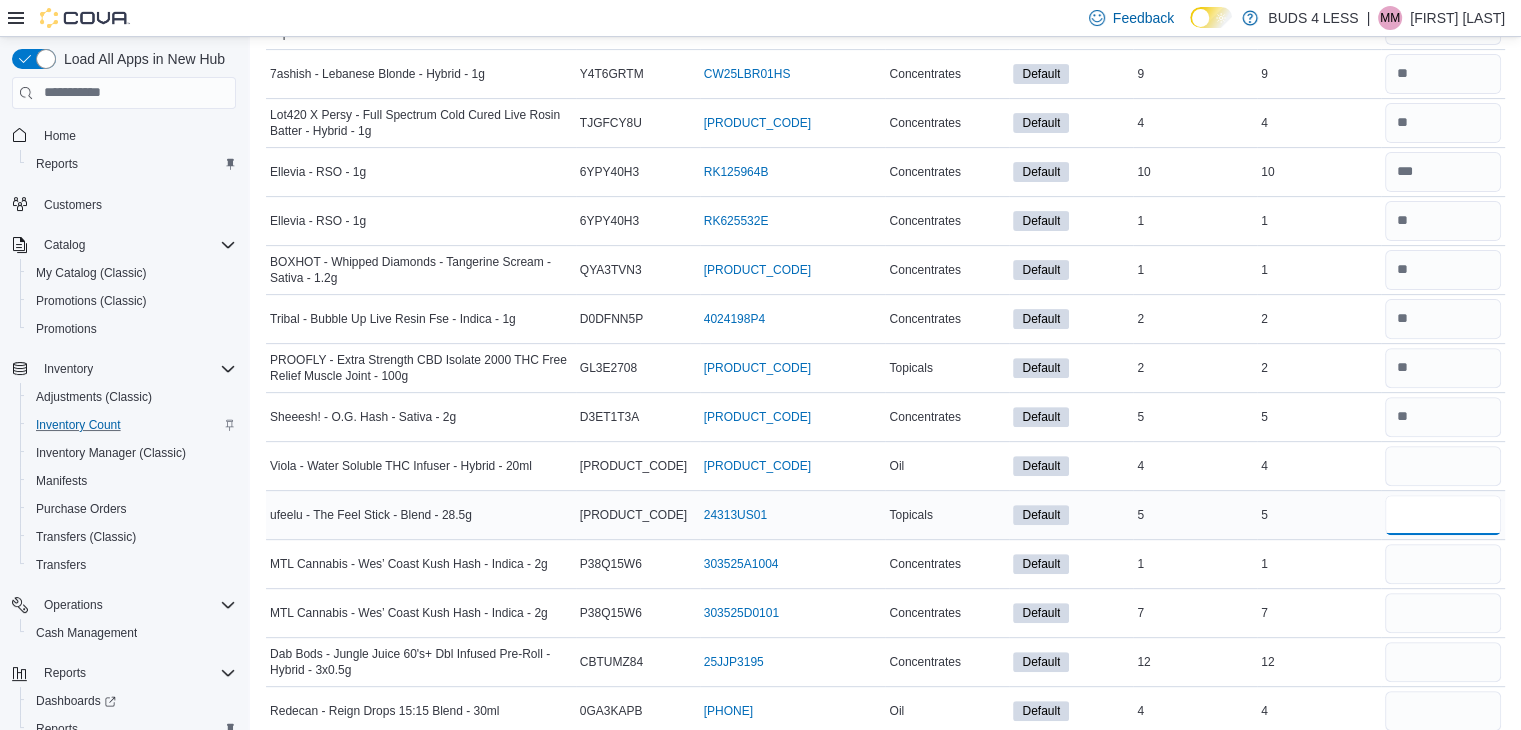 type 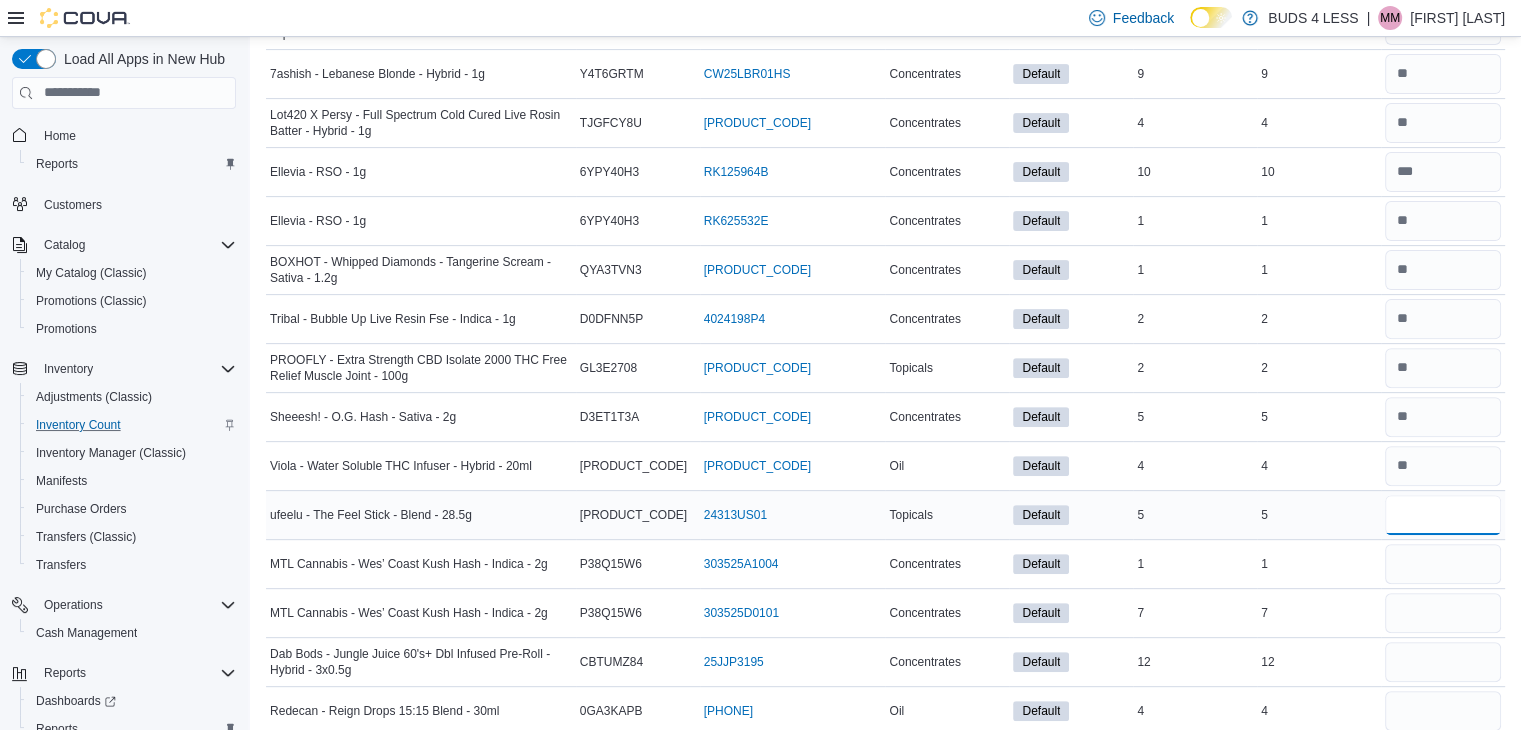 click at bounding box center (1443, 515) 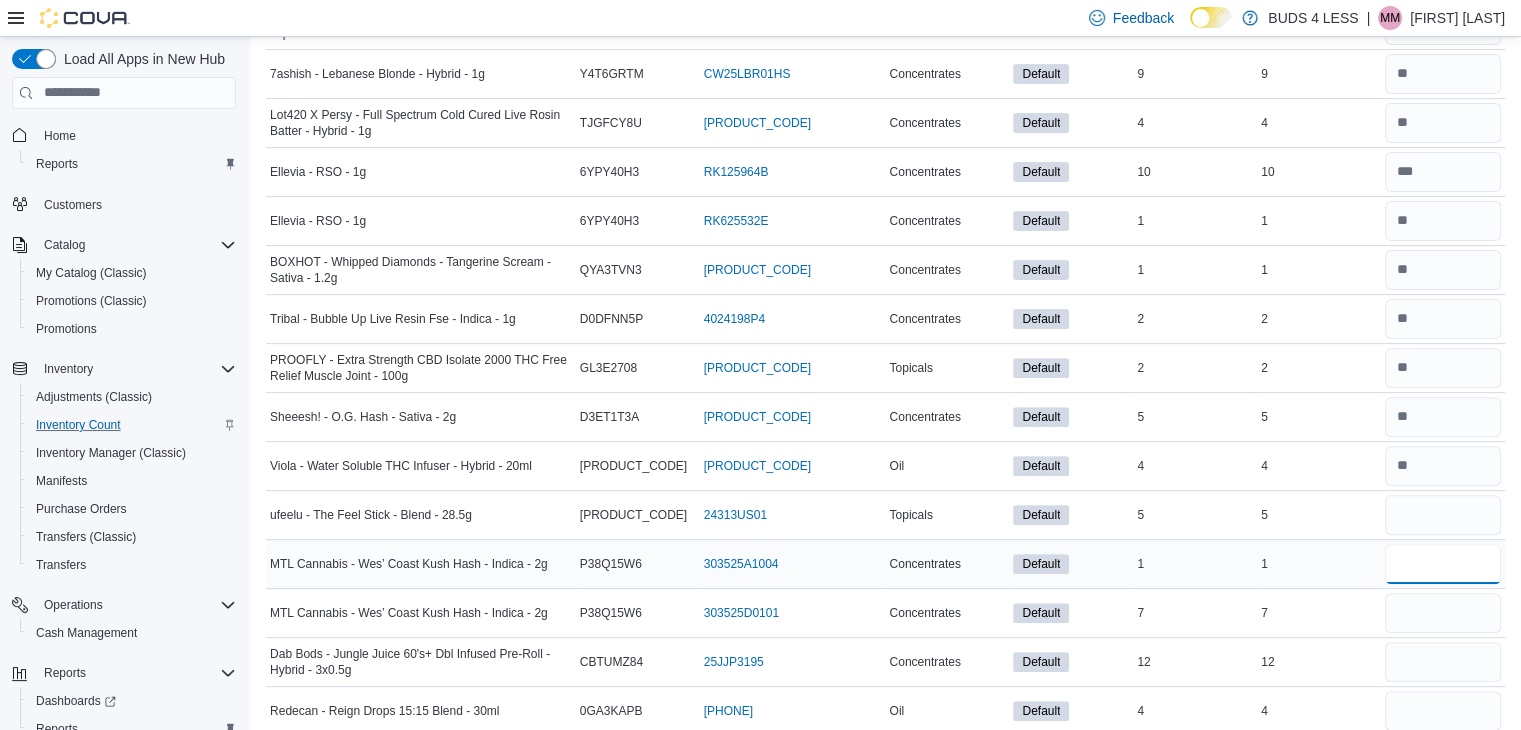 click at bounding box center [1443, 564] 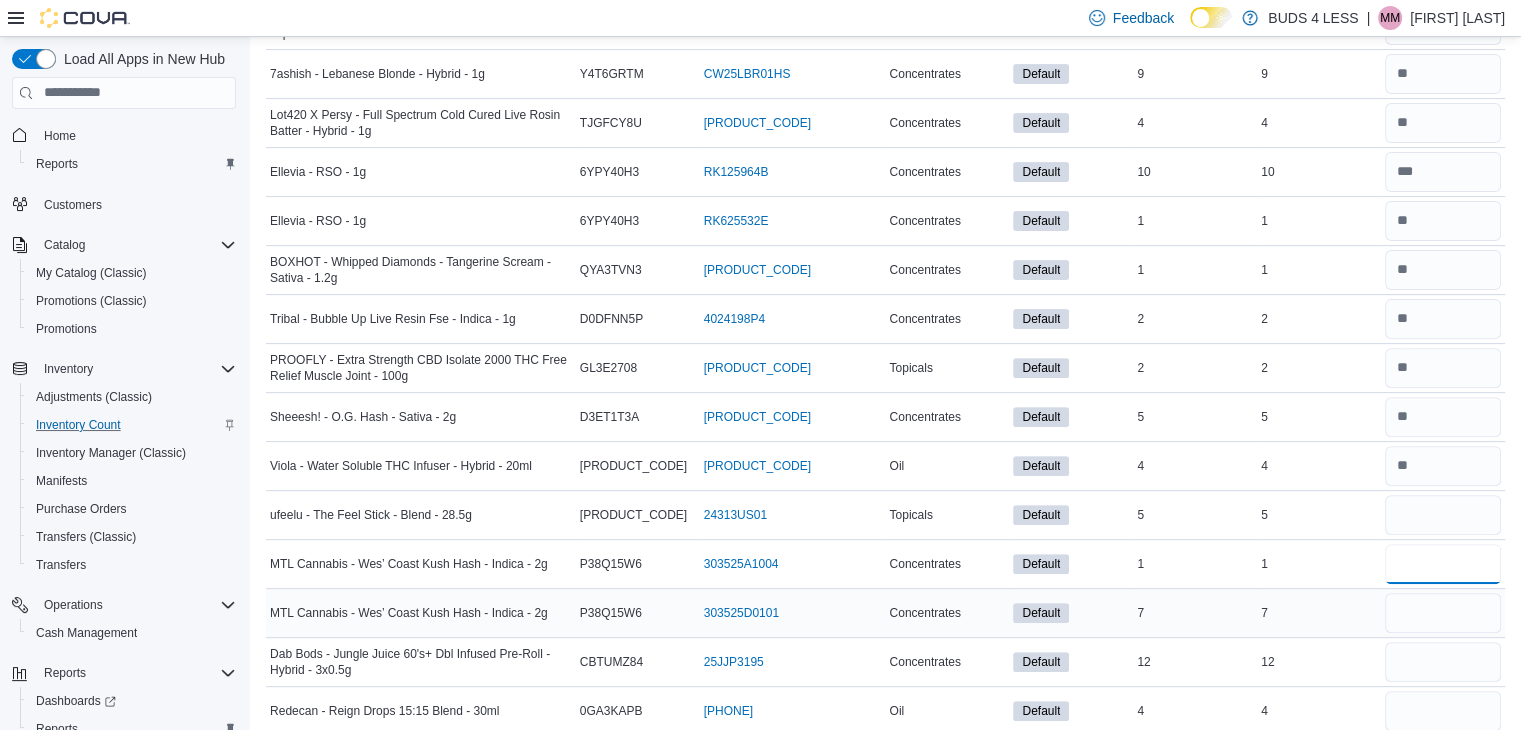 type on "*" 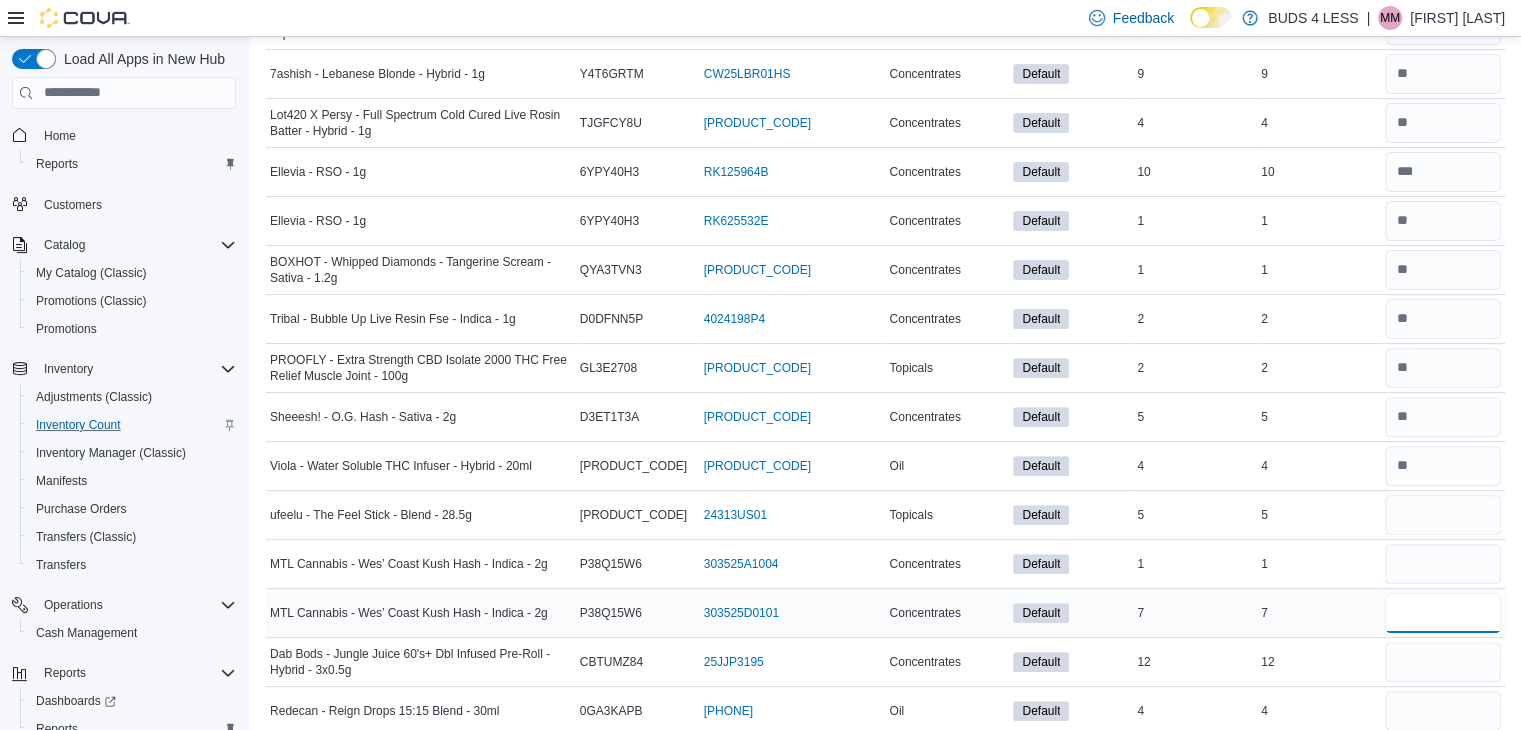 type 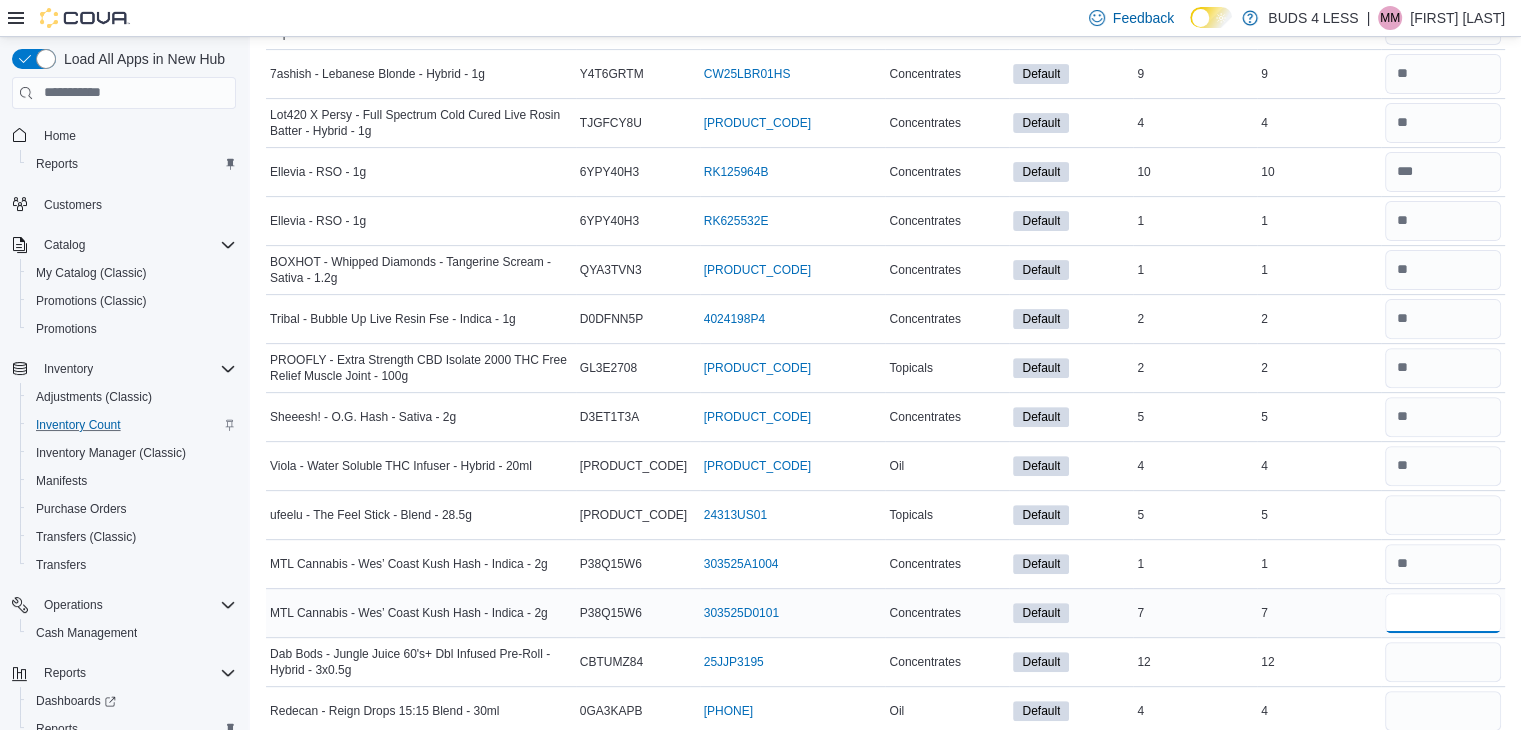 click at bounding box center [1443, 613] 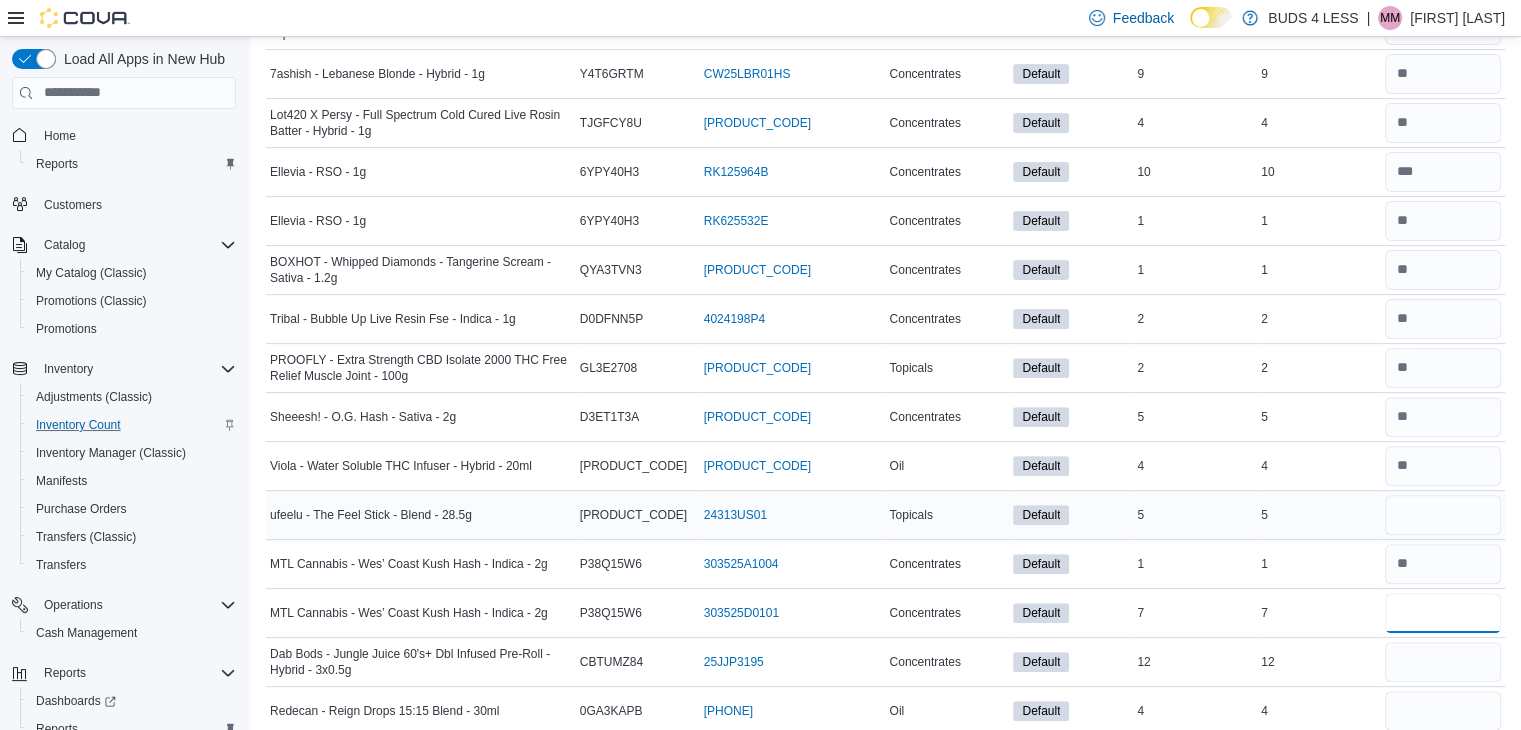 type on "*" 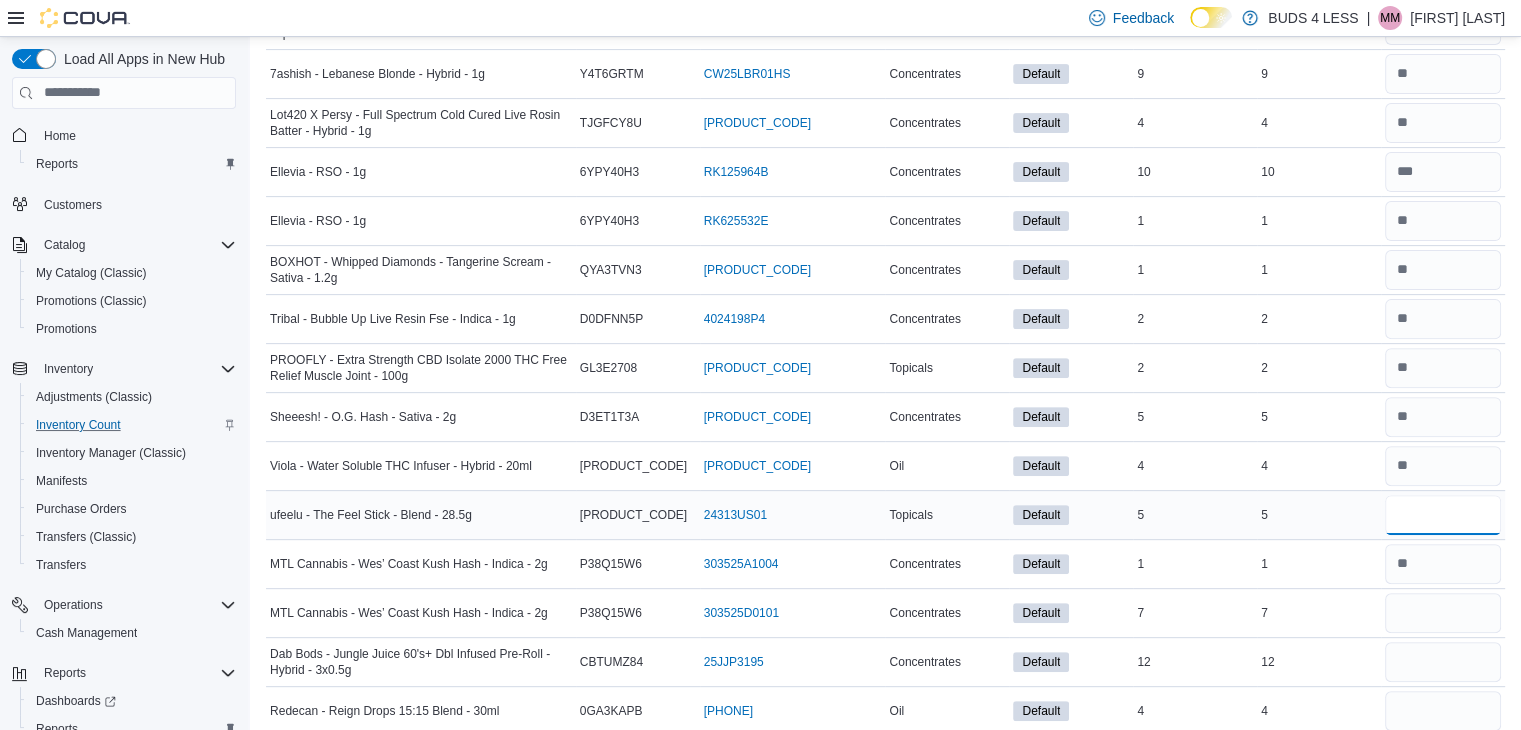 type 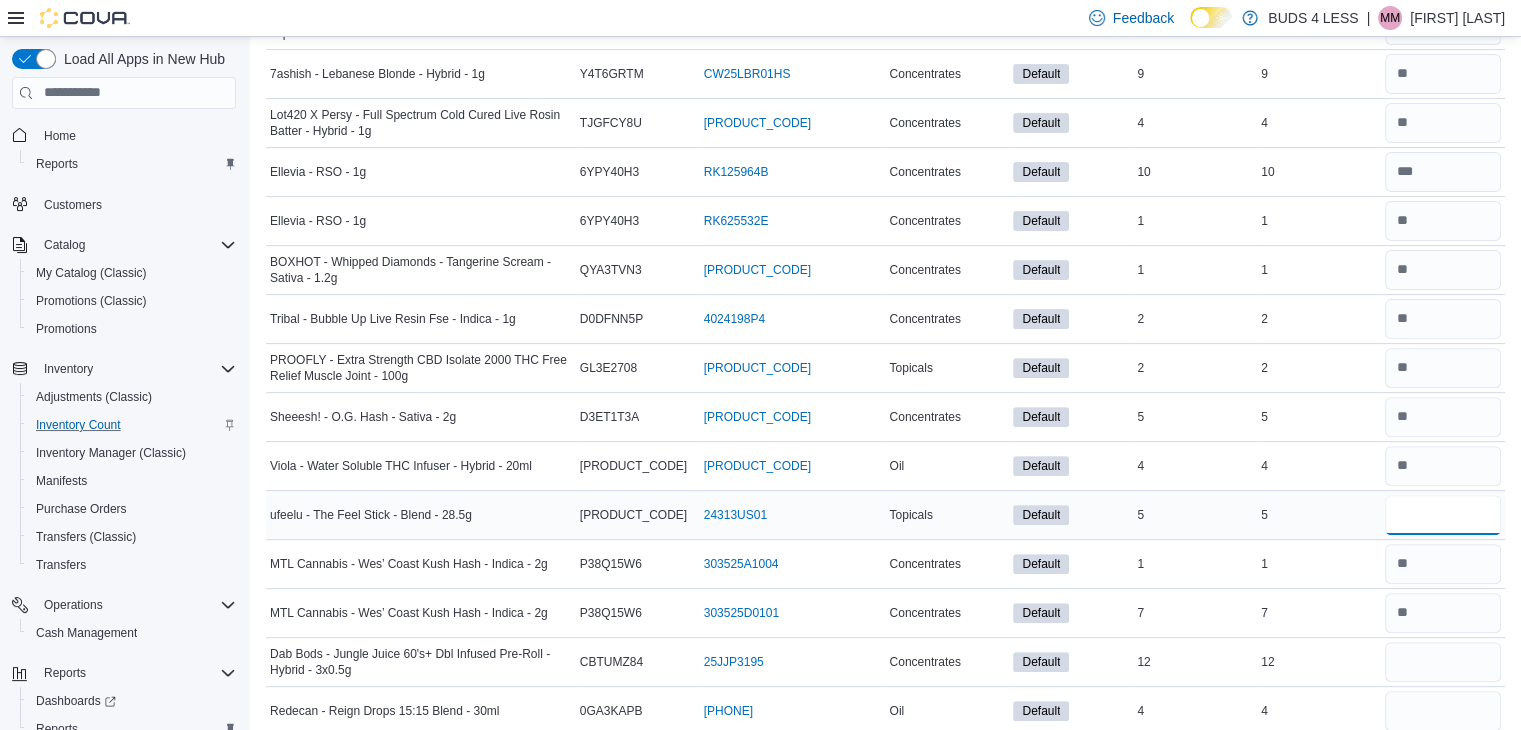 click at bounding box center (1443, 515) 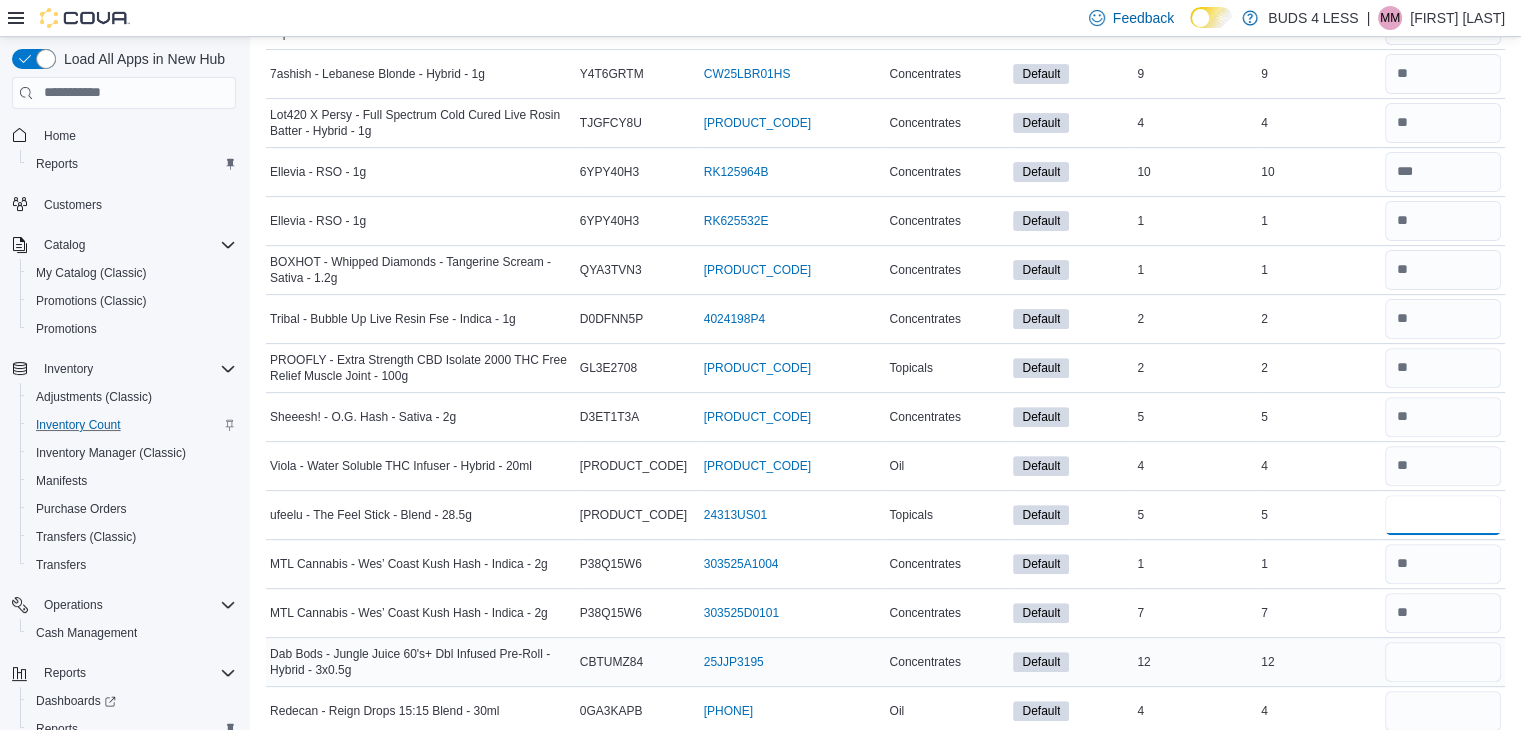 type on "*" 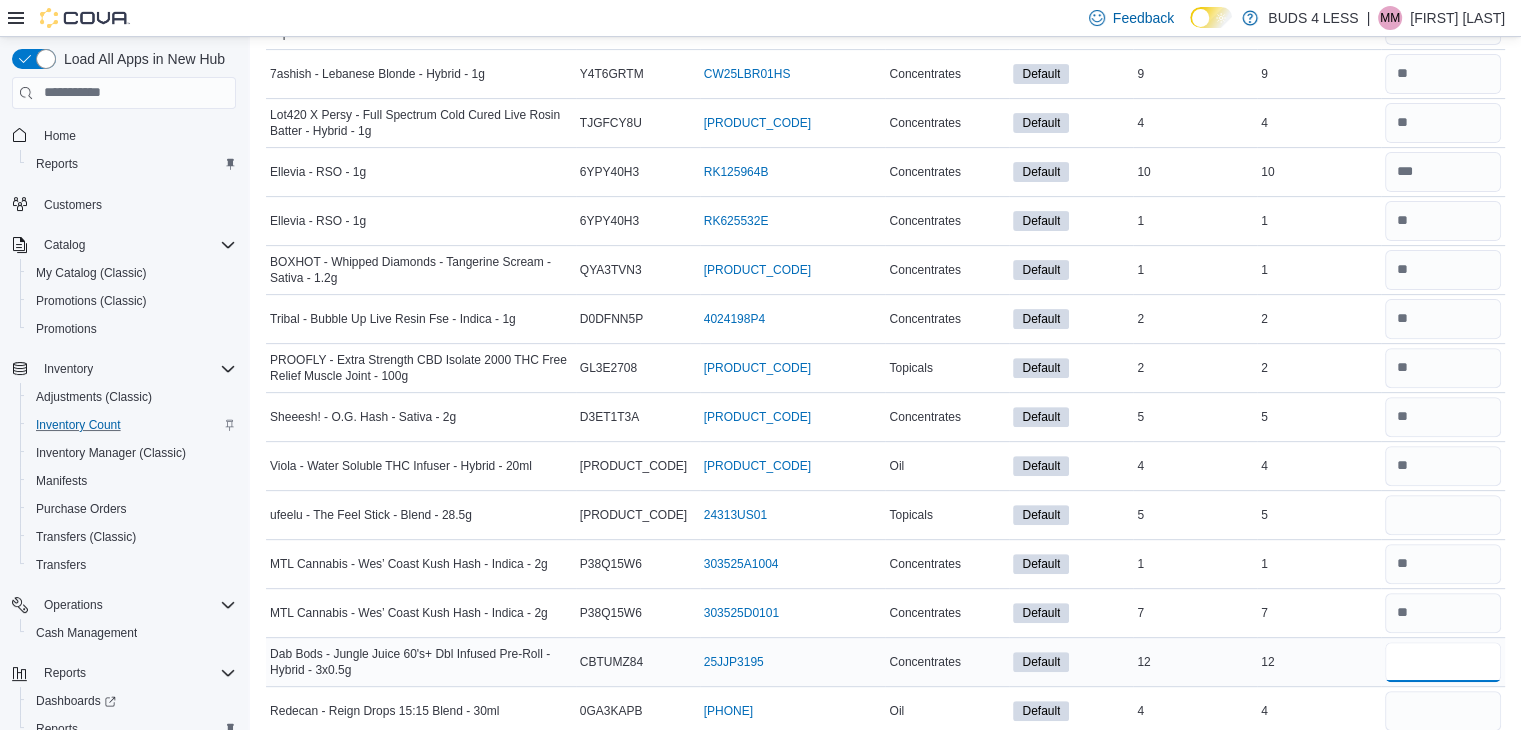 type 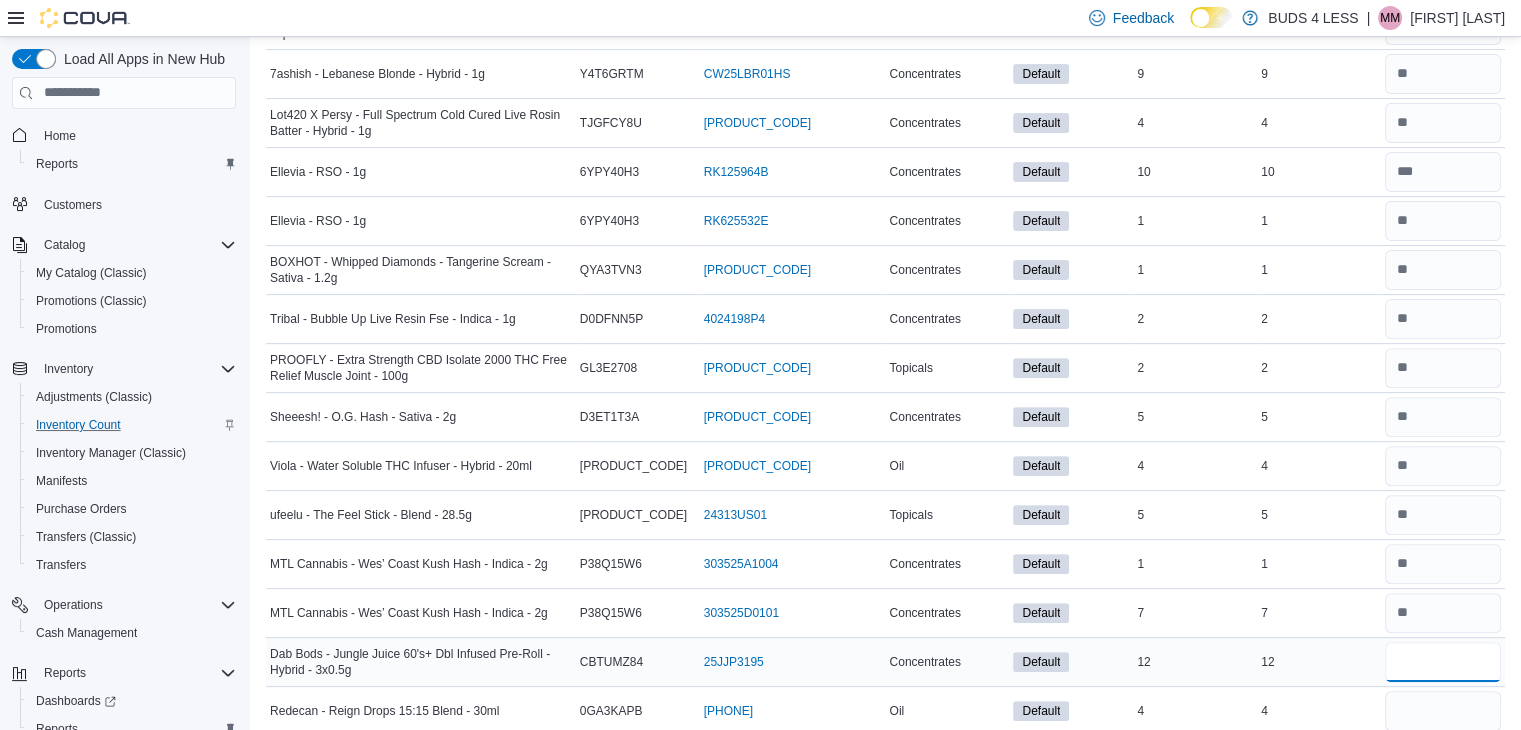 click at bounding box center [1443, 662] 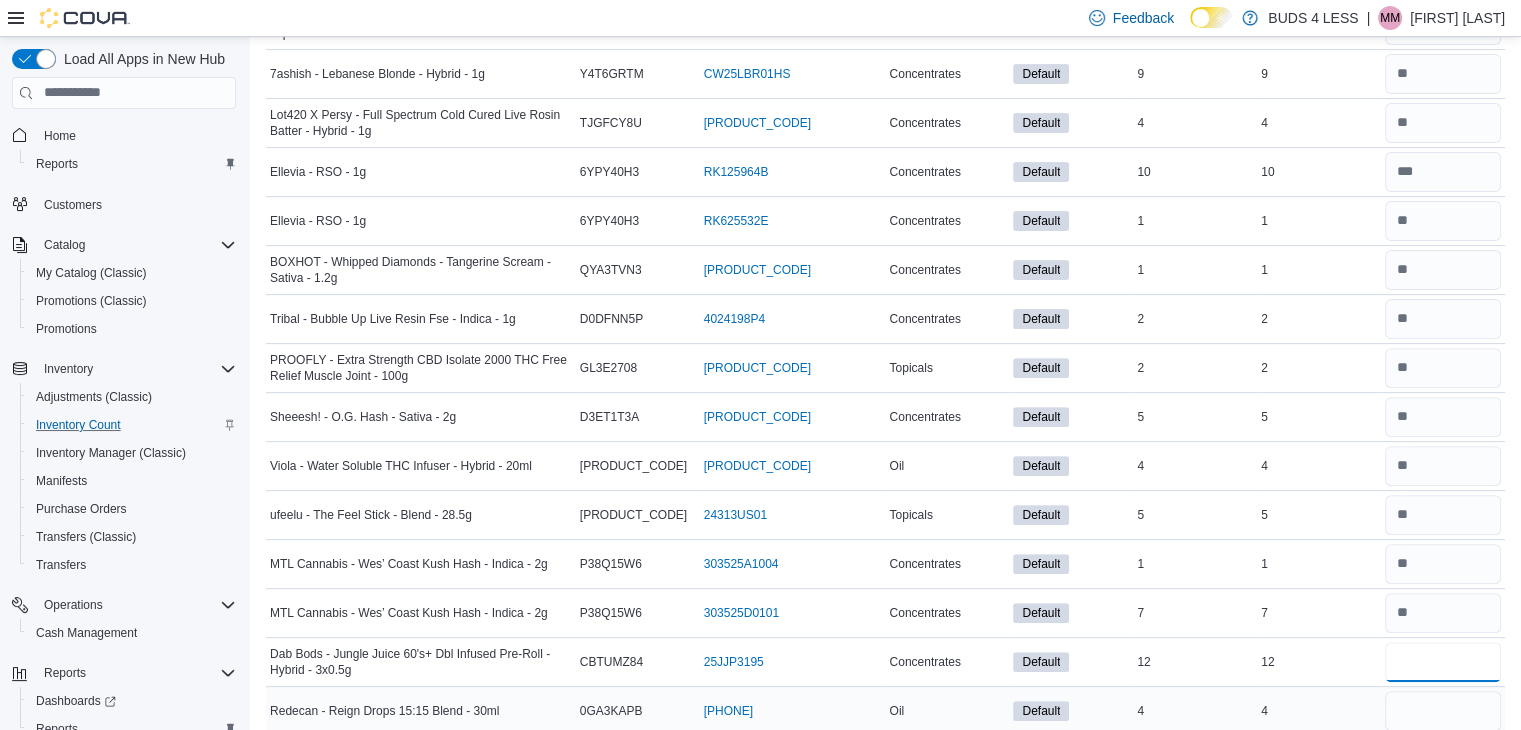 type on "**" 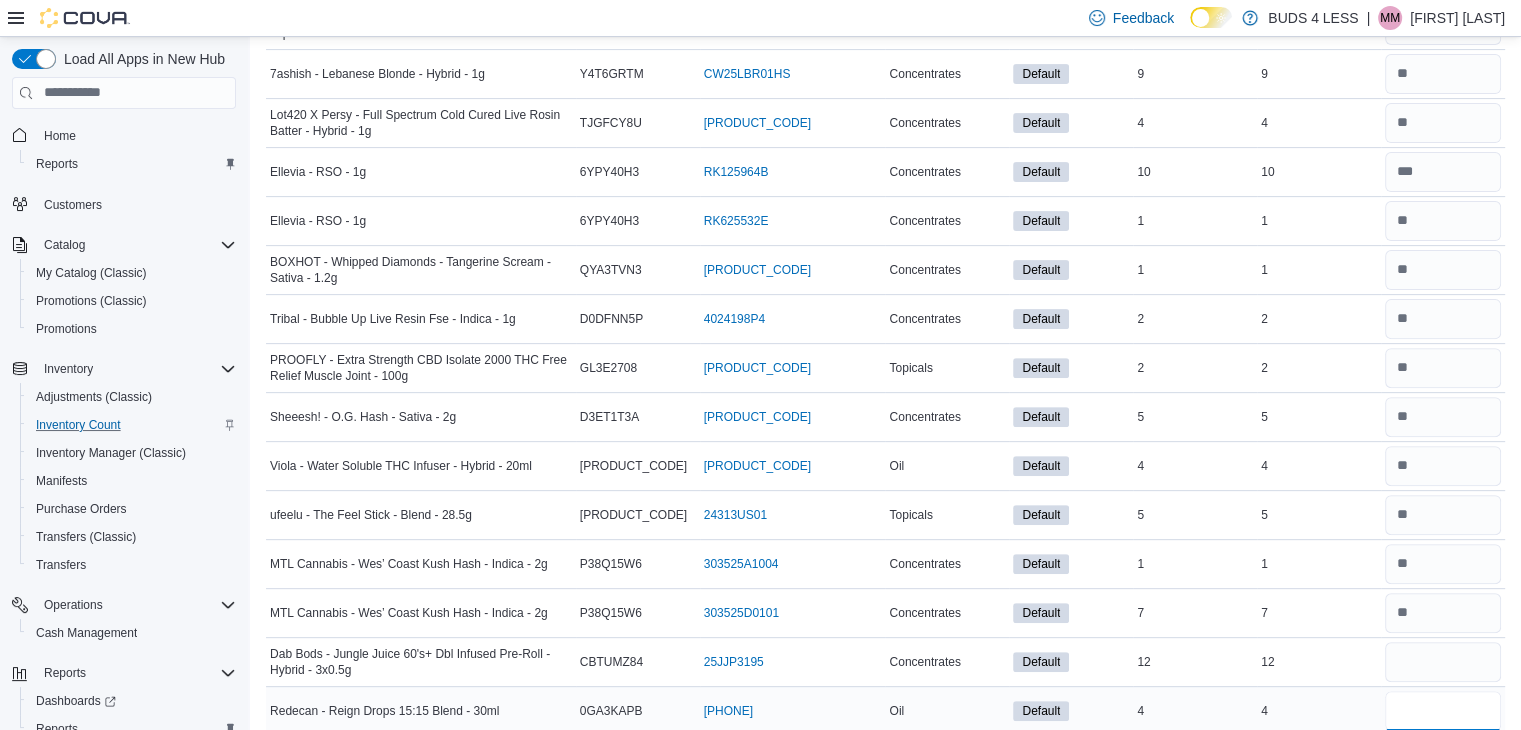 type 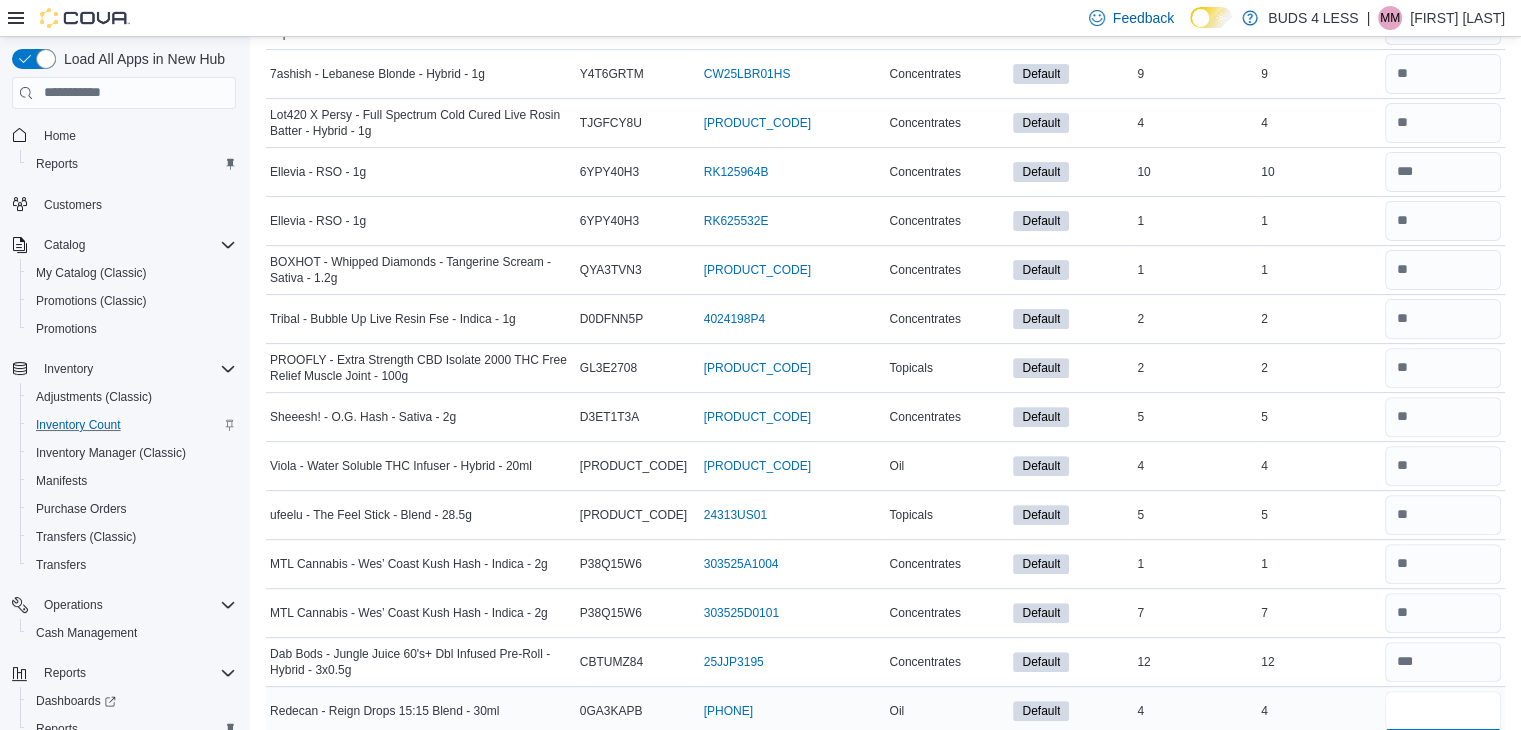 click at bounding box center (1443, 711) 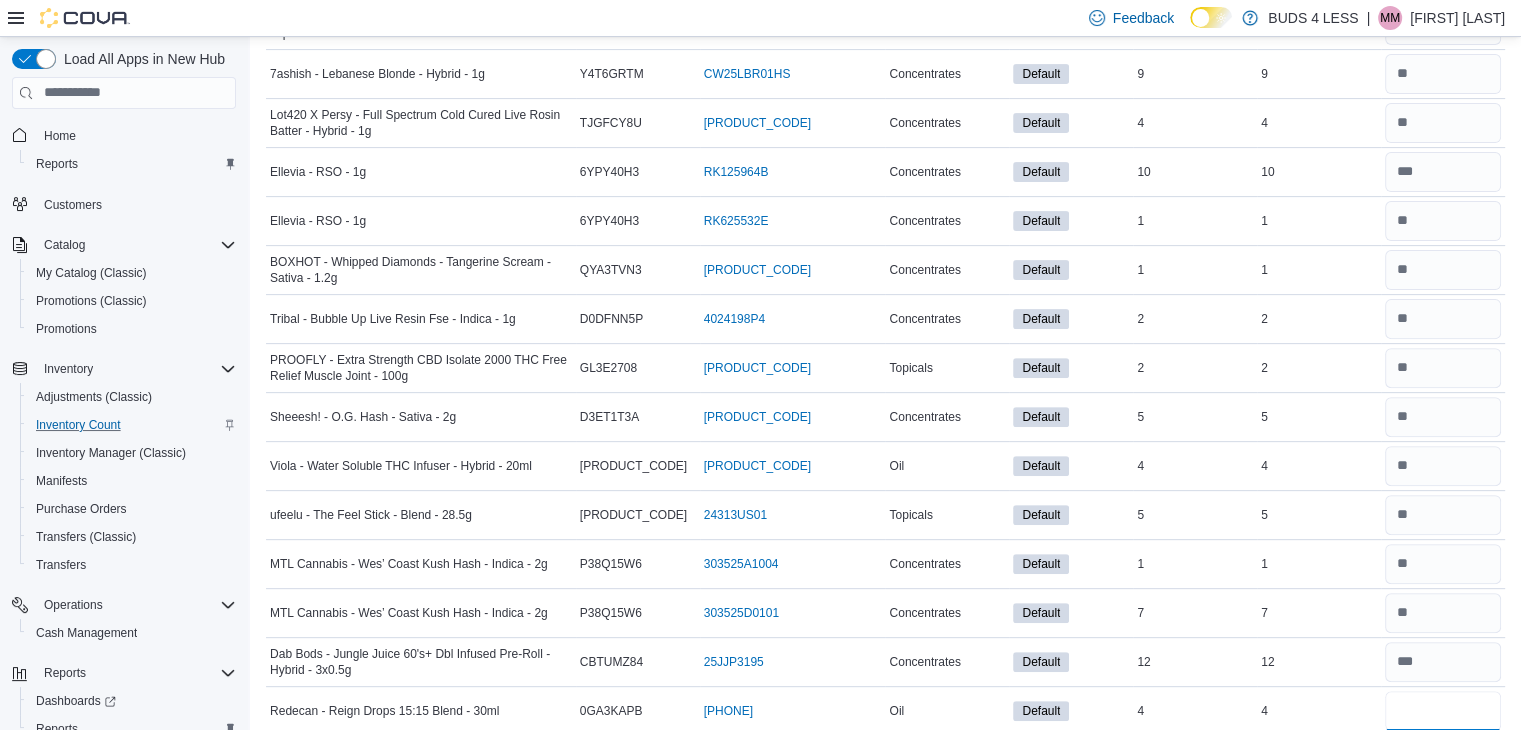 scroll, scrollTop: 1276, scrollLeft: 0, axis: vertical 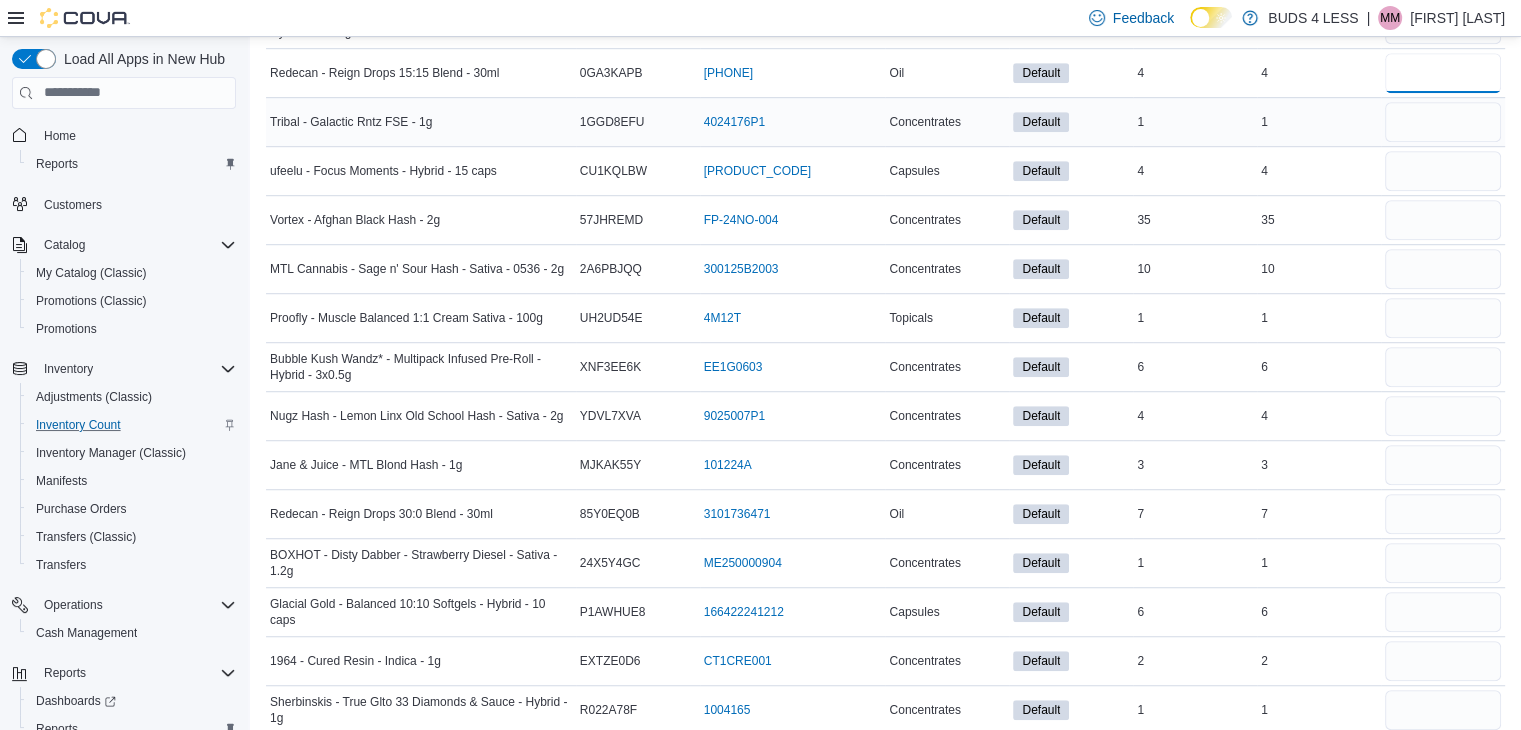 type on "*" 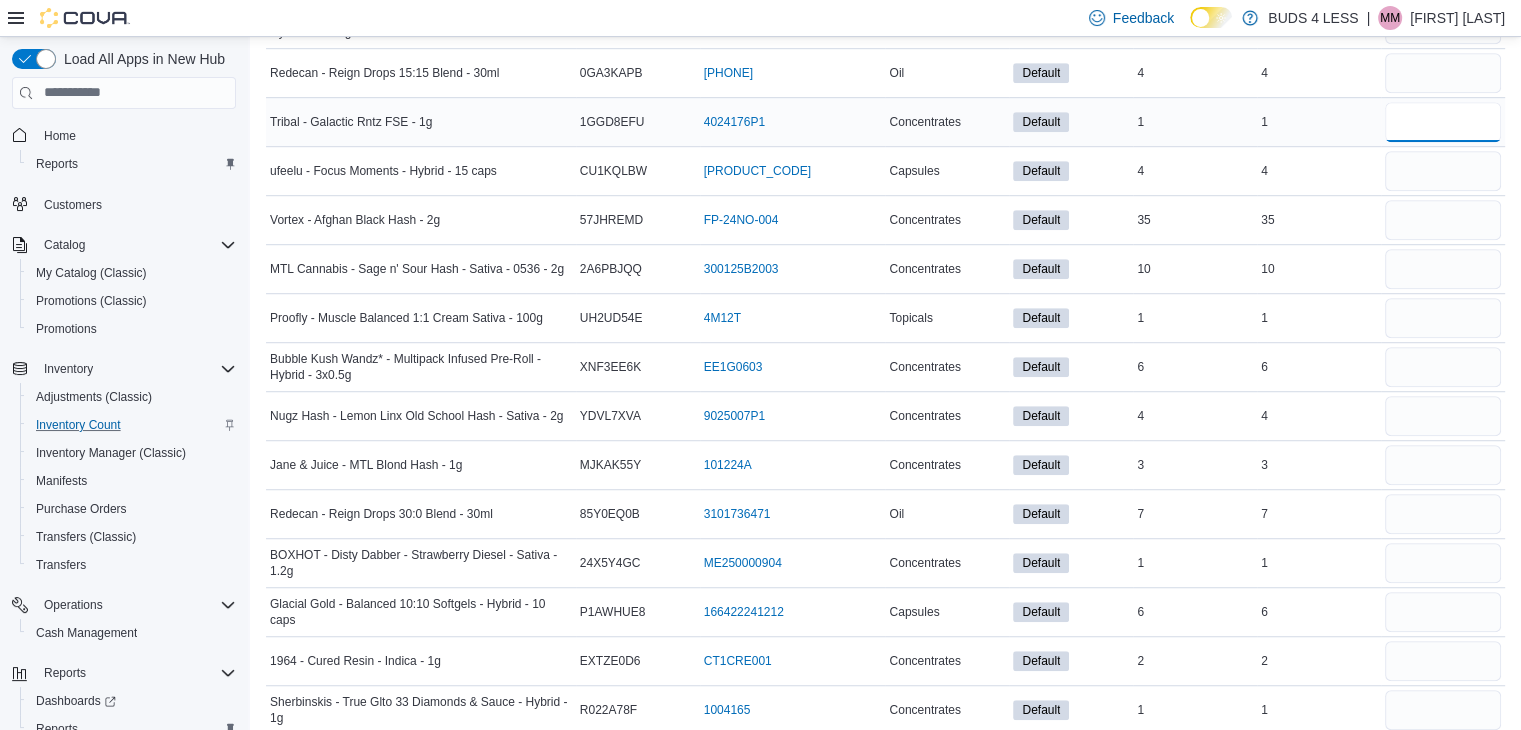 type 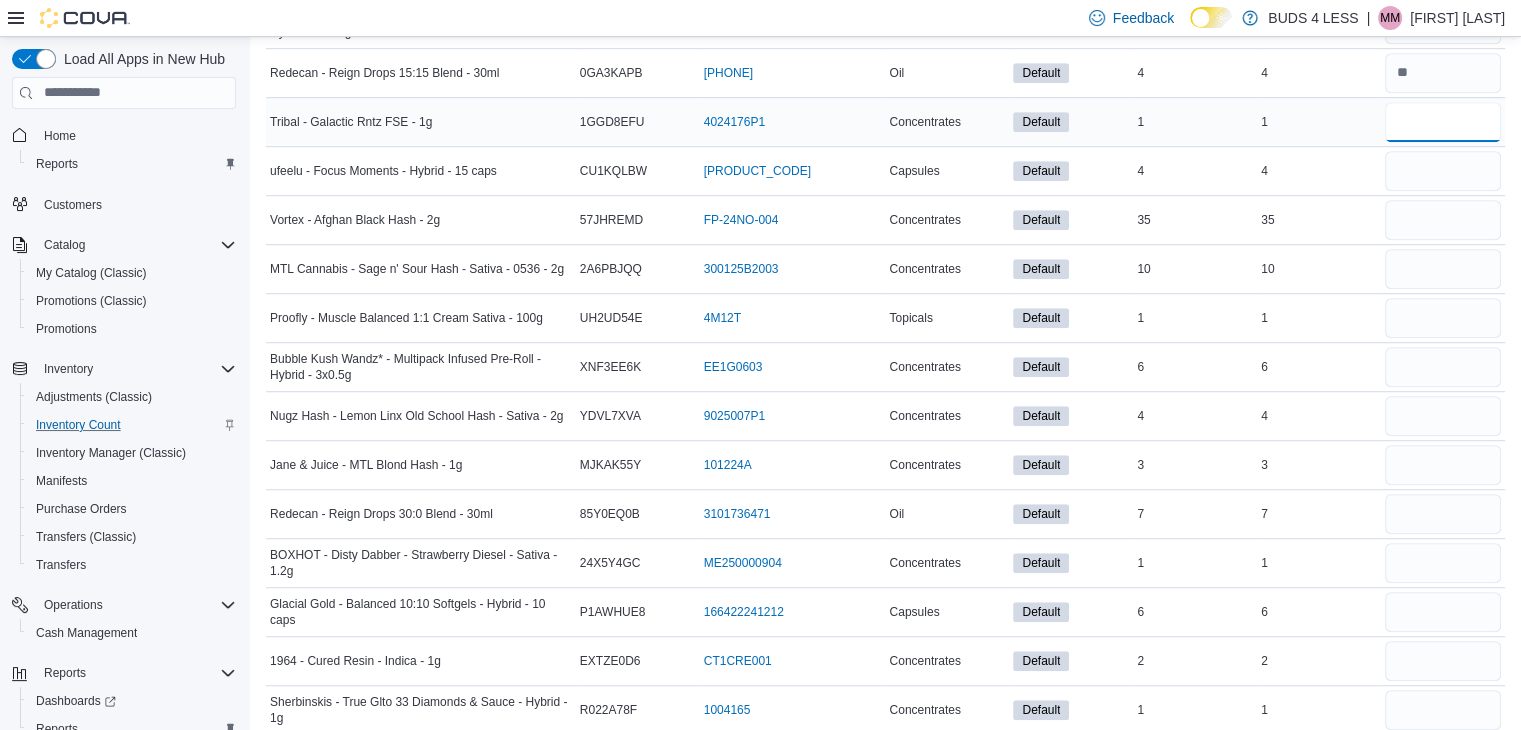 click at bounding box center (1443, 122) 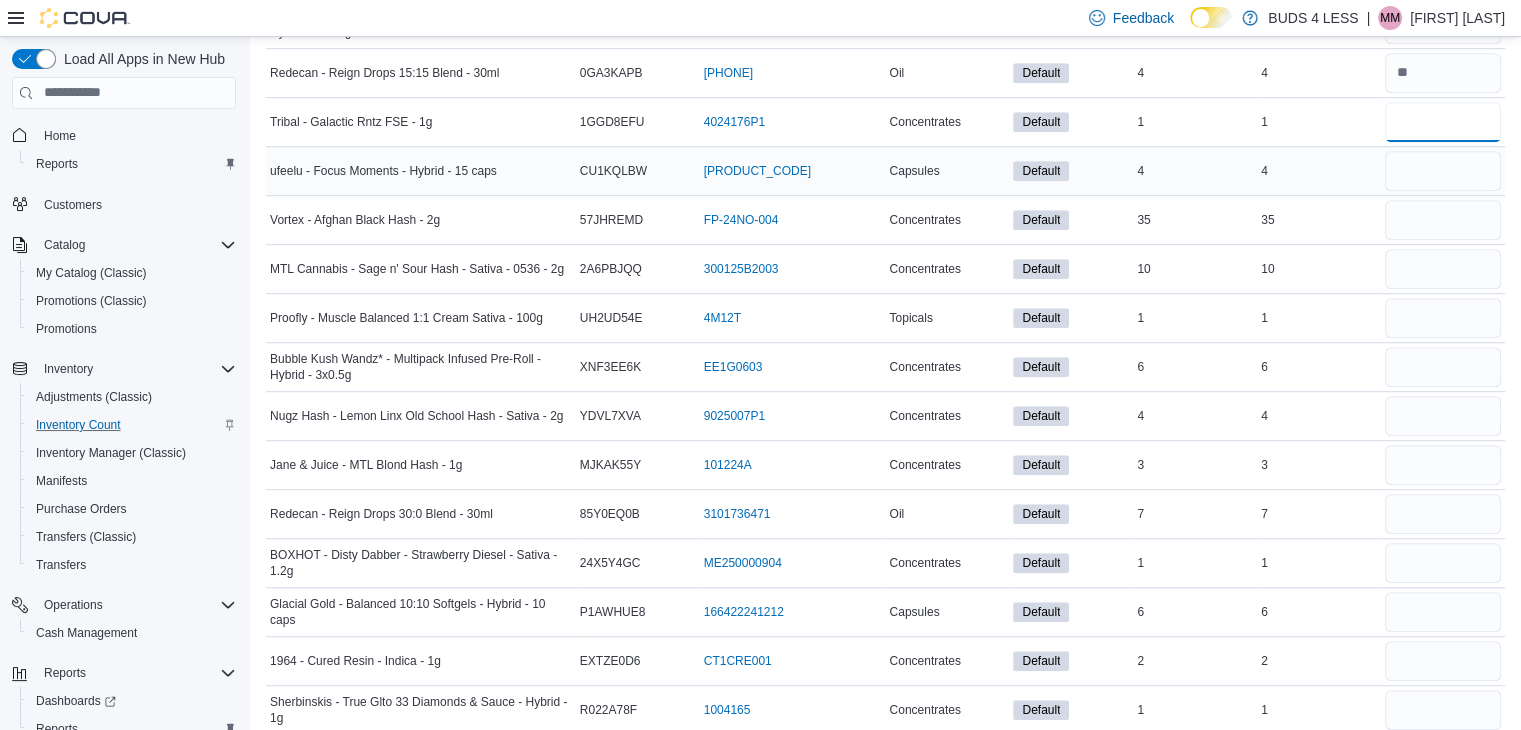type on "*" 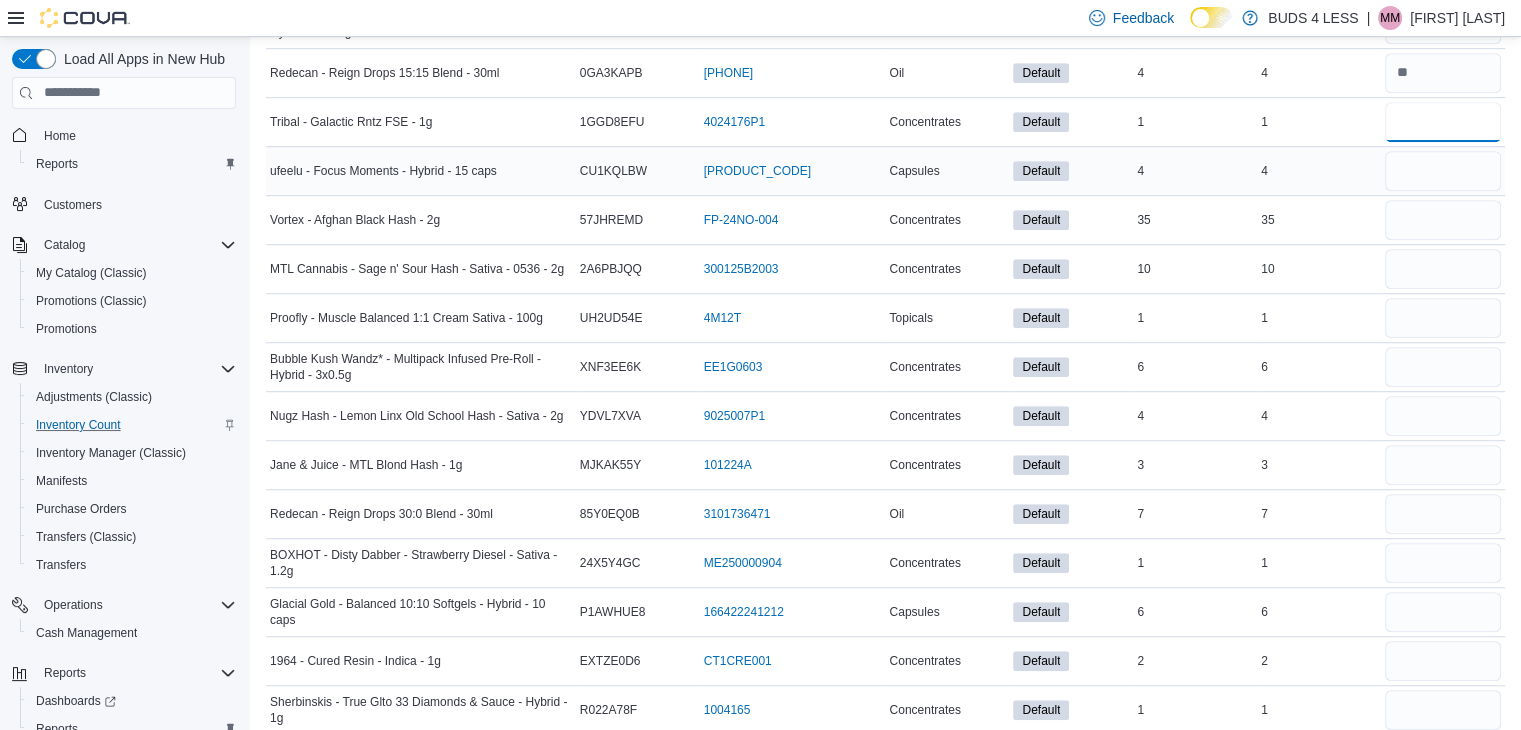 type 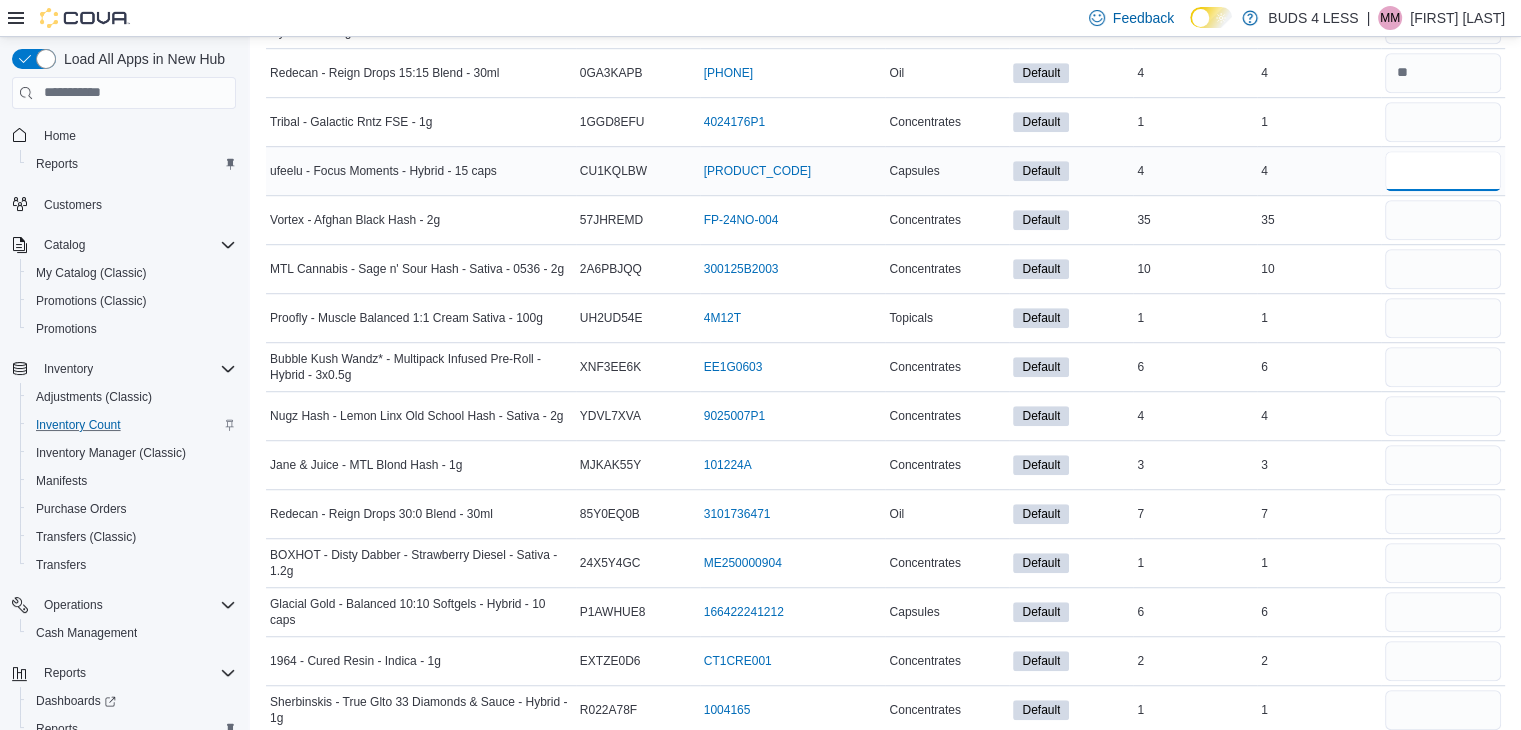 click at bounding box center [1443, 171] 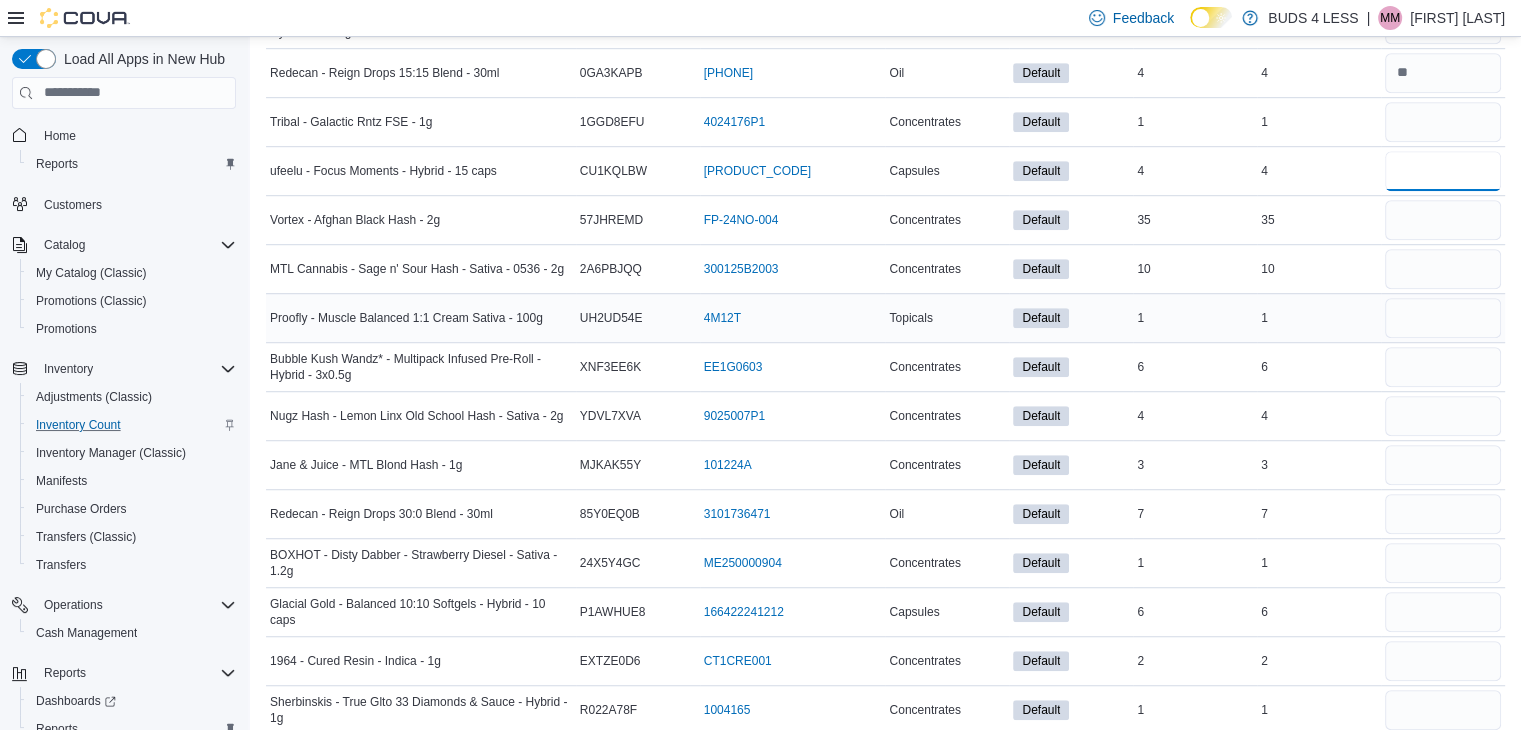 type on "*" 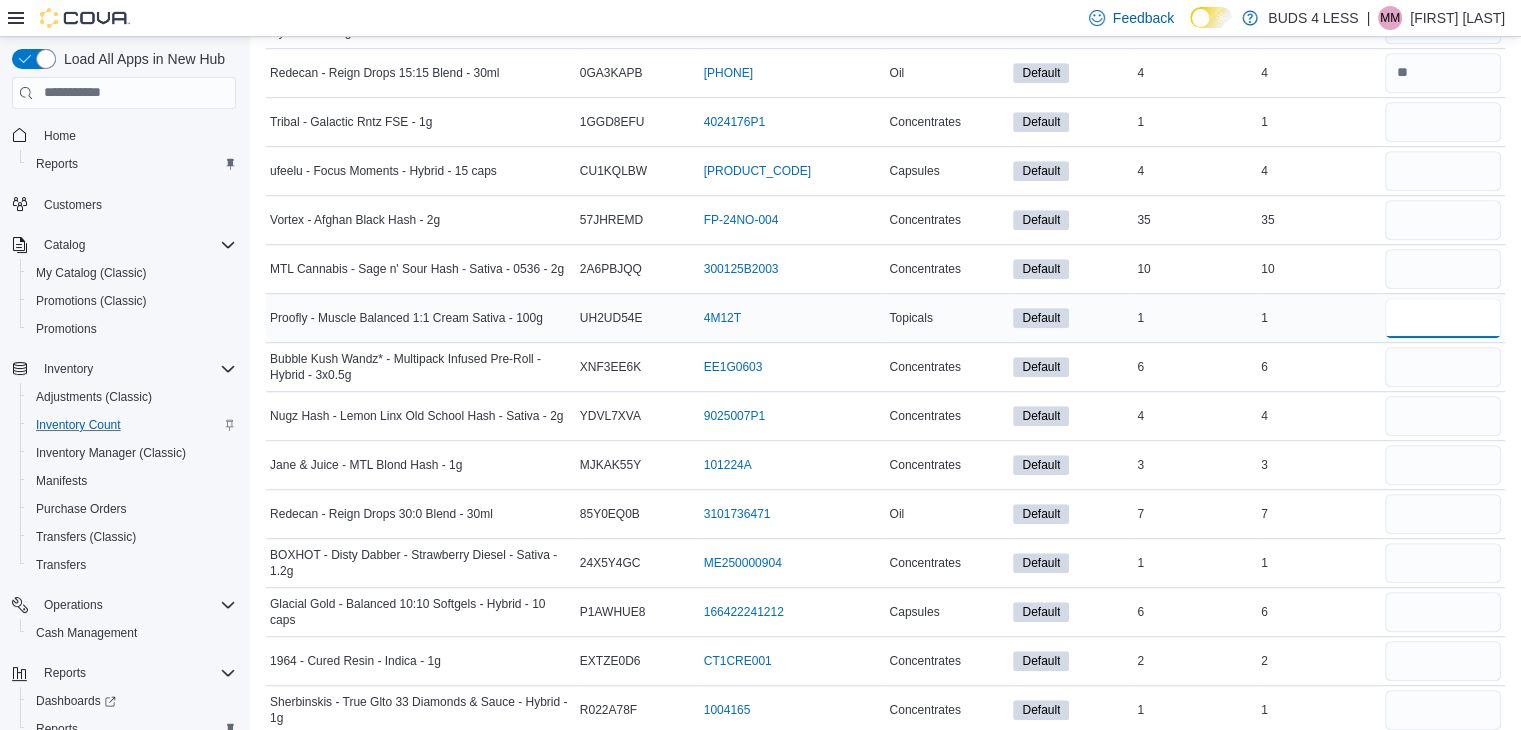 type 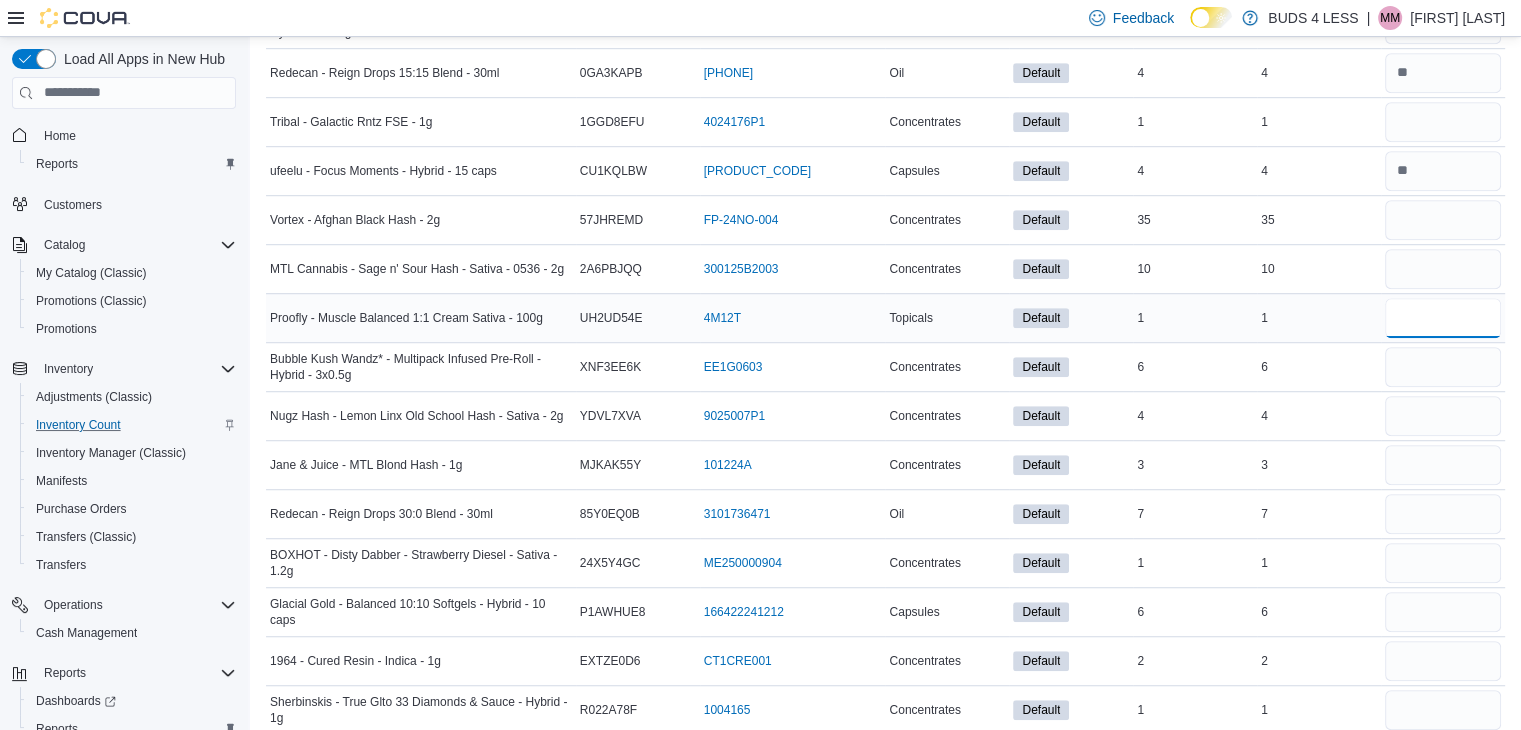 click at bounding box center [1443, 318] 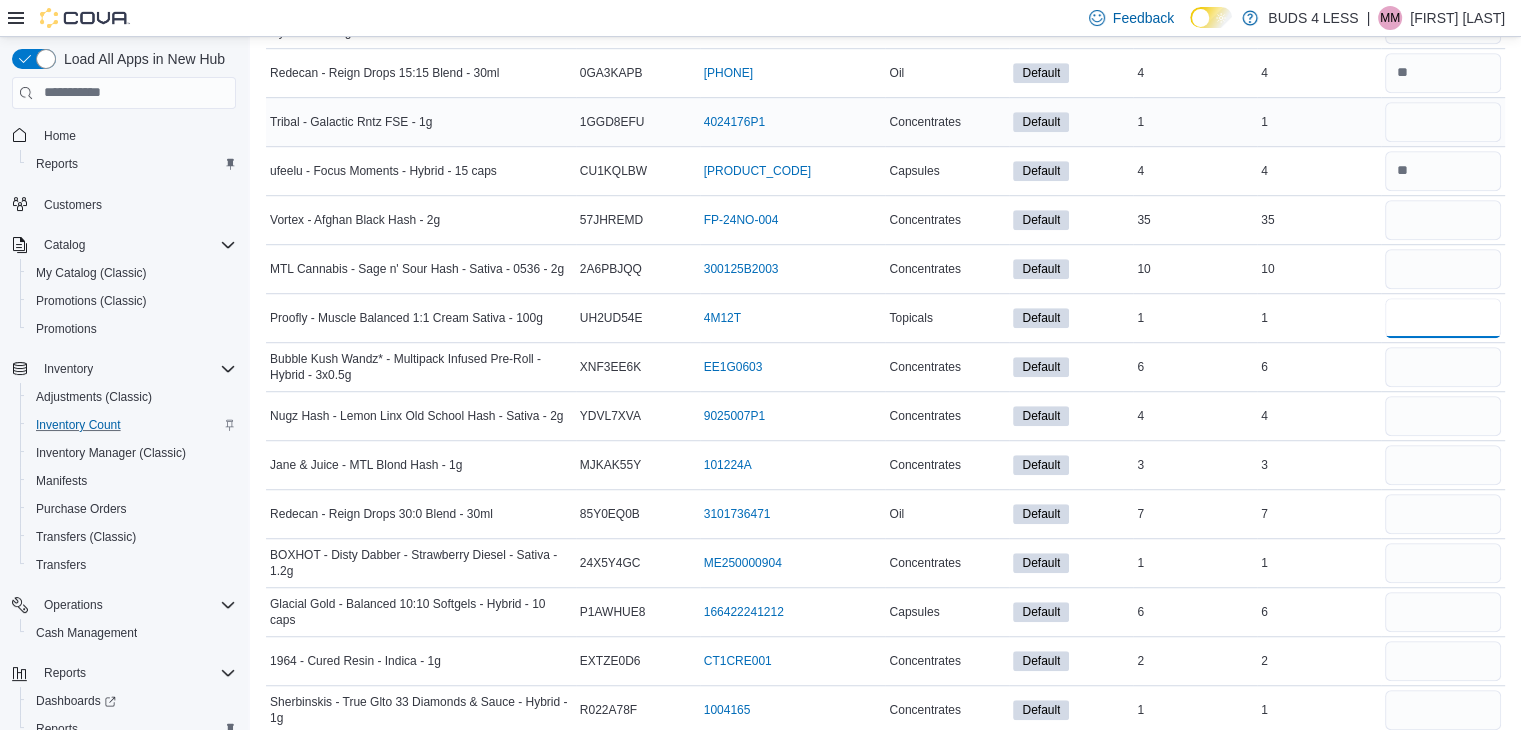 type on "*" 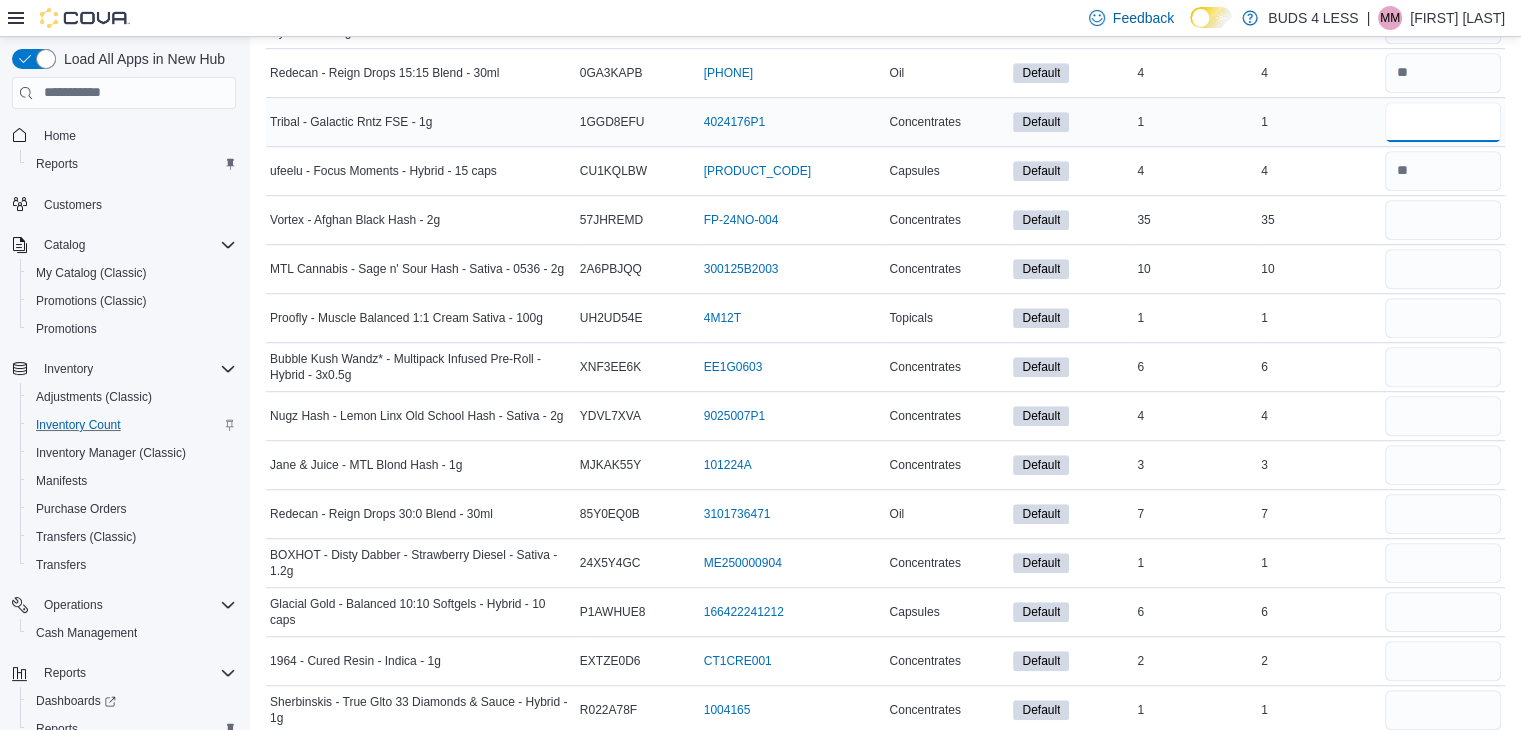 type 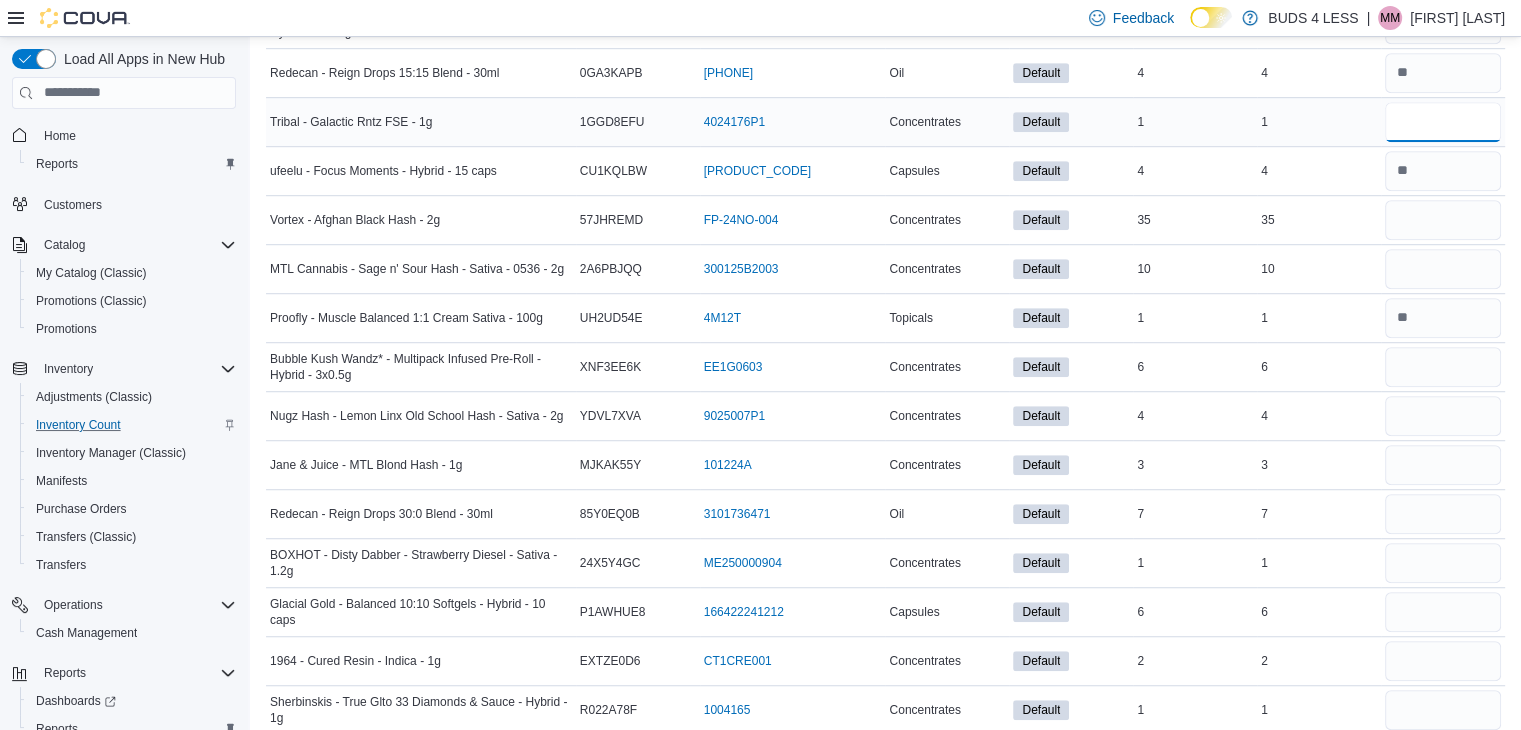 click at bounding box center [1443, 122] 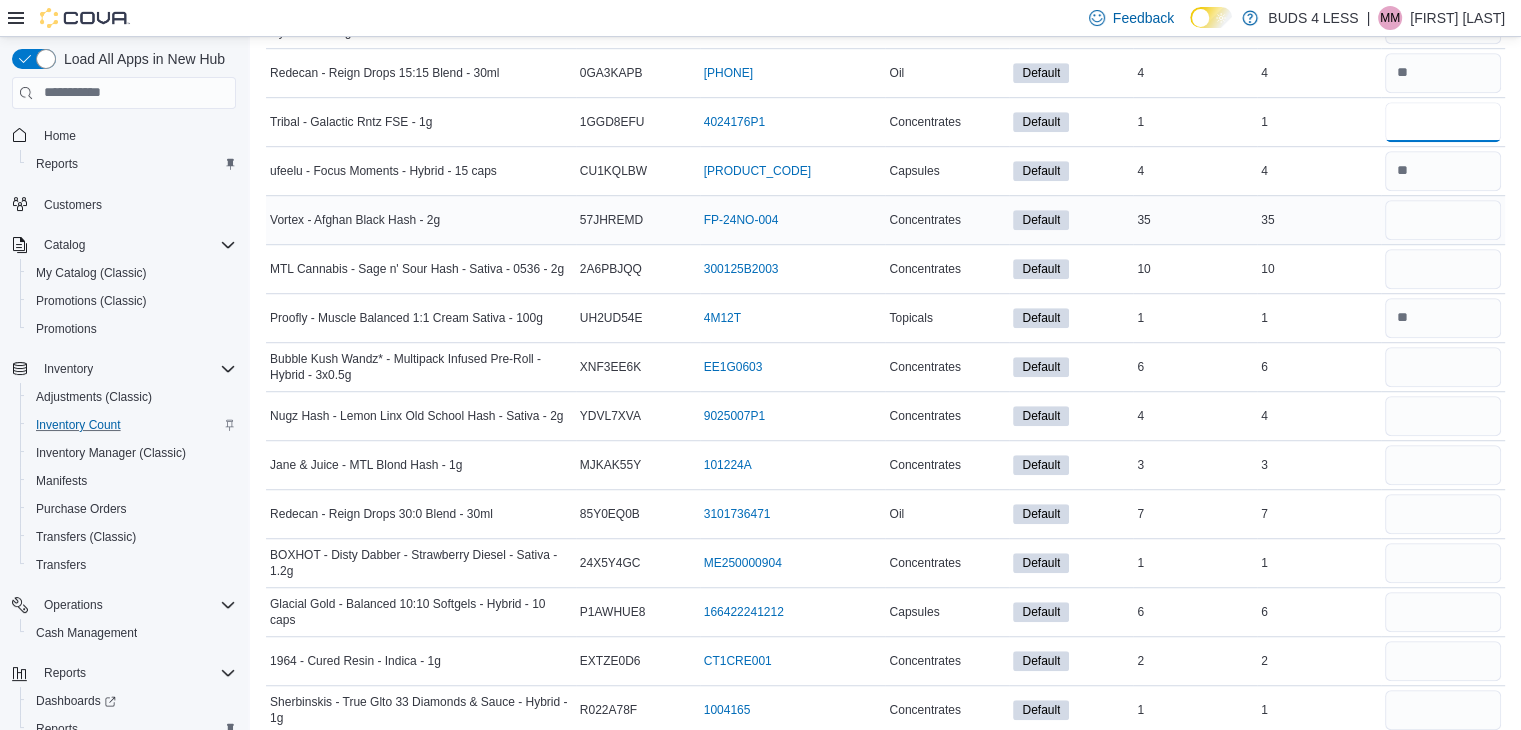 type on "*" 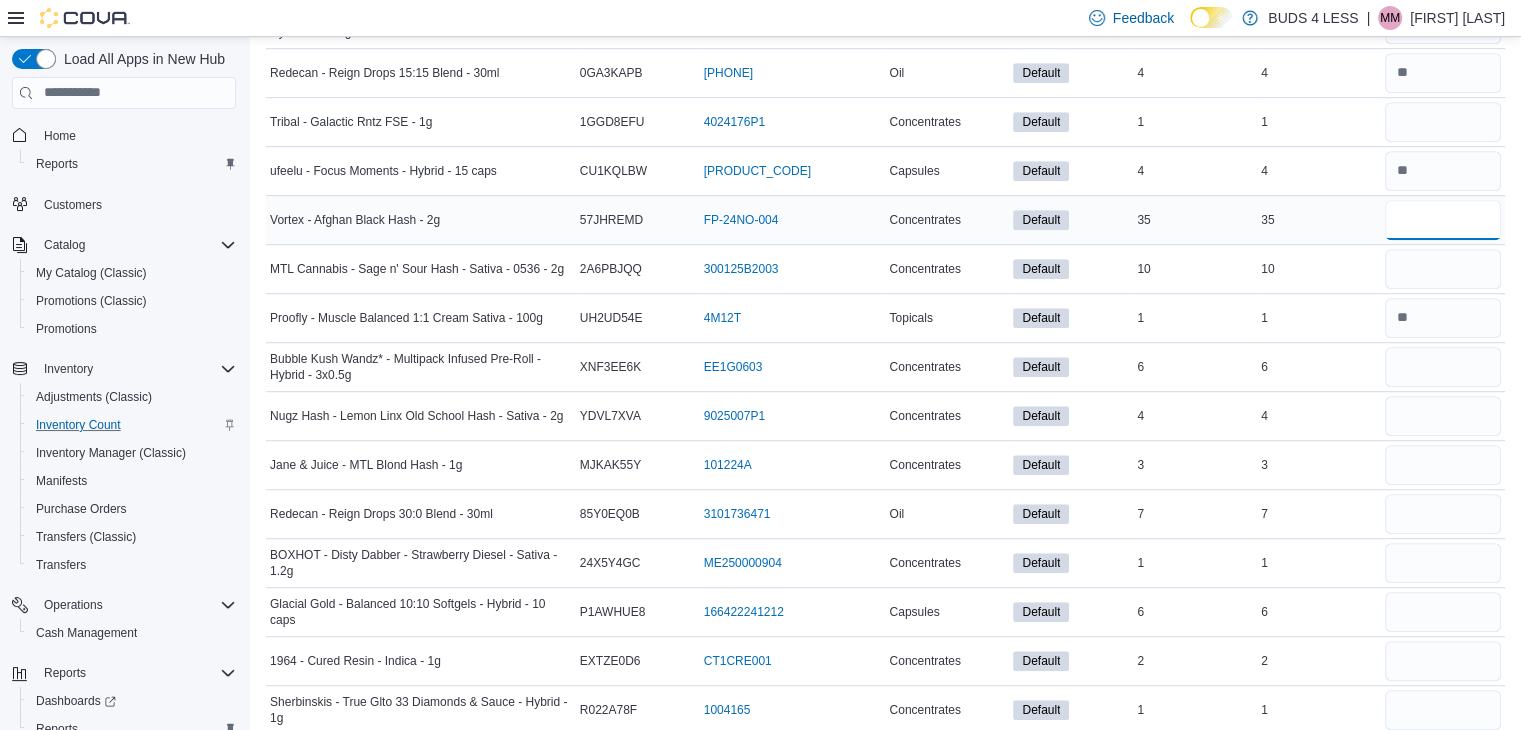 type 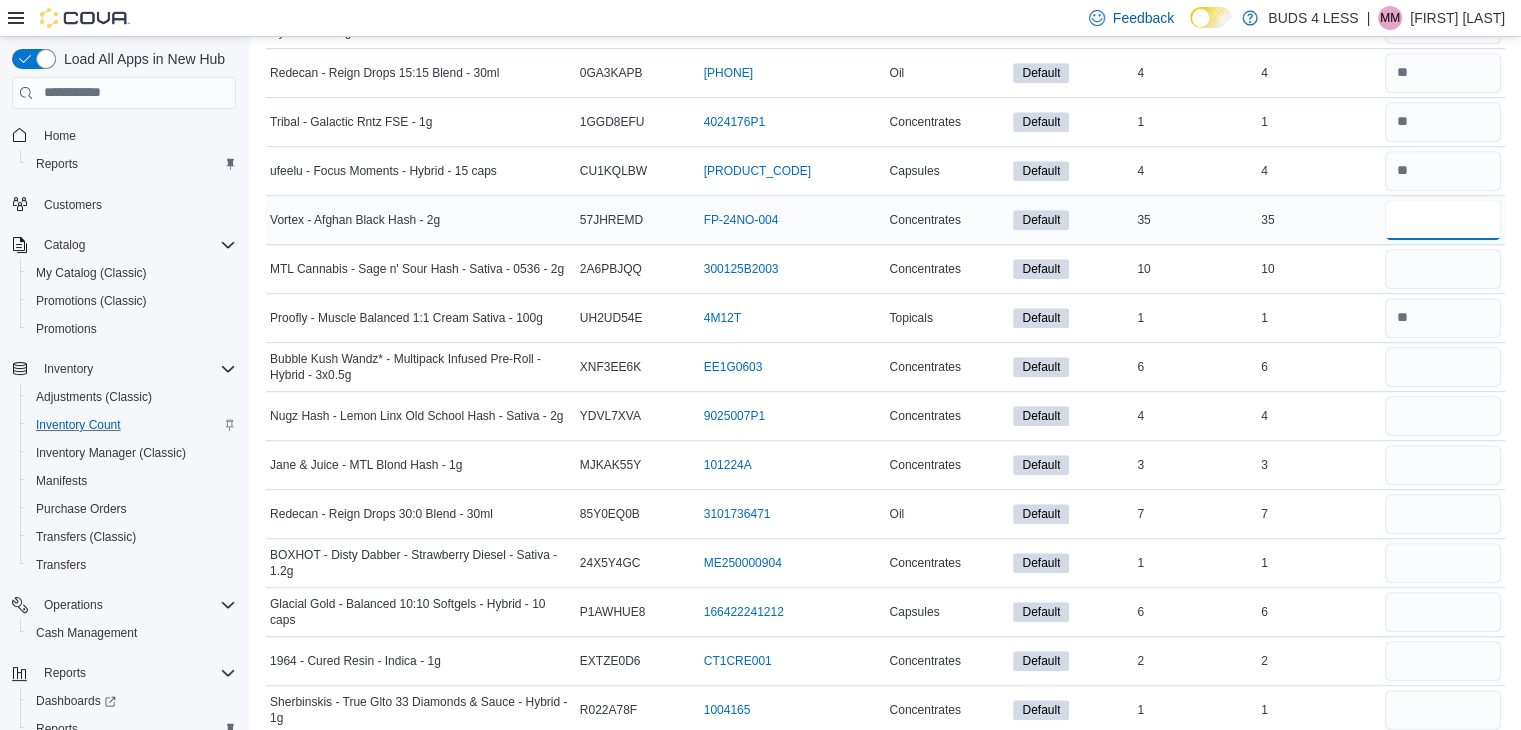 click at bounding box center (1443, 220) 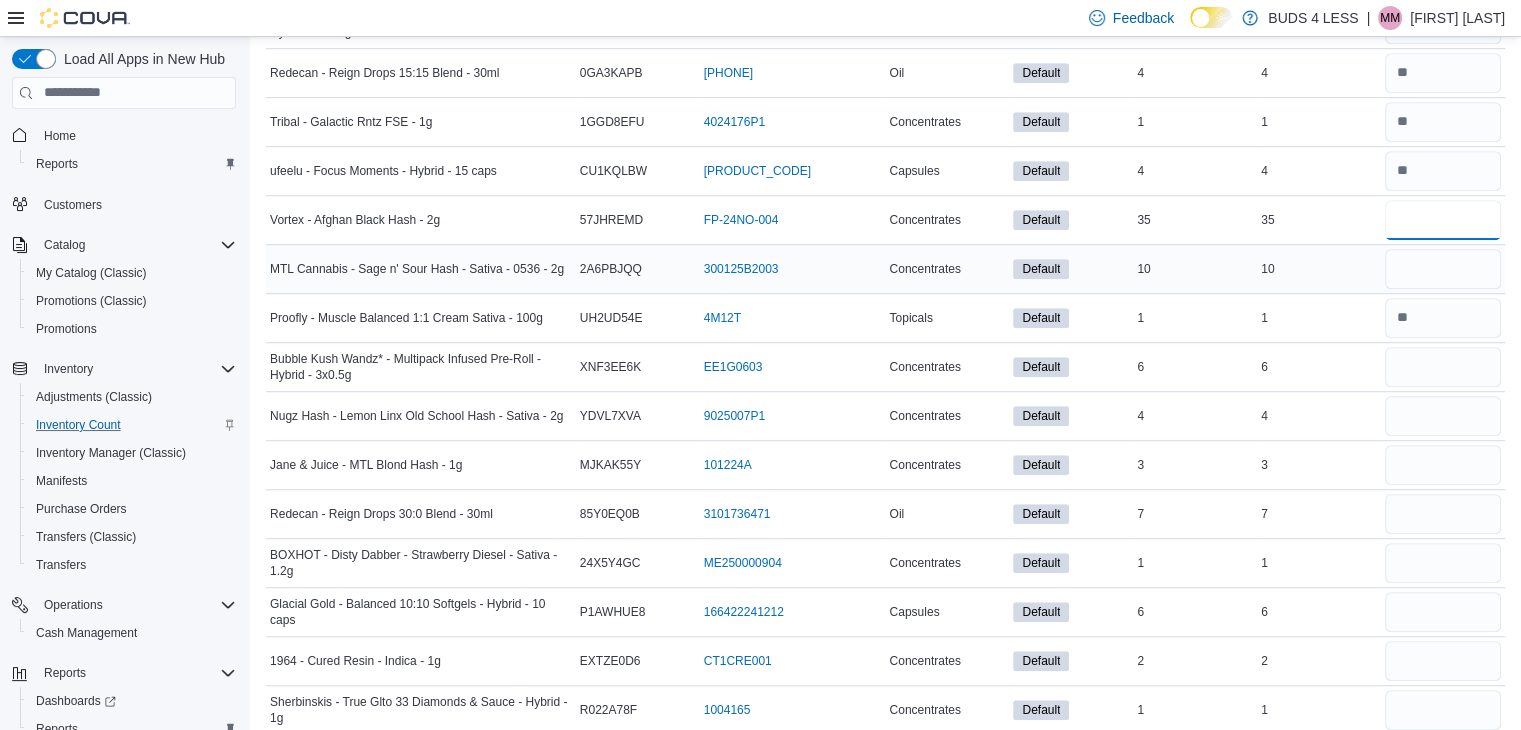 type on "**" 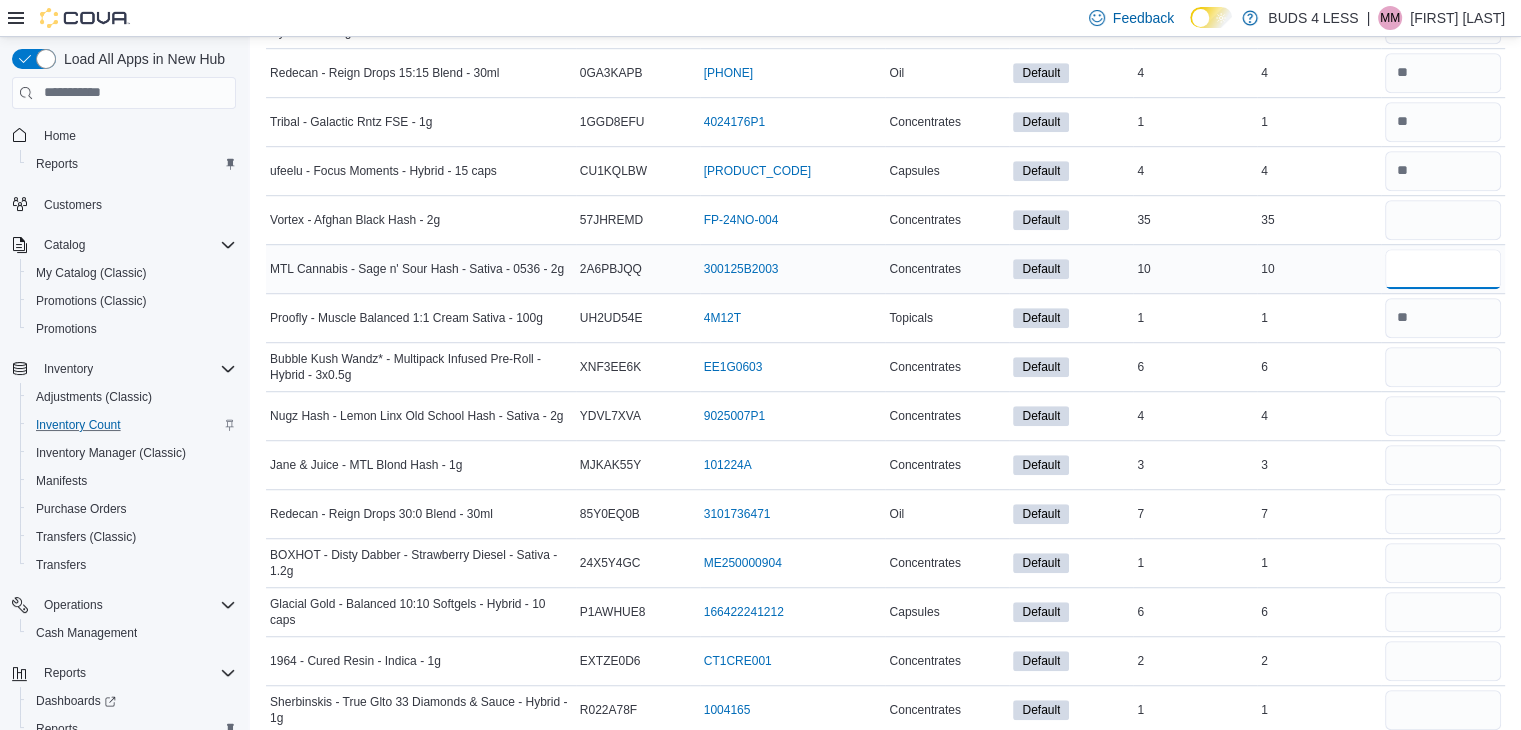 type 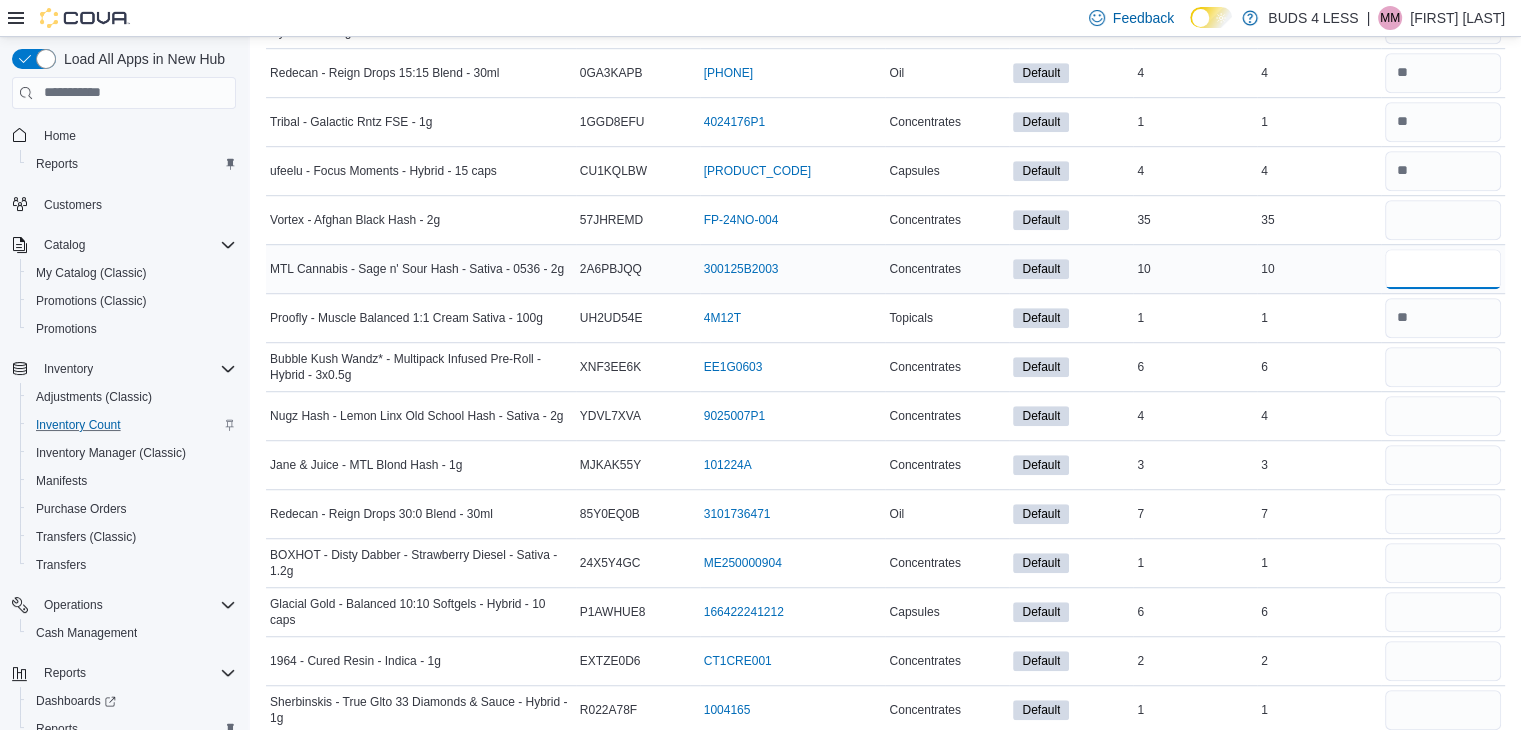 click at bounding box center [1443, 269] 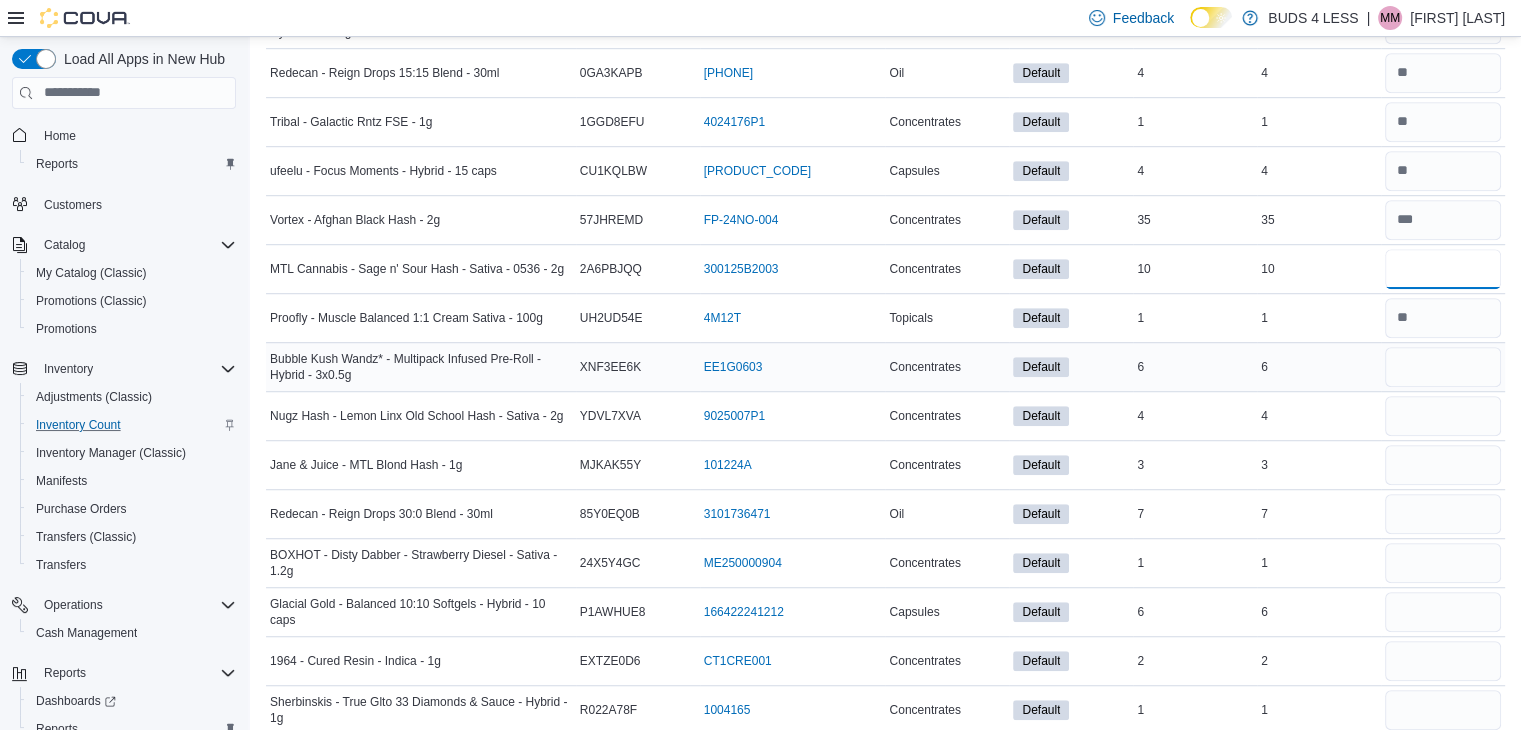 type on "**" 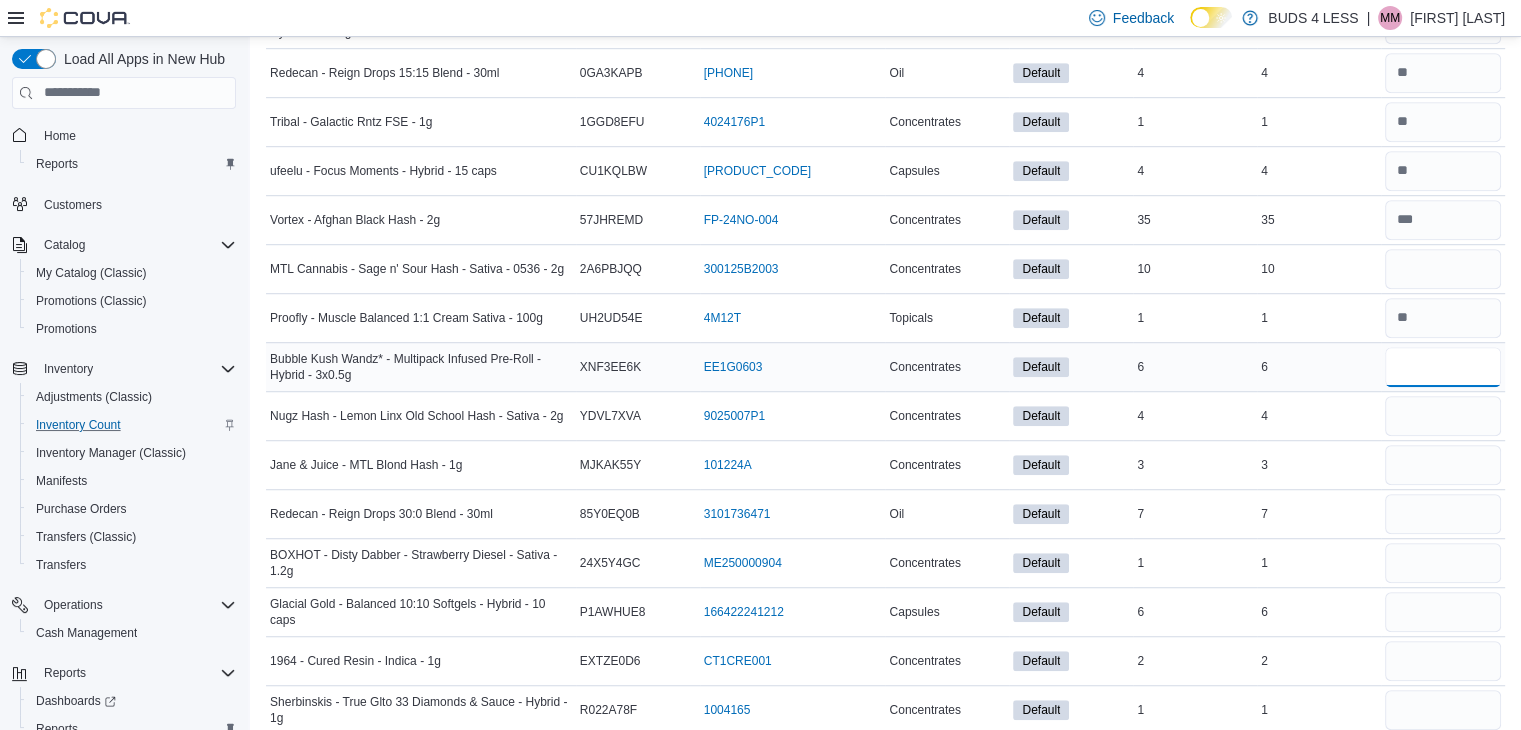 type 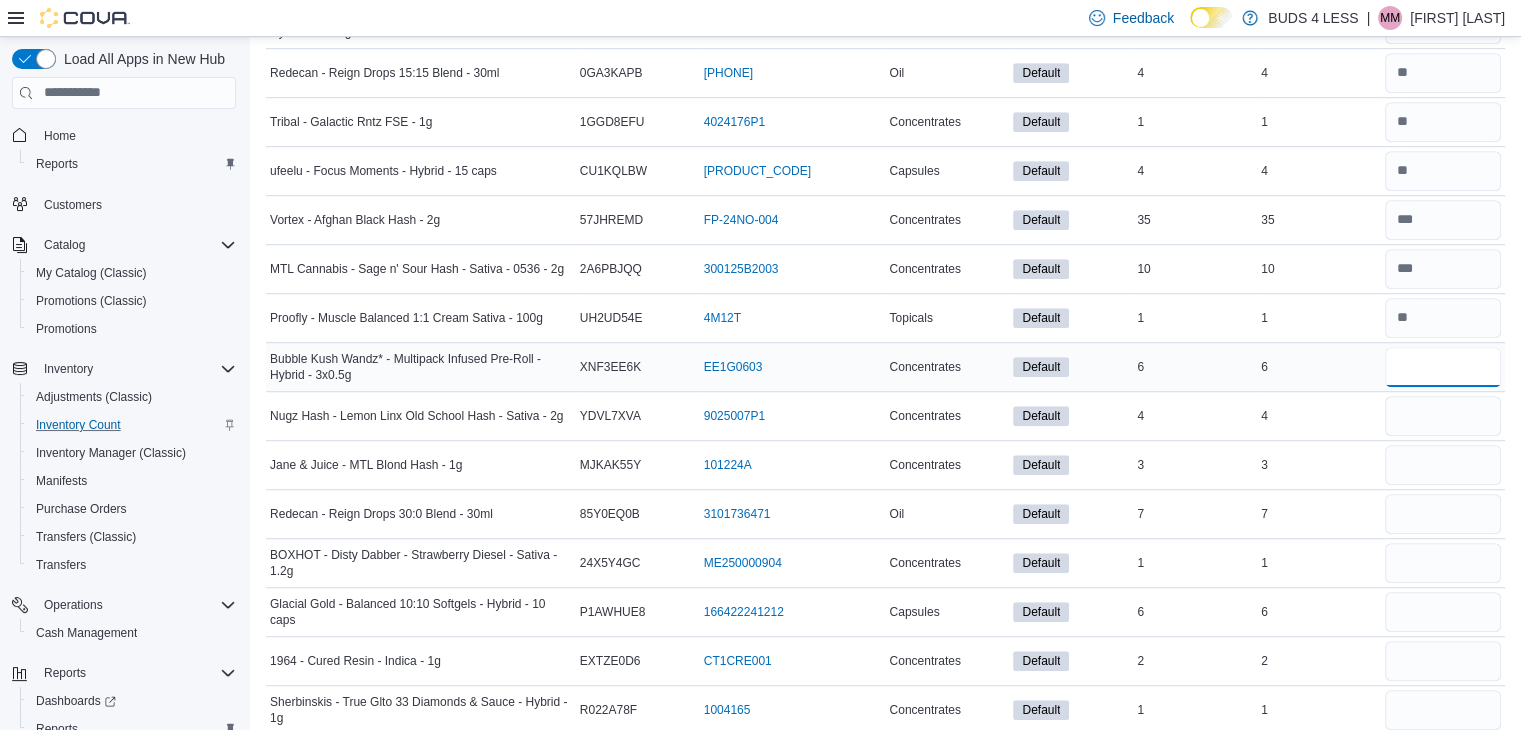 click at bounding box center [1443, 367] 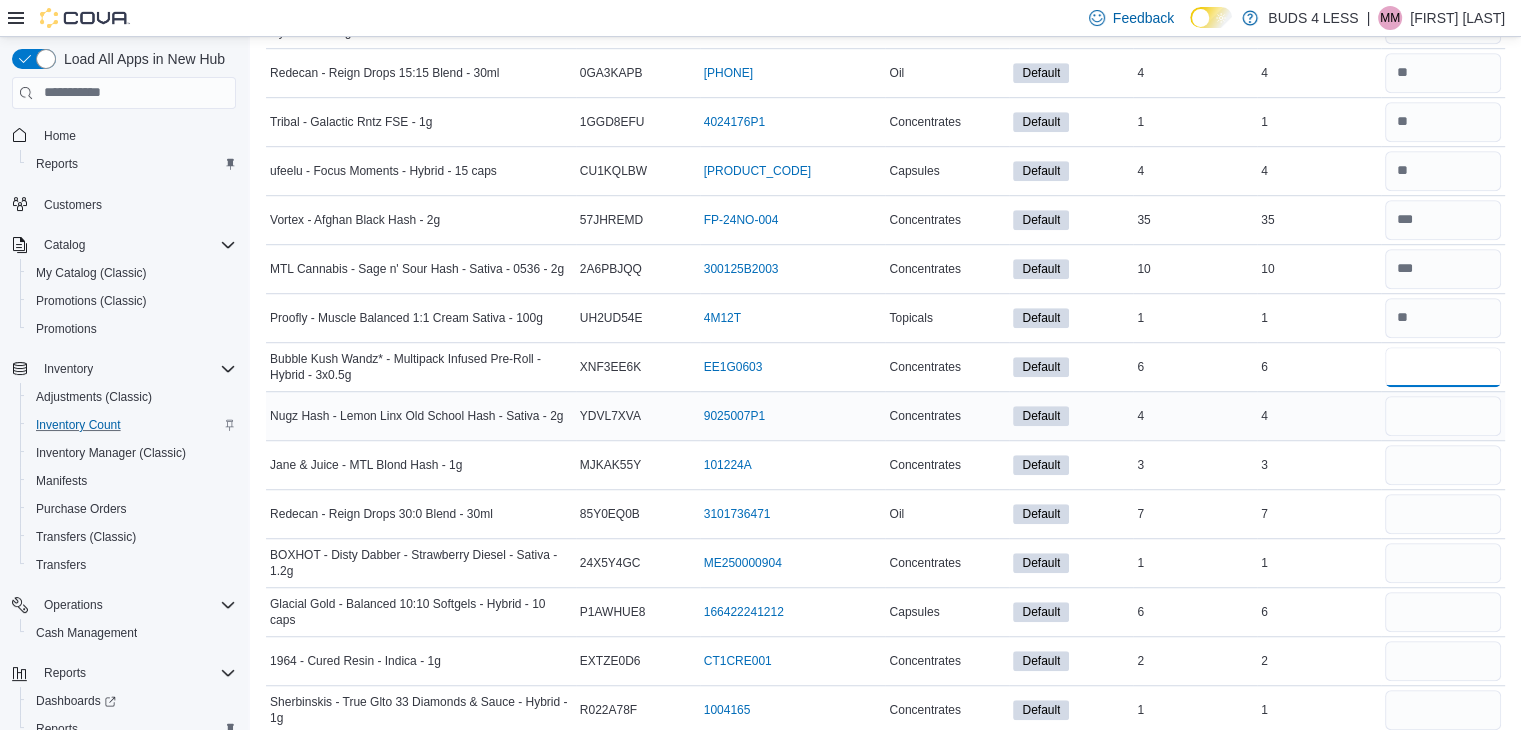 type on "*" 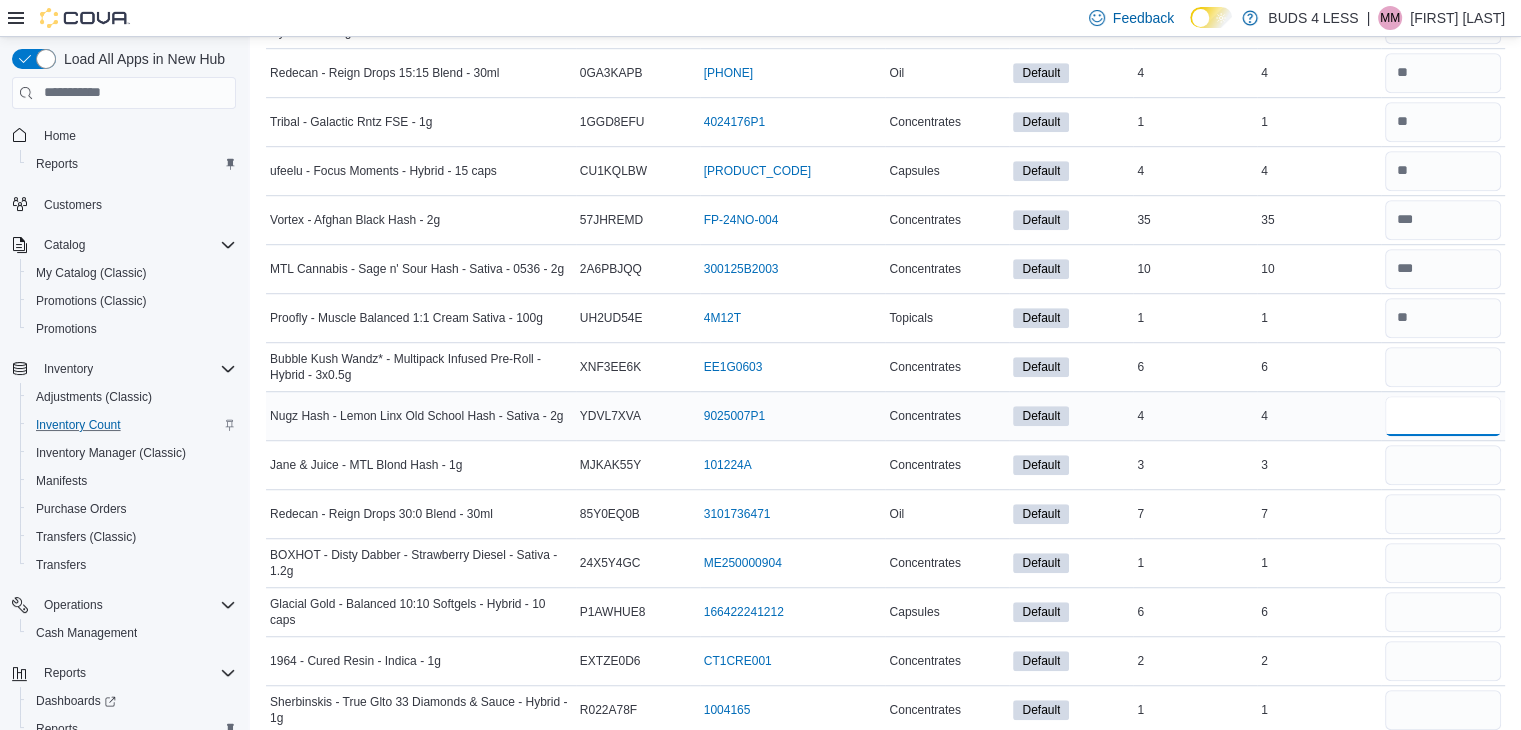 type 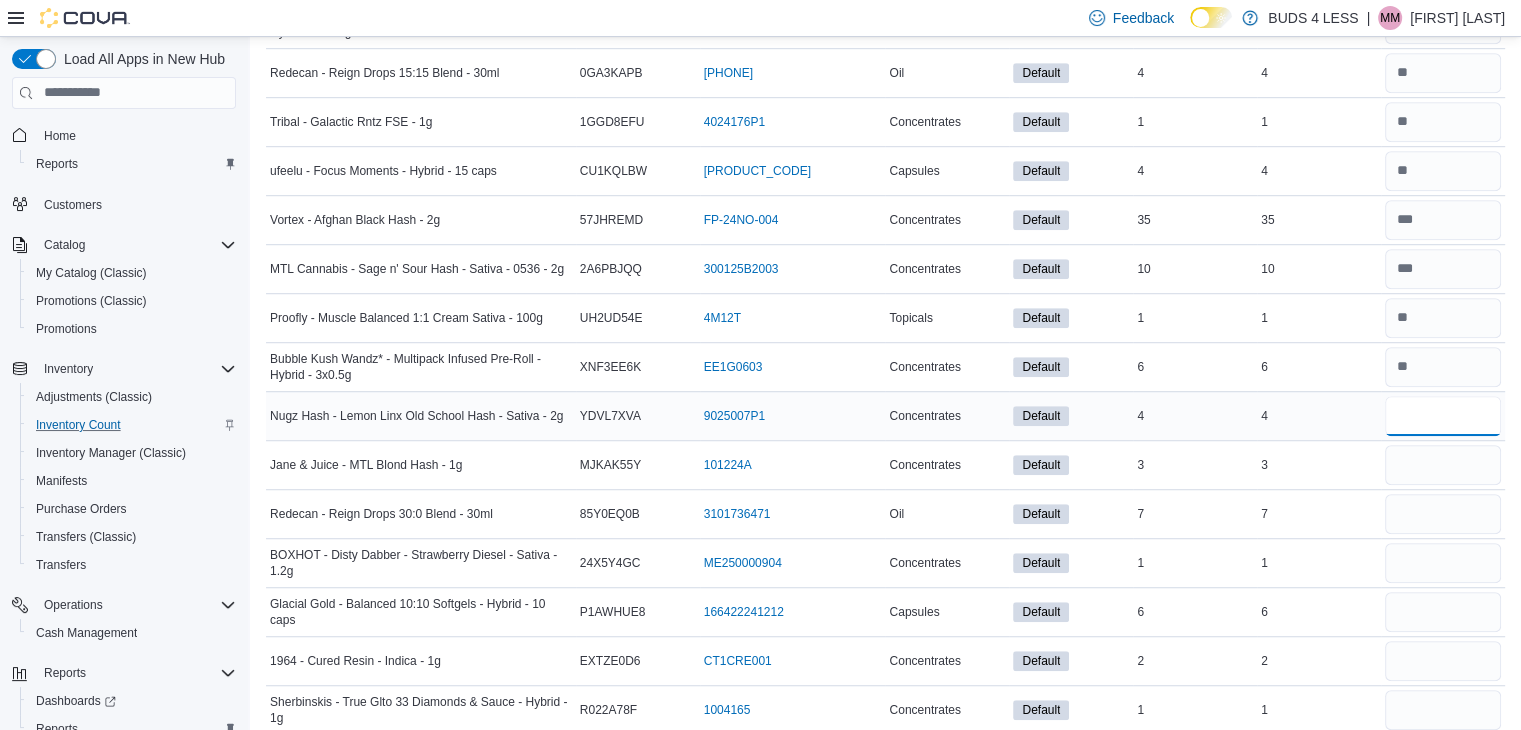 click at bounding box center [1443, 416] 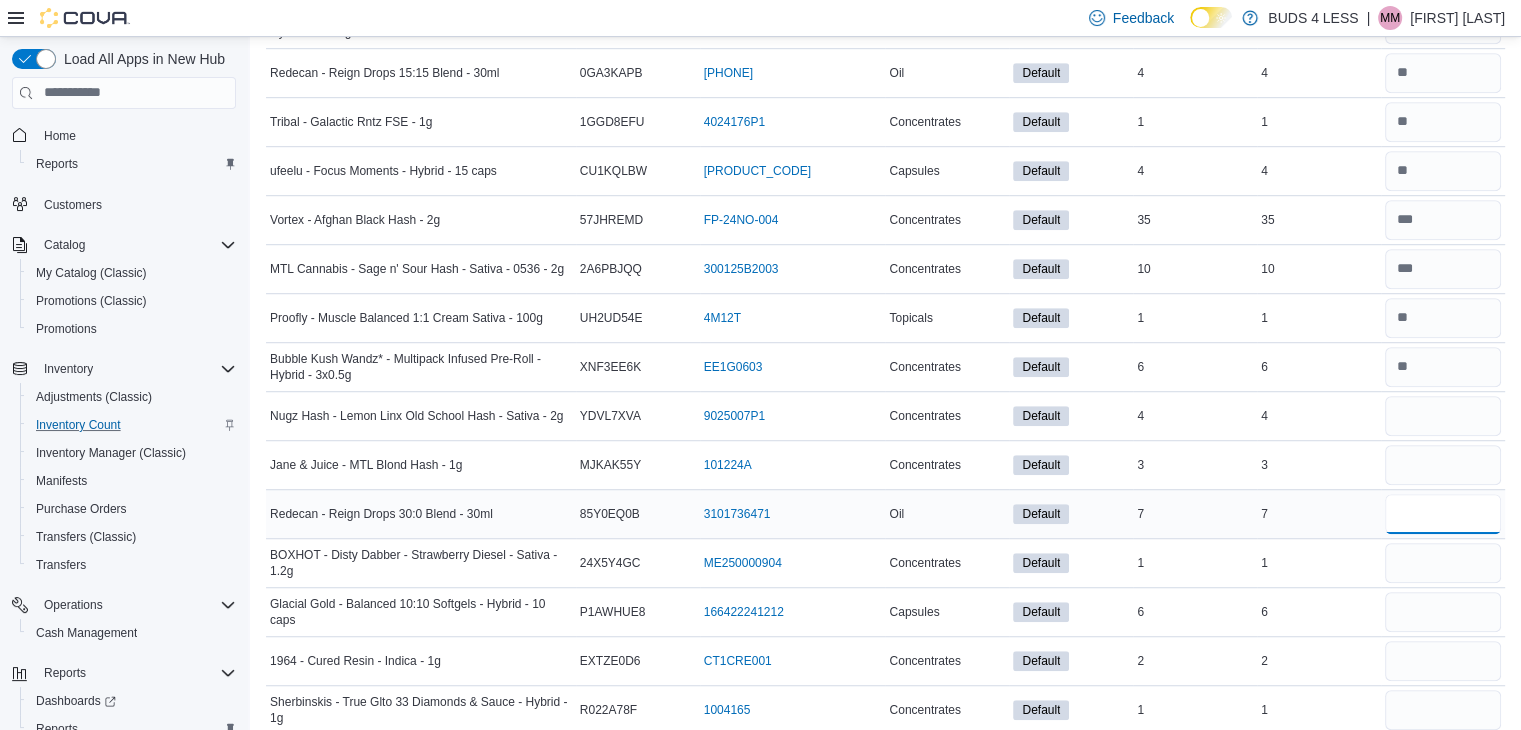 click at bounding box center [1443, 514] 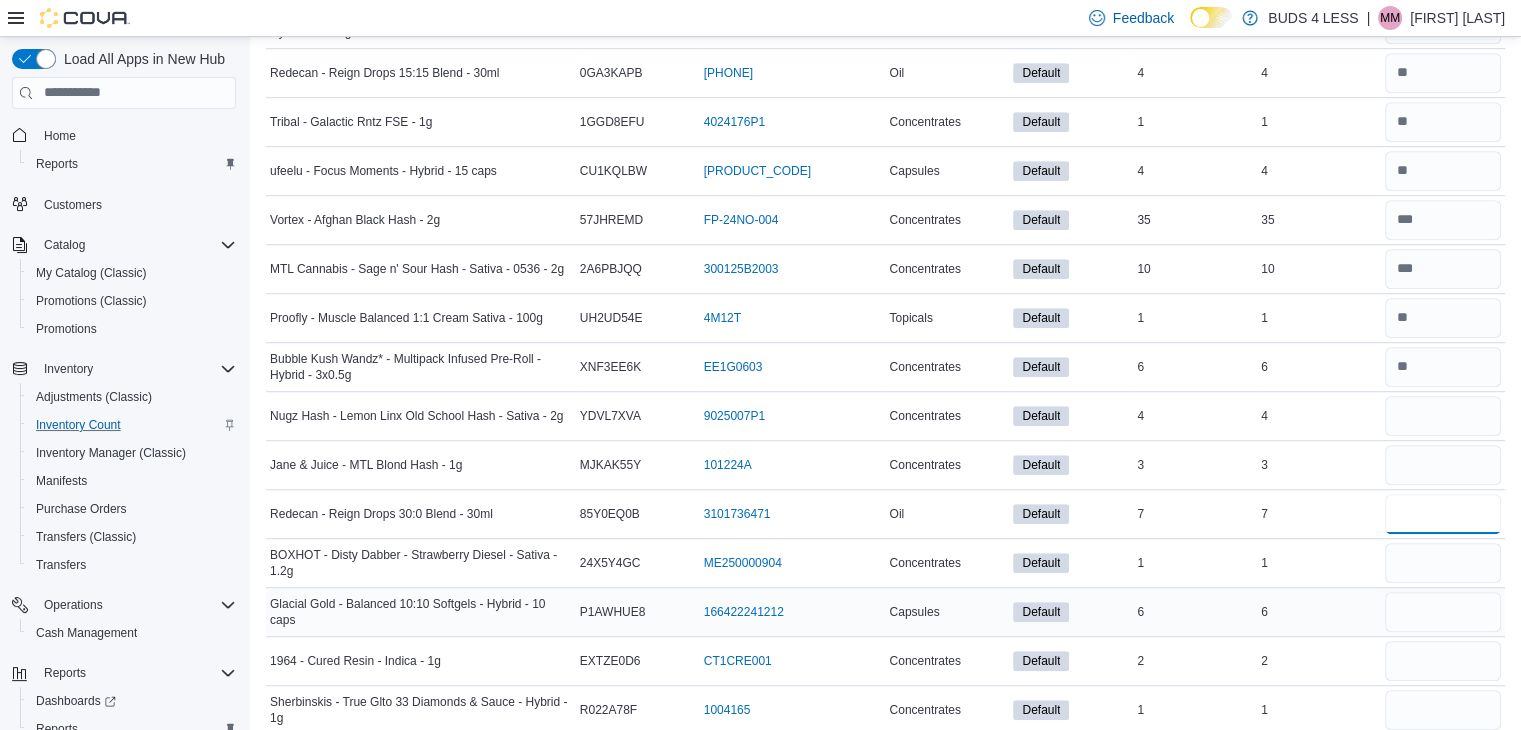drag, startPoint x: 1432, startPoint y: 507, endPoint x: 1430, endPoint y: 606, distance: 99.0202 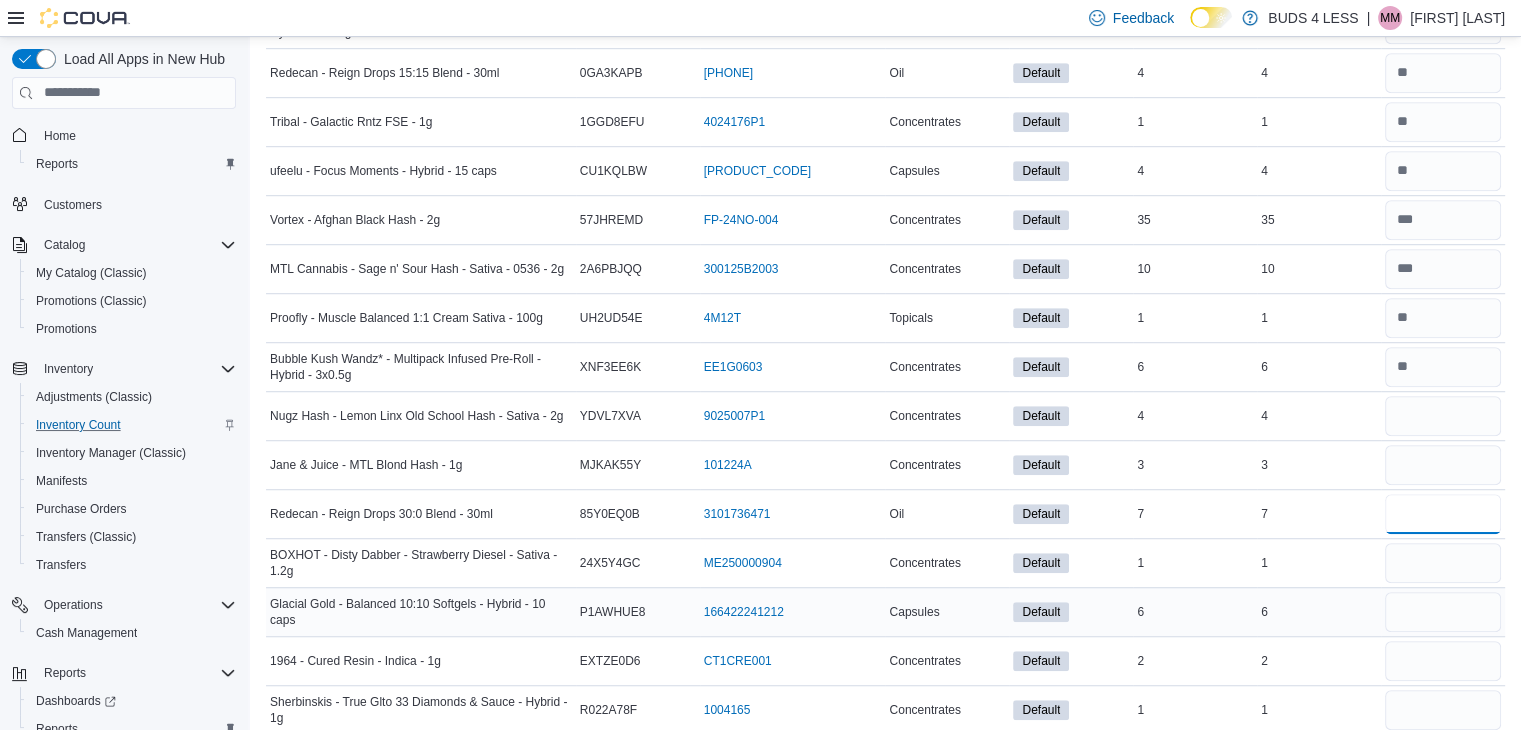 click on "Emprise Canada - Light Year-THC Softgels Hybrid - 30 caps Catalog SKU GNFLEP2J Package Number 451205122 (opens in a new tab or window) Capsules Default In Stock 10  Real Time Stock 10  Pura Vida - Goji Melon Live Resin - Hybrid - 1.2g Catalog SKU WKUU0124 Package Number CAF349D (opens in a new tab or window) Concentrates Default In Stock 1  Real Time Stock 1  GREAZY - Orange Kush CK Live Resin - Indica - 1g Catalog SKU 8U3AGB40 Package Number RE6170911 (opens in a new tab or window) Concentrates Default In Stock 1  Real Time Stock 1  GREAZY - Orange Kush CK Live Resin - Indica - 1g Catalog SKU 8U3AGB40 Package Number RE6170913 (opens in a new tab or window) Concentrates Default In Stock 1  Real Time Stock 1  Dab Bods - PEARadise 50’s+ Triple Infused Pre-Roll - Hybrid - 3x0.5g Catalog SKU 36U0BMRC Package Number 25PPP3161 (opens in a new tab or window) Concentrates Default In Stock 10  Real Time Stock 10  Proofly - ExtraStrength CBD Relief Cooling Gel - 100g Catalog SKU FE7XDRZD Package Number 5E21T Topicals" at bounding box center (885, 538) 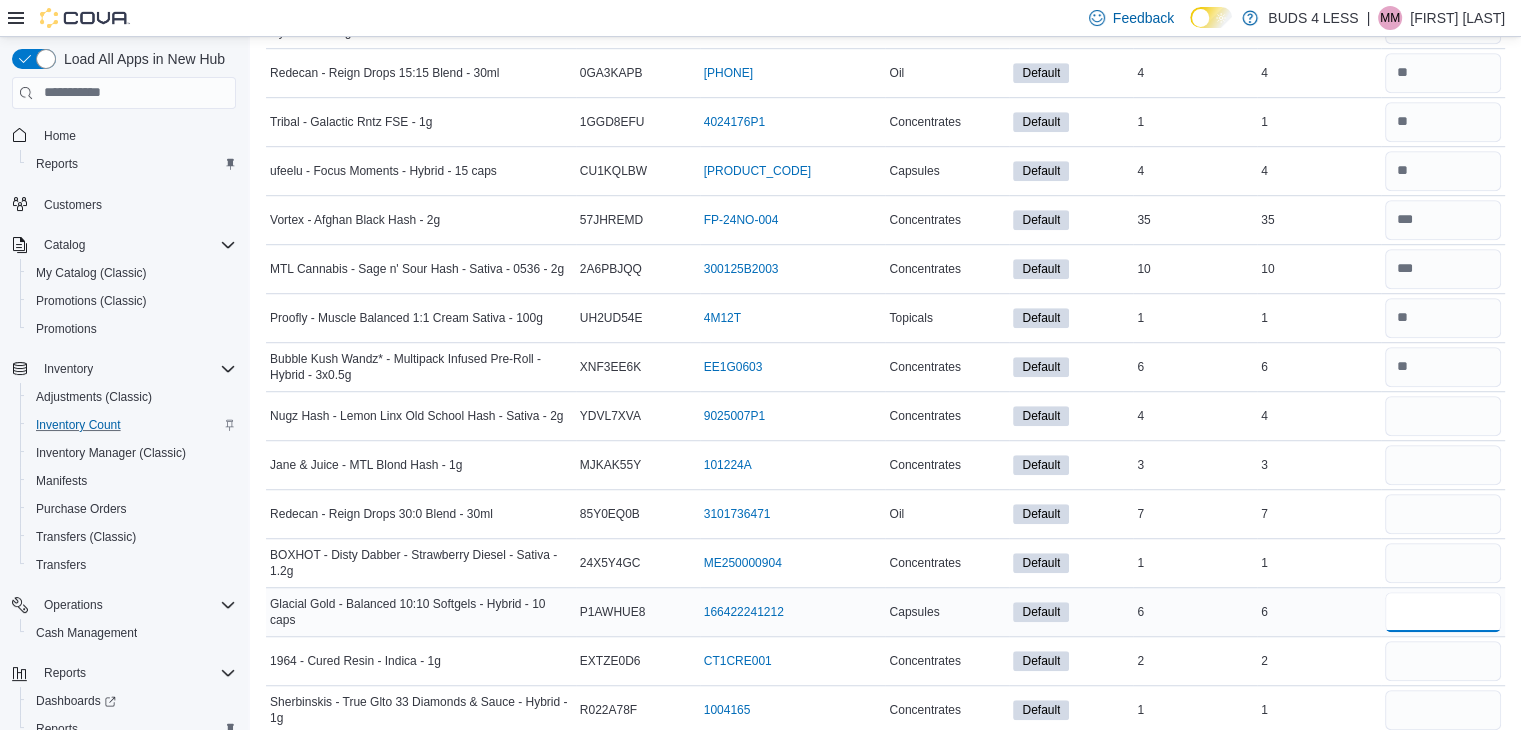 type 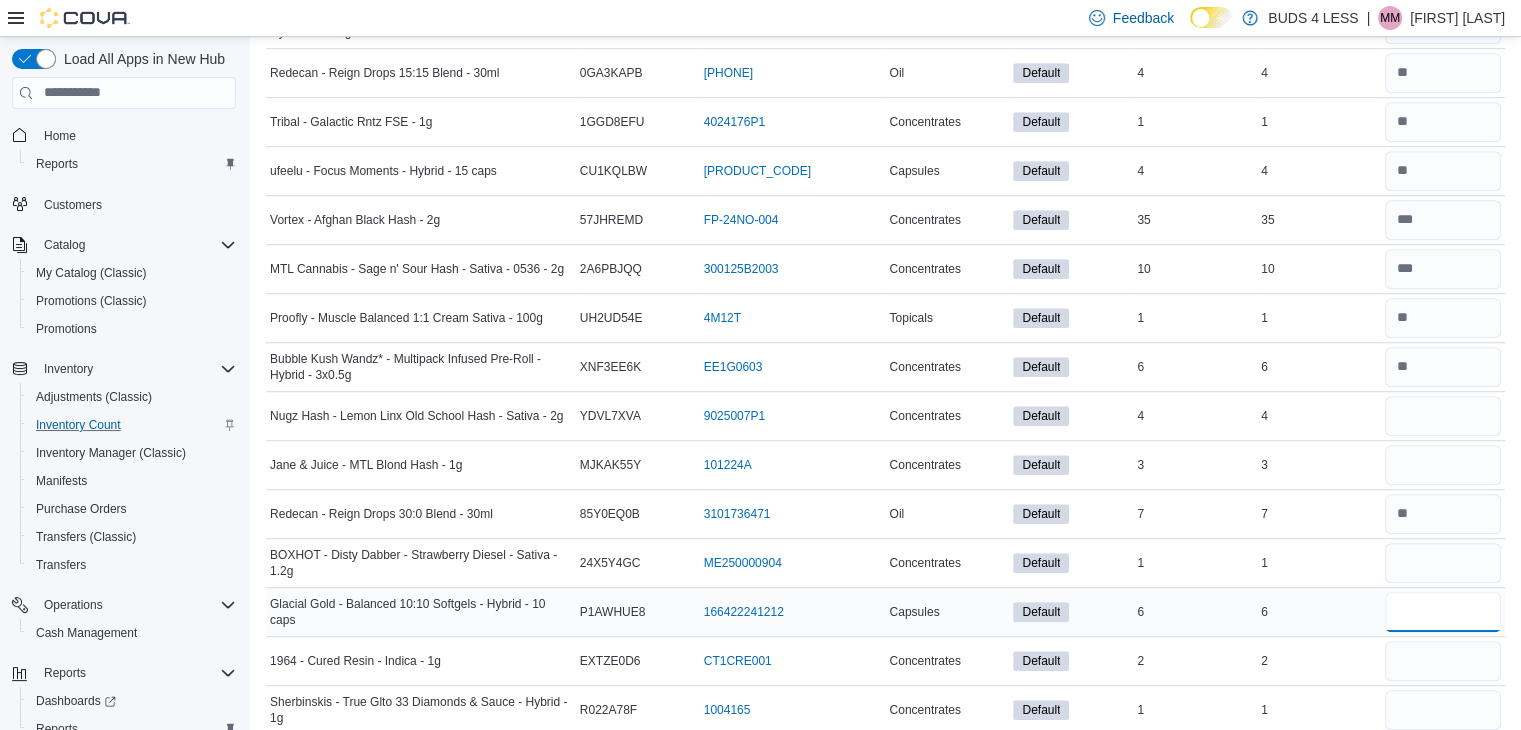 click at bounding box center (1443, 612) 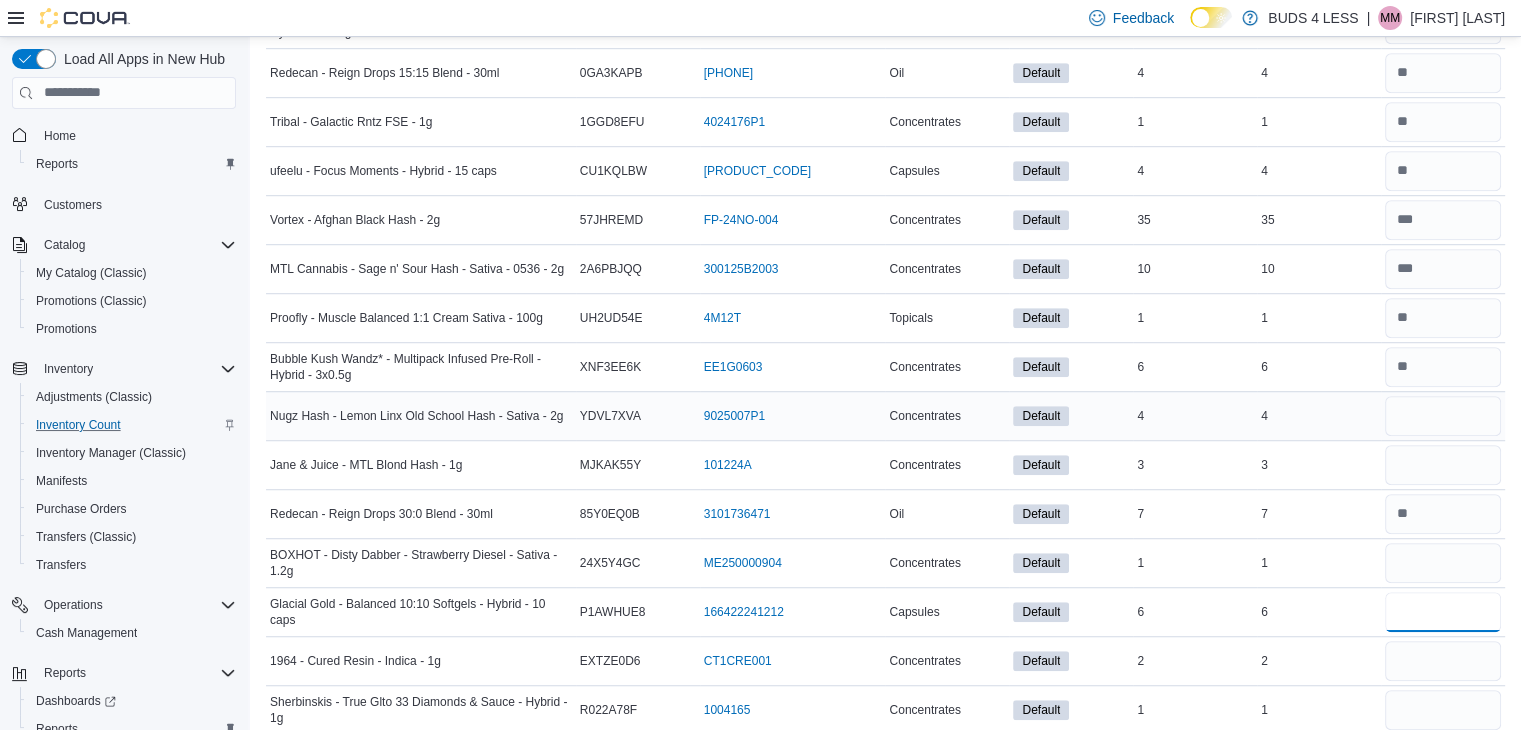 type on "*" 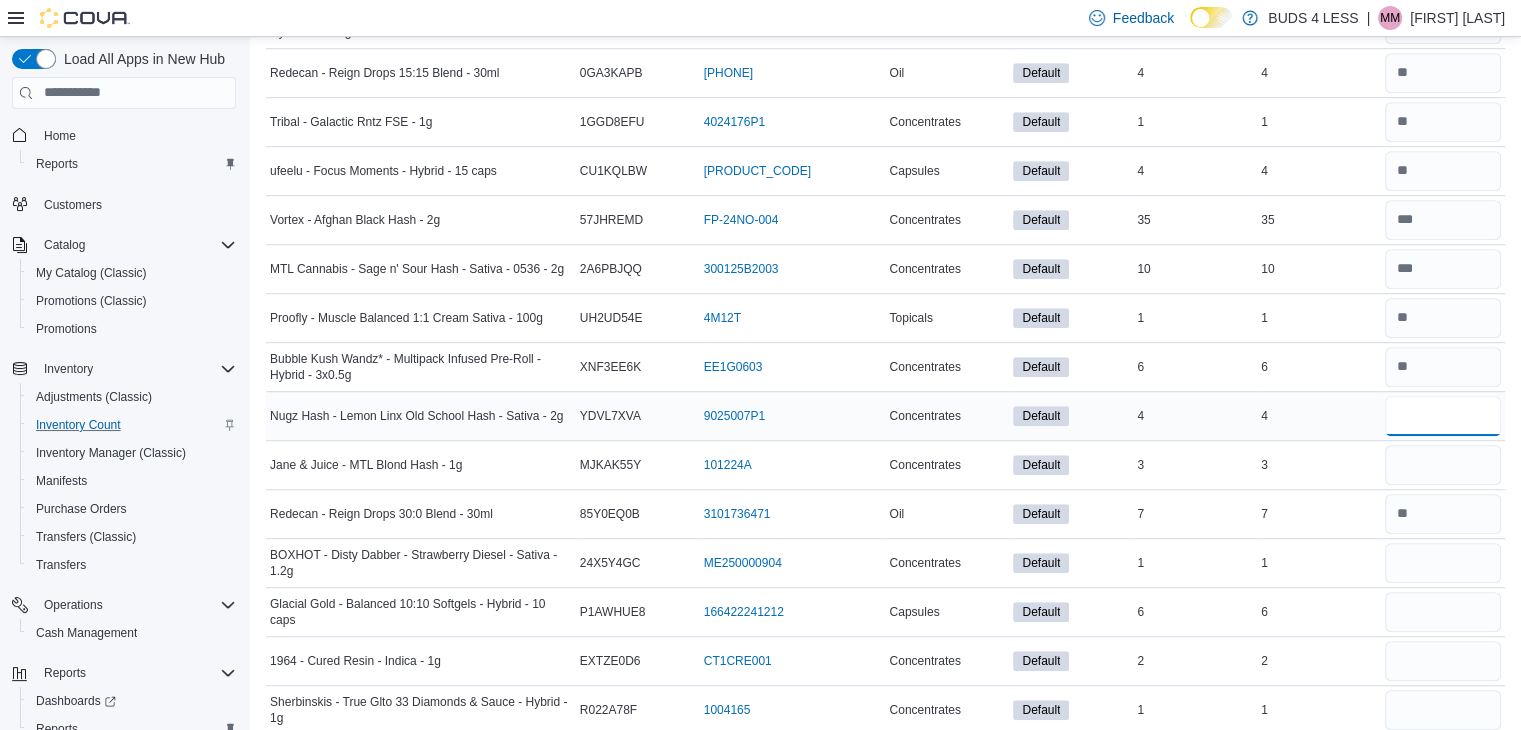type 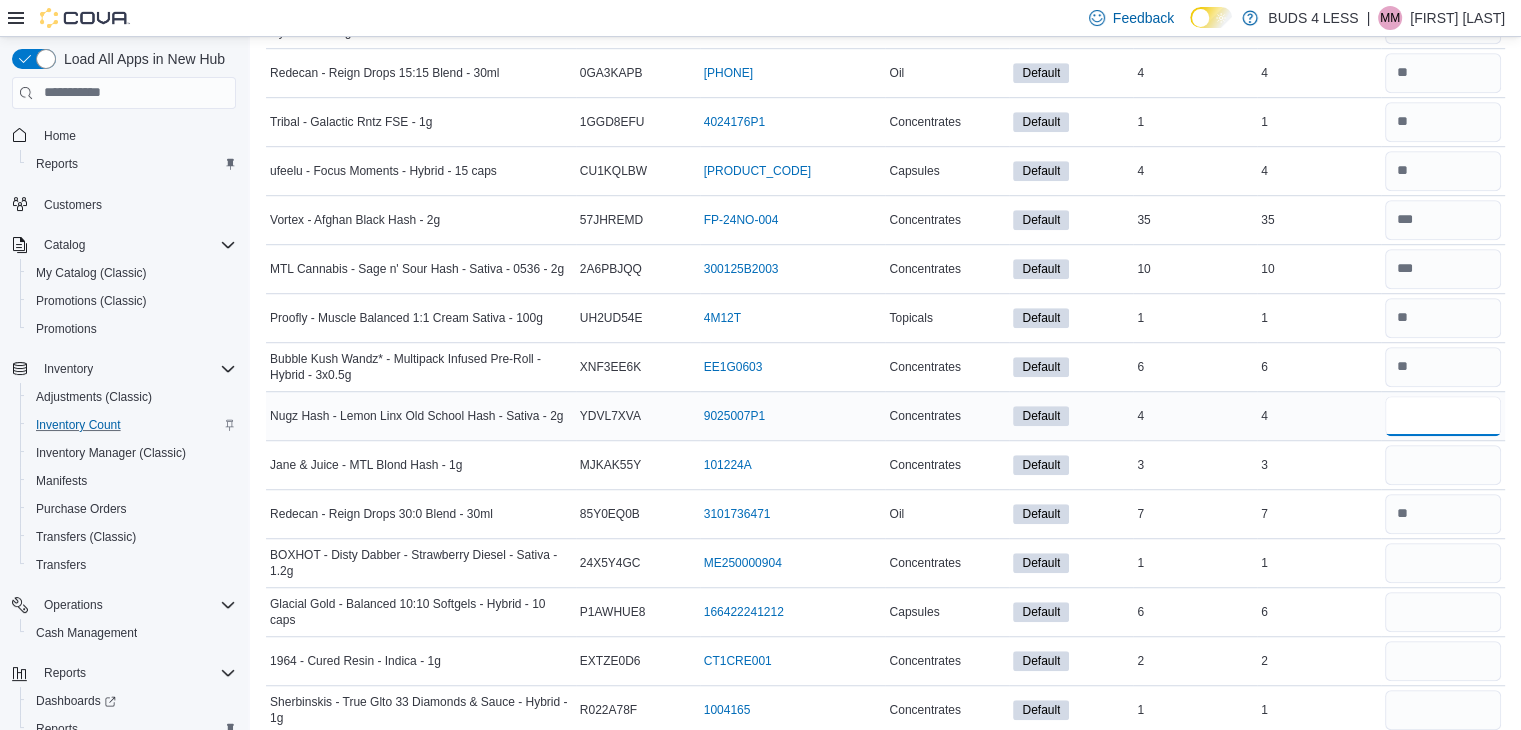 click at bounding box center (1443, 416) 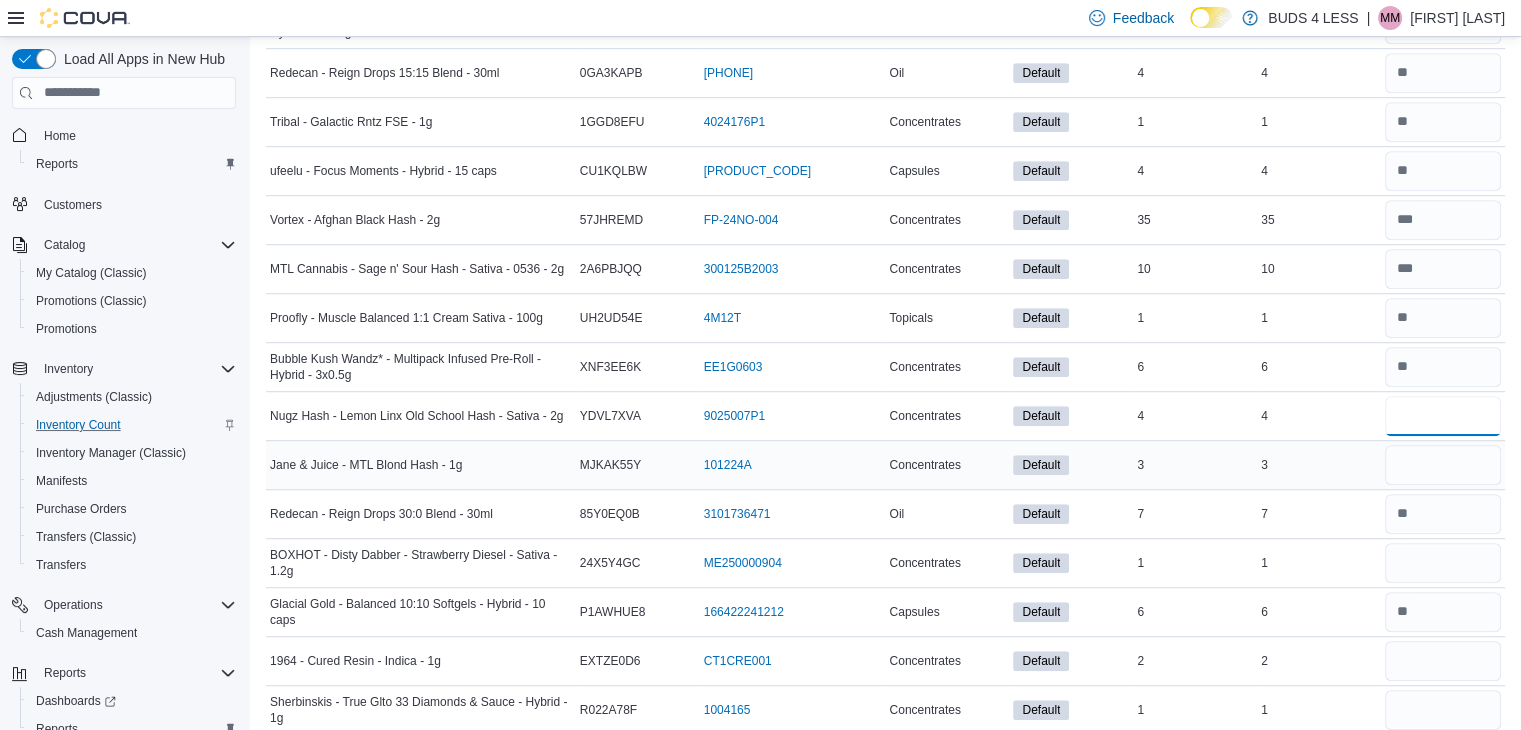 type on "*" 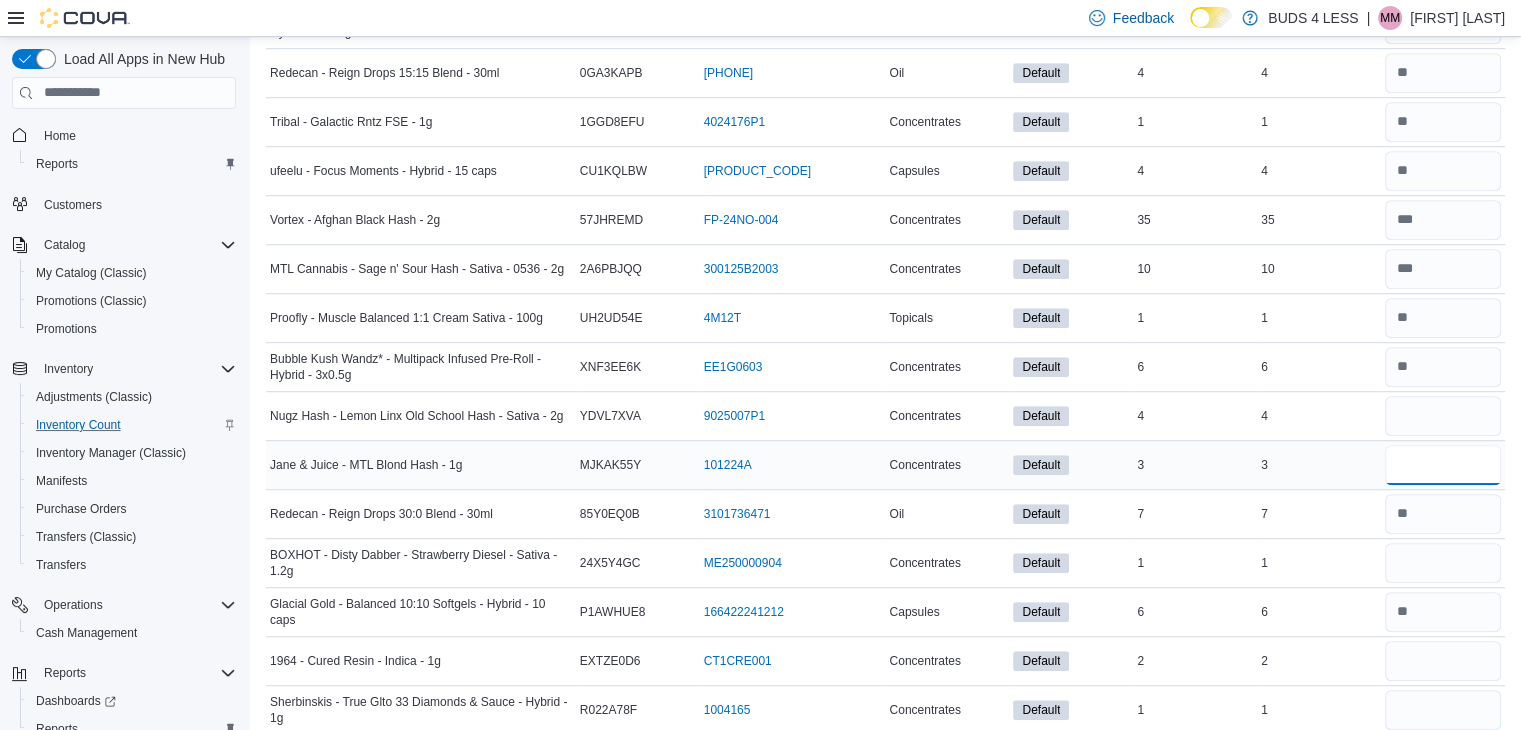 type 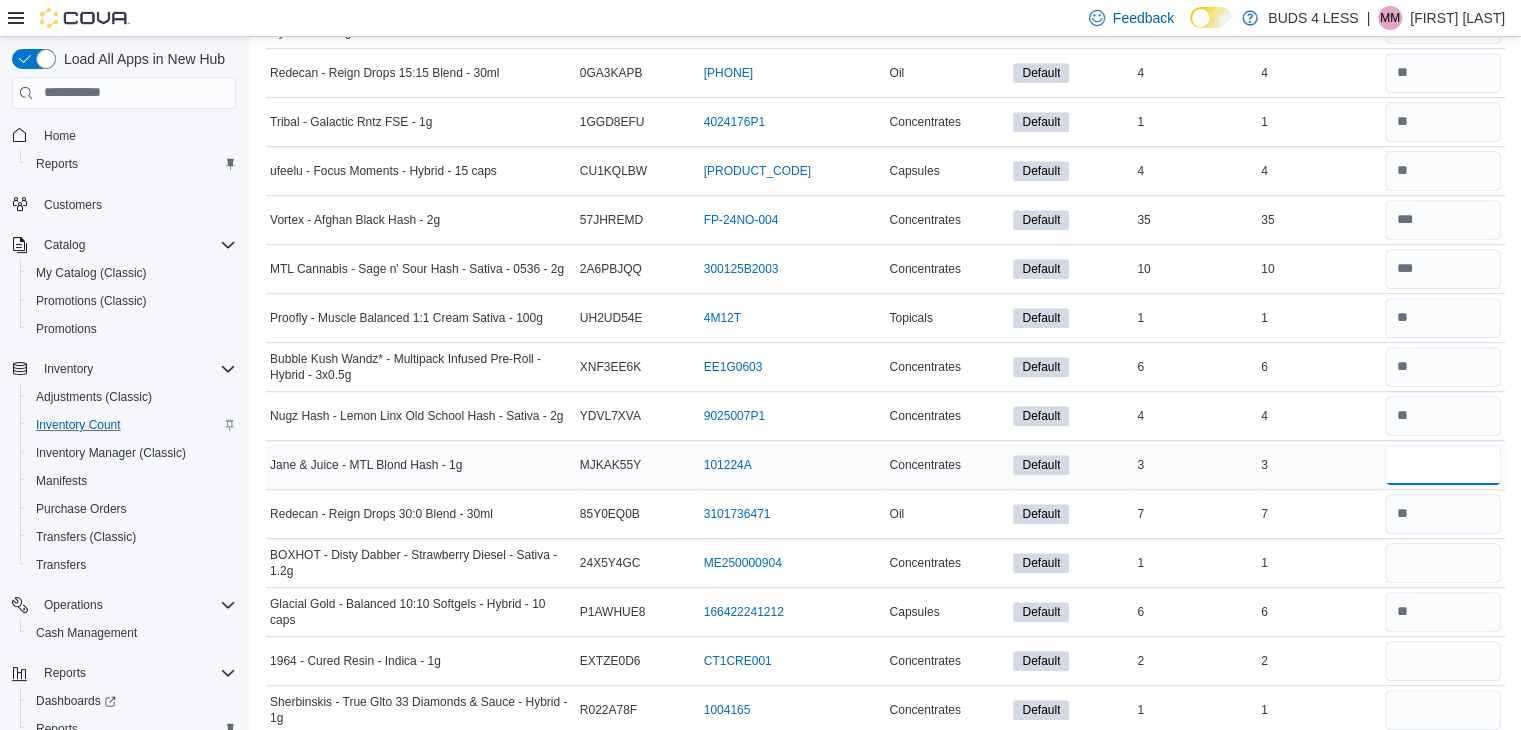 click at bounding box center (1443, 465) 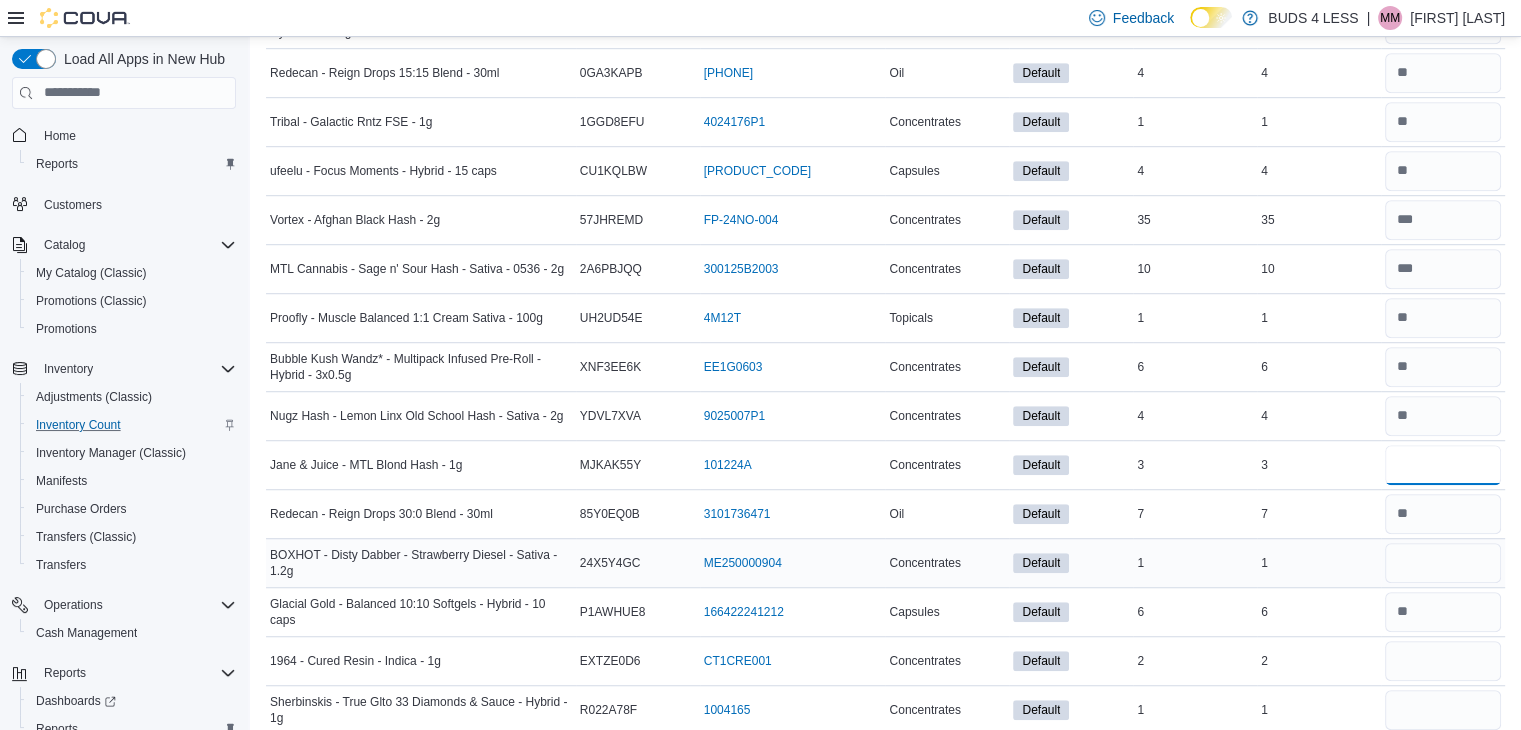 type on "*" 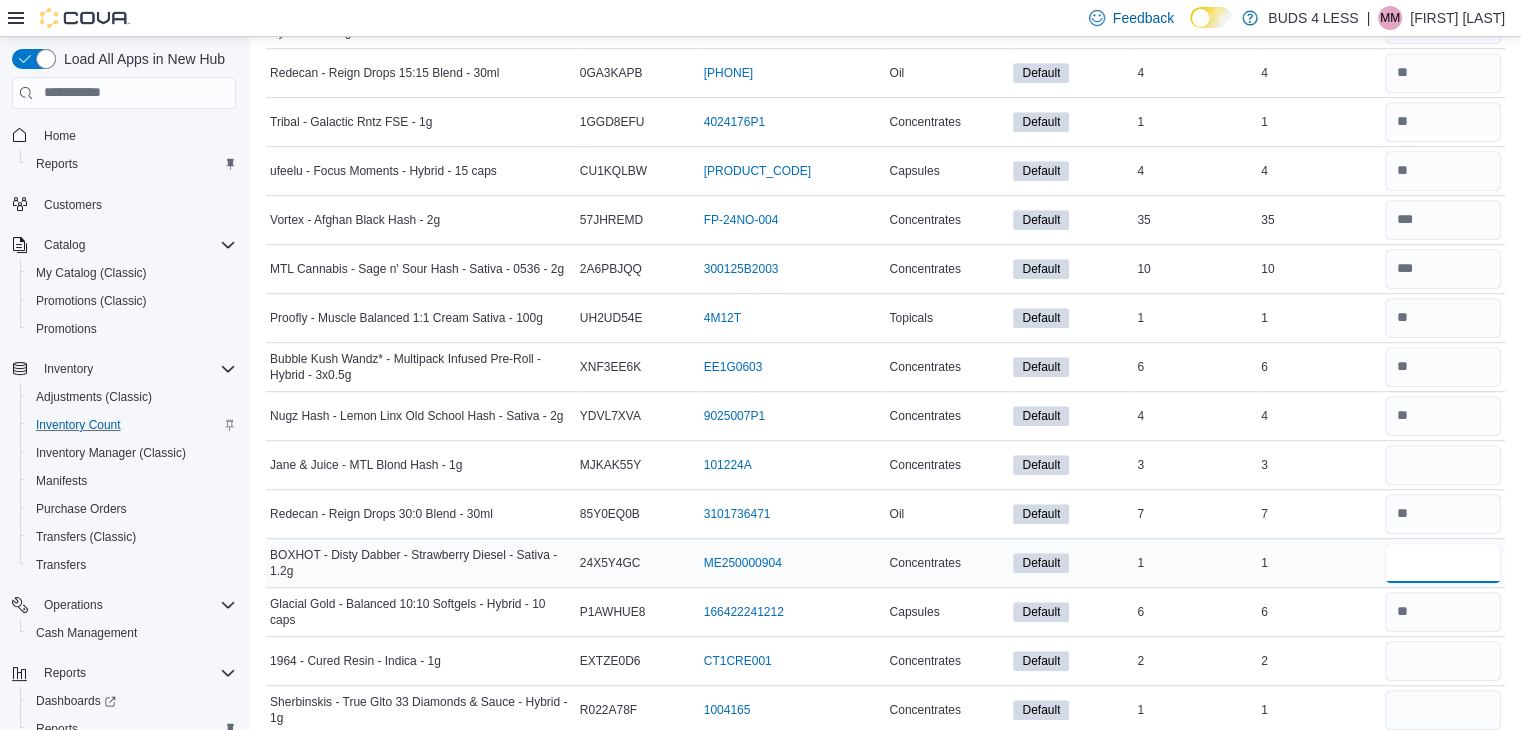 type 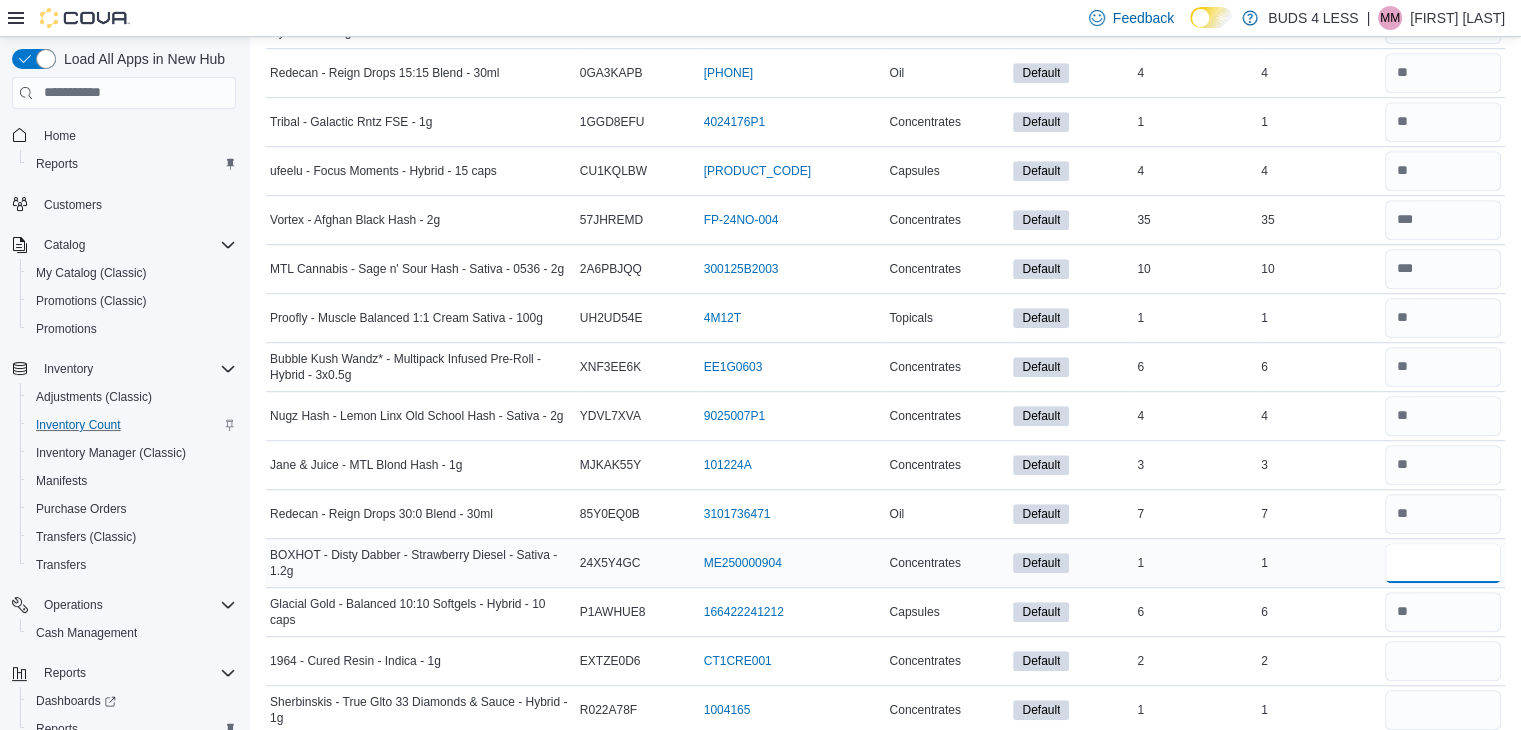 click at bounding box center [1443, 563] 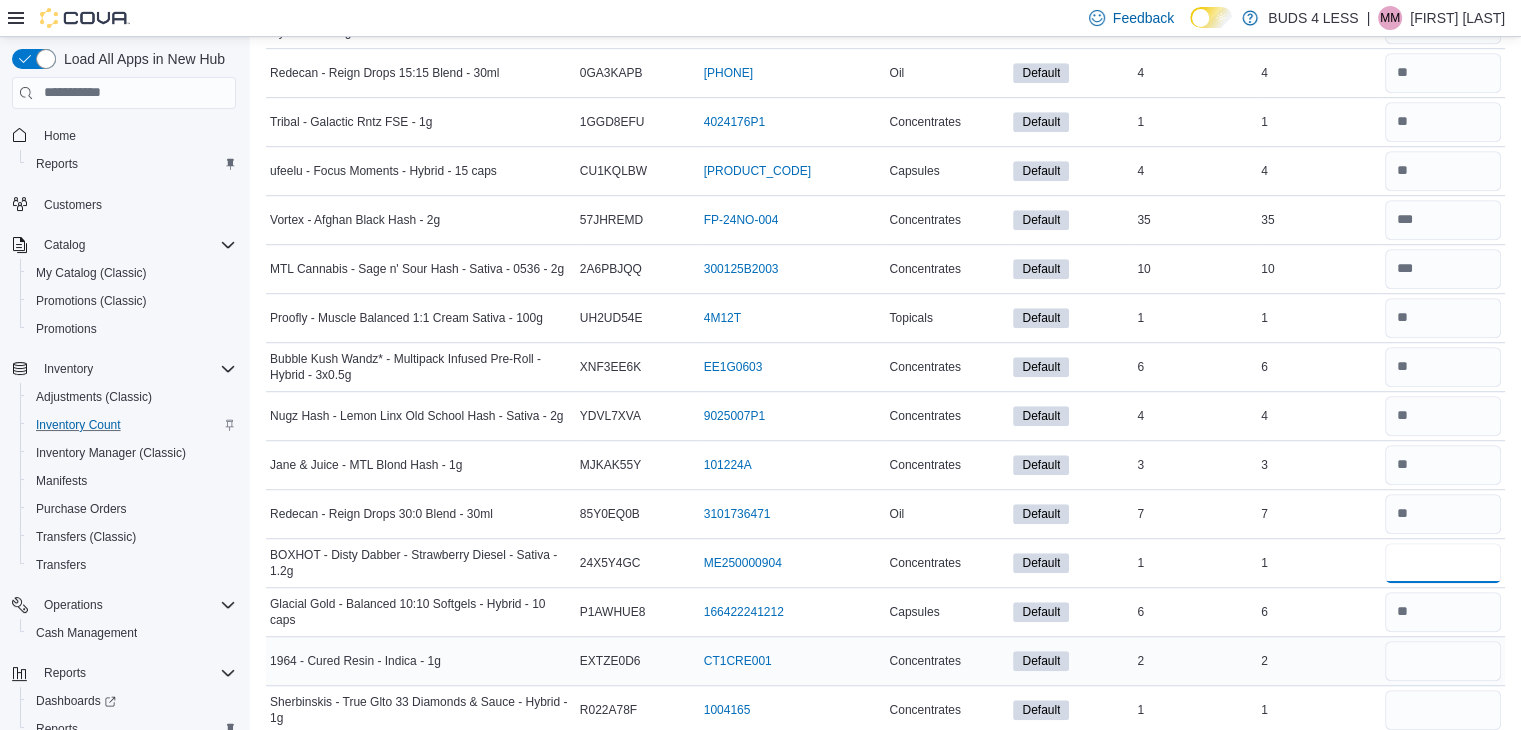 type on "*" 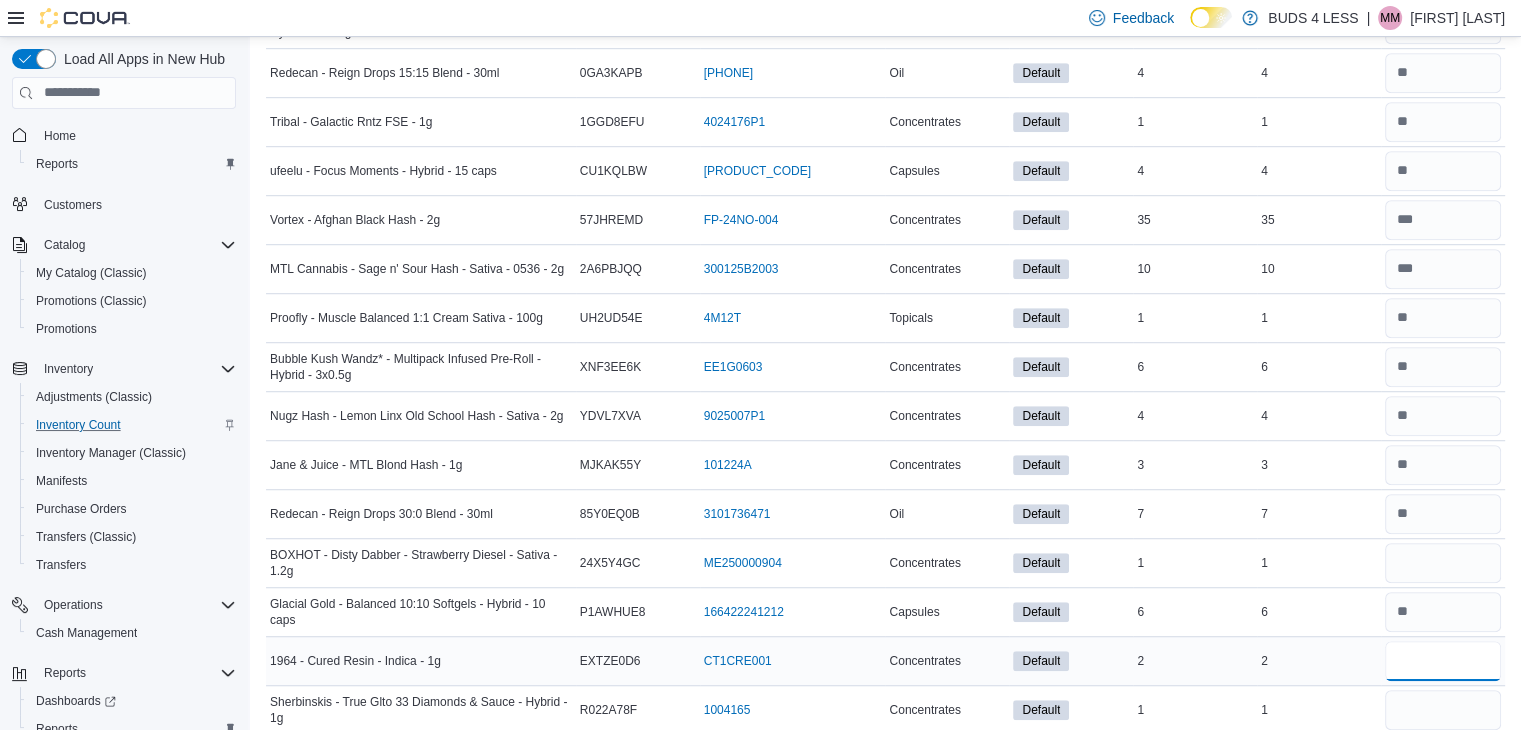 type 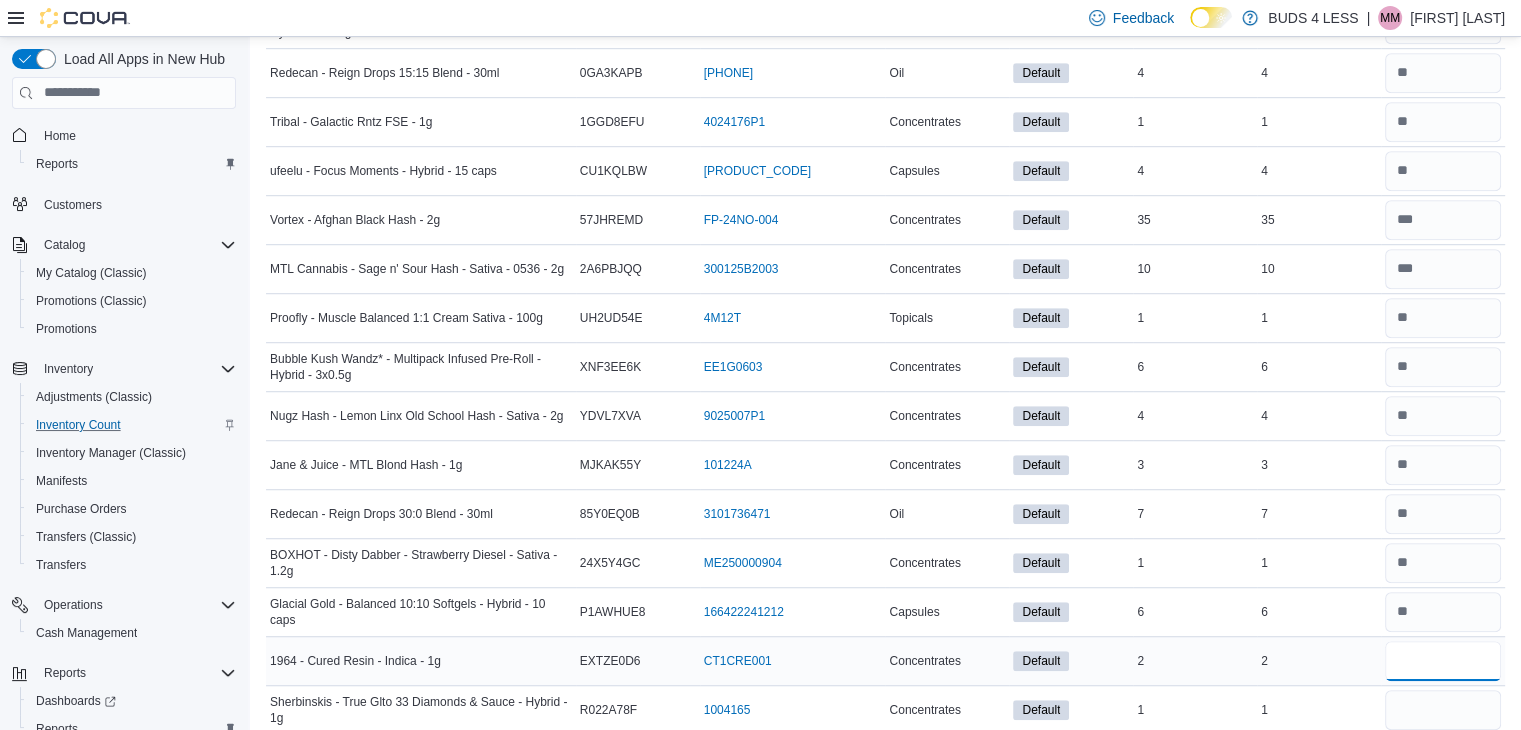 click at bounding box center [1443, 661] 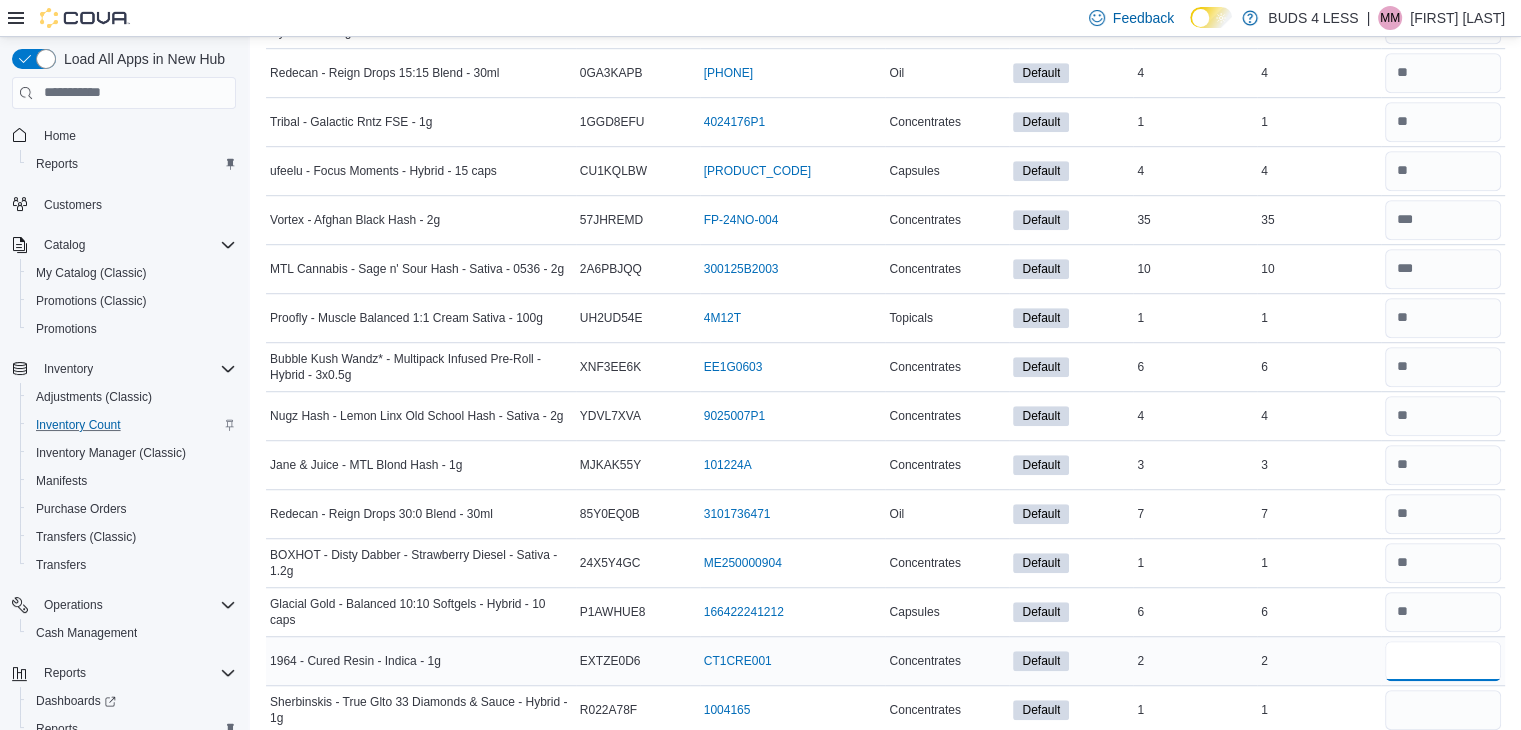click on "*" at bounding box center (1443, 661) 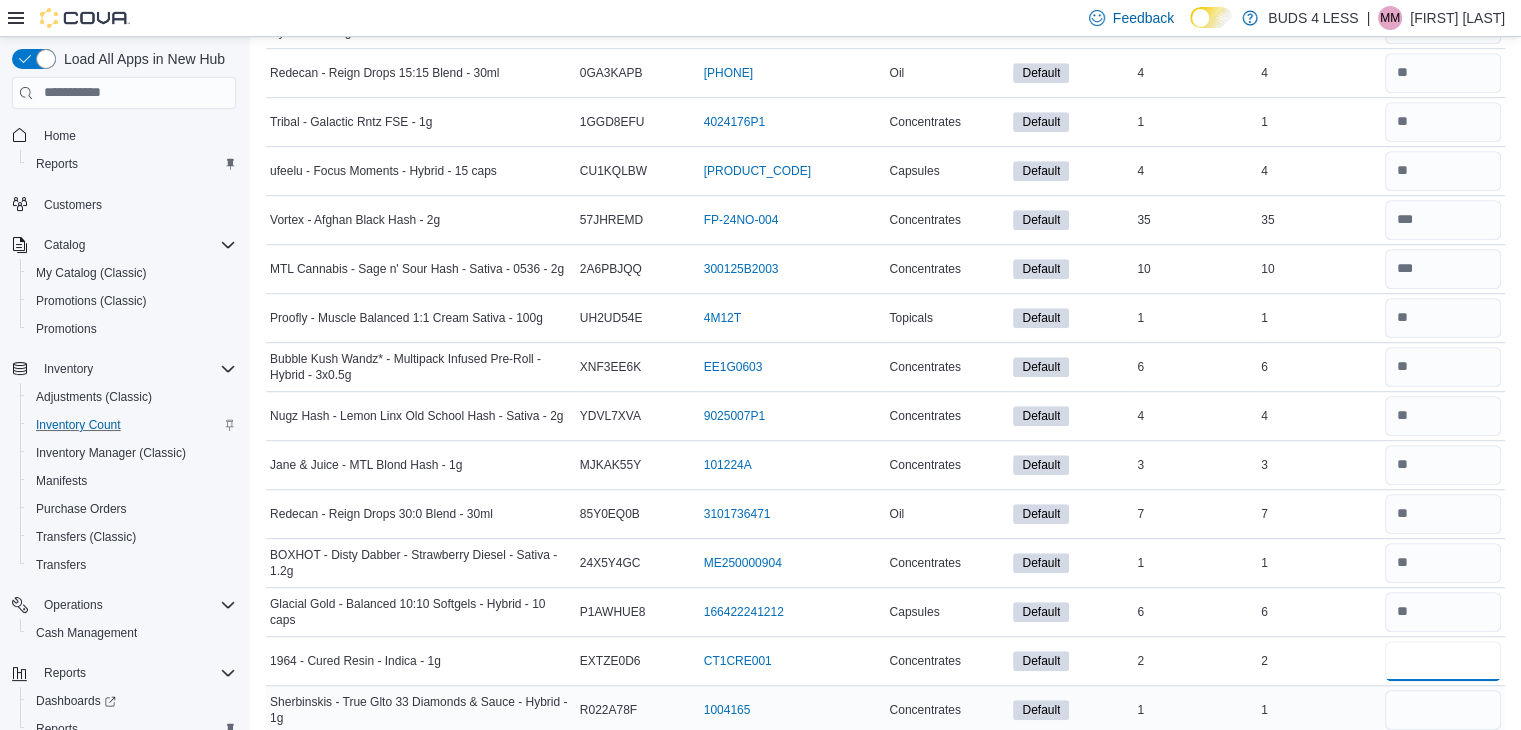 type on "*" 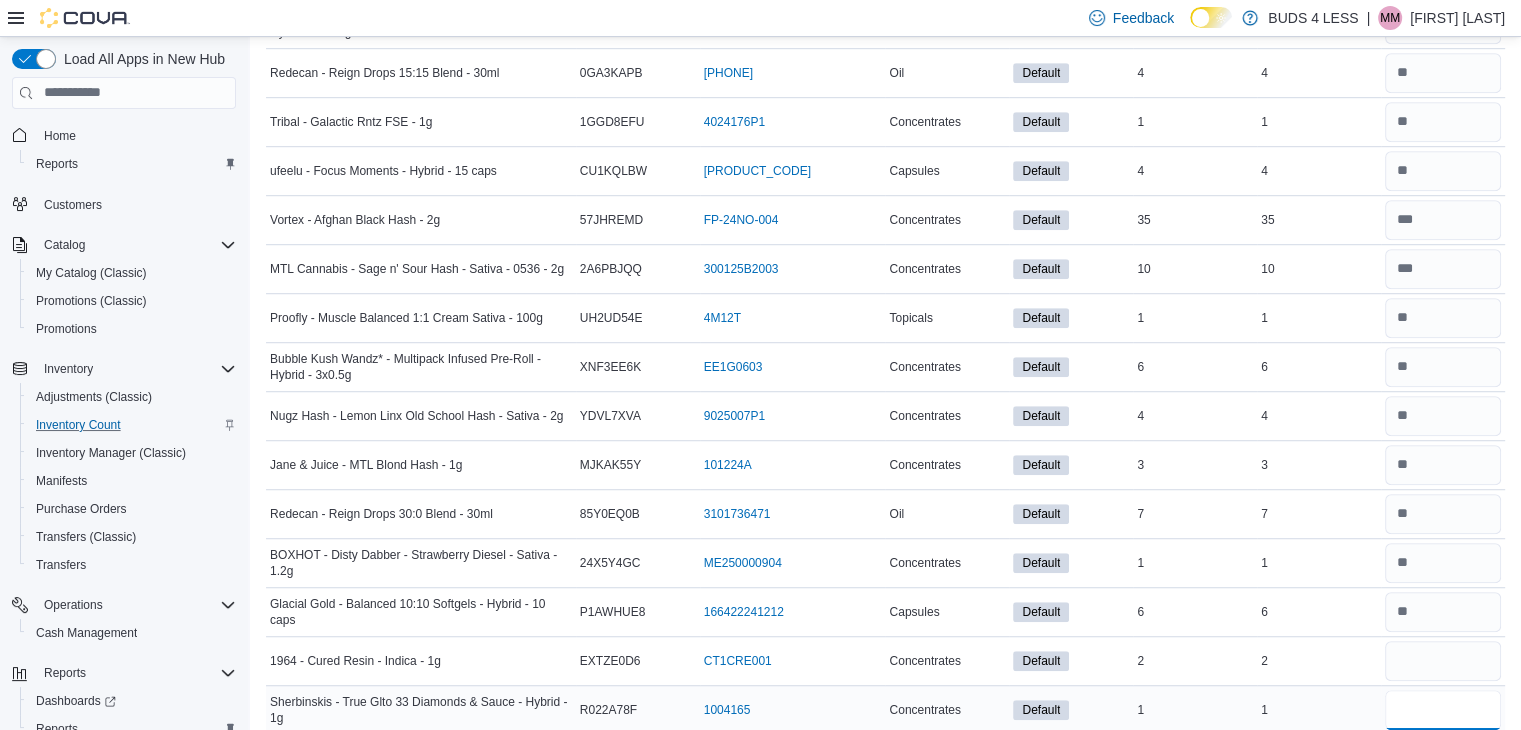 type 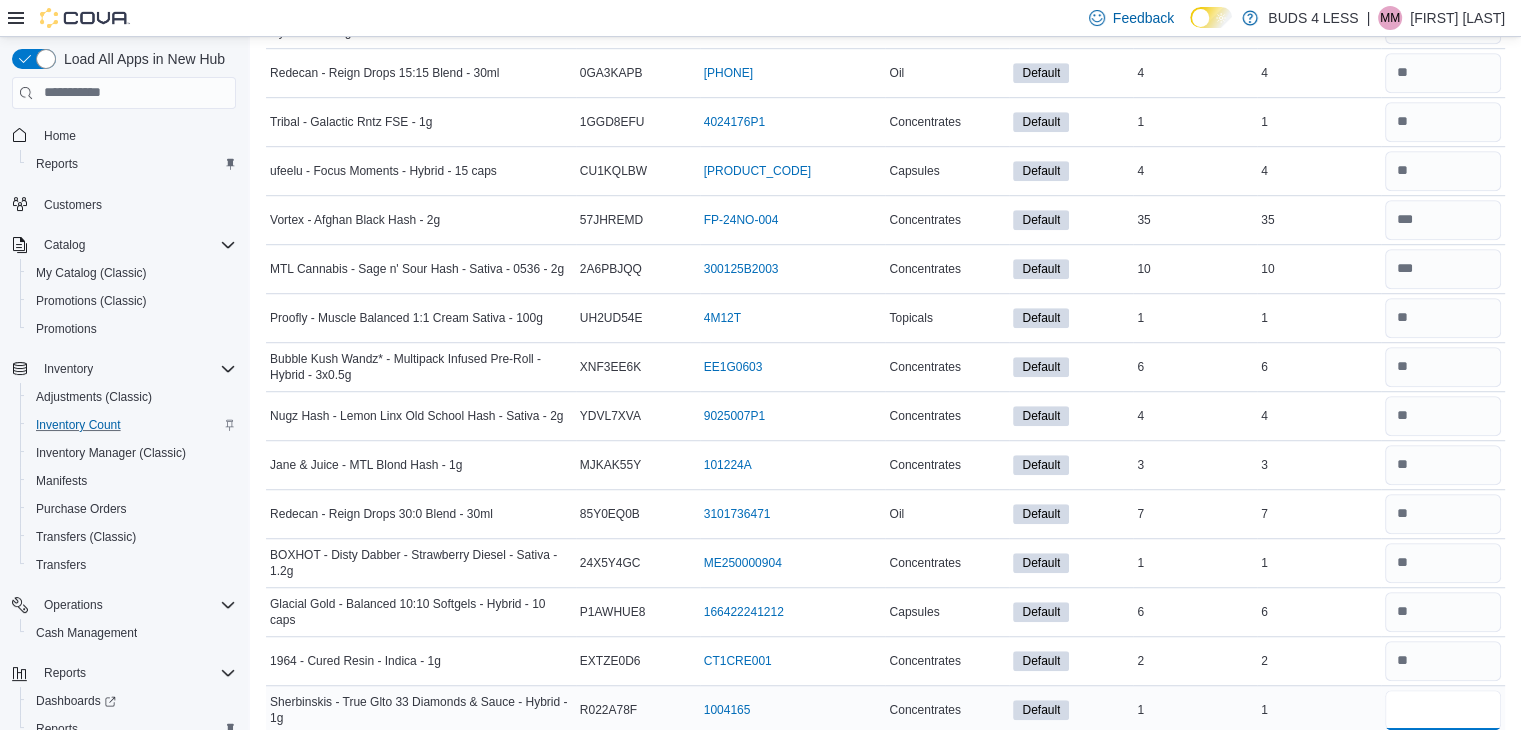 click at bounding box center (1443, 710) 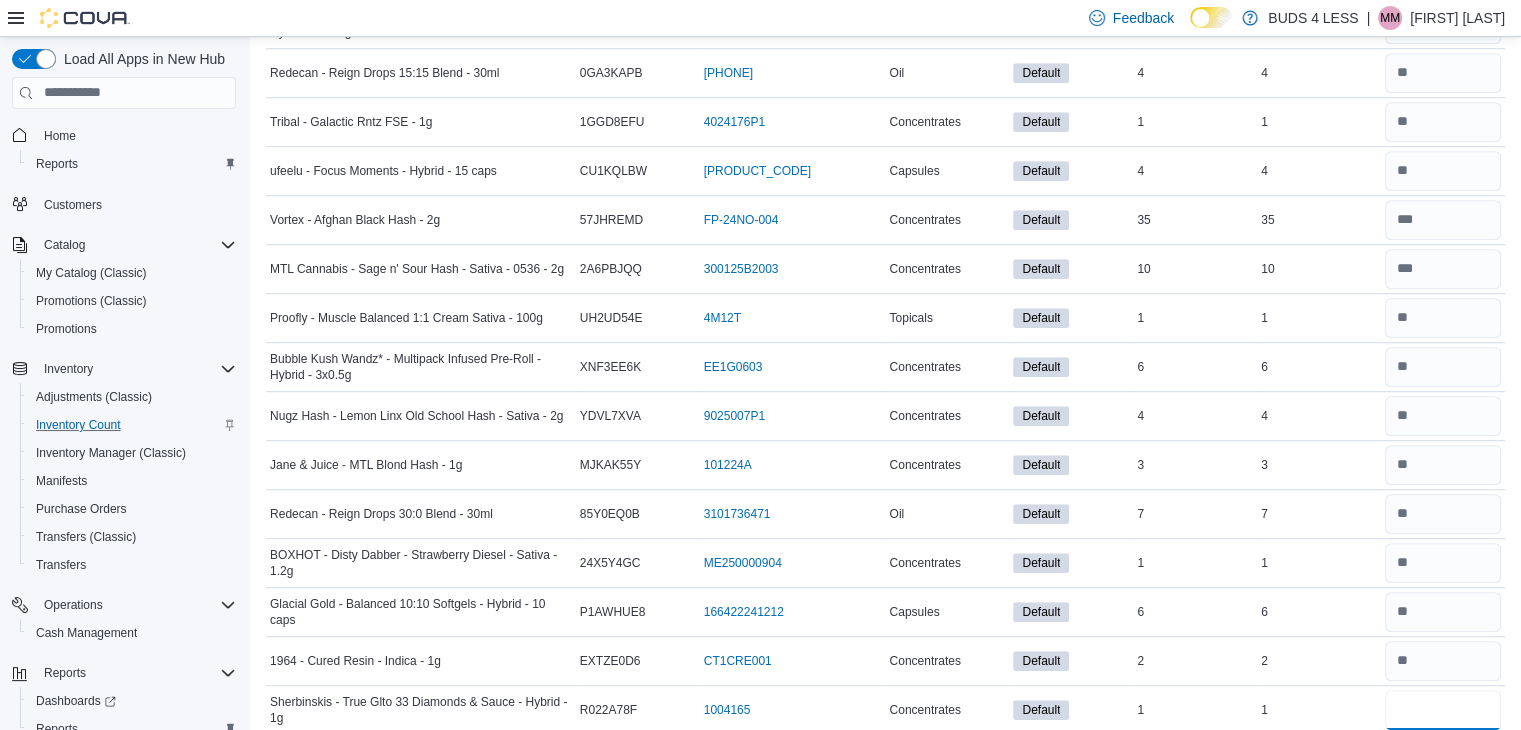 scroll, scrollTop: 1915, scrollLeft: 0, axis: vertical 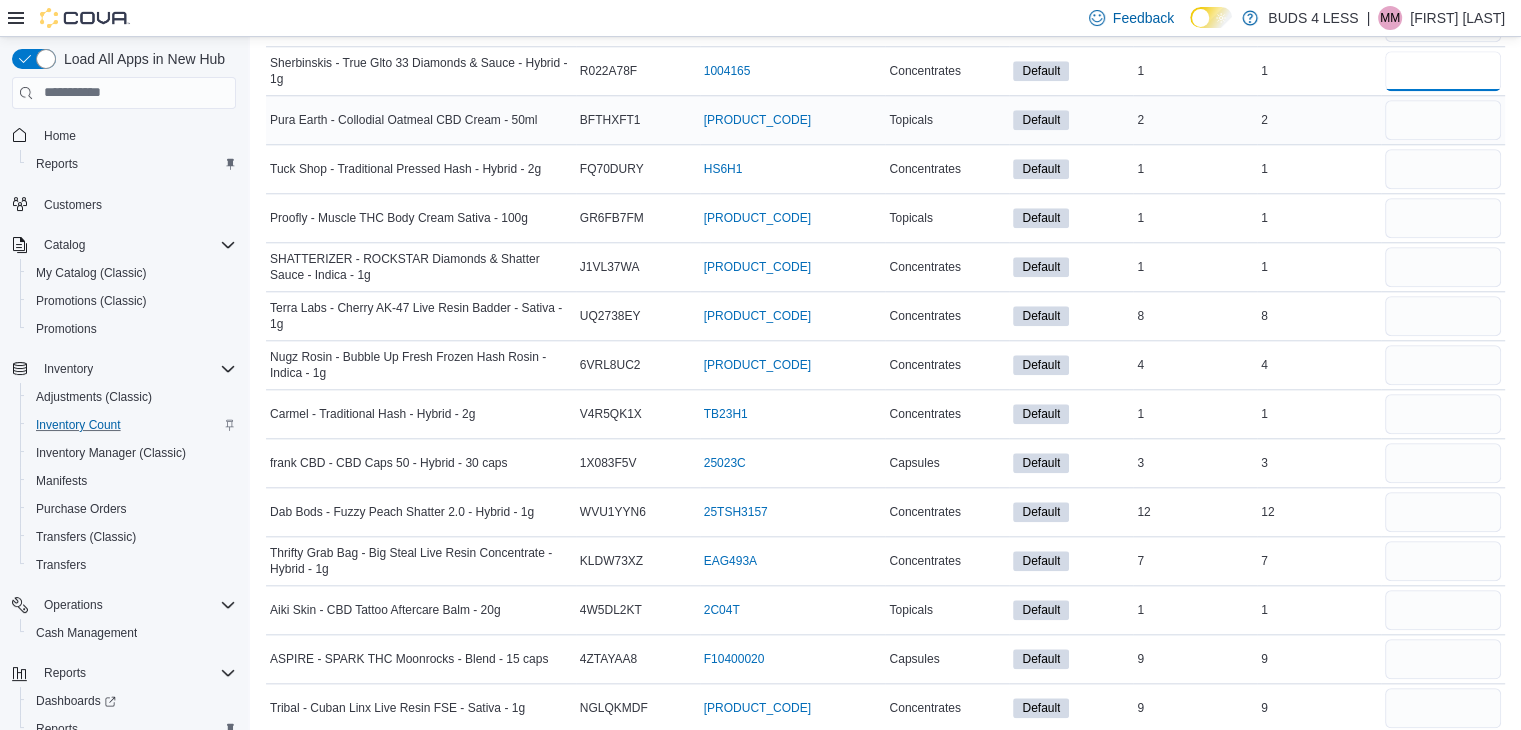 type on "*" 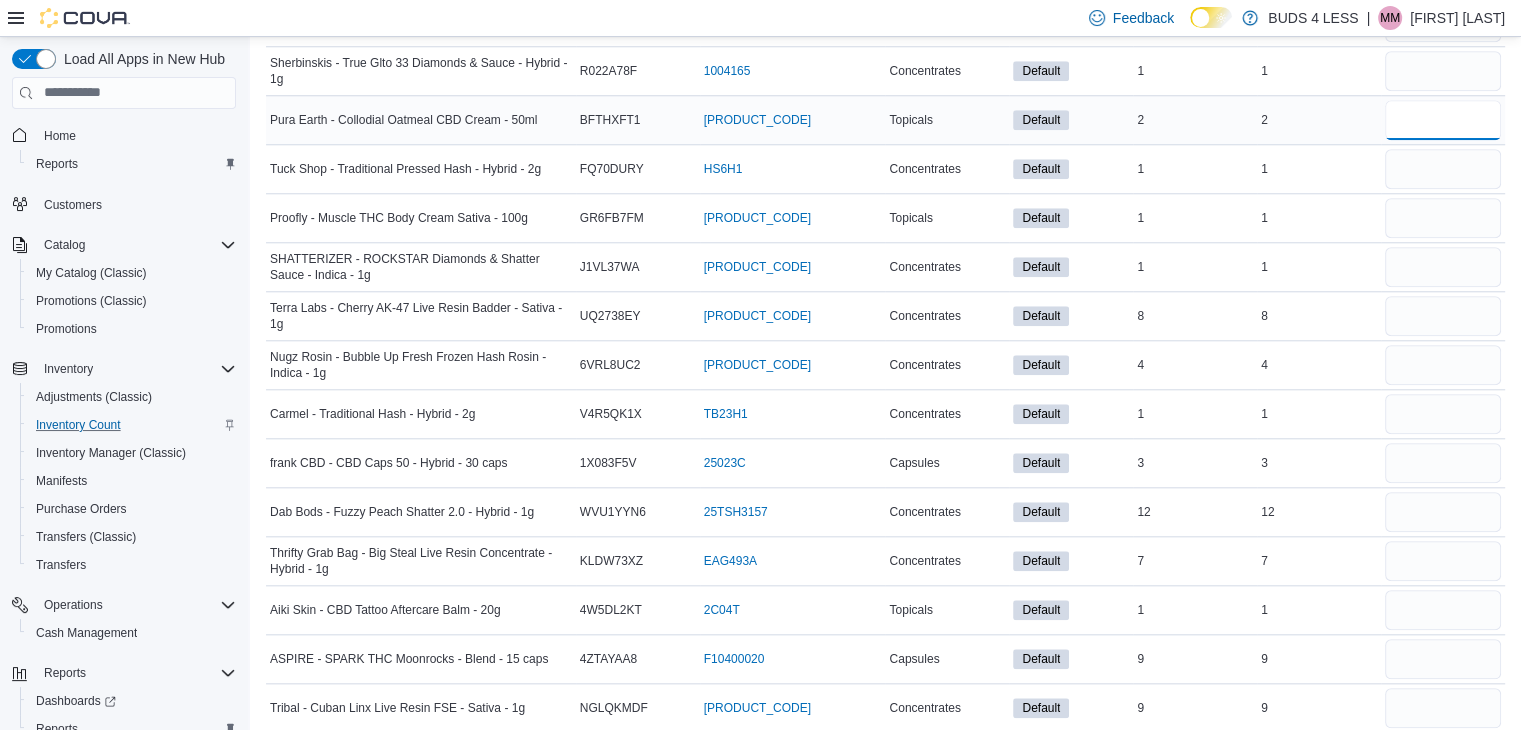 type 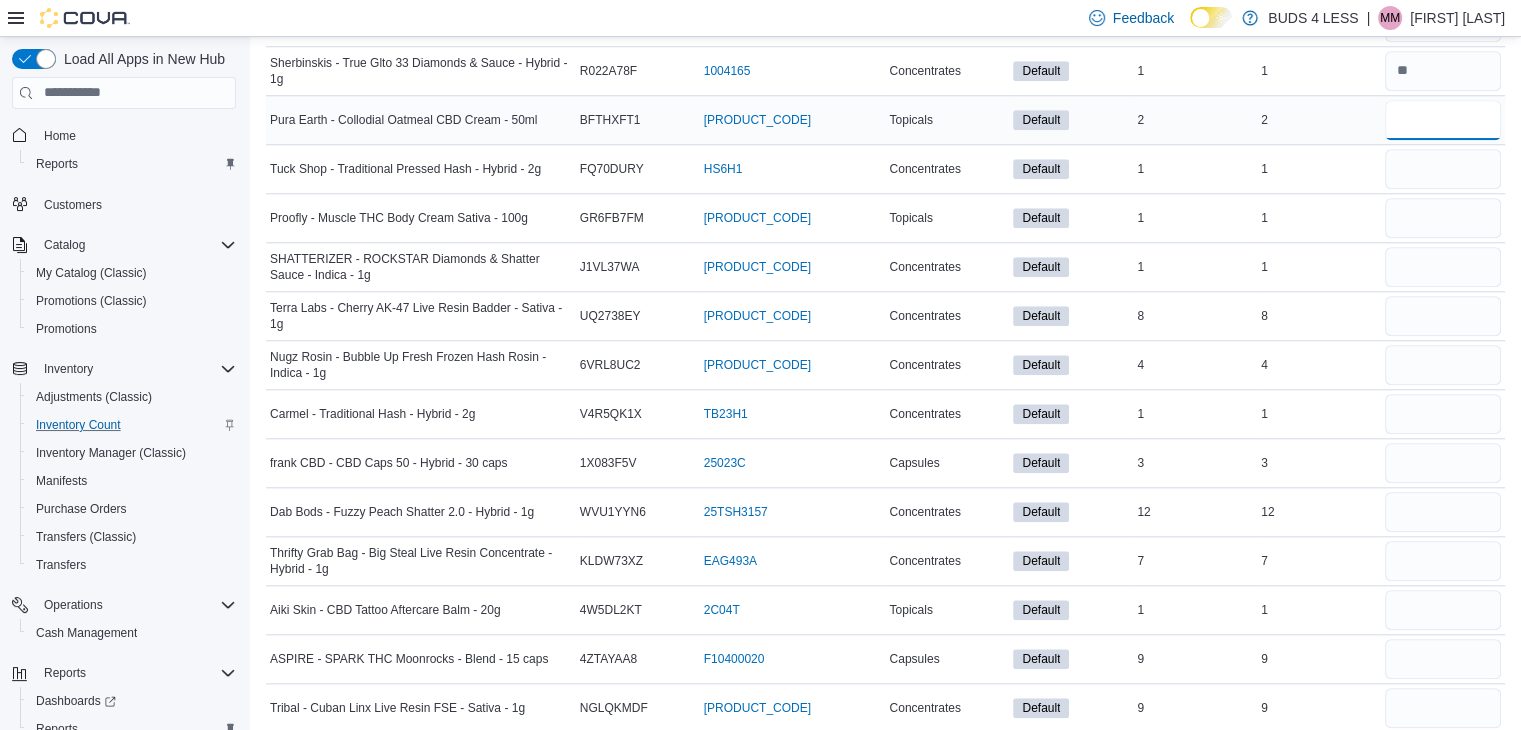 click at bounding box center [1443, 120] 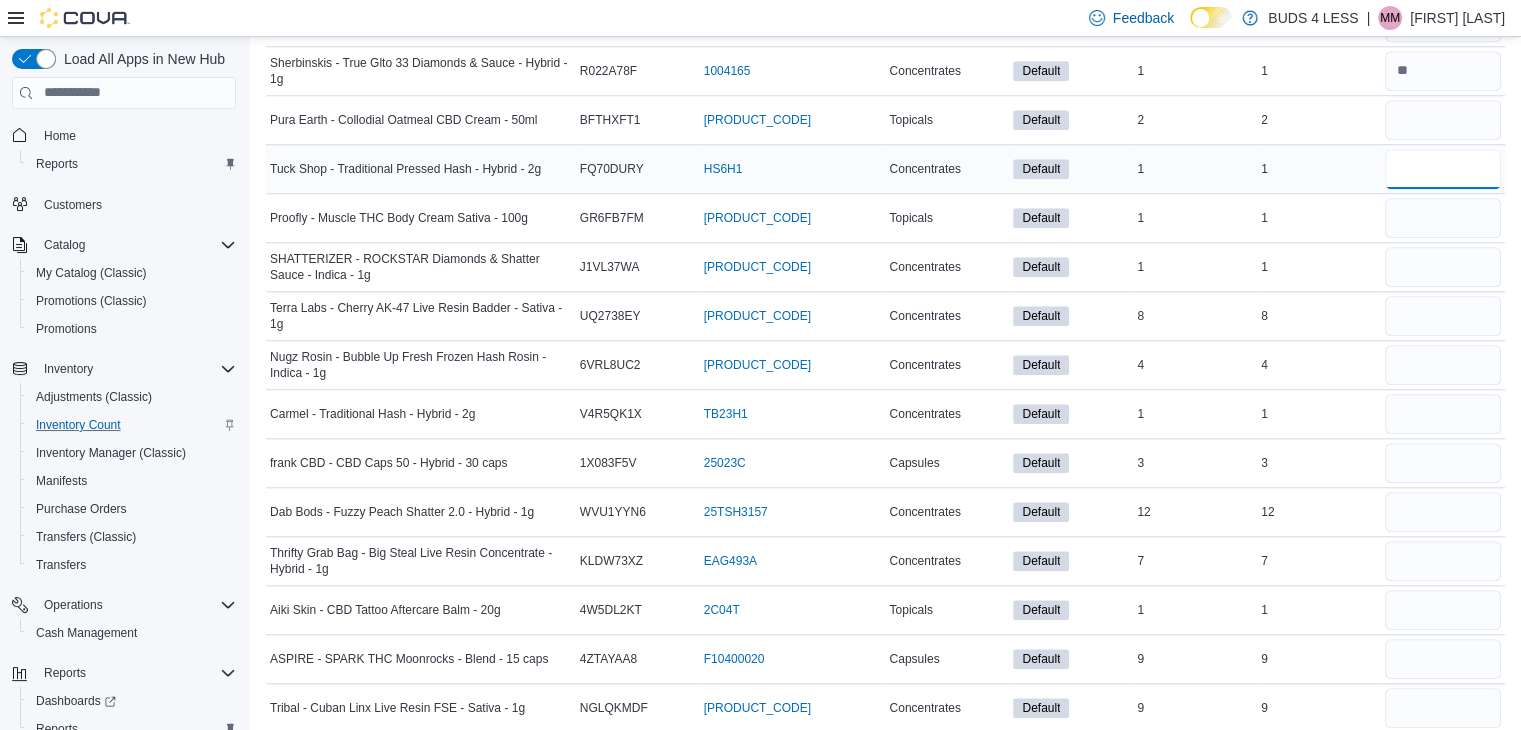 click at bounding box center [1443, 169] 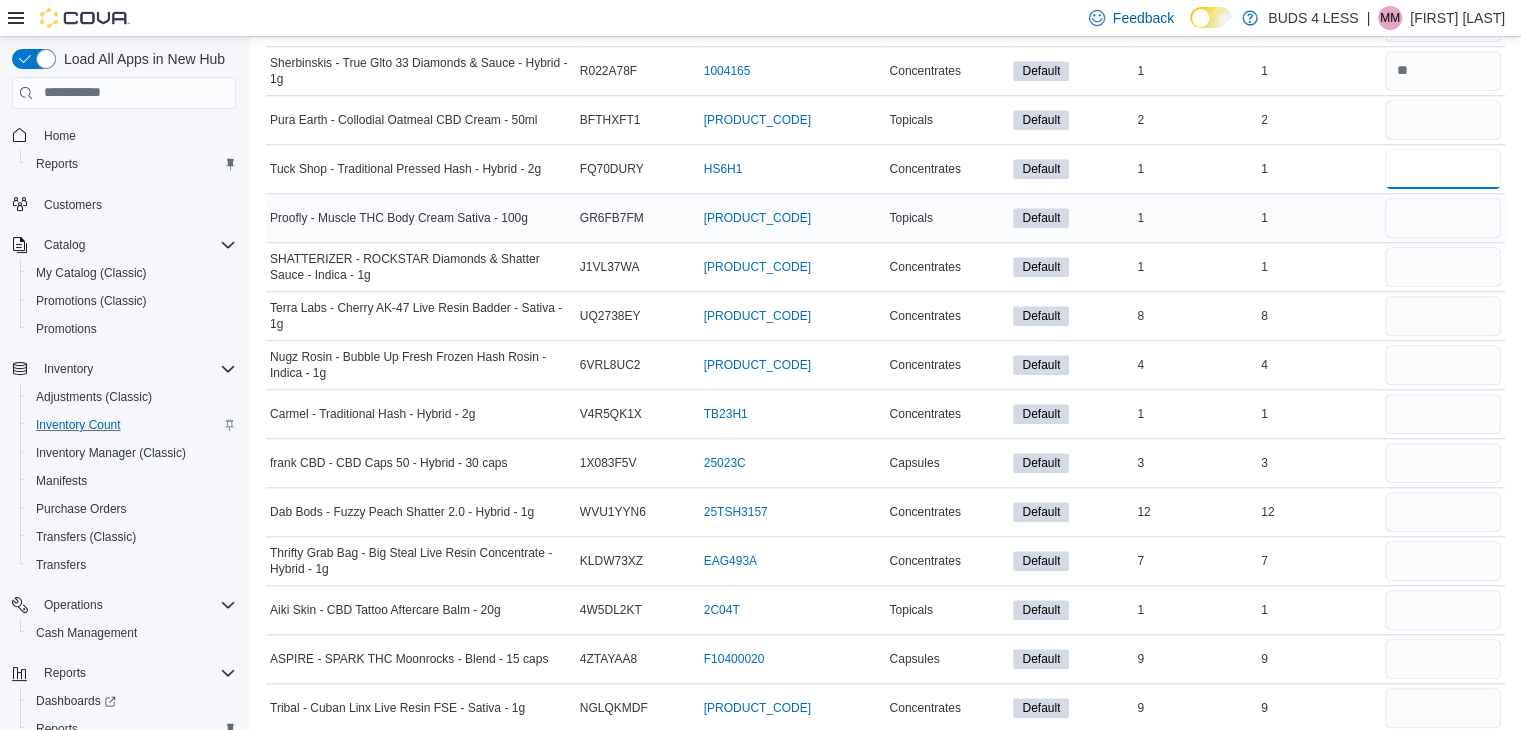 type on "*" 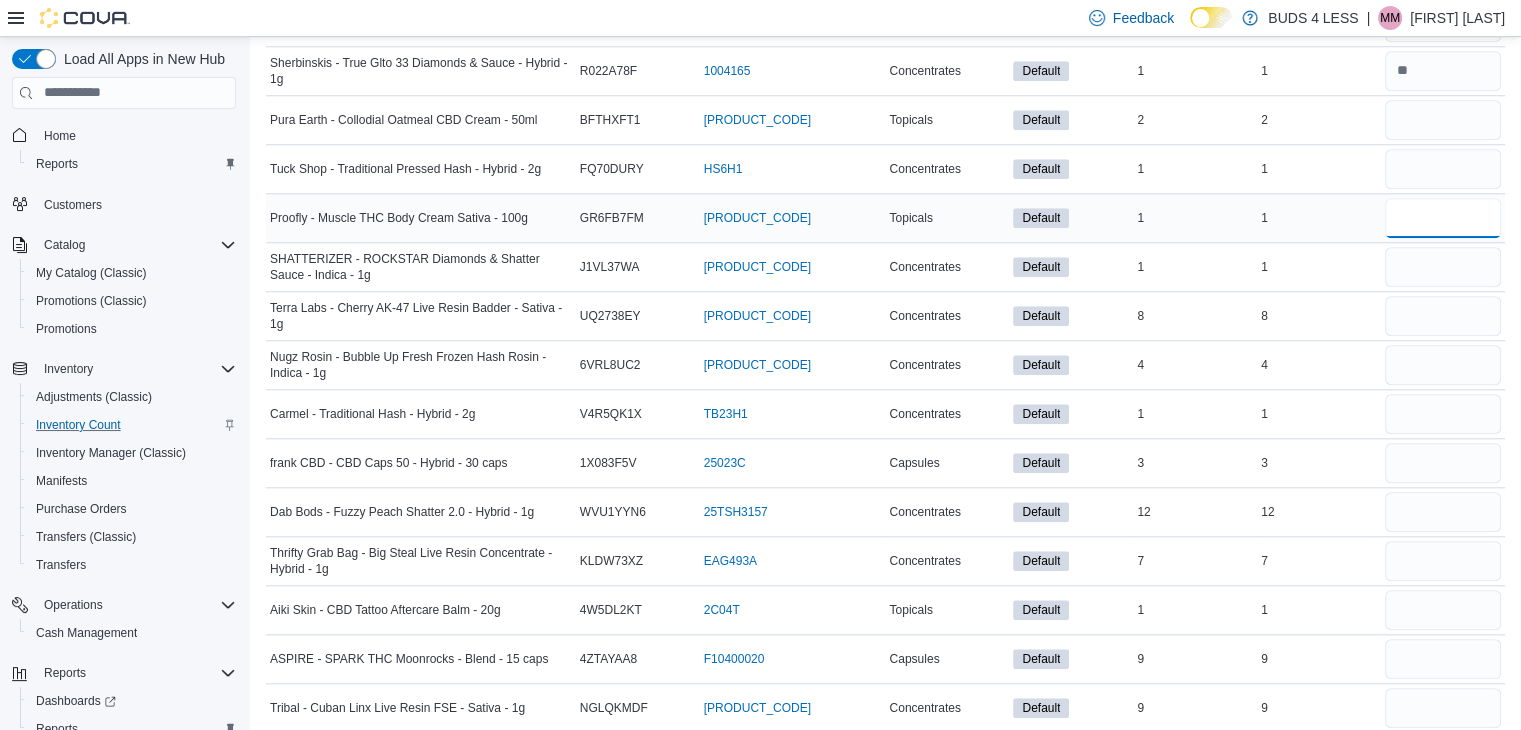 type 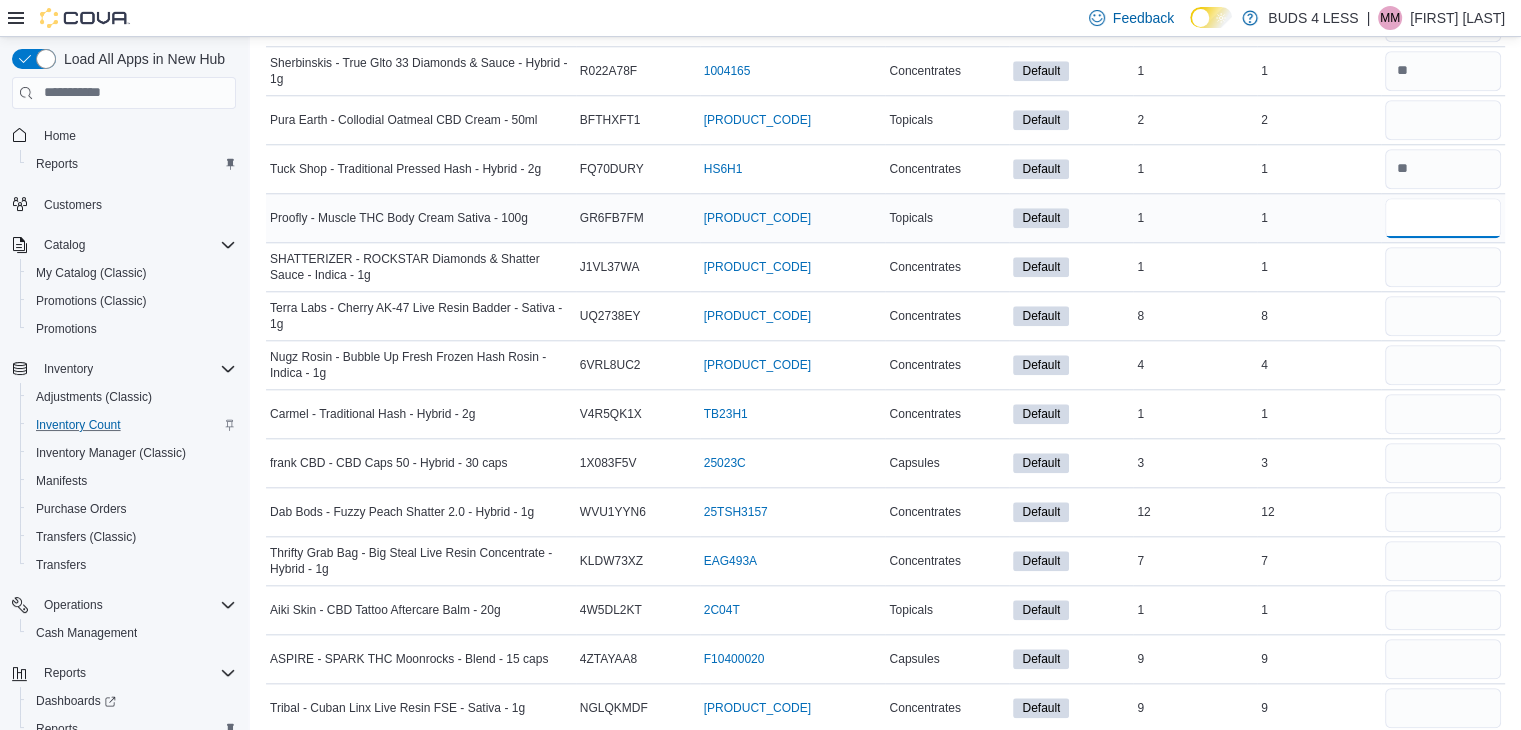 click at bounding box center [1443, 218] 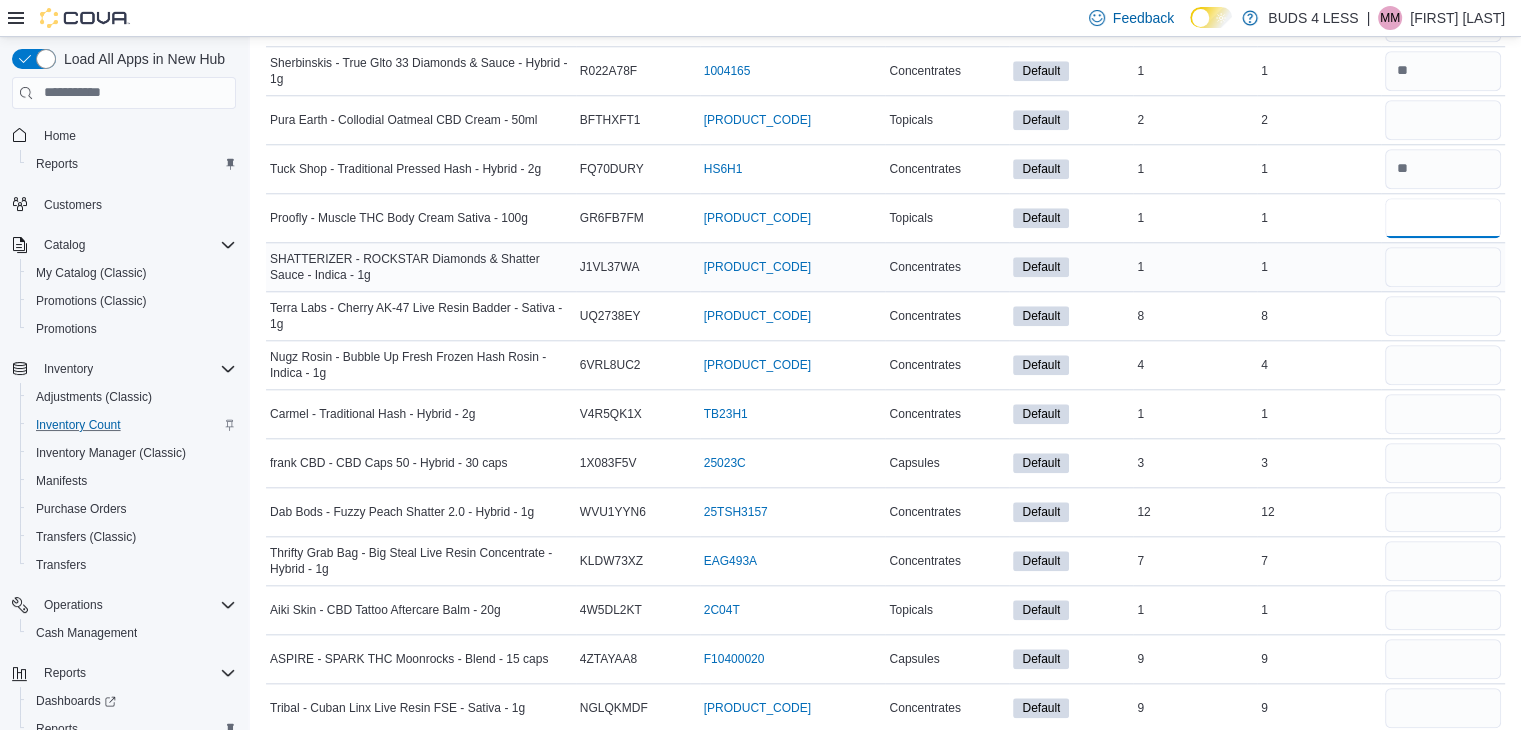 type on "*" 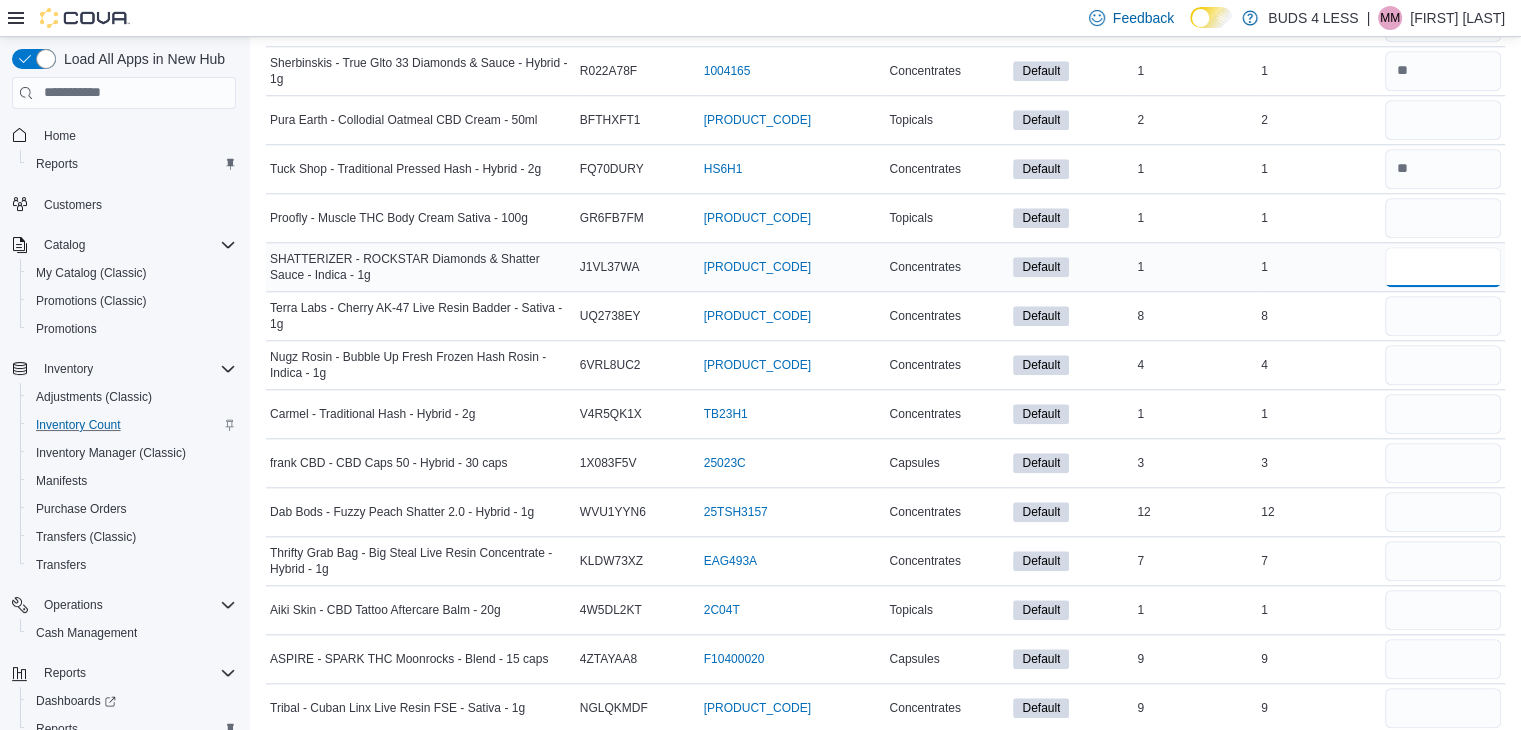 type 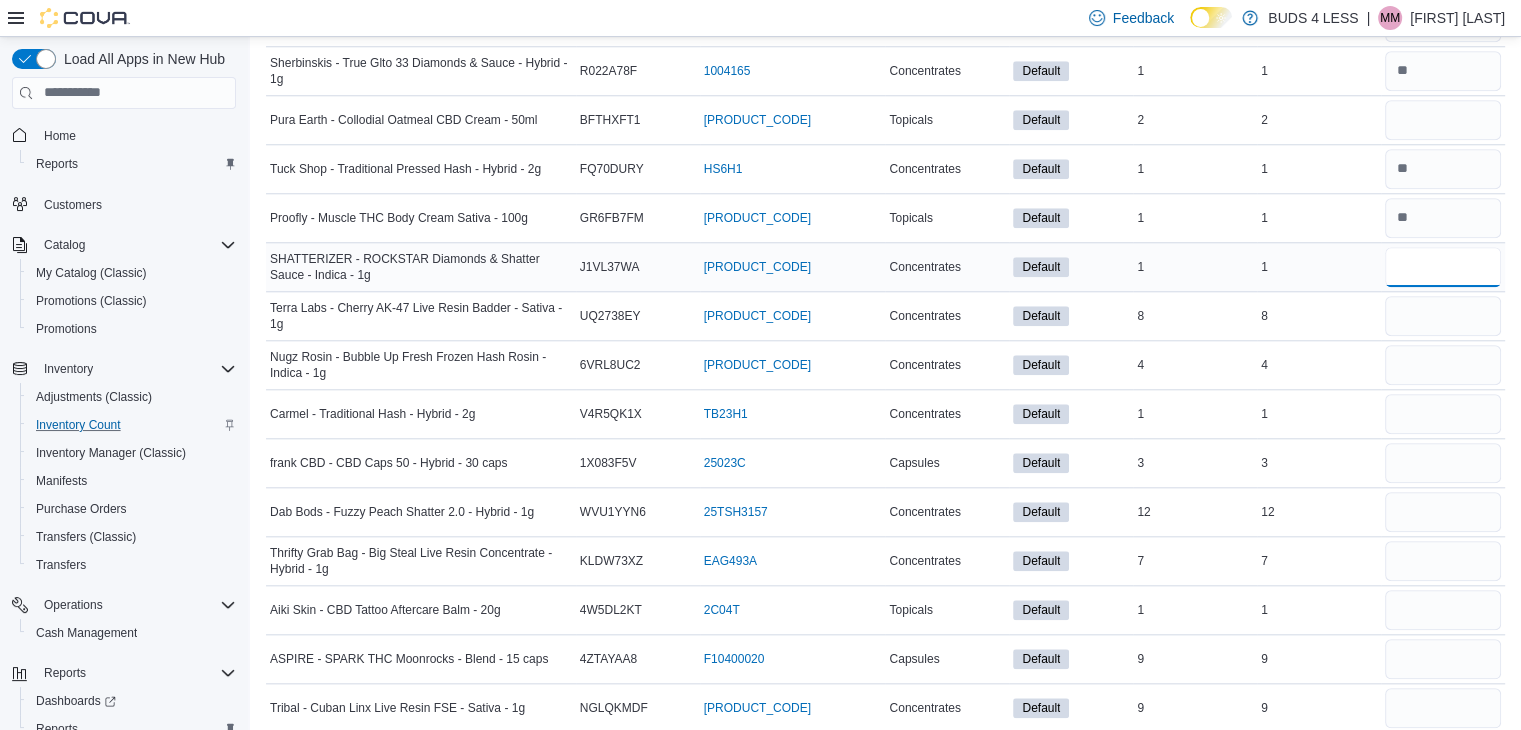 click at bounding box center (1443, 267) 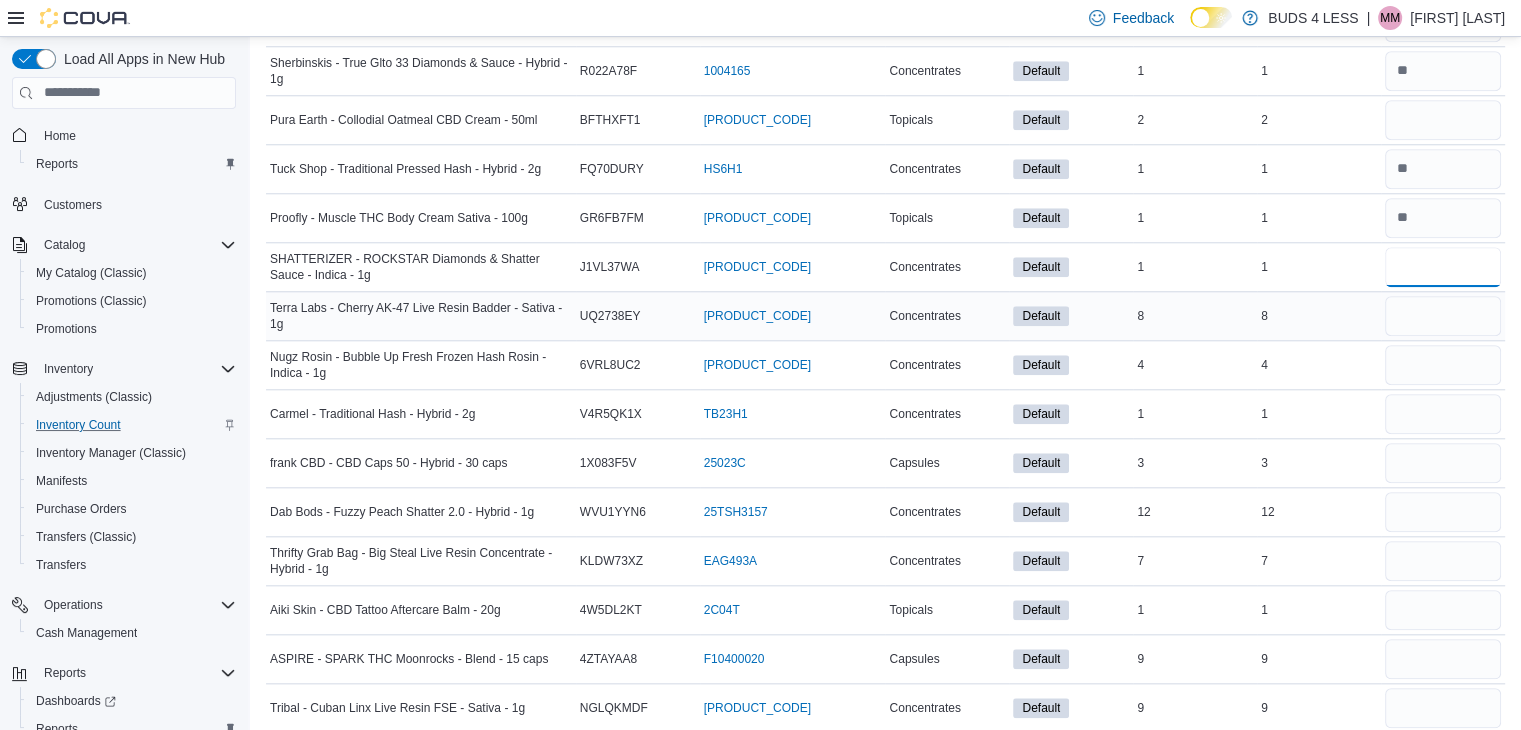 type on "*" 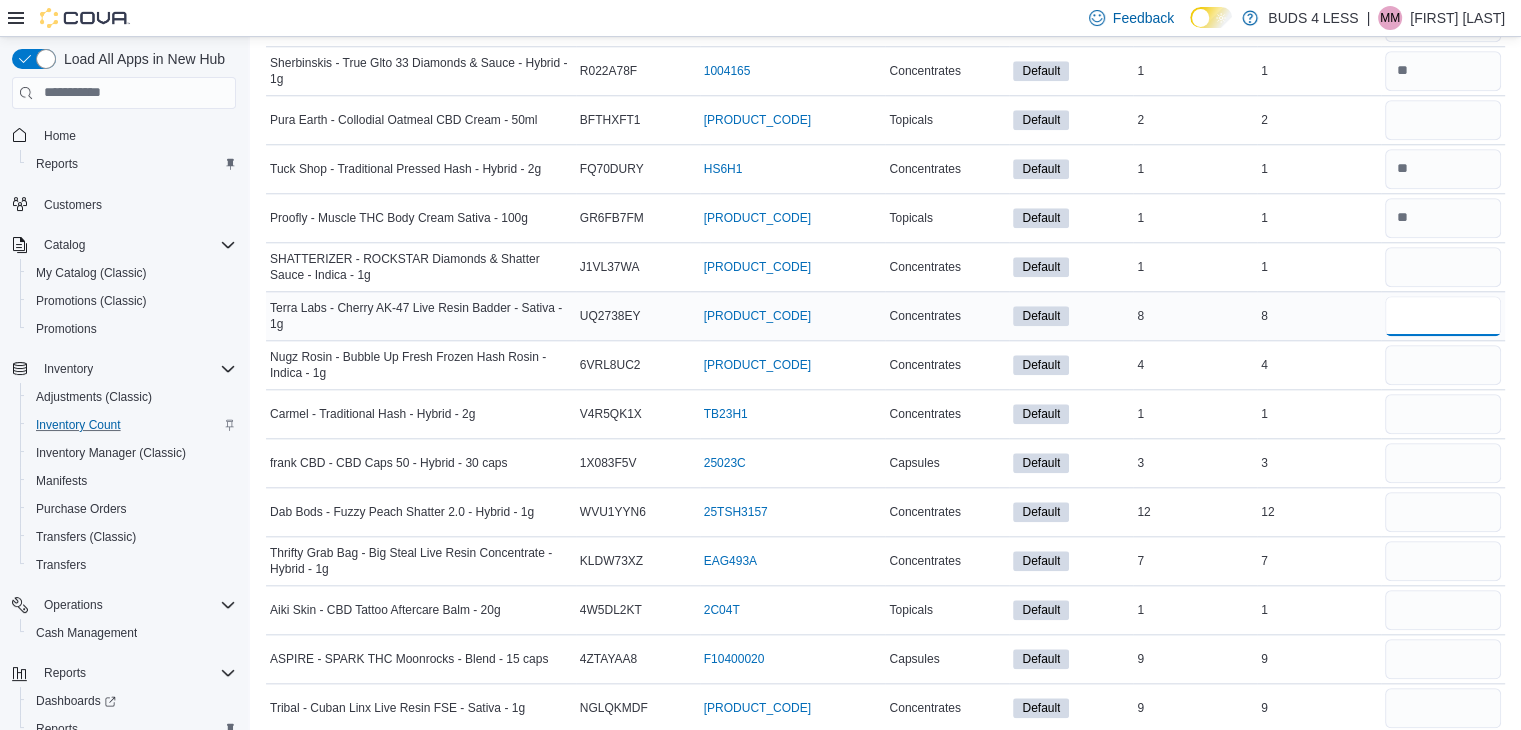 type 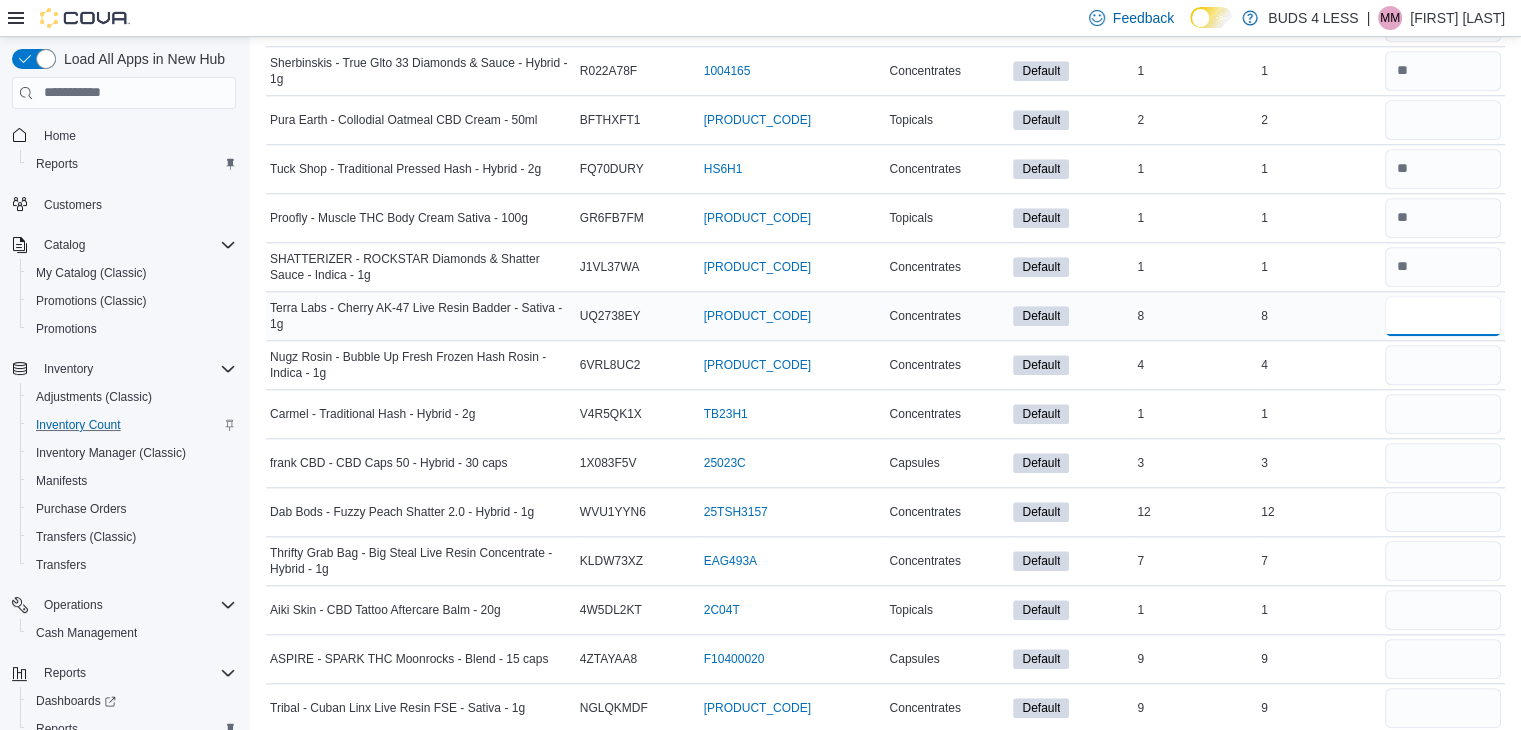click at bounding box center [1443, 316] 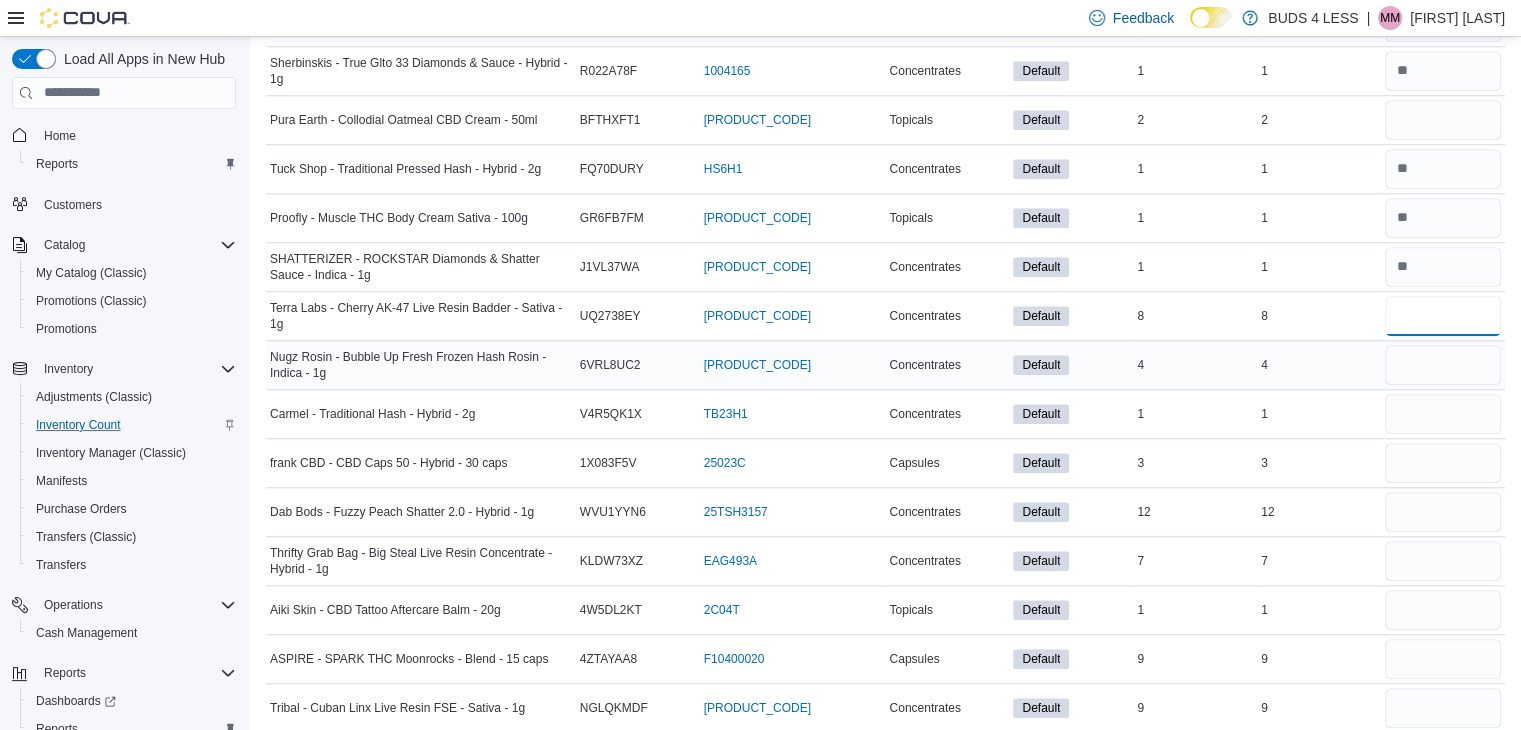 type on "*" 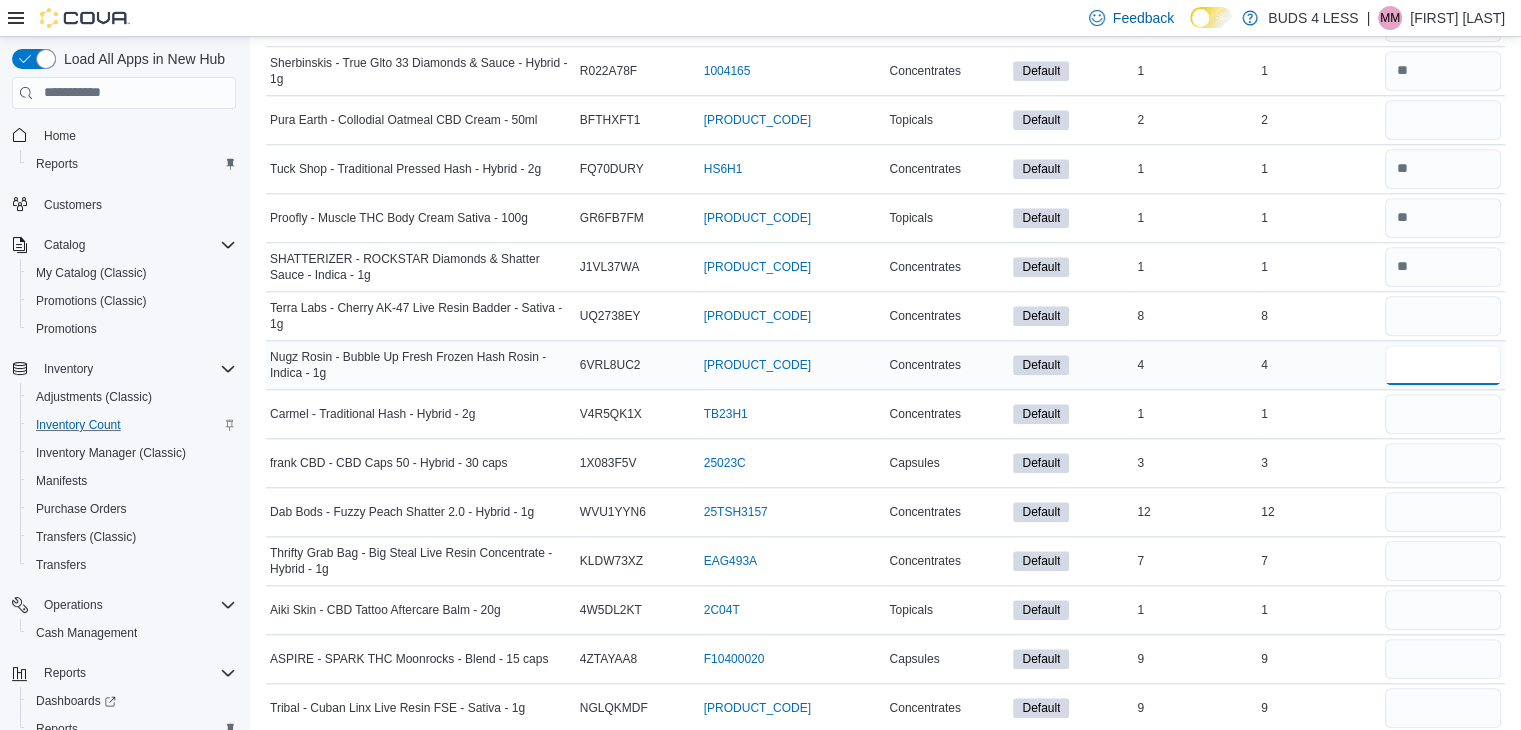 type 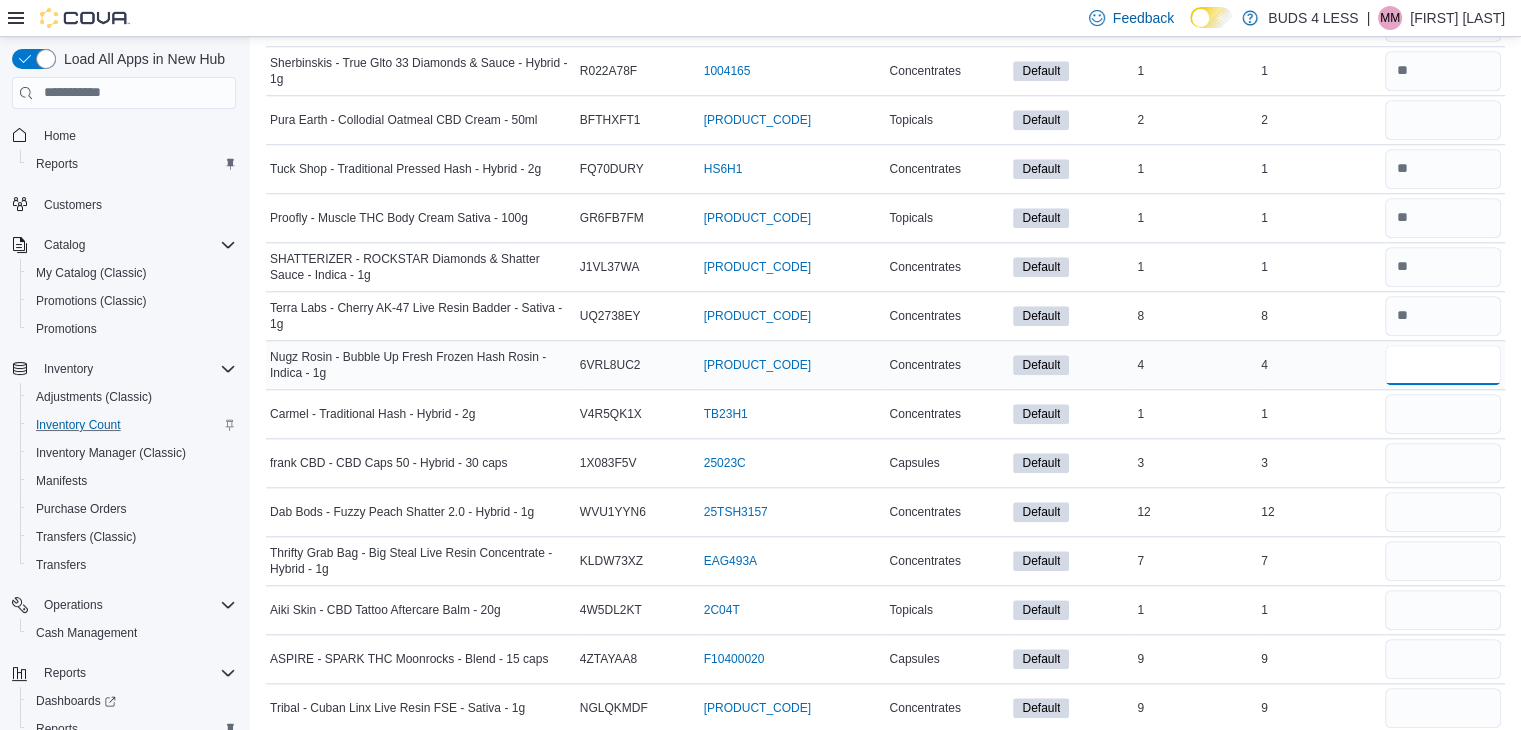 click at bounding box center [1443, 365] 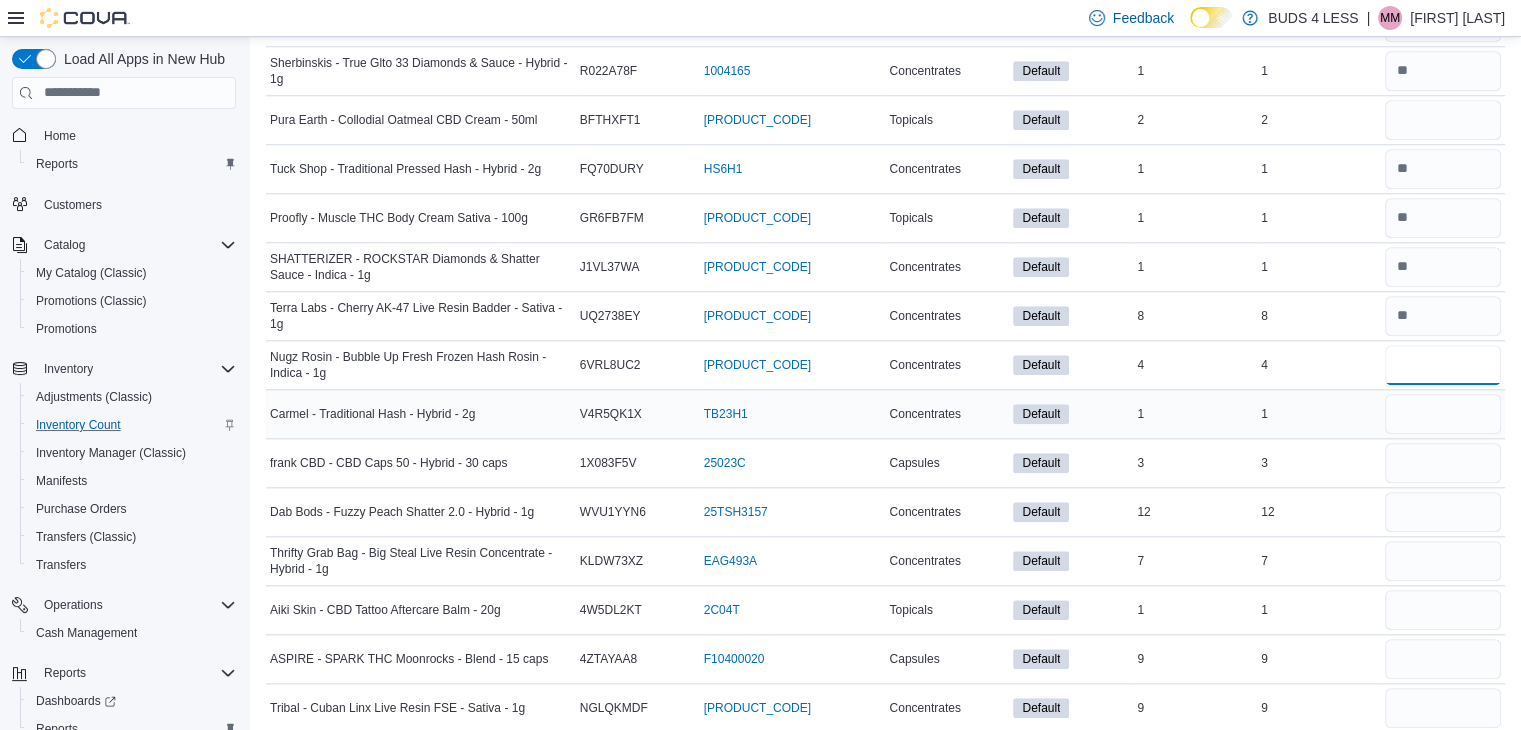 type on "*" 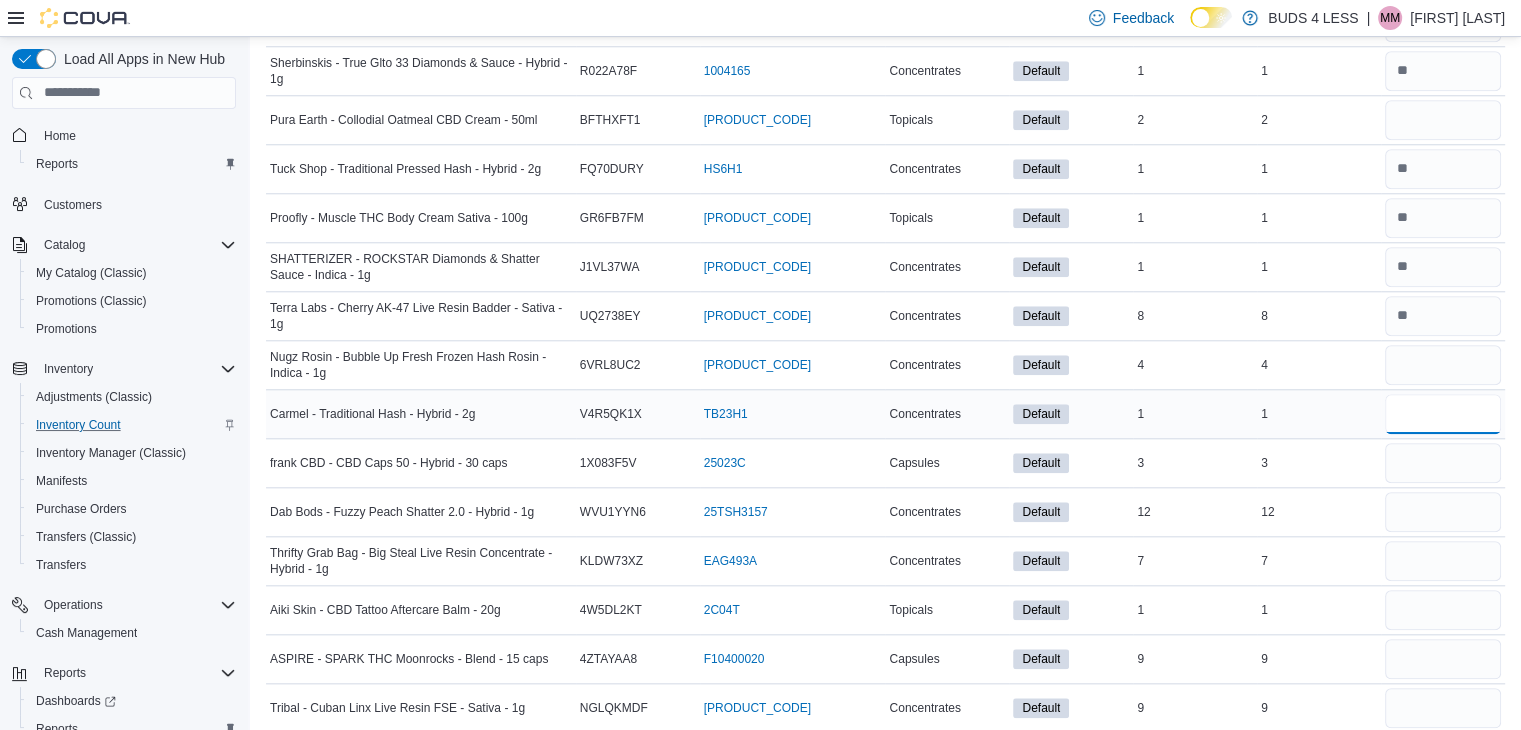 type 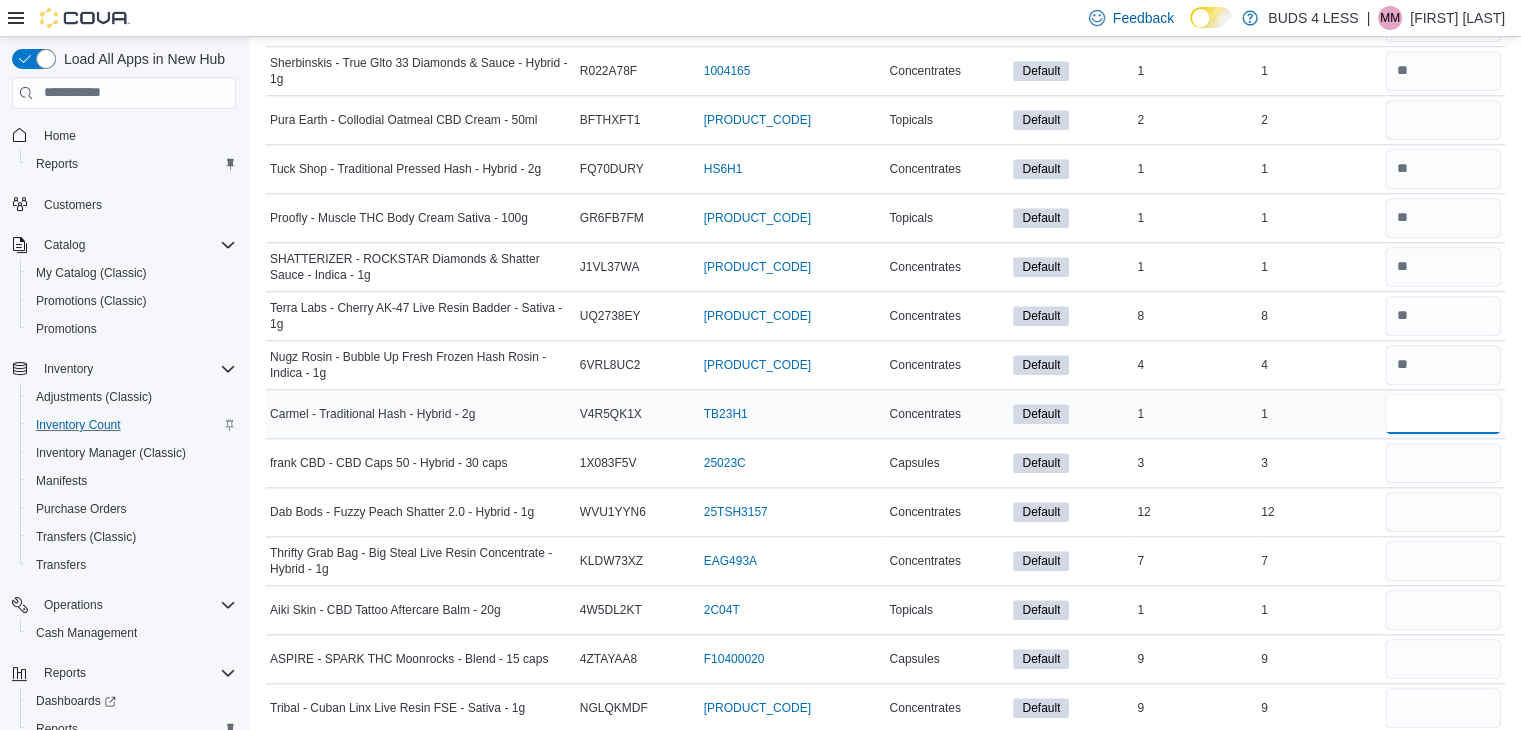 click at bounding box center [1443, 414] 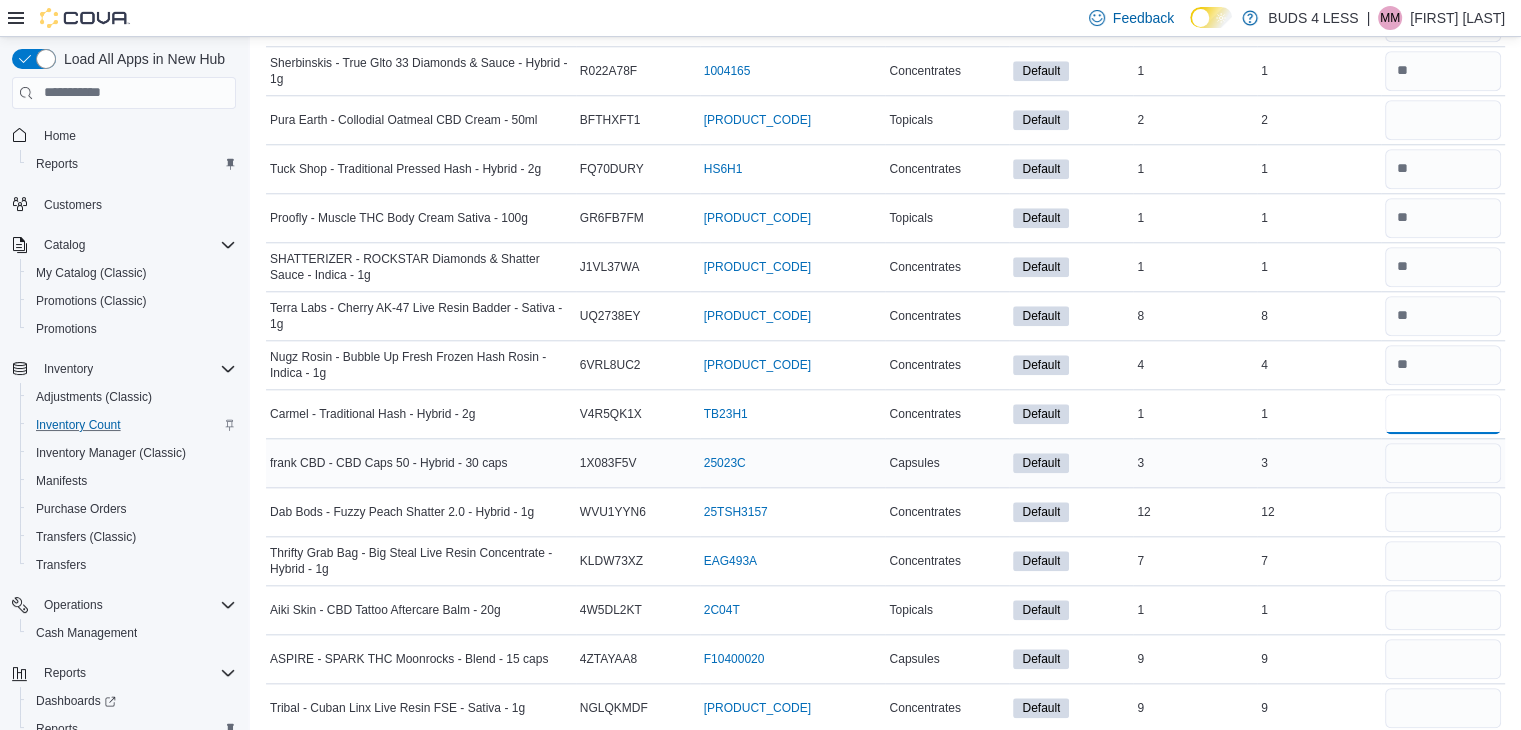type on "*" 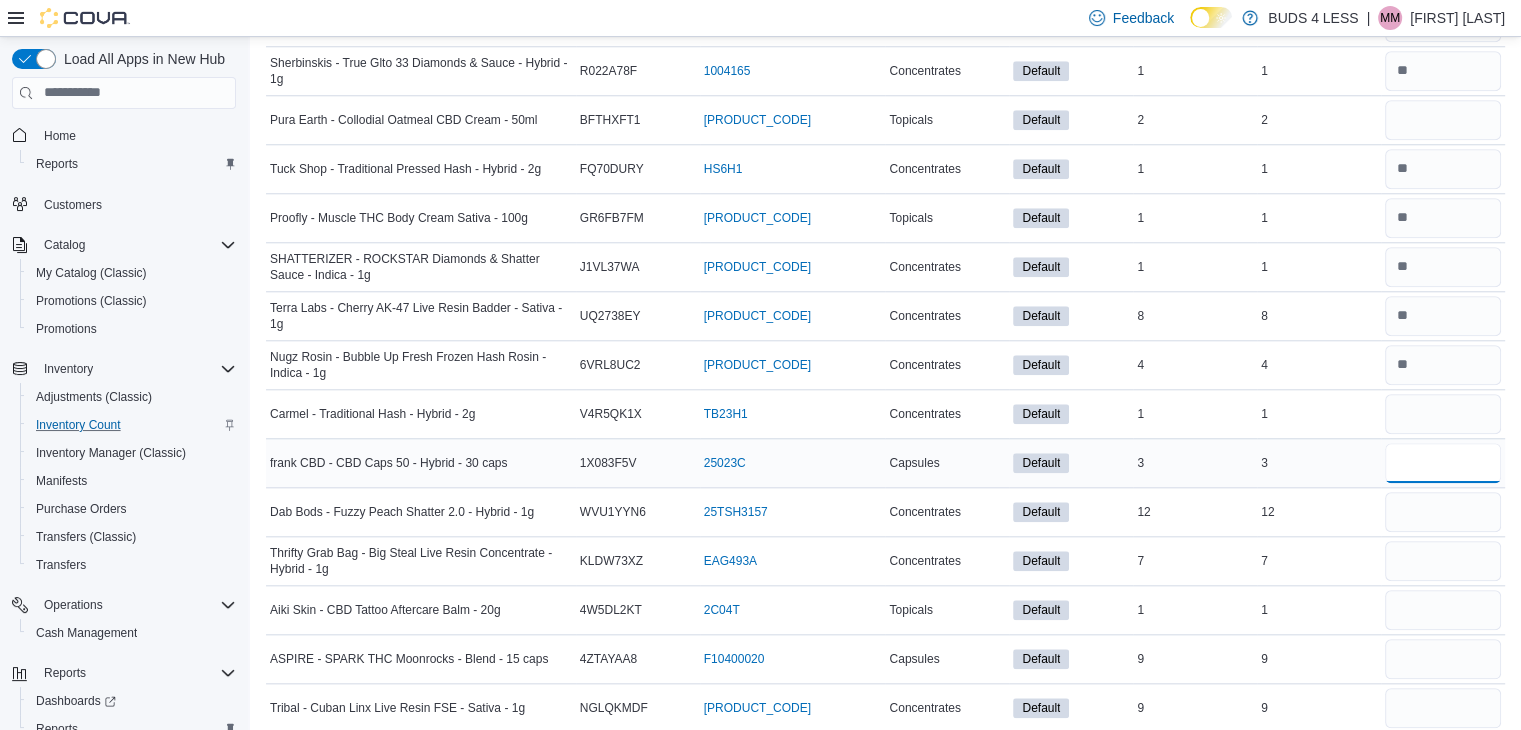 type 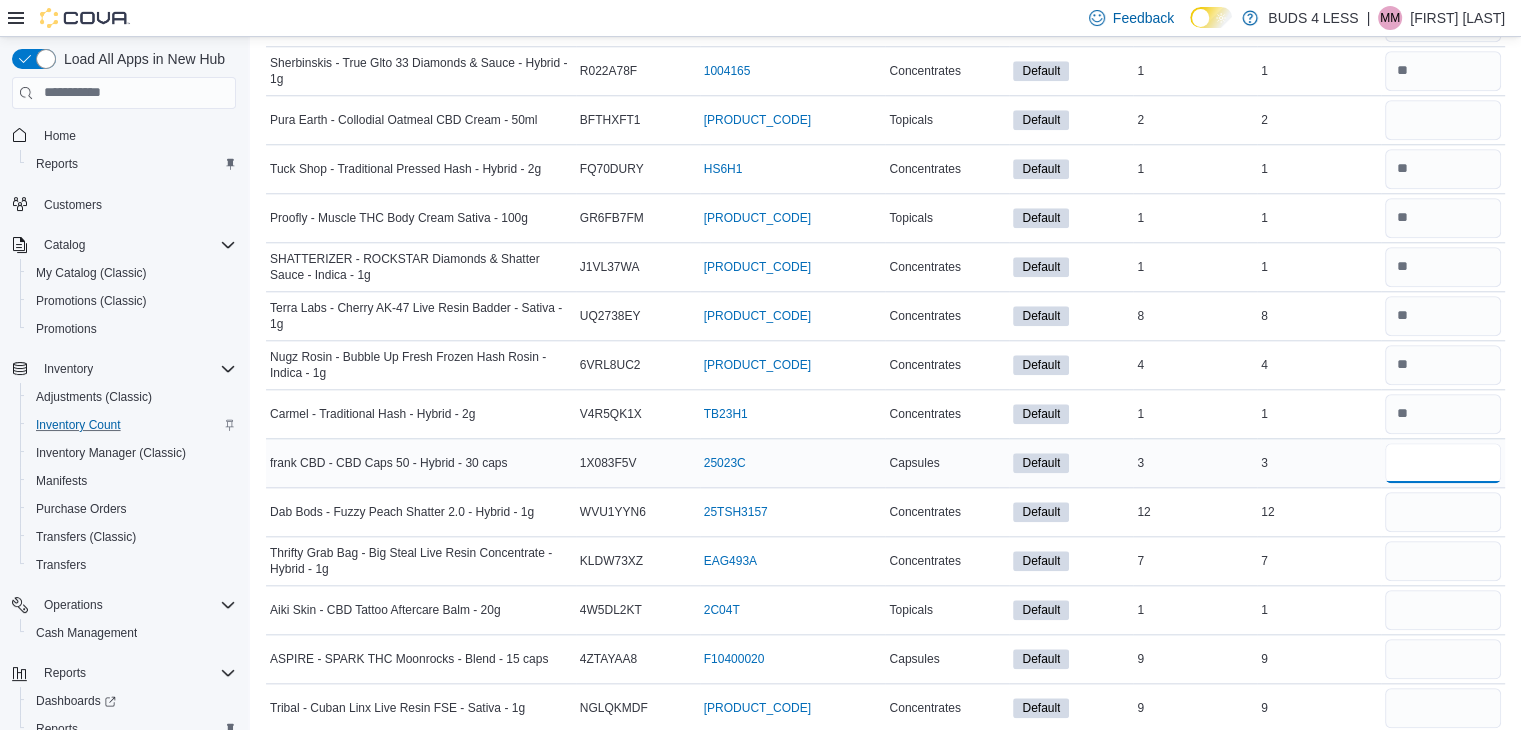 click at bounding box center (1443, 463) 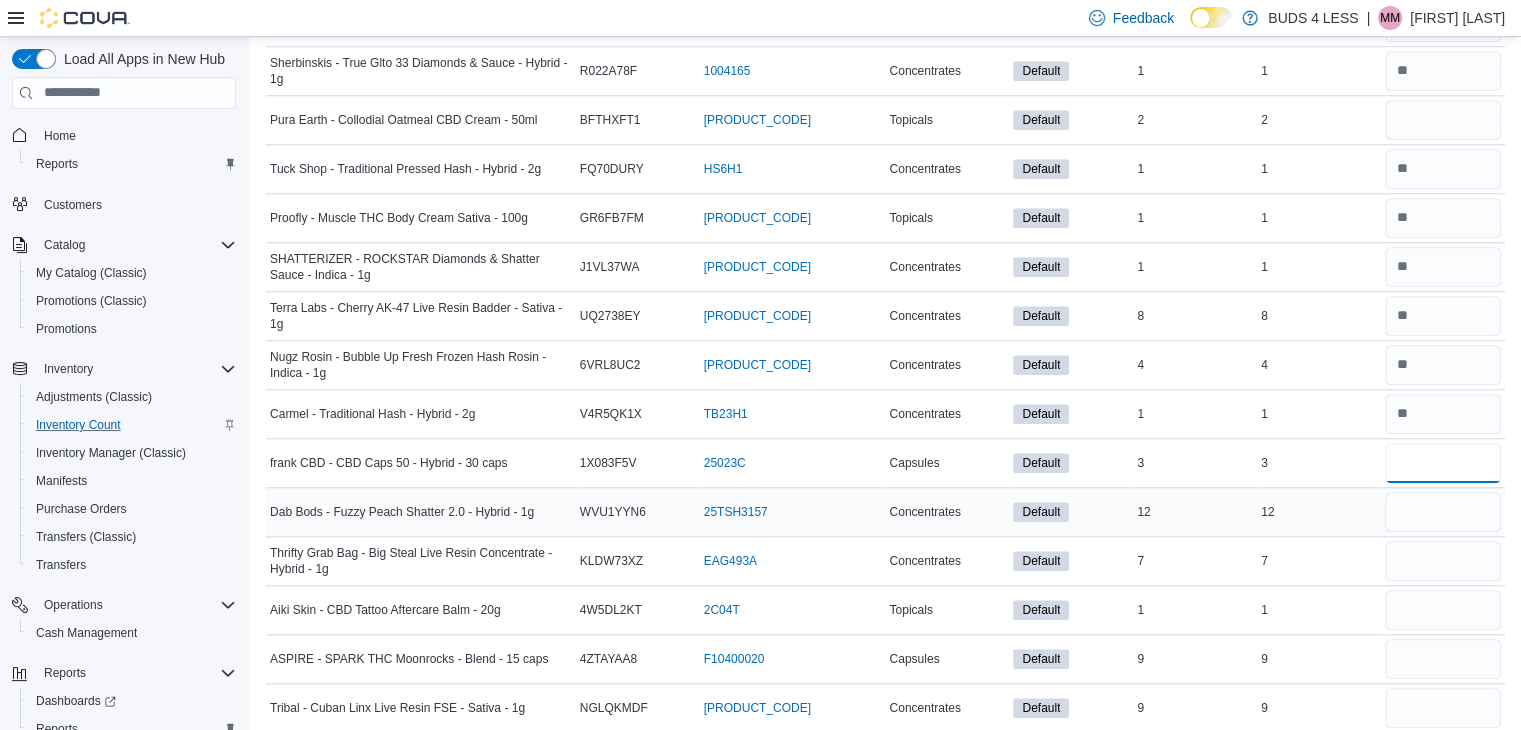 type on "*" 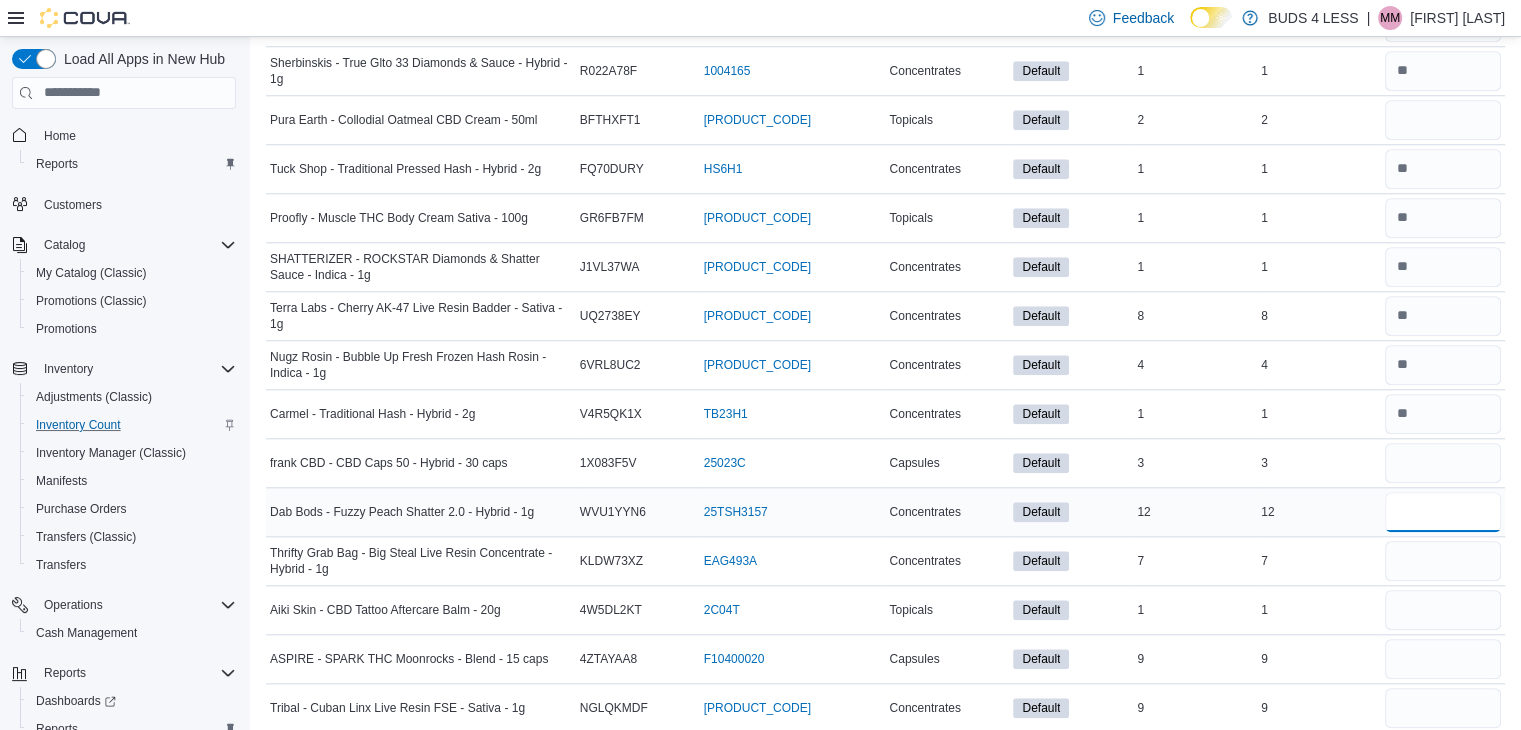 type 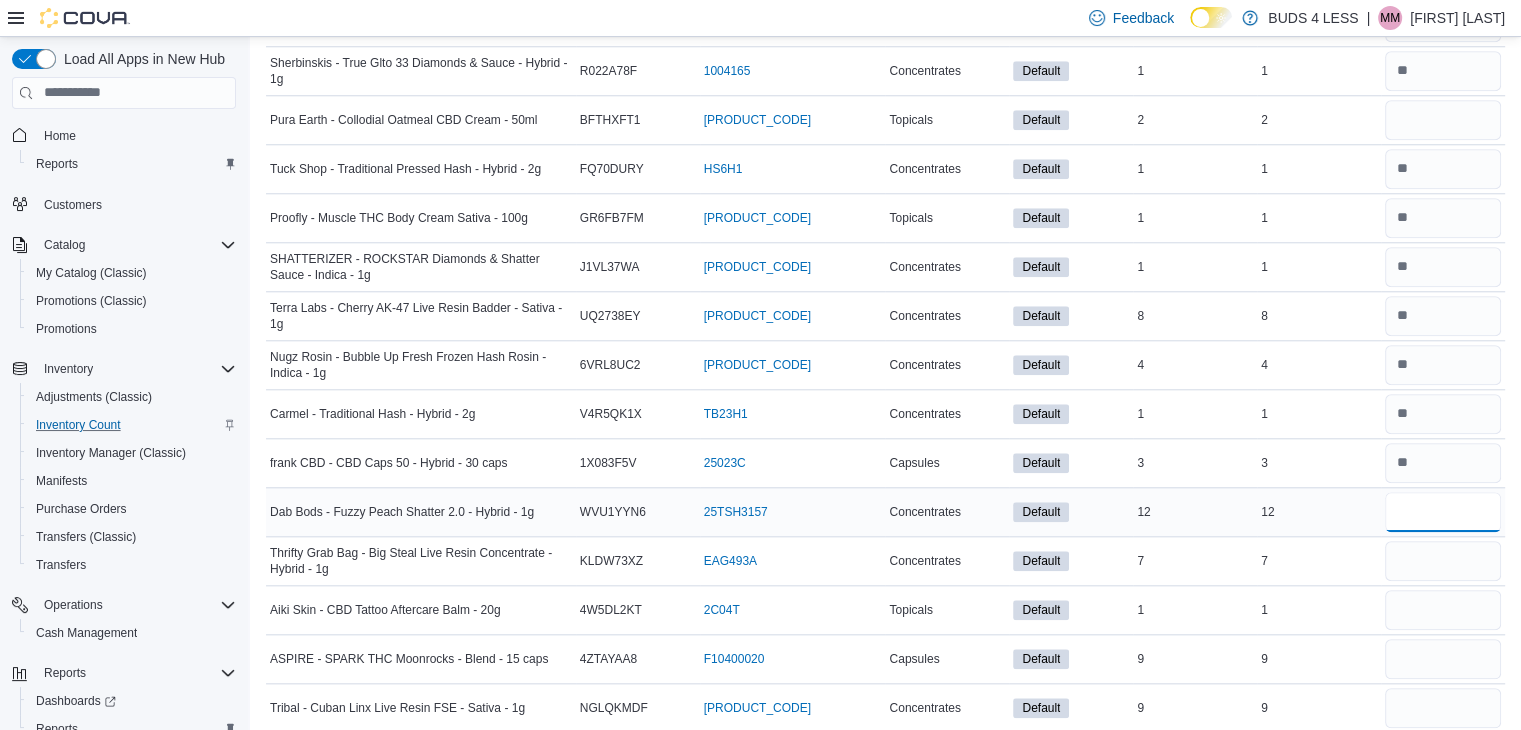 click at bounding box center (1443, 512) 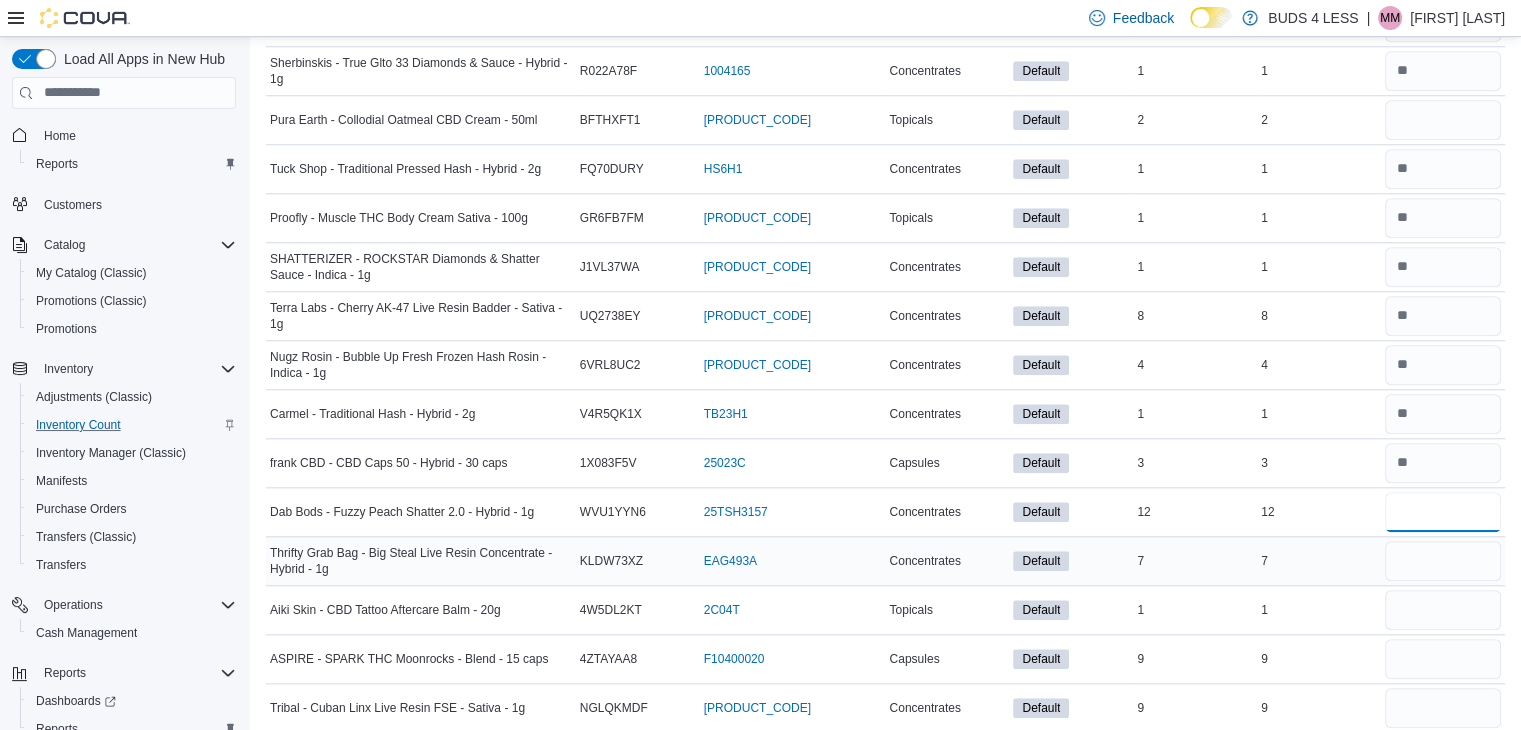 type on "**" 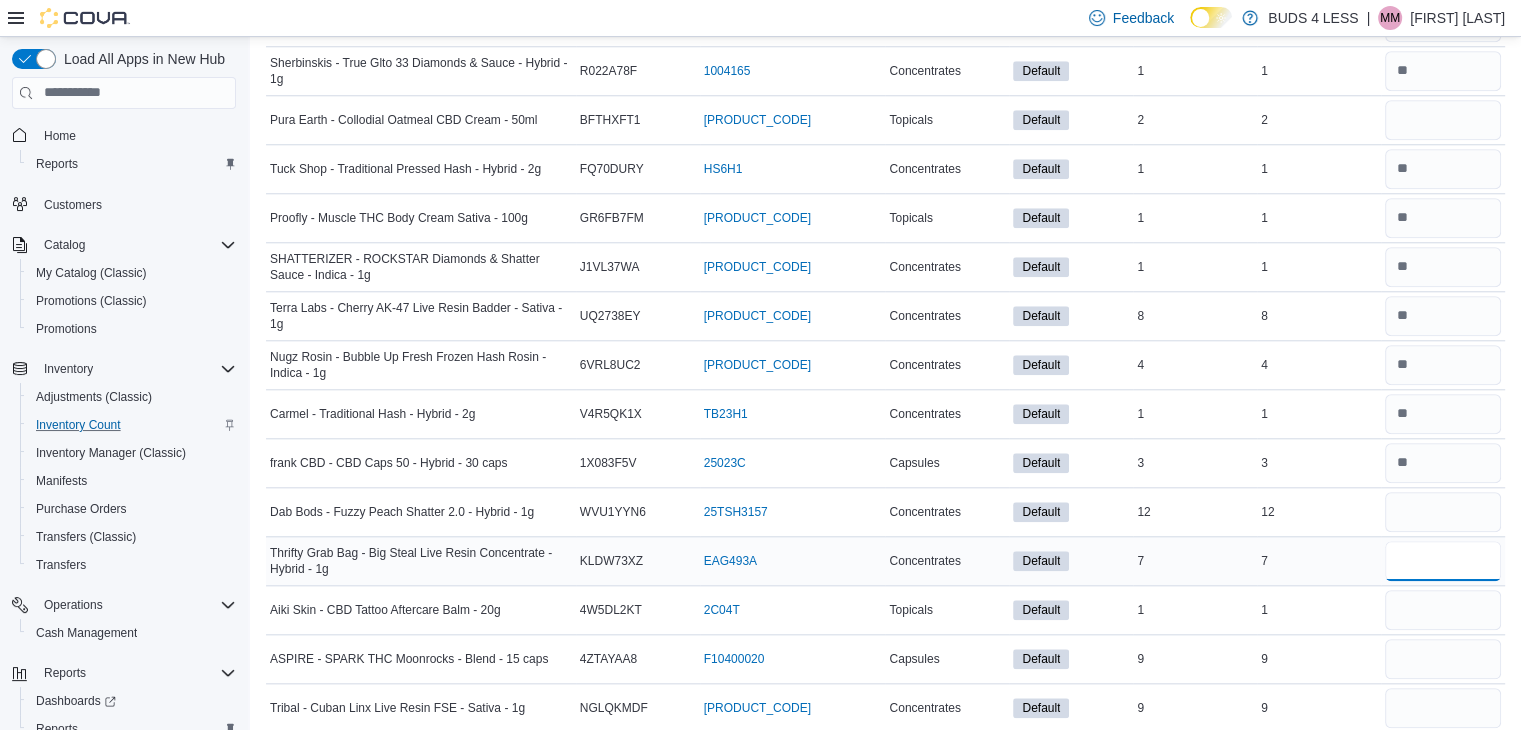 type 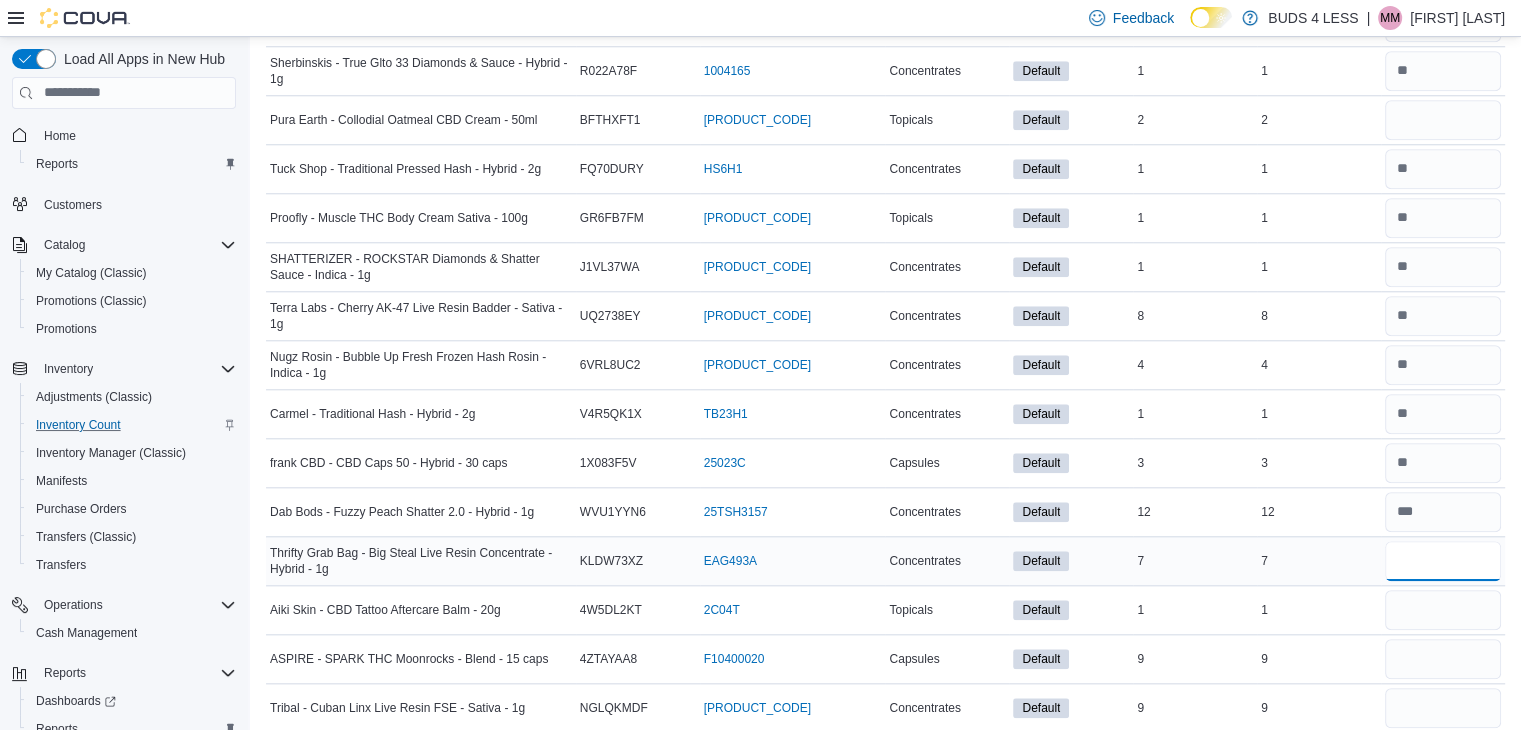 click at bounding box center [1443, 561] 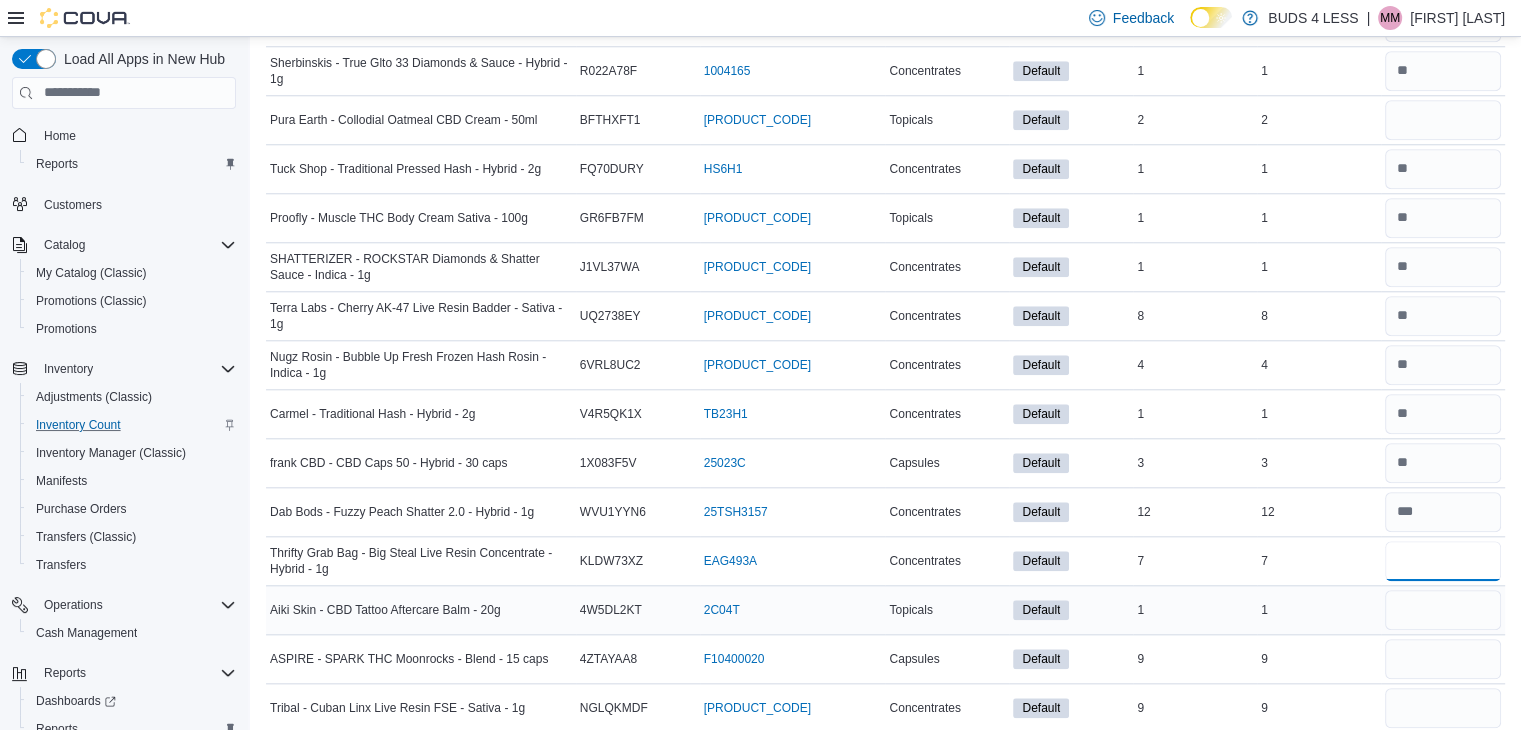 type on "*" 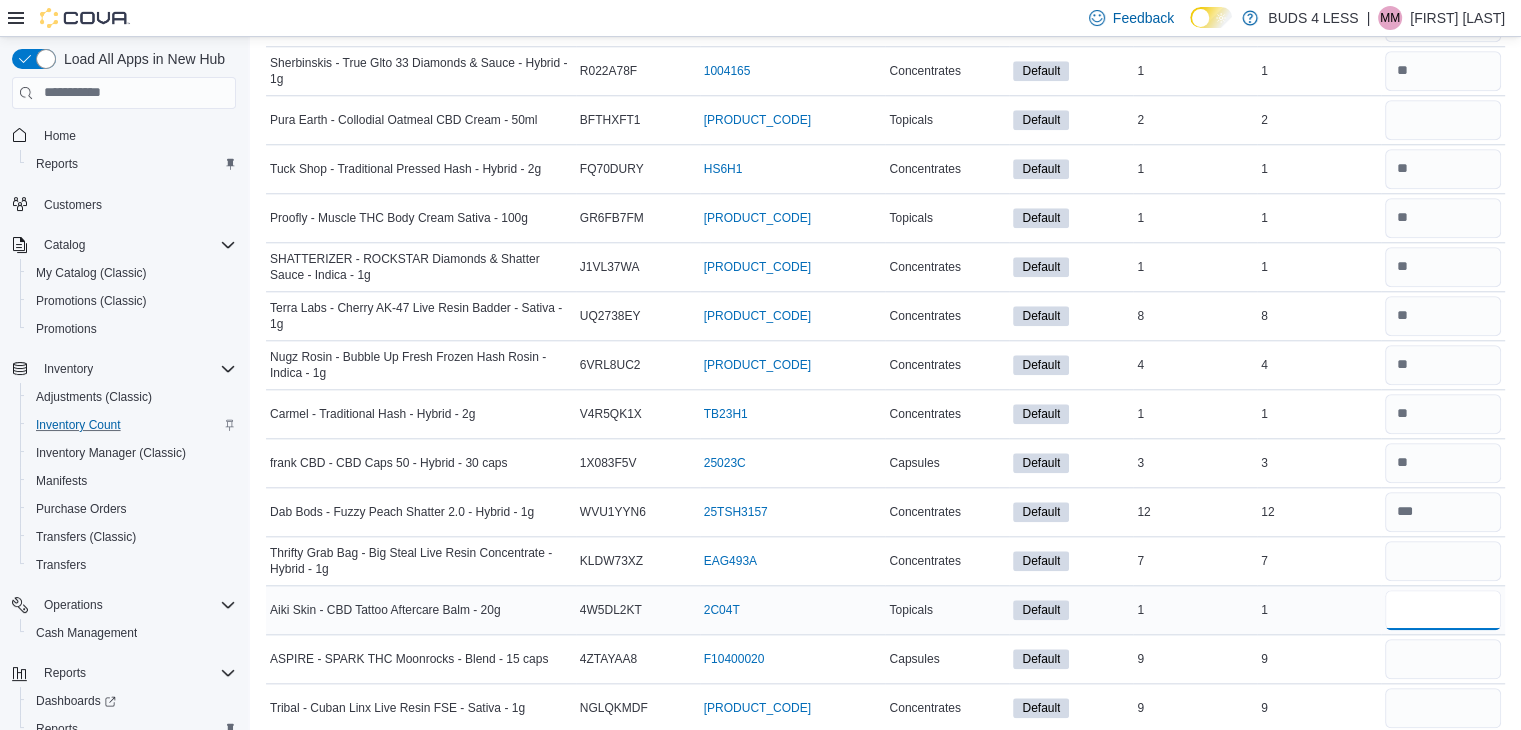 type 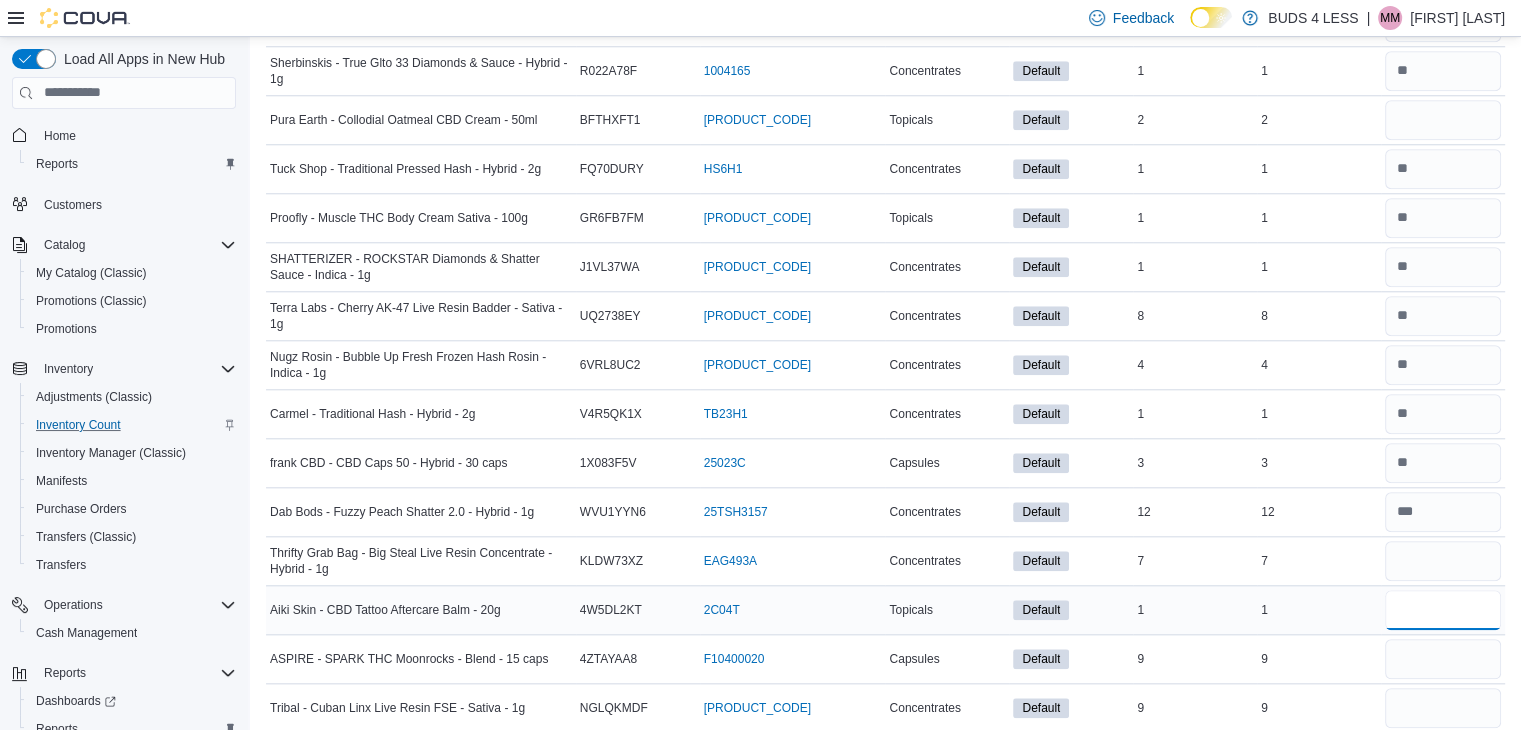 click at bounding box center [1443, 610] 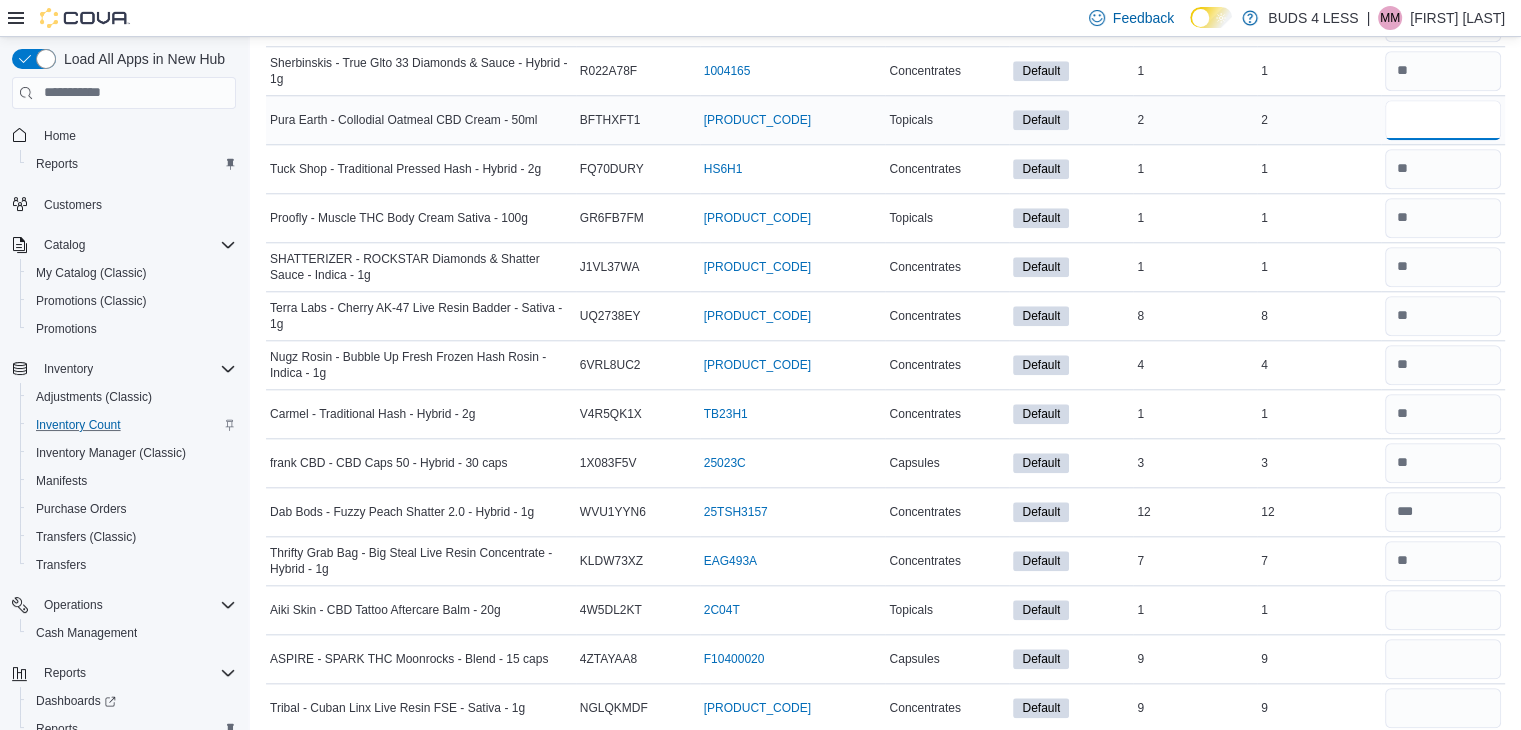 click at bounding box center [1443, 120] 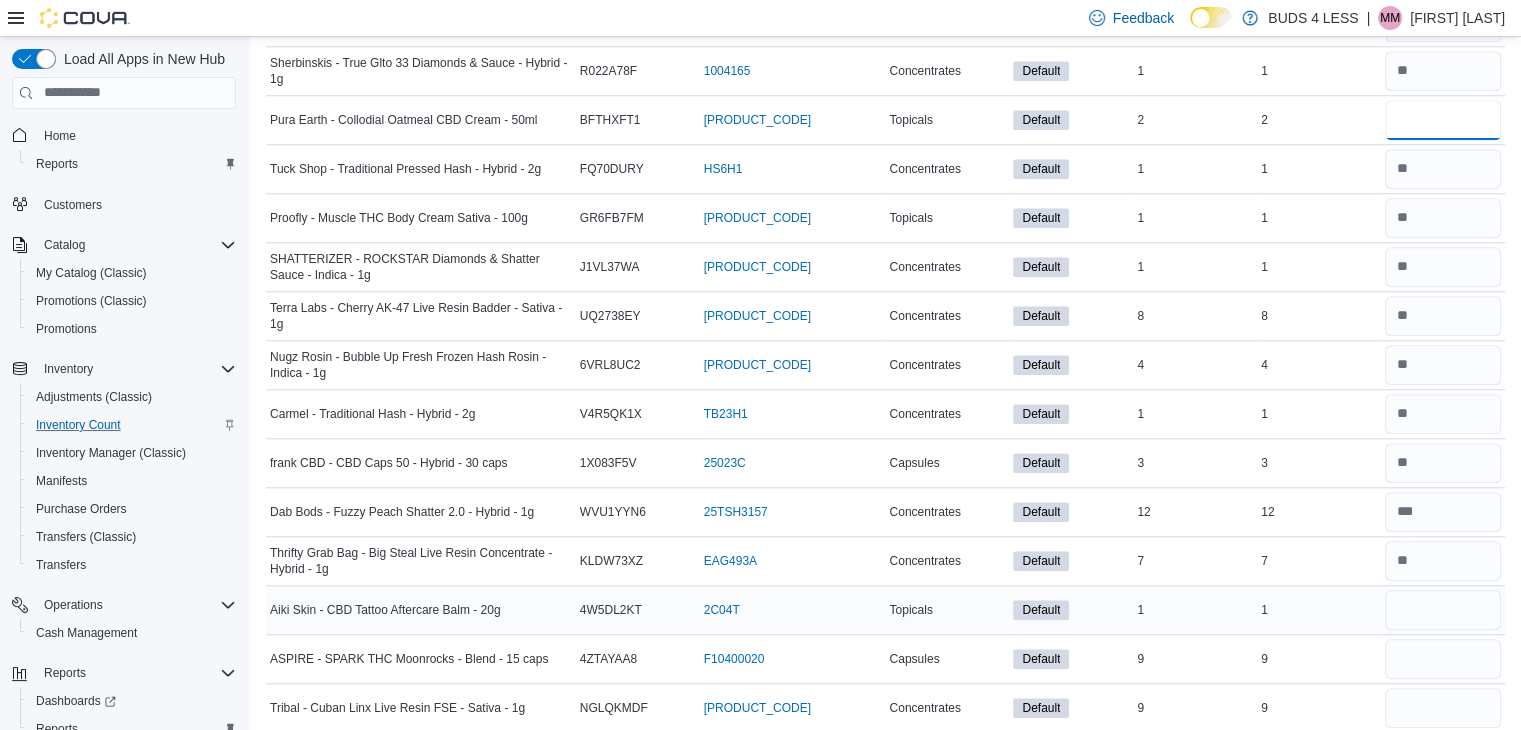 type on "*" 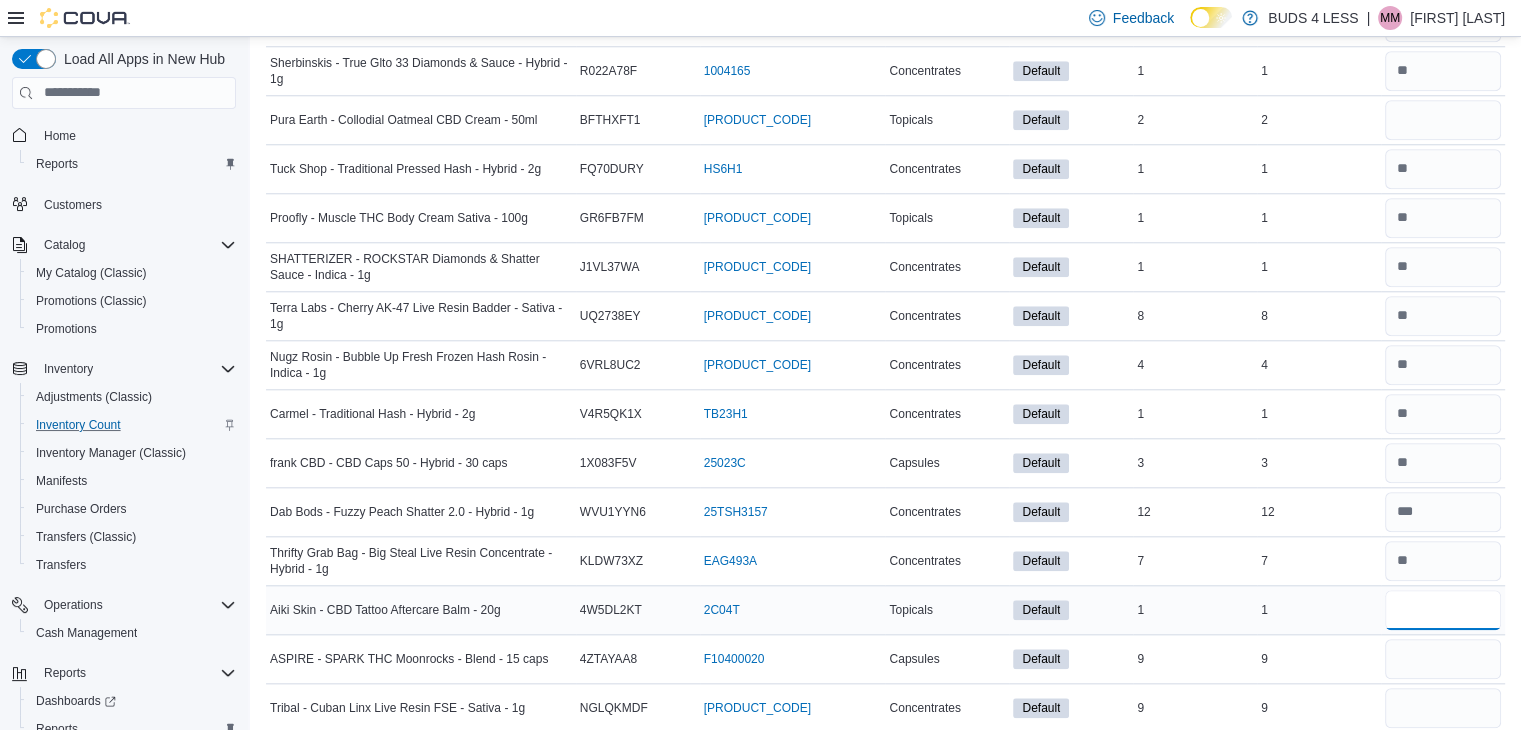 type 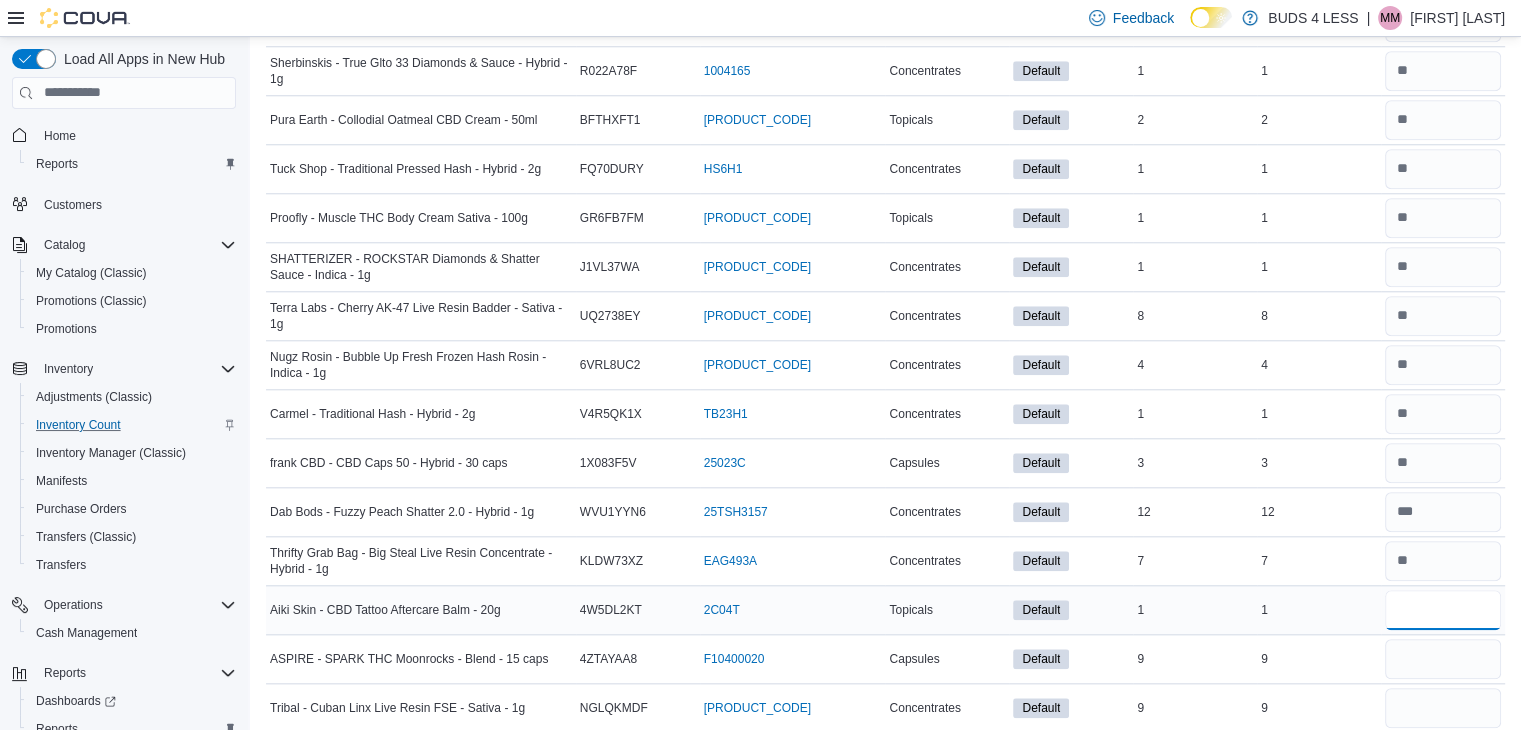 click at bounding box center (1443, 610) 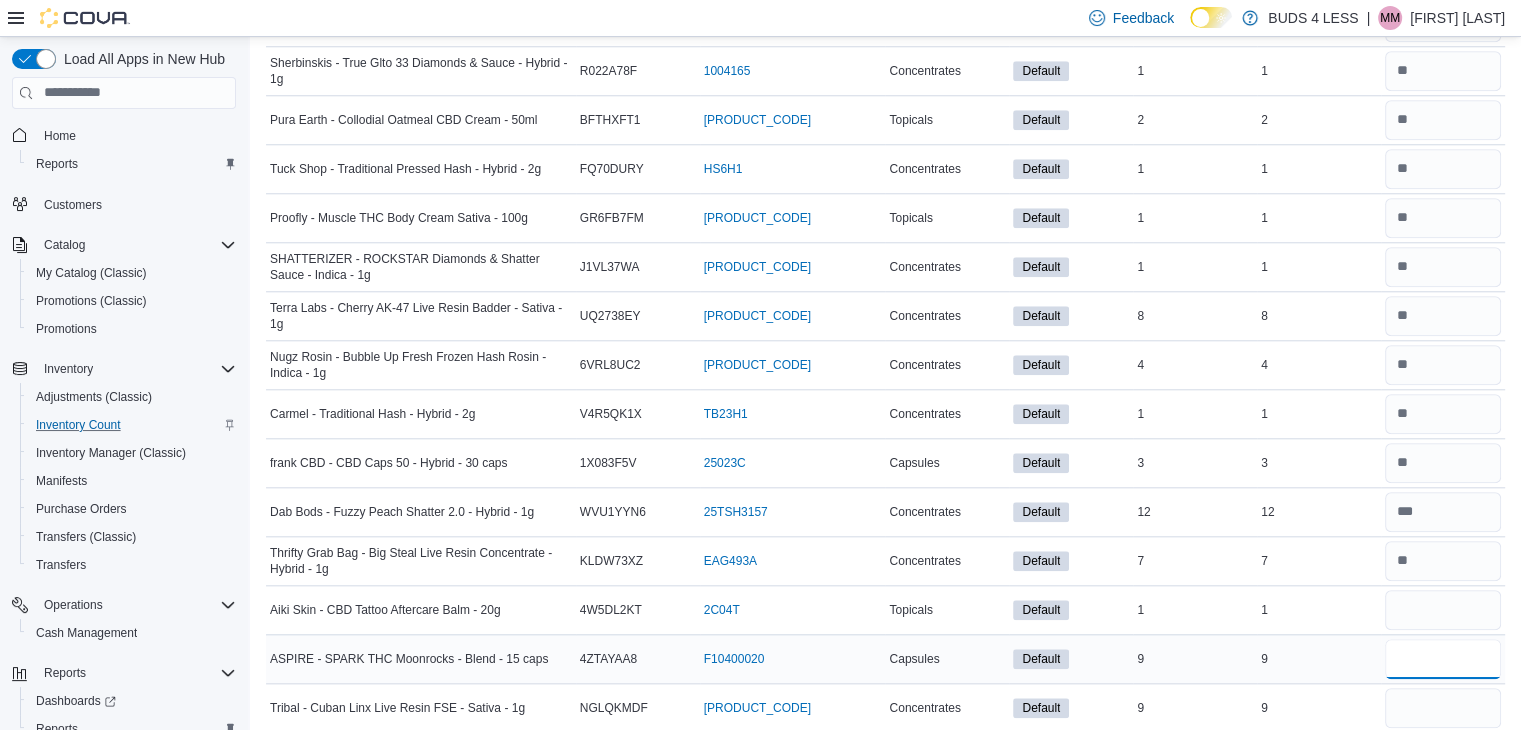 click at bounding box center [1443, 659] 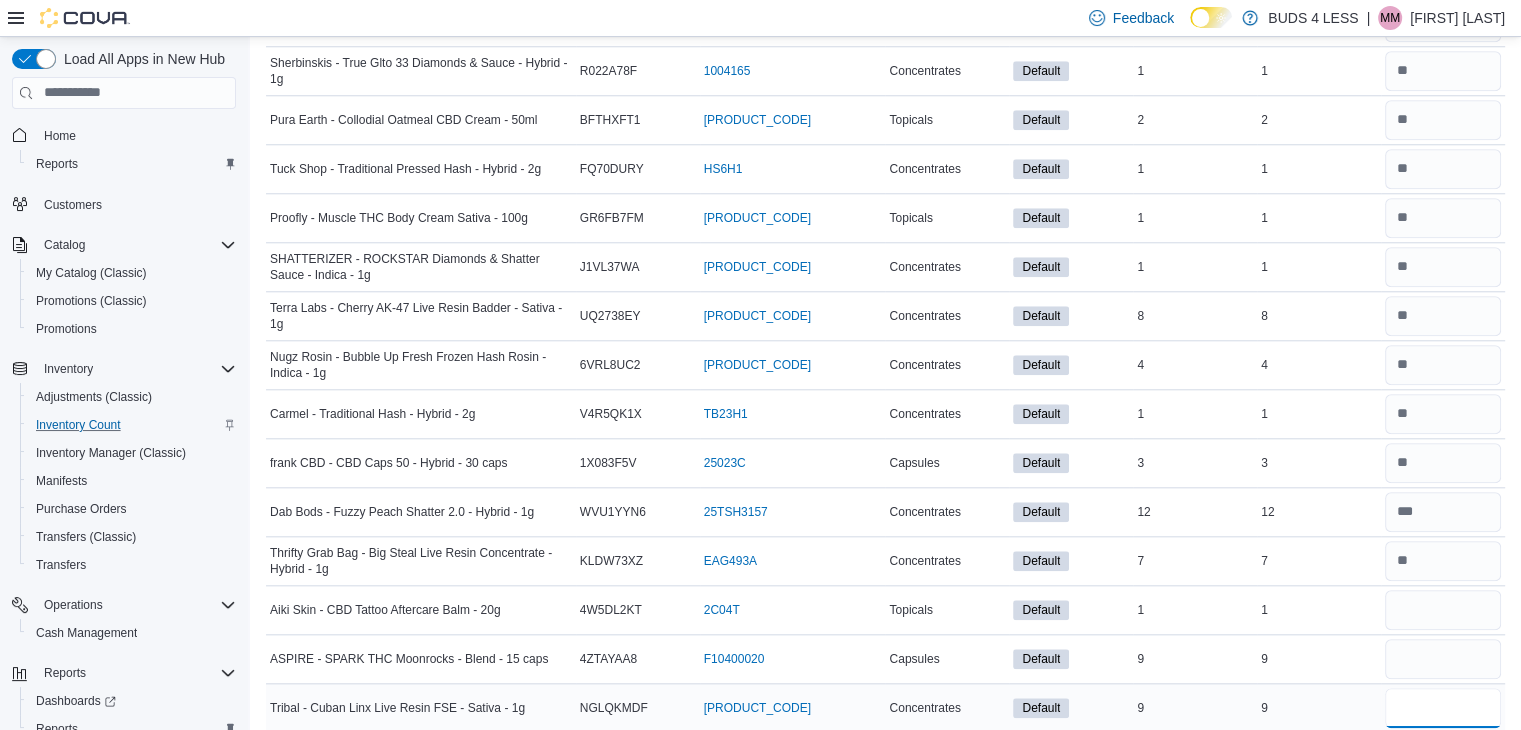 click at bounding box center (1443, 708) 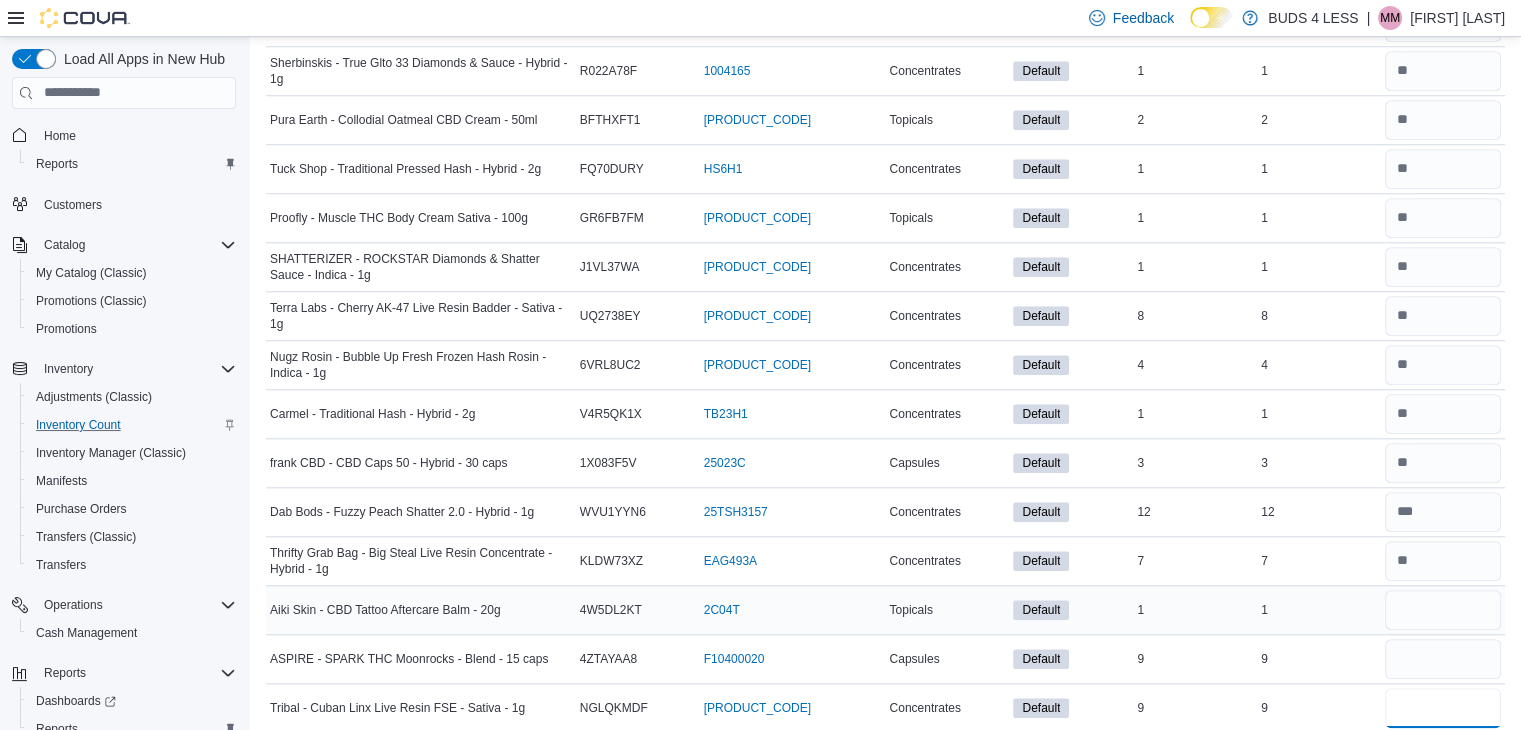 type on "*" 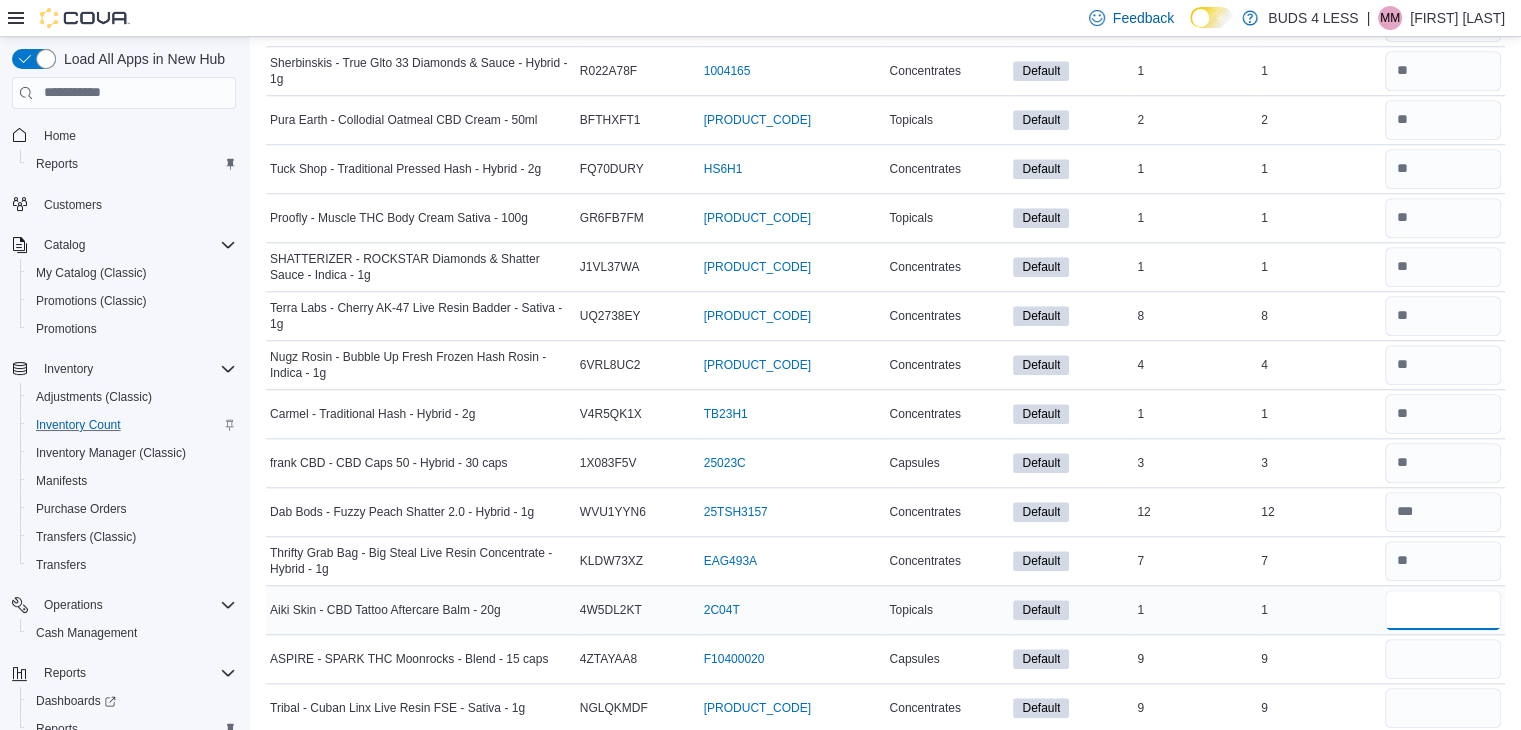 type 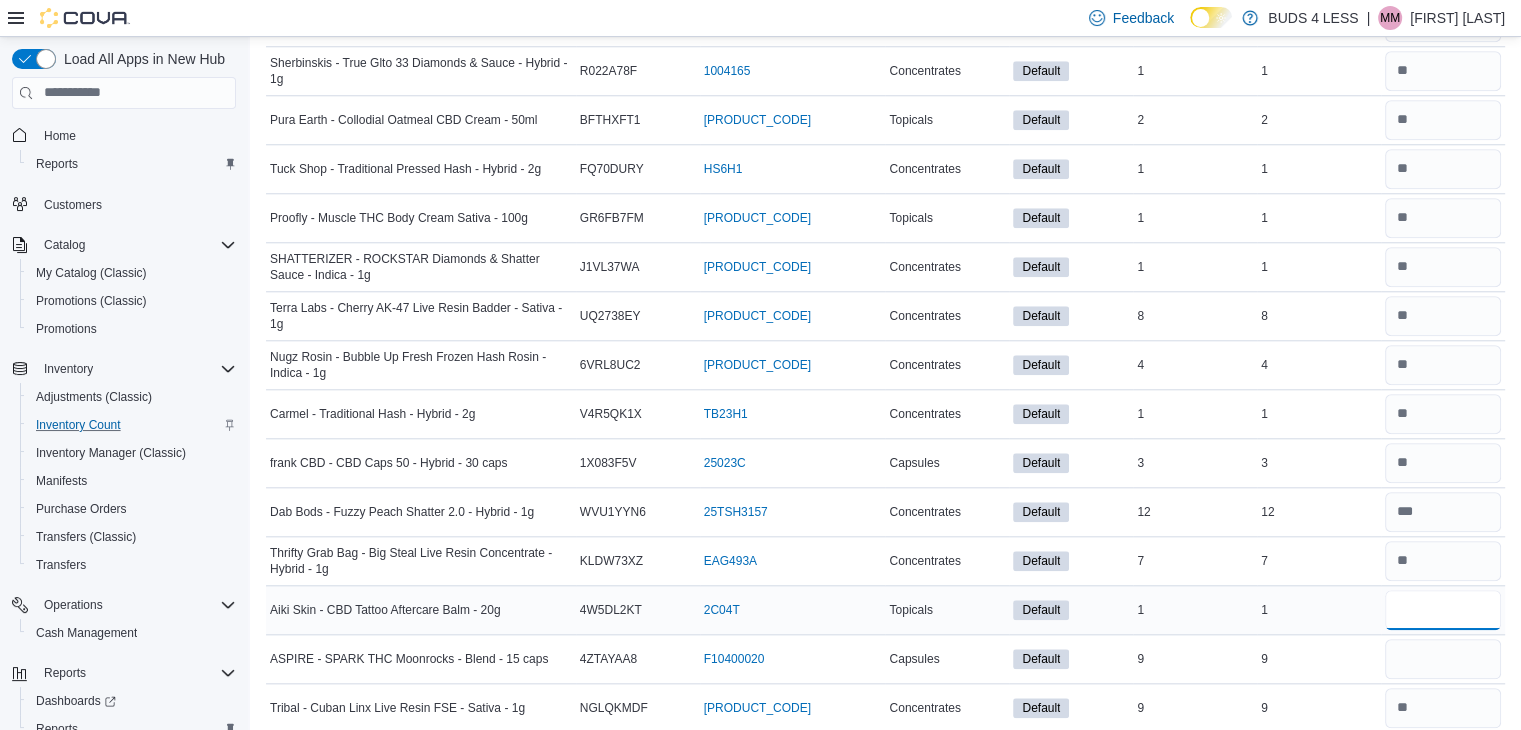 click at bounding box center (1443, 610) 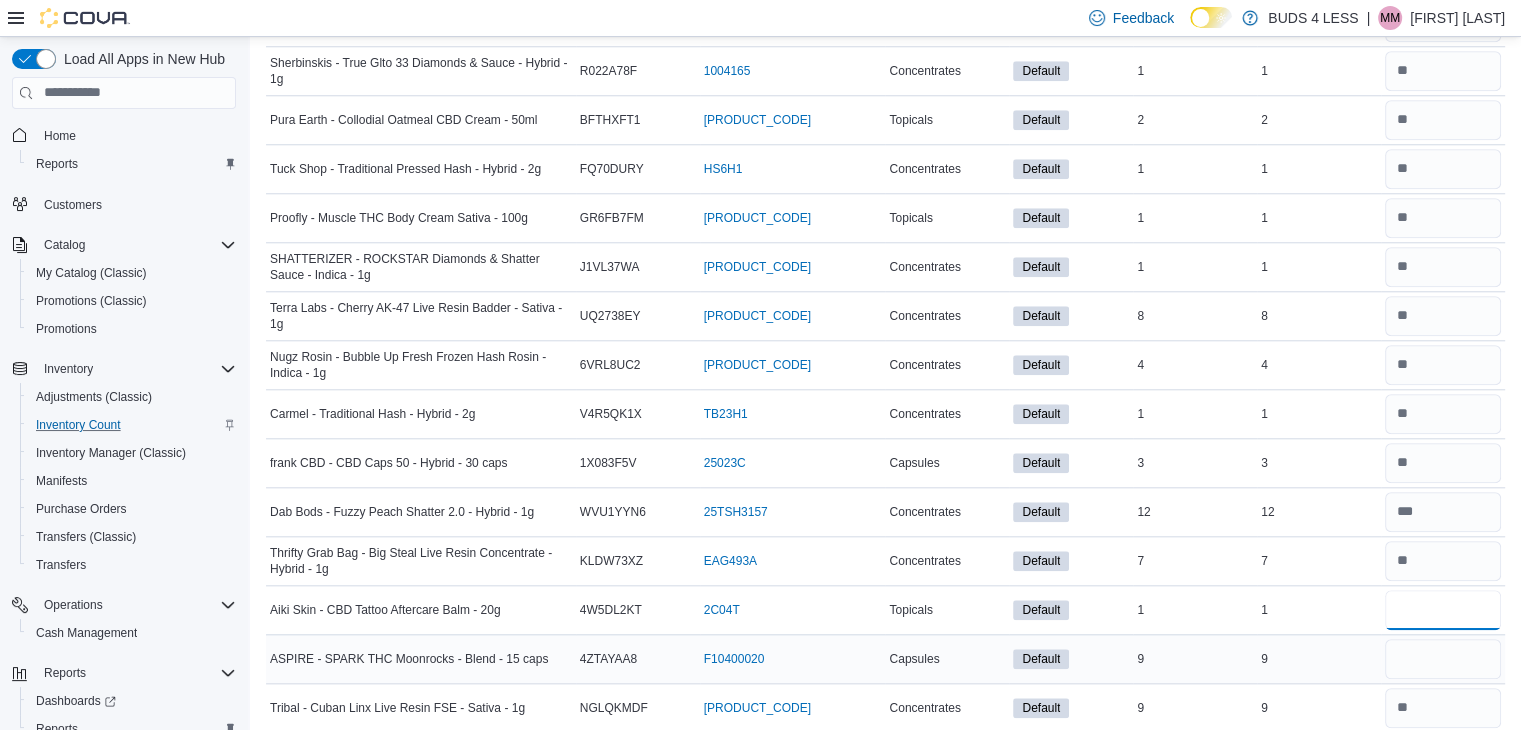 type on "*" 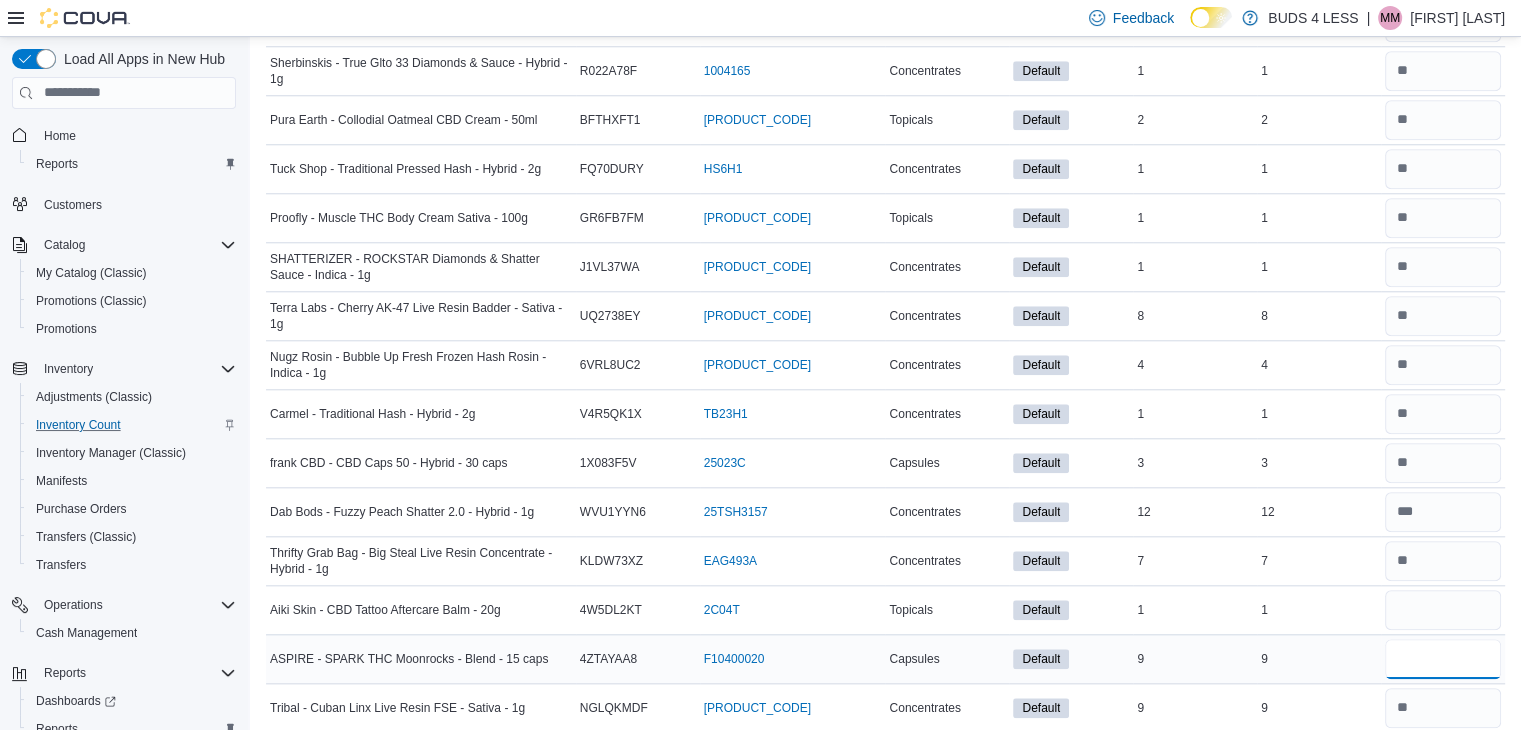 type 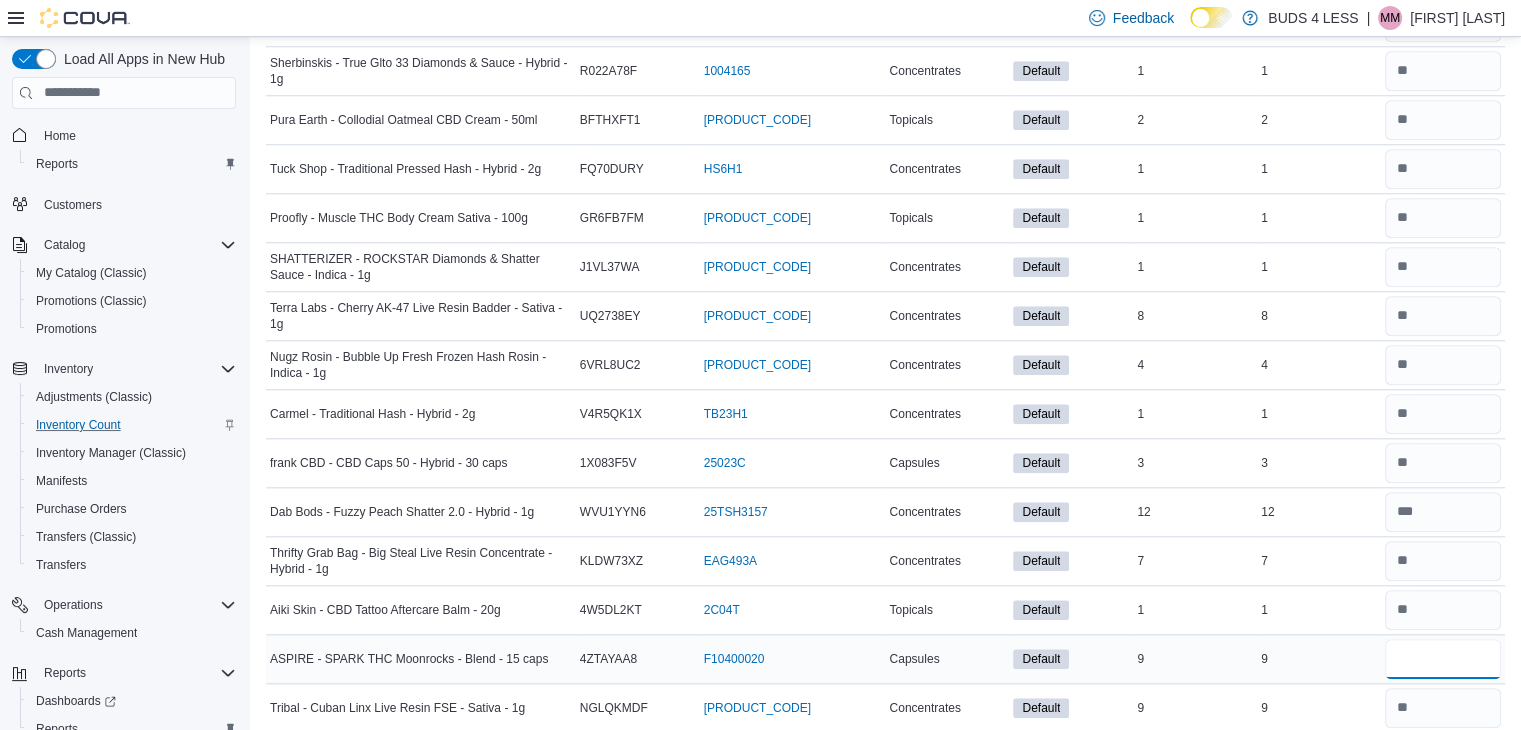 click at bounding box center [1443, 659] 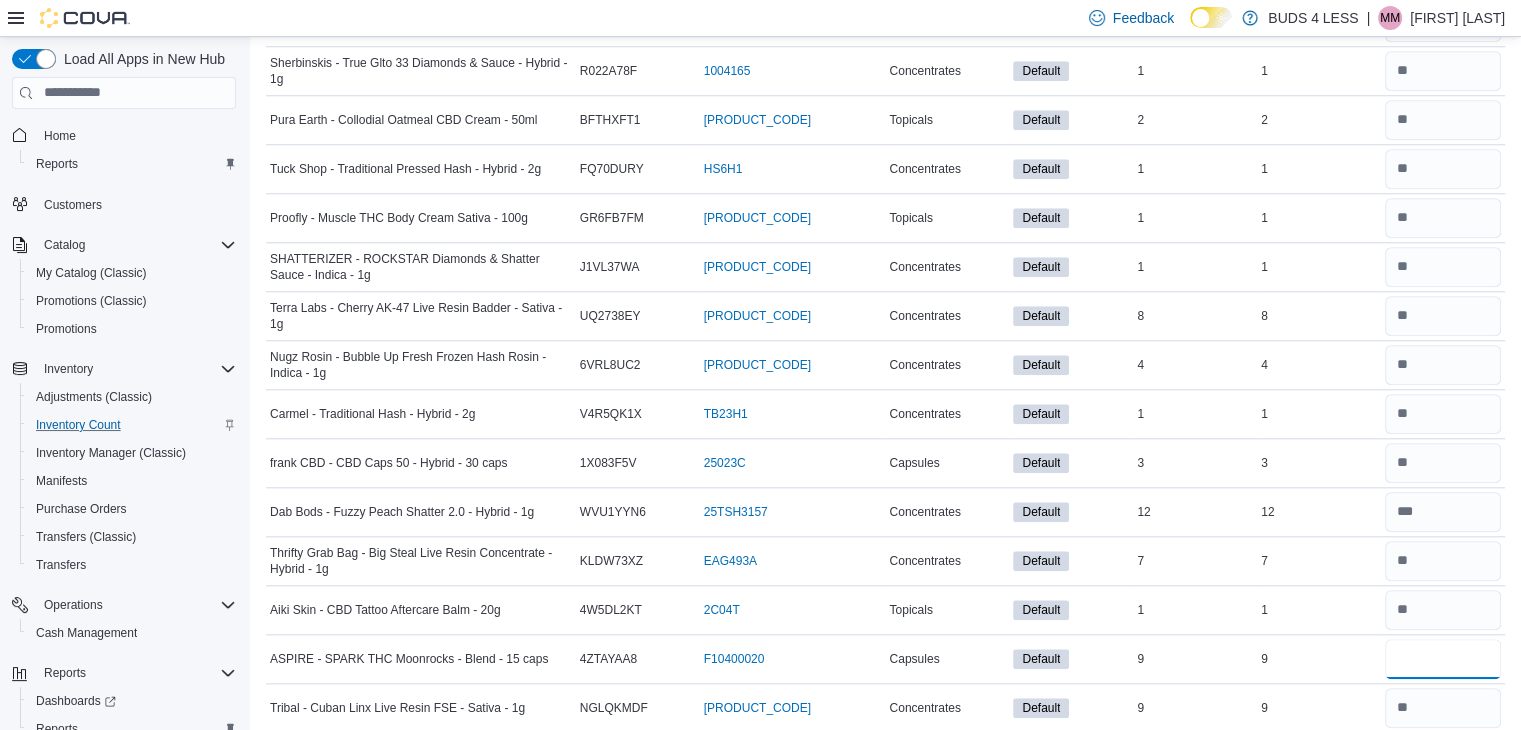 drag, startPoint x: 1428, startPoint y: 649, endPoint x: 1528, endPoint y: 693, distance: 109.252 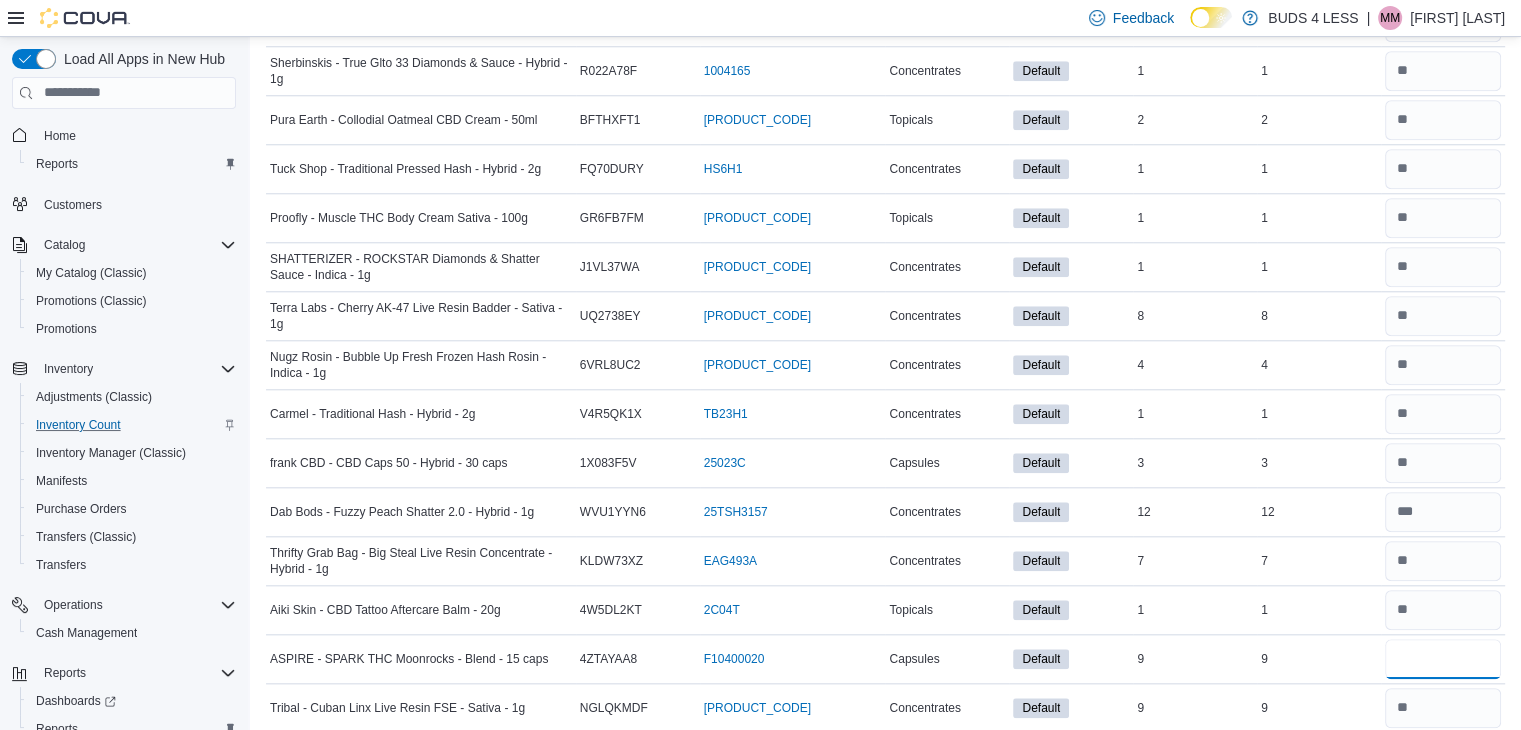 scroll, scrollTop: 2553, scrollLeft: 0, axis: vertical 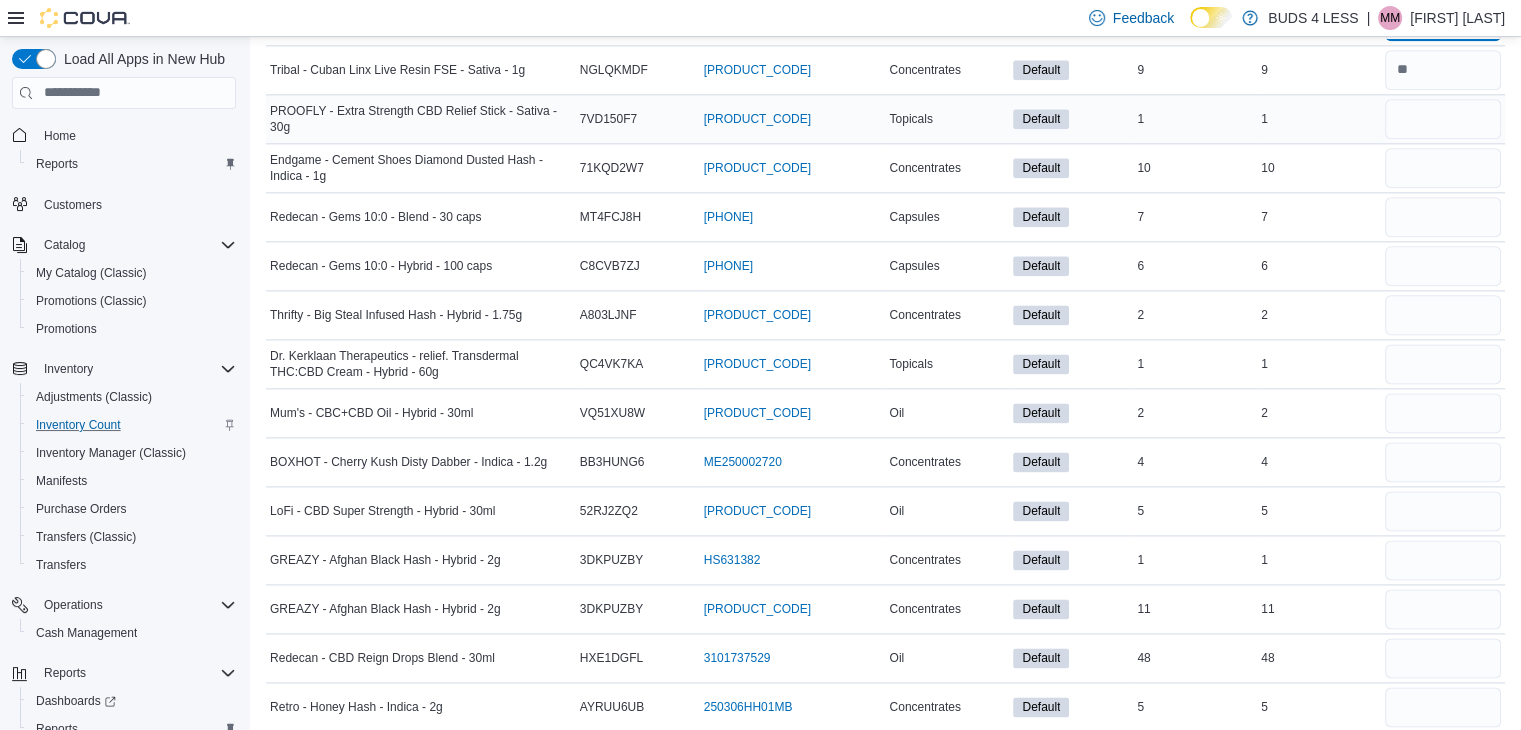 type on "*" 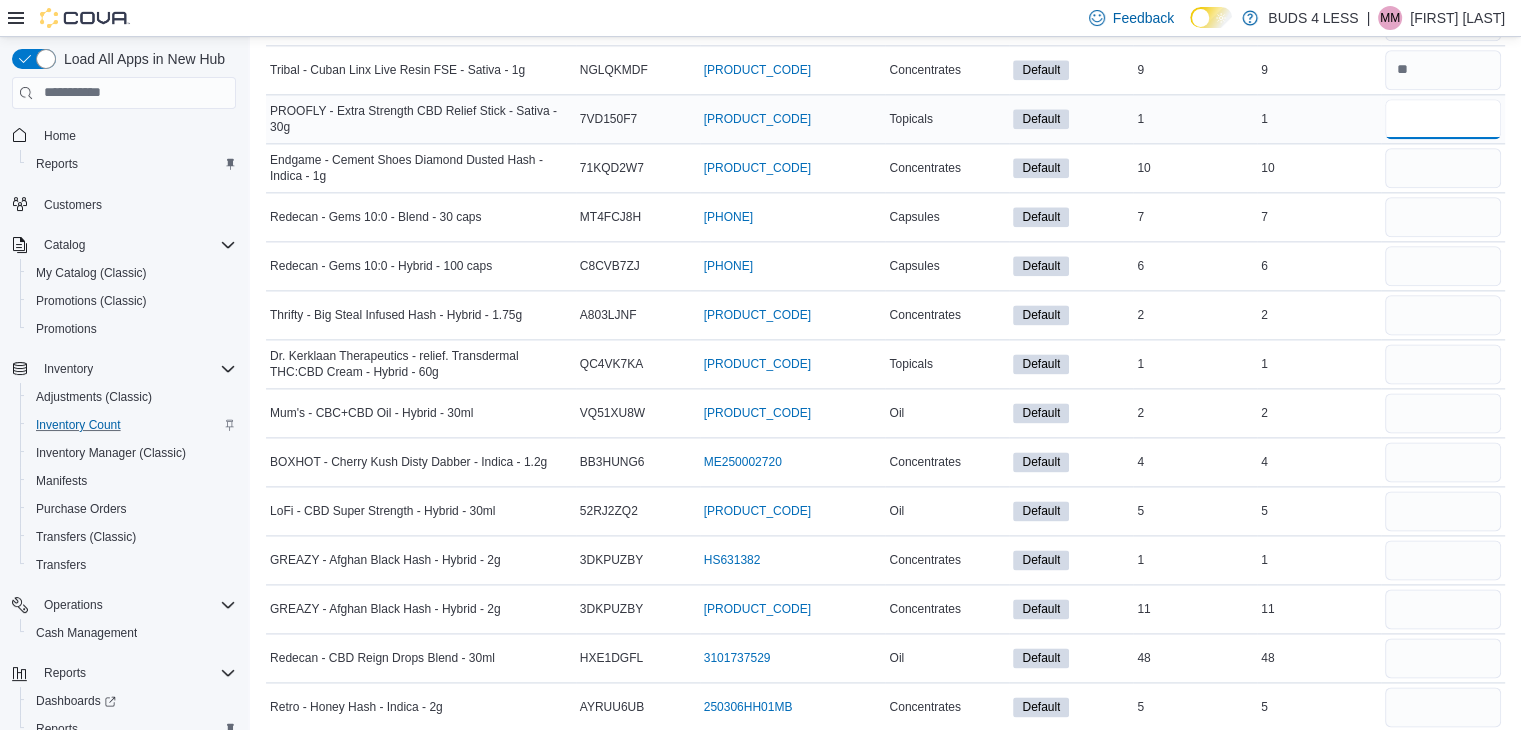 type 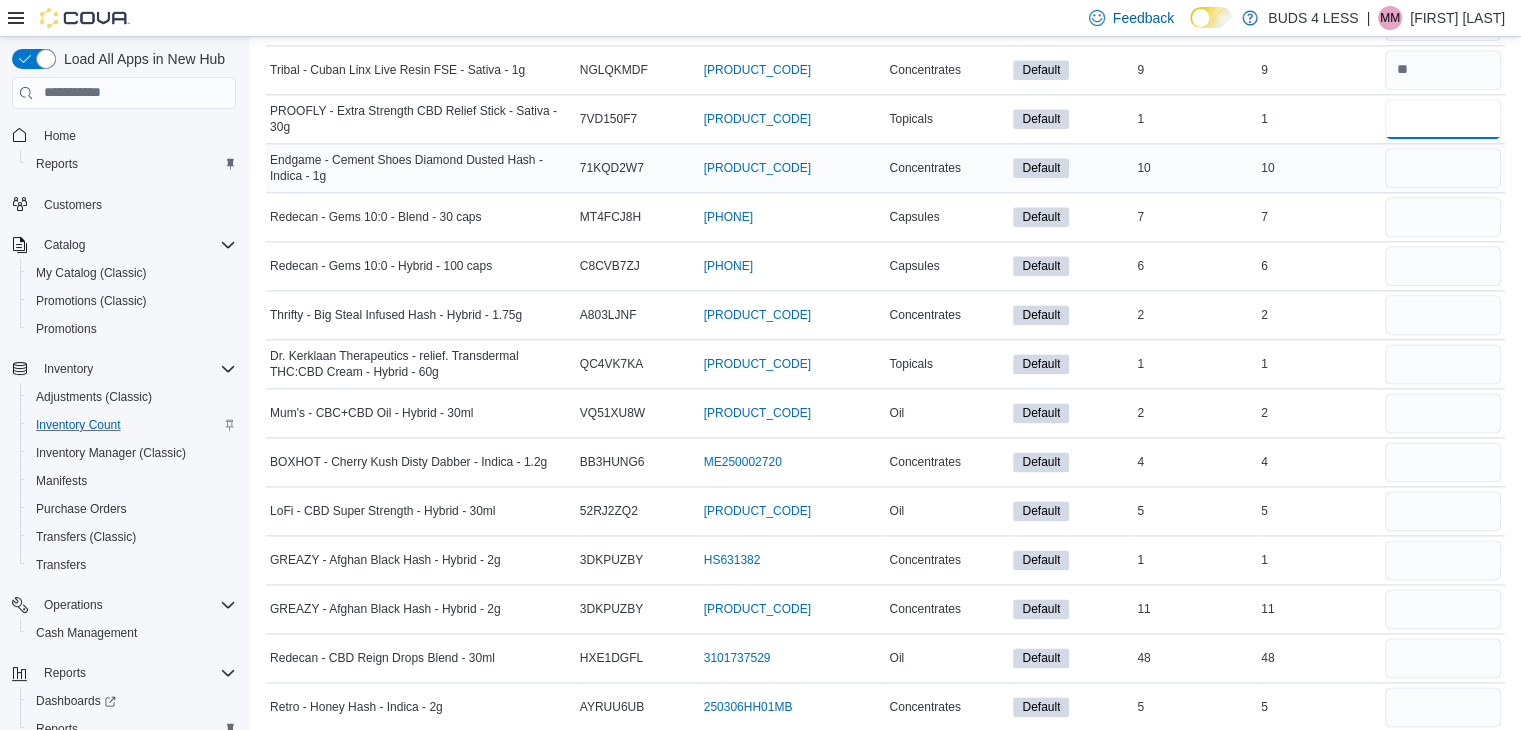 type on "*" 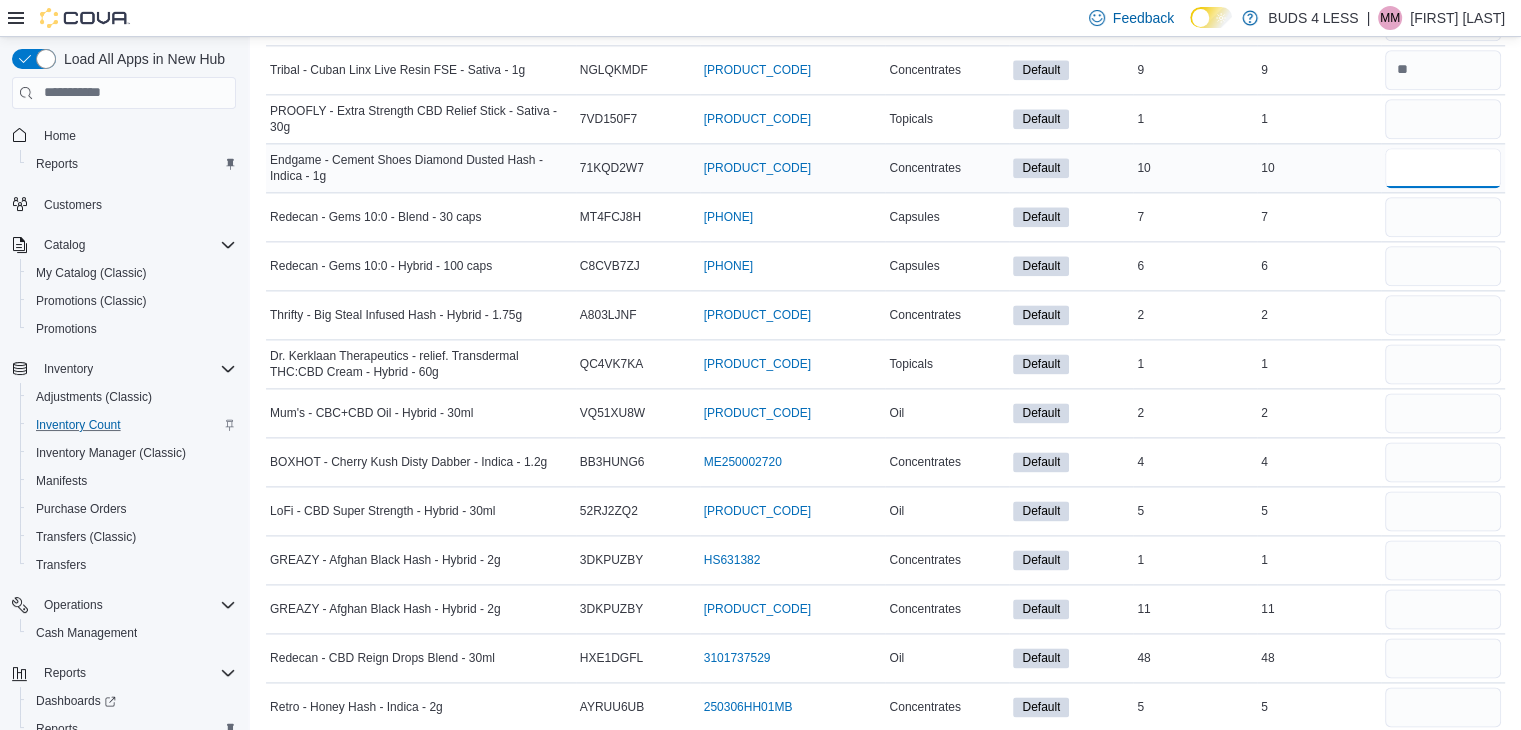 type 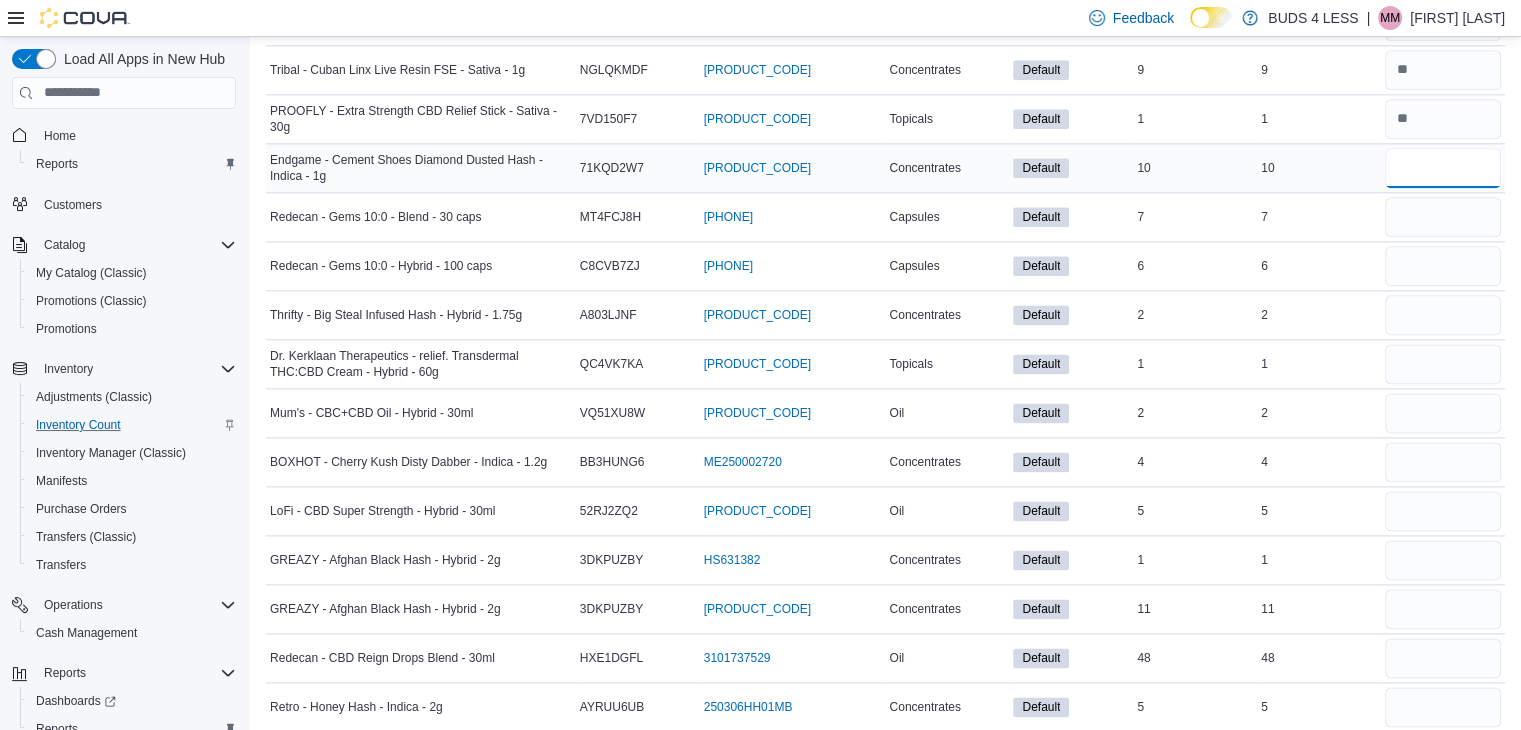 click at bounding box center [1443, 168] 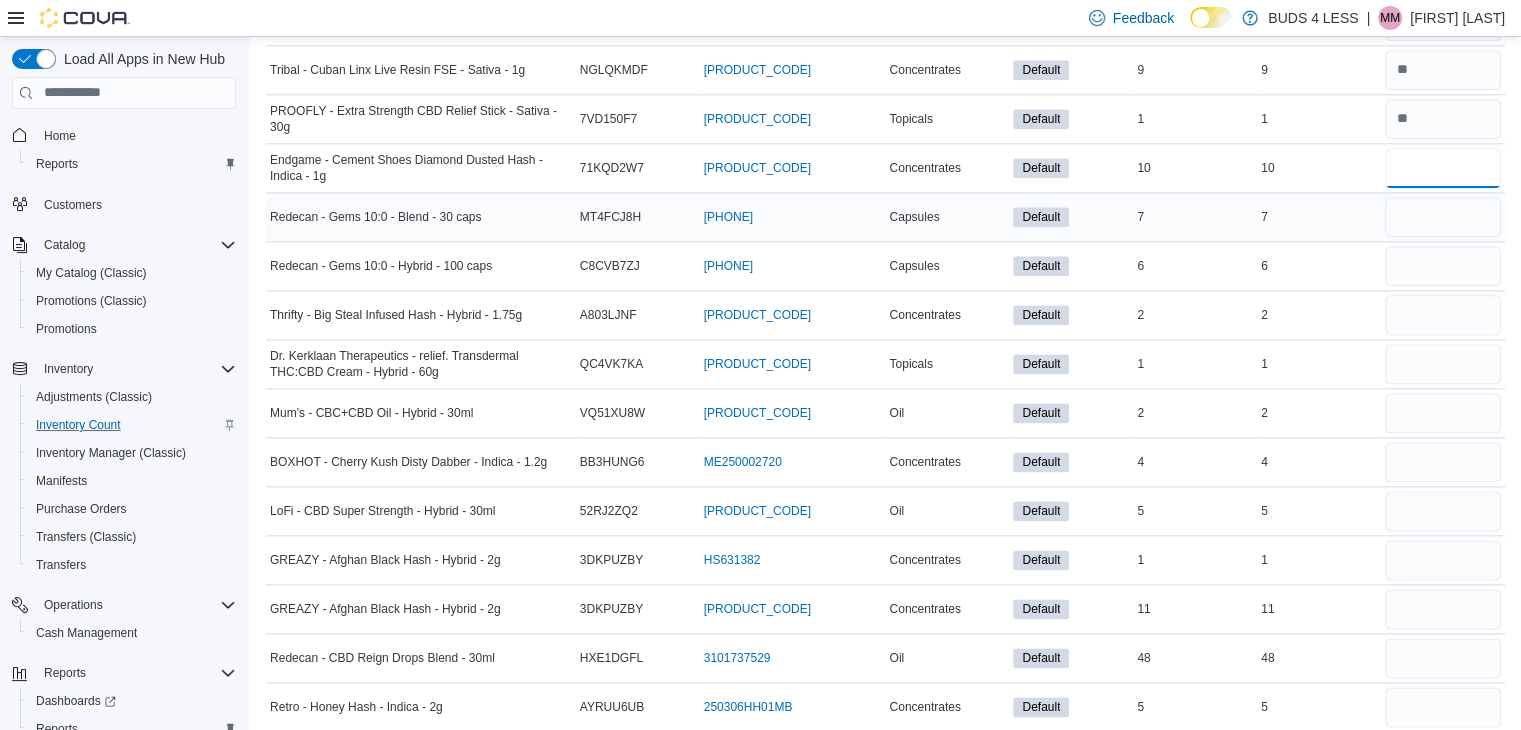 type on "**" 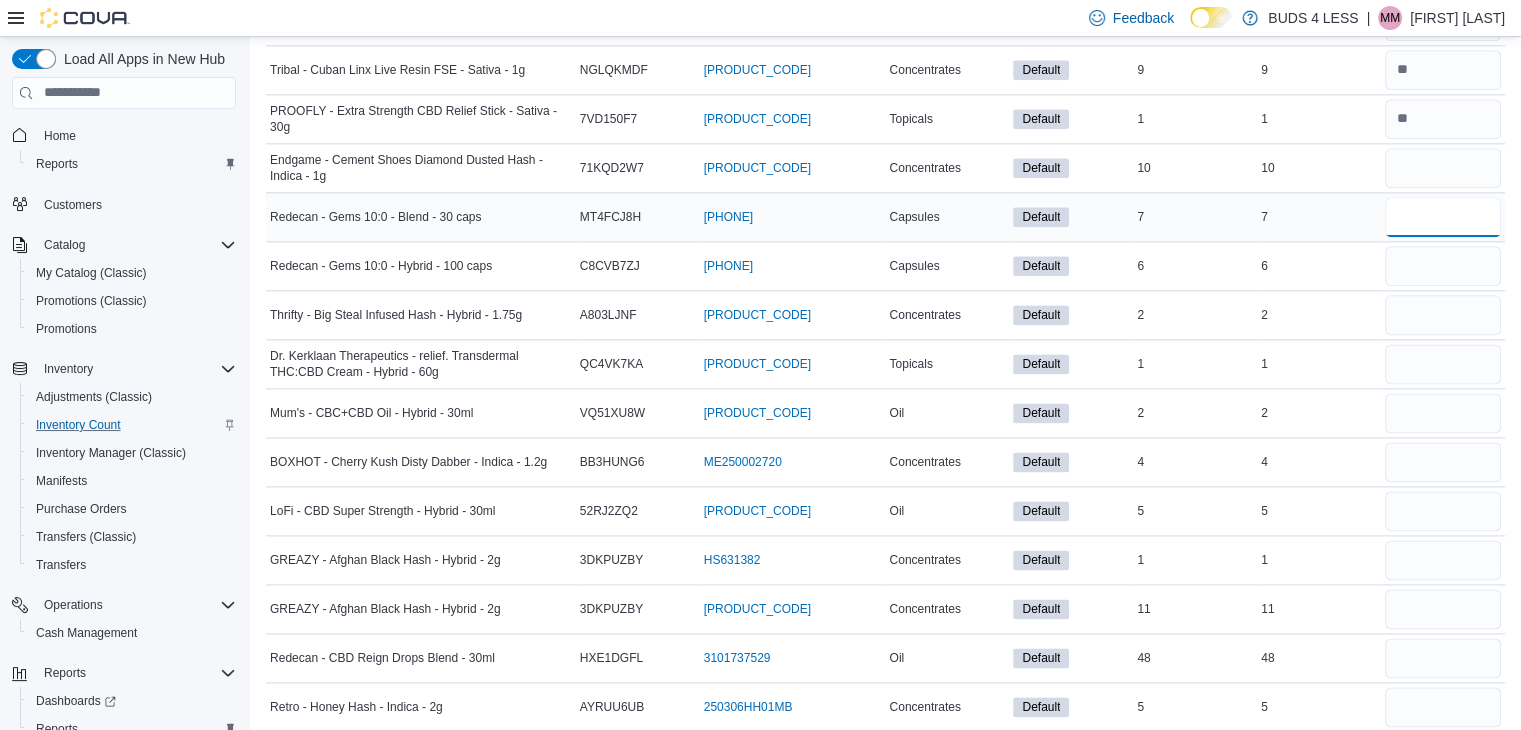 type 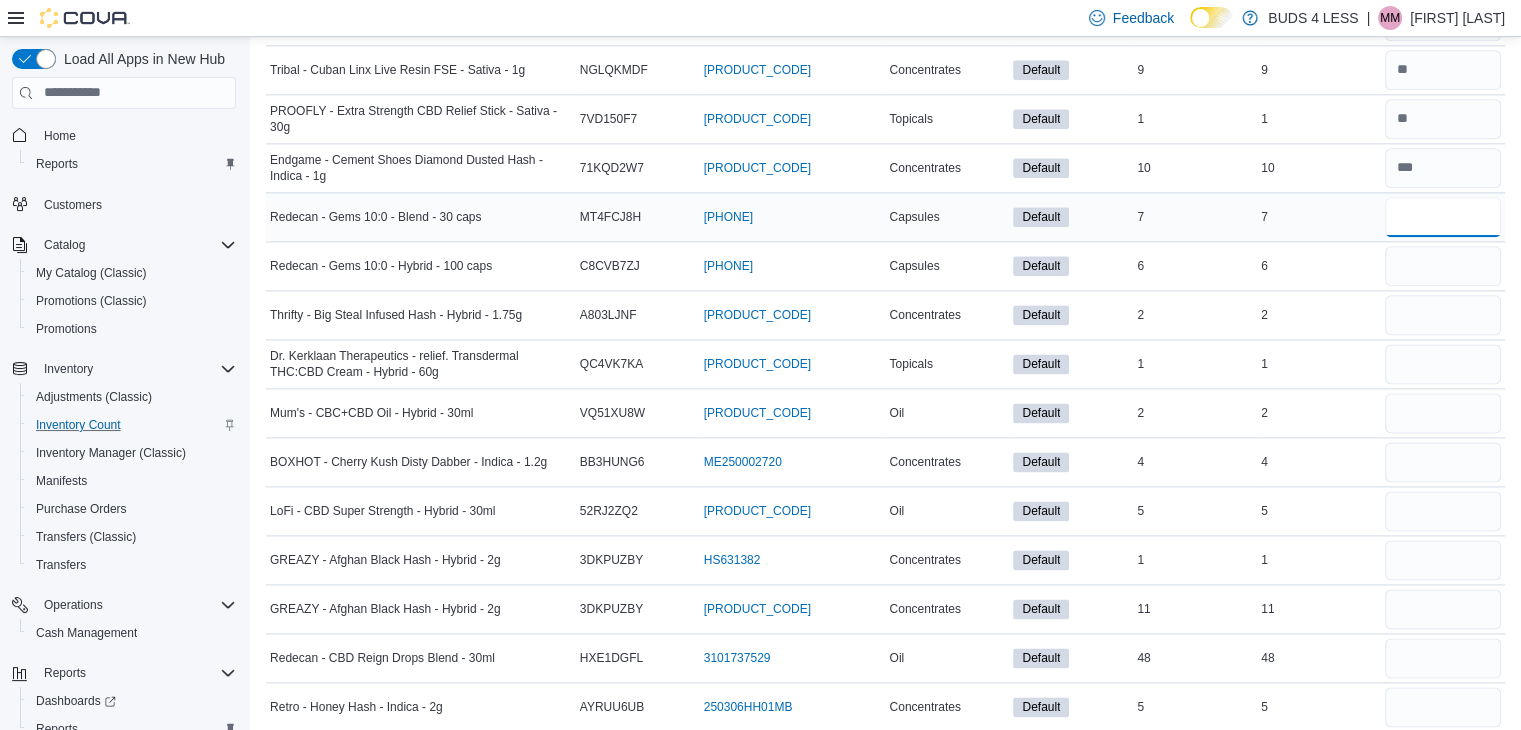 click at bounding box center [1443, 217] 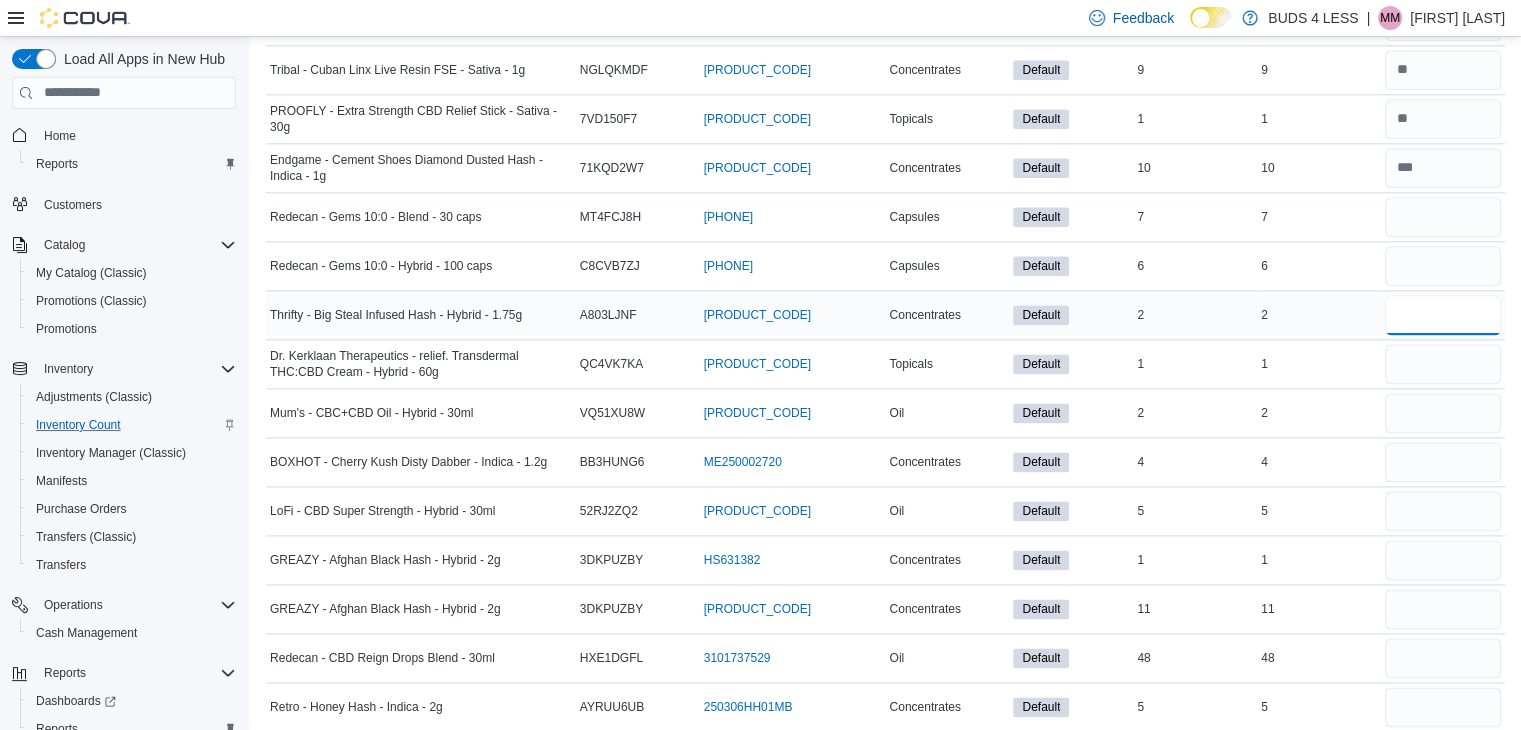 click at bounding box center [1443, 315] 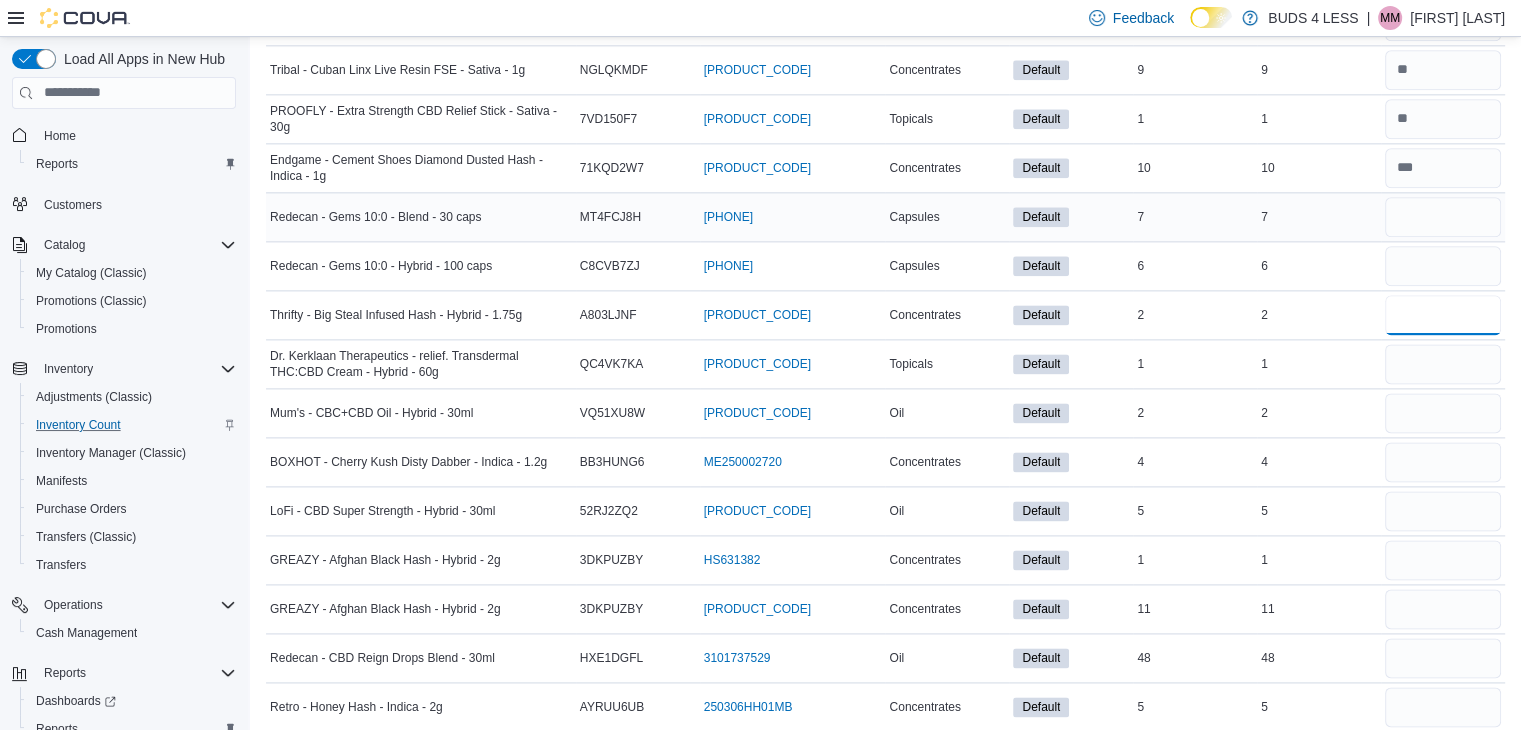 type on "*" 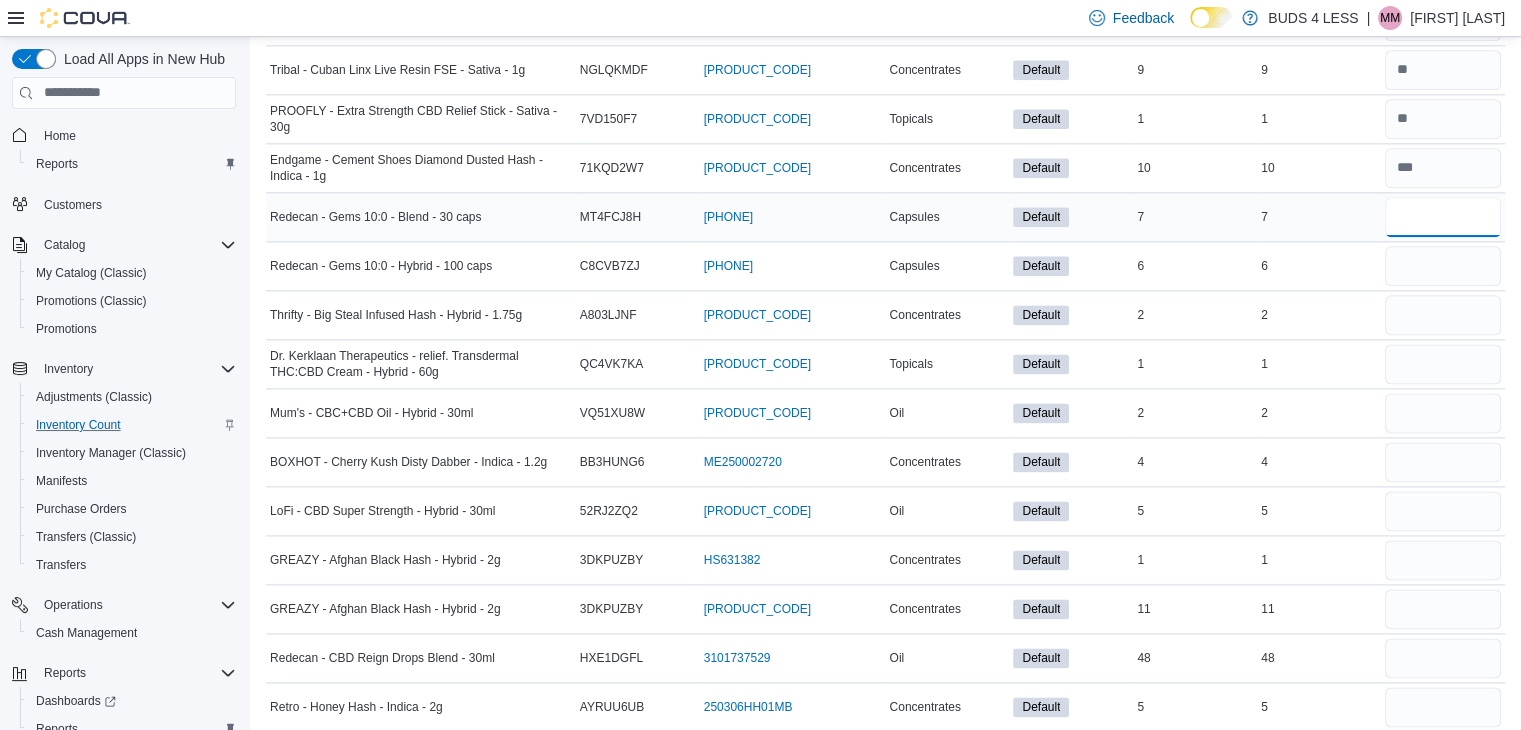 type 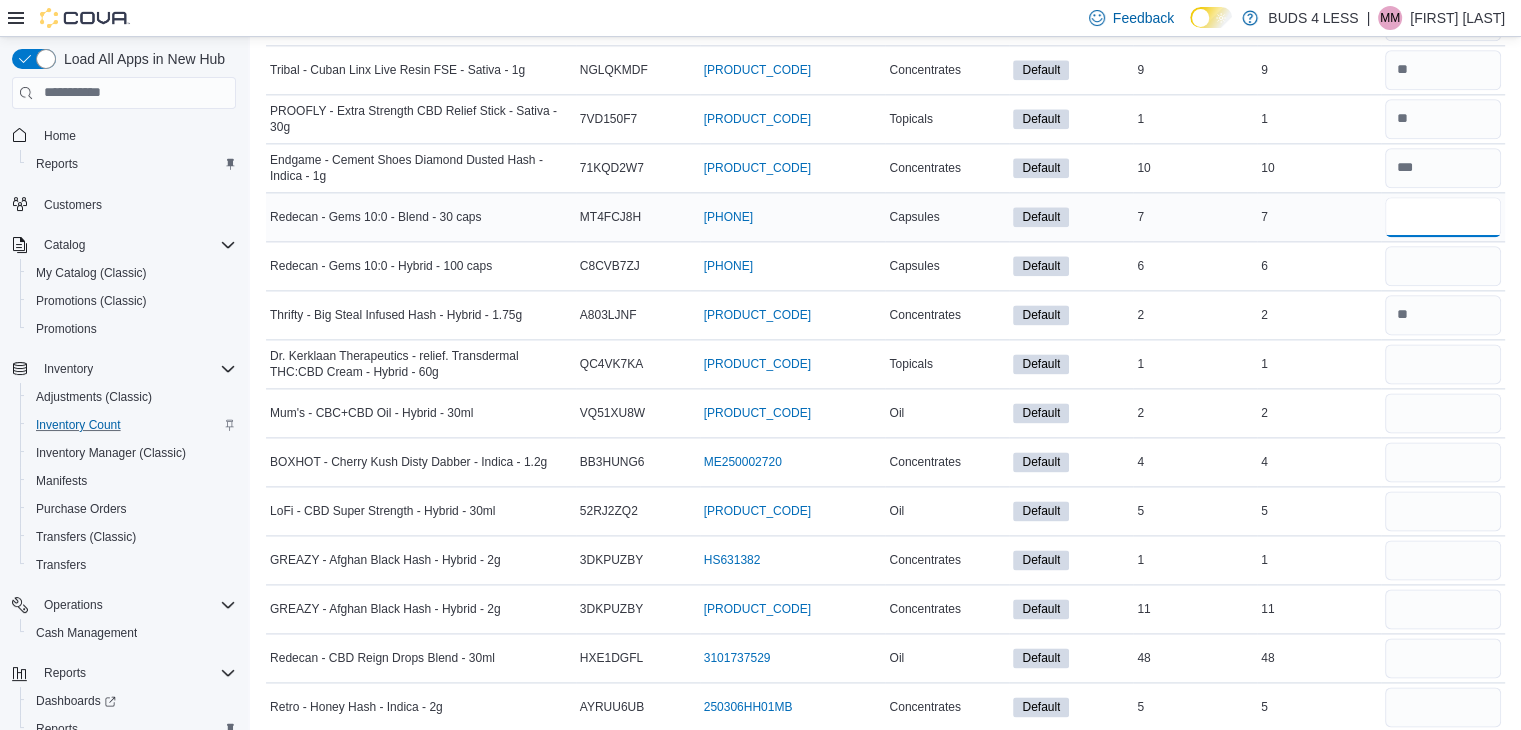 click at bounding box center (1443, 217) 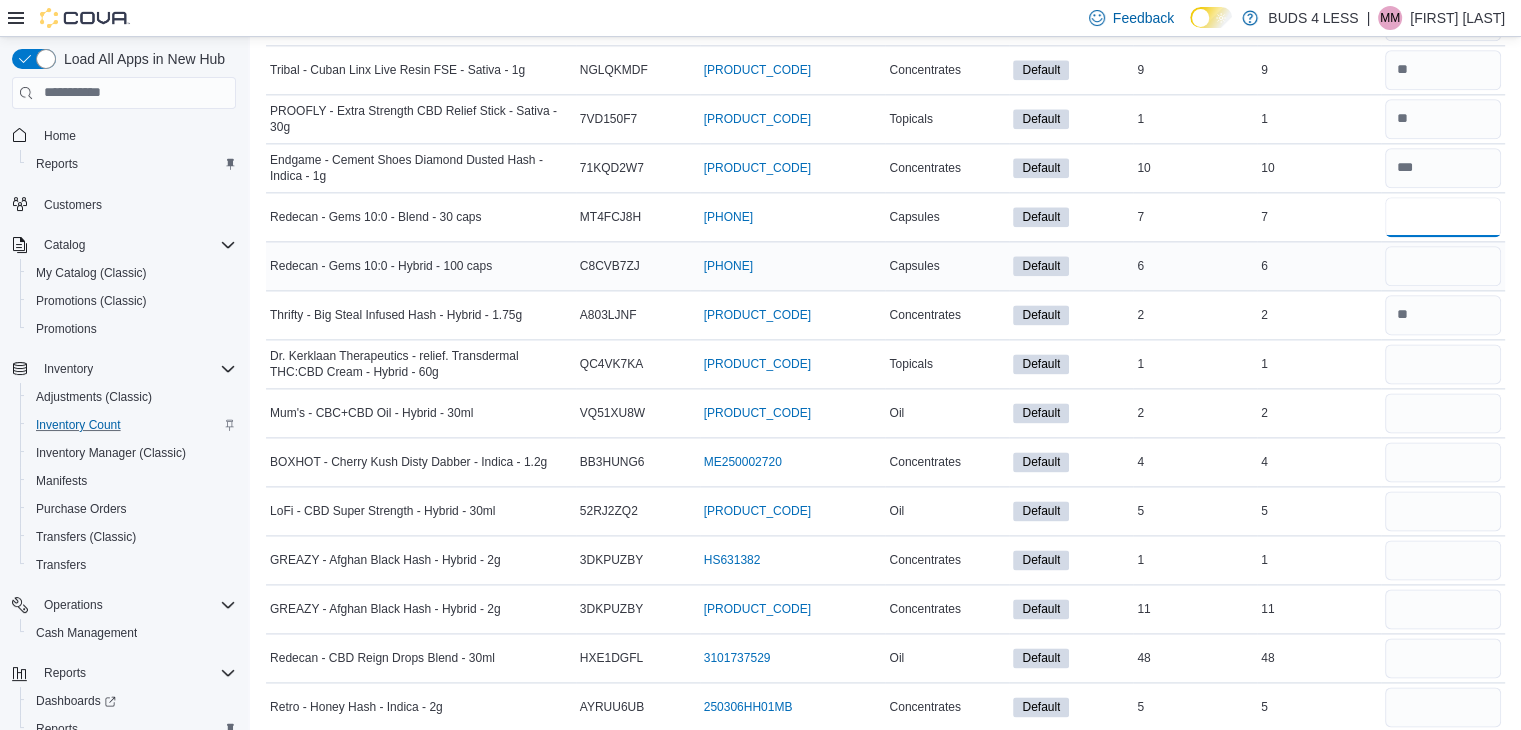 type on "*" 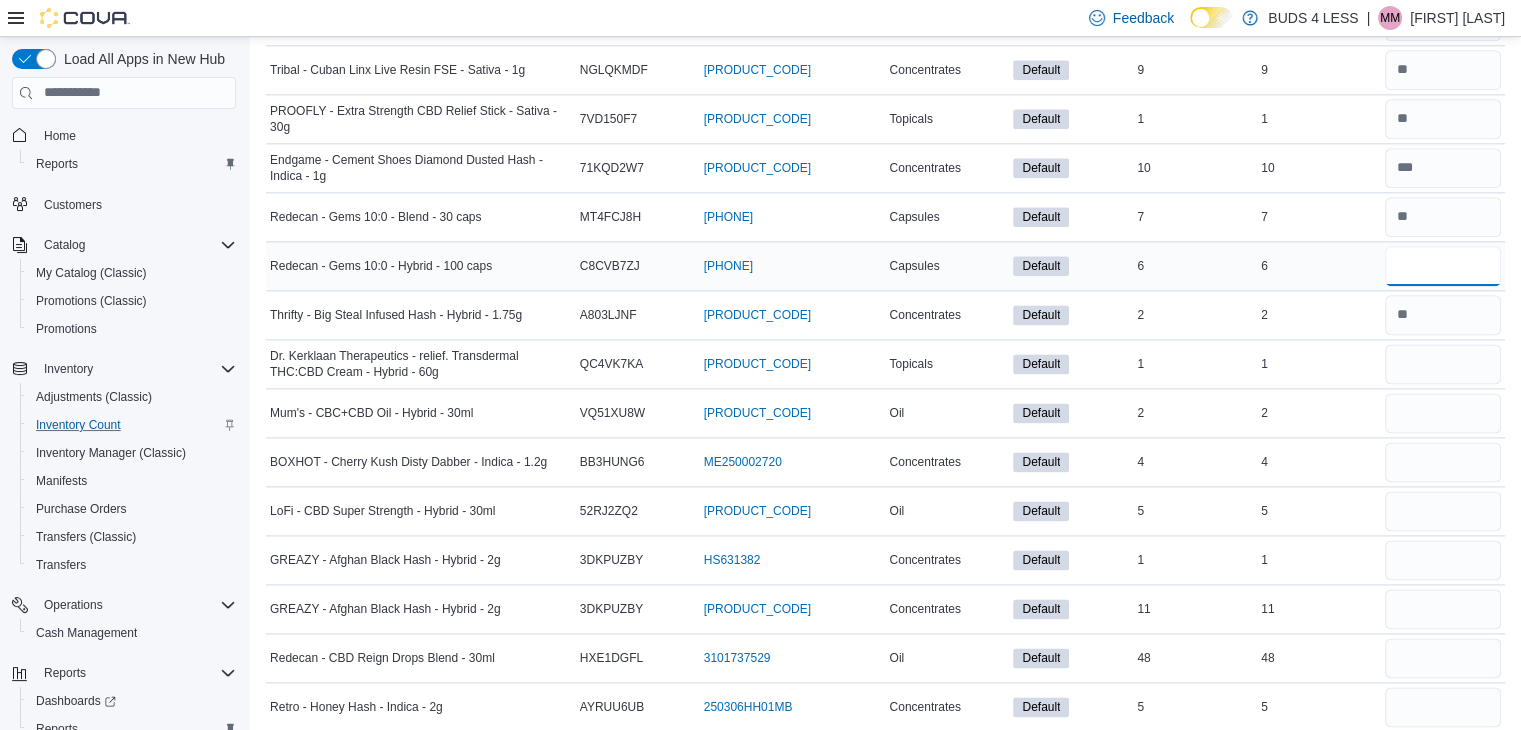 type 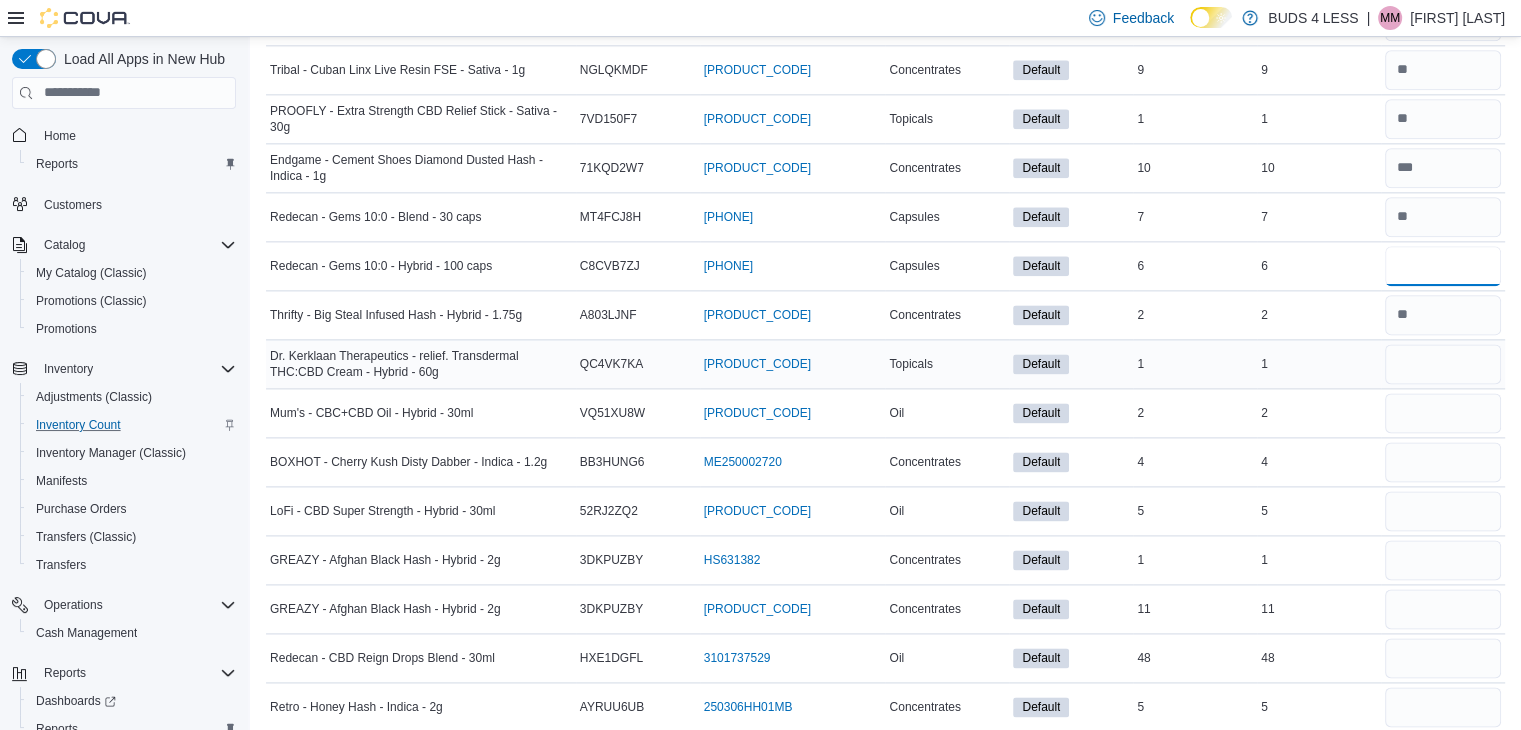 type on "*" 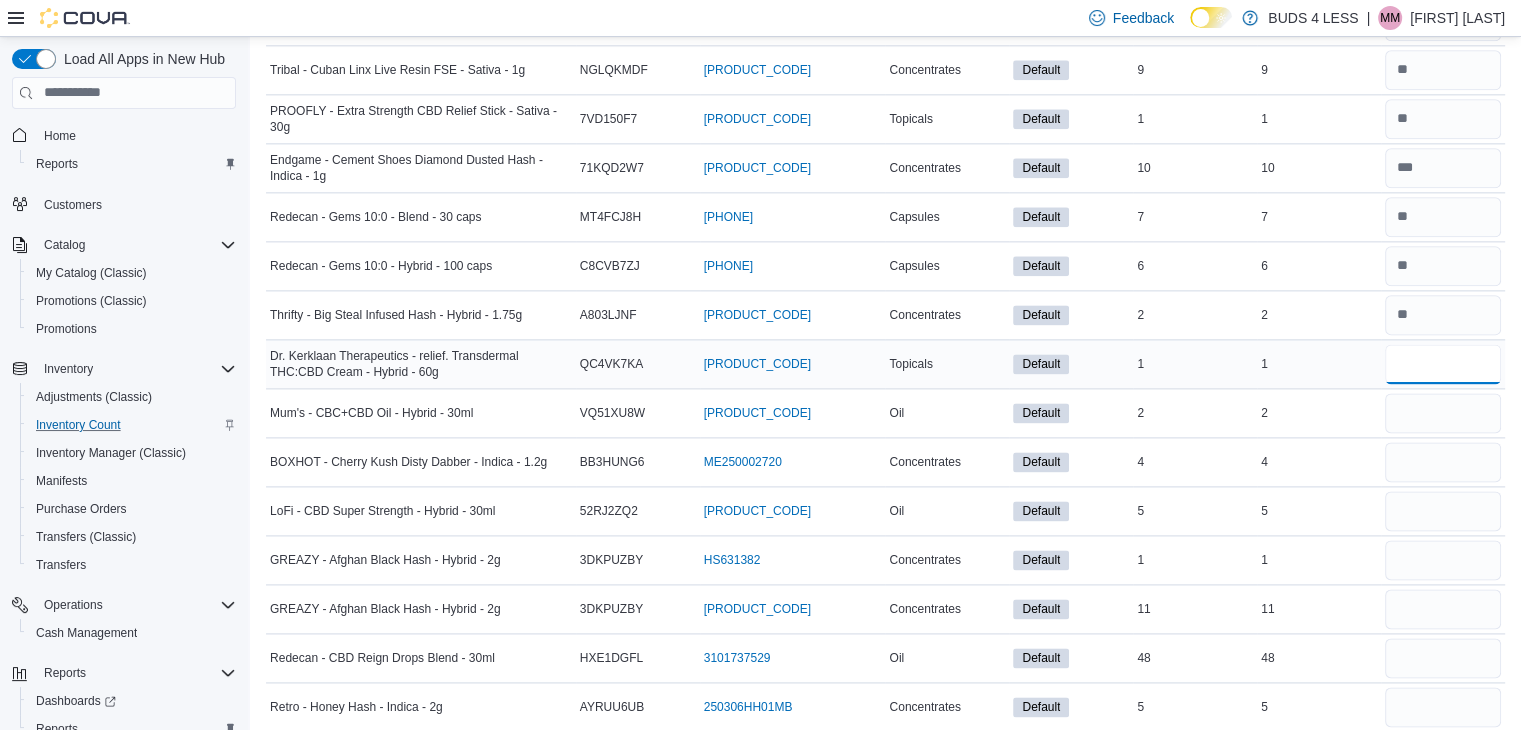 type 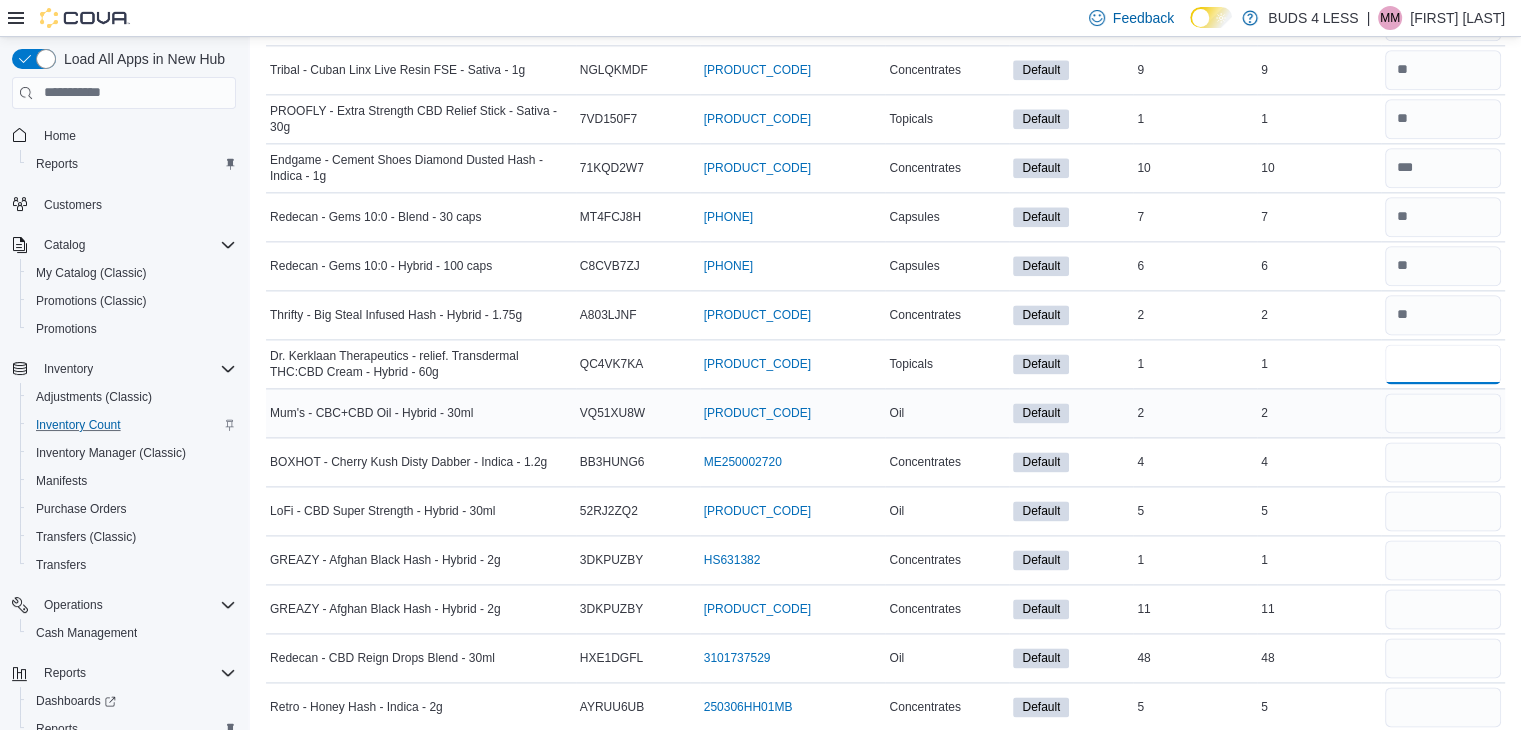 type on "*" 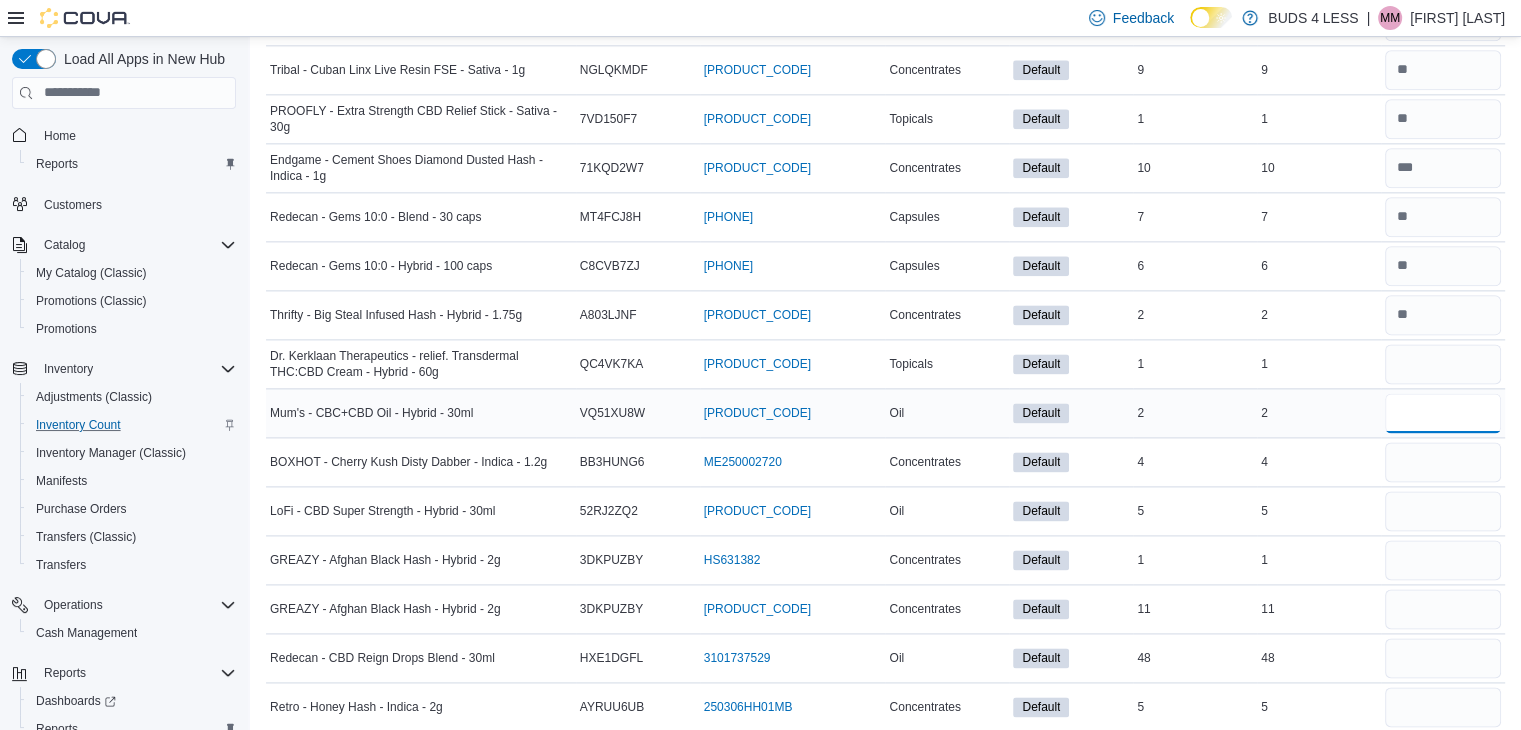 type 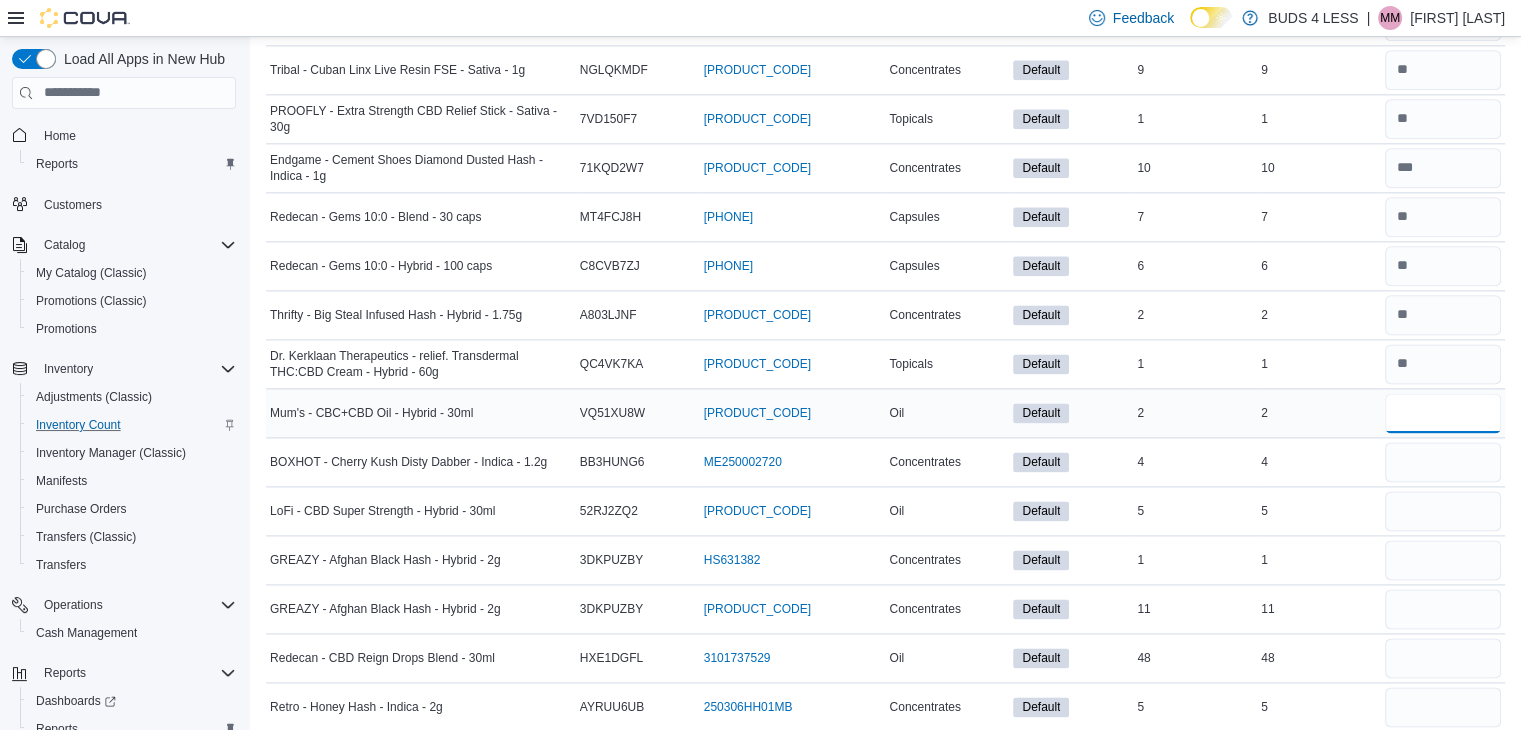 click at bounding box center [1443, 413] 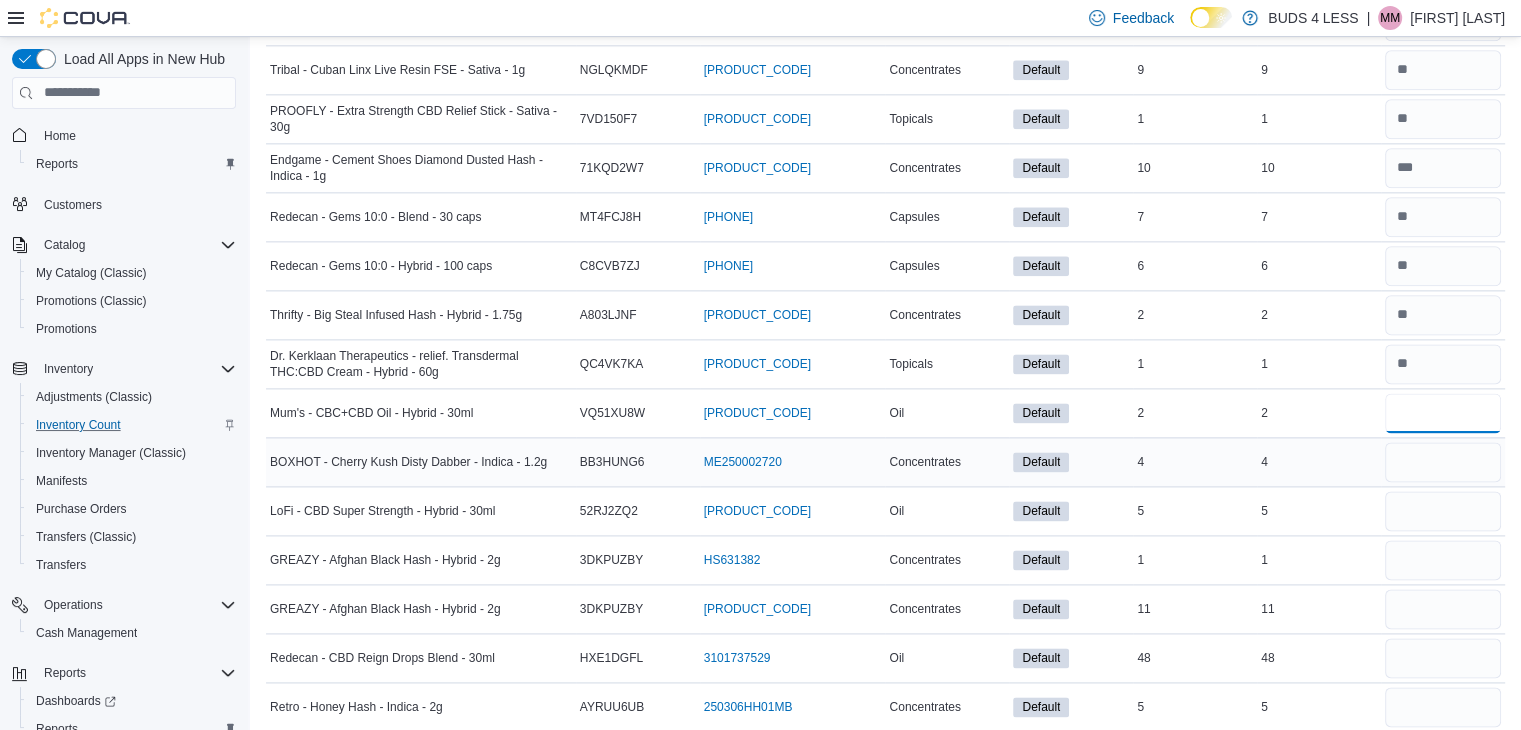 type on "*" 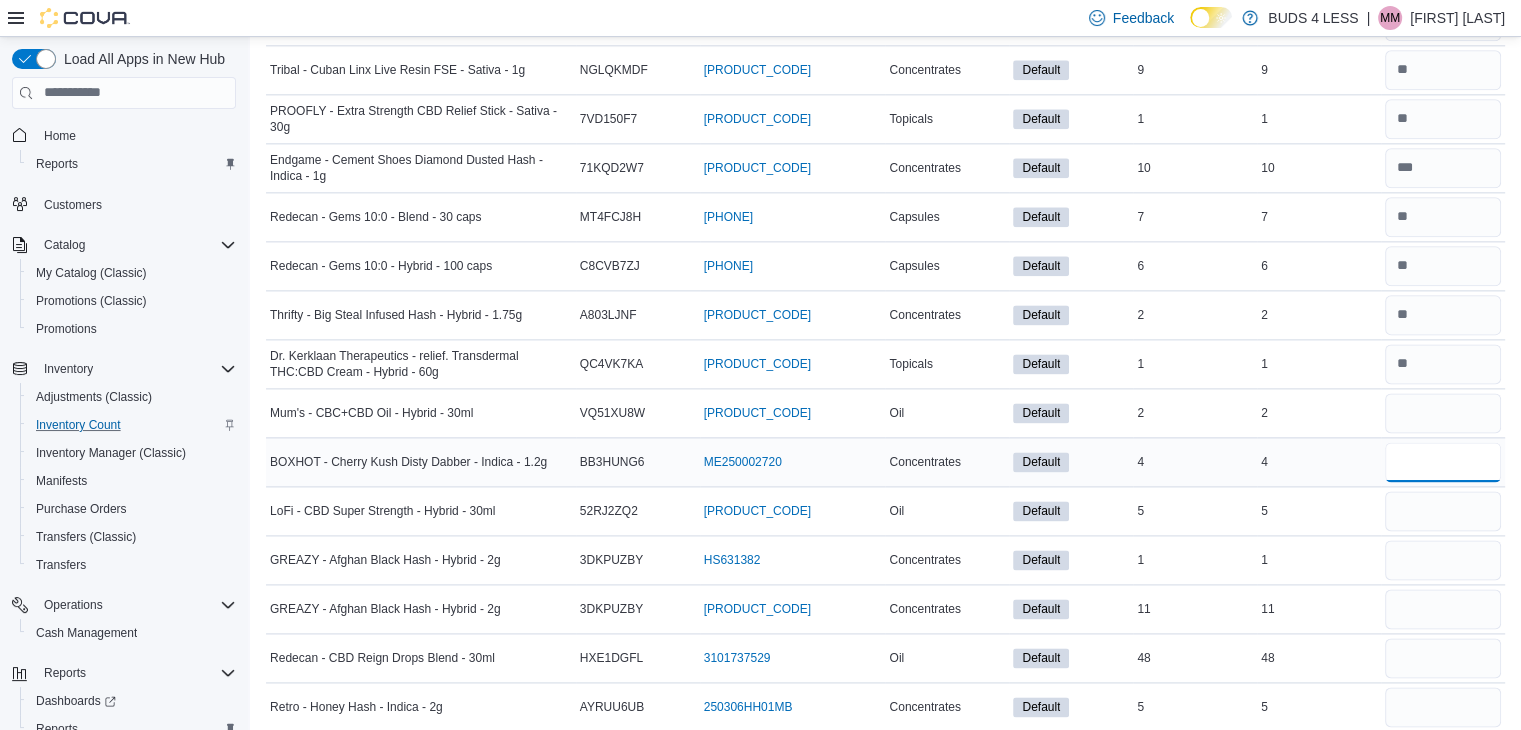 type 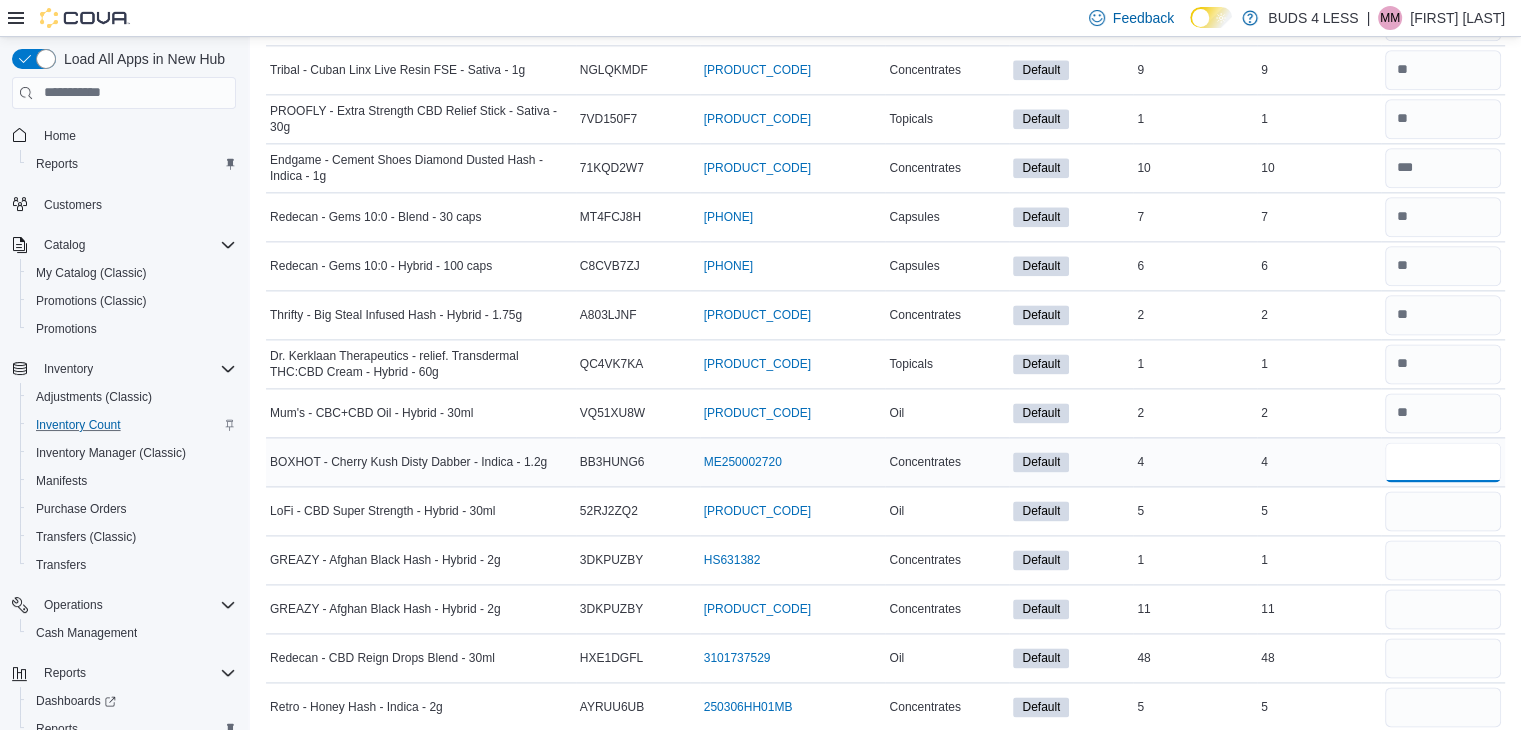 click at bounding box center (1443, 462) 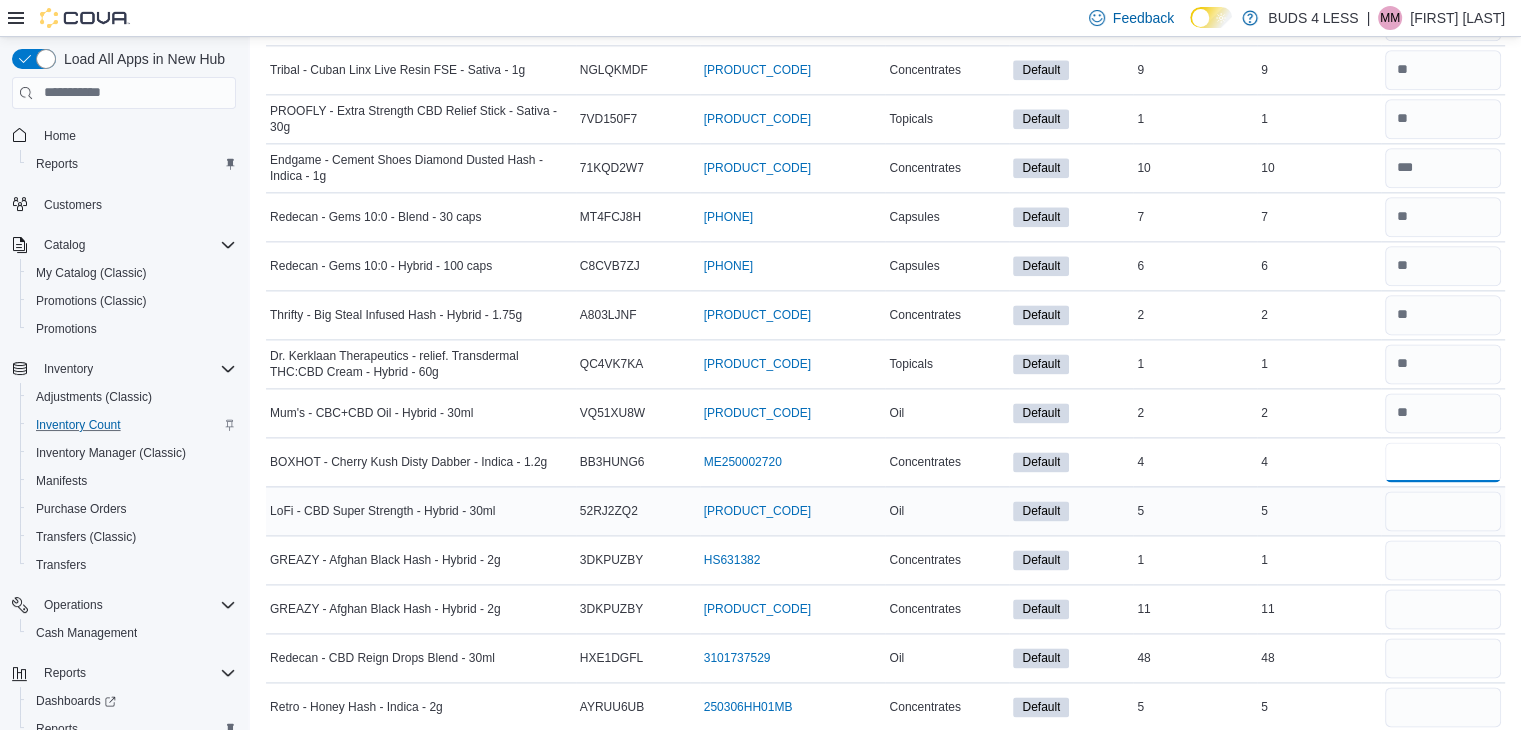 type on "*" 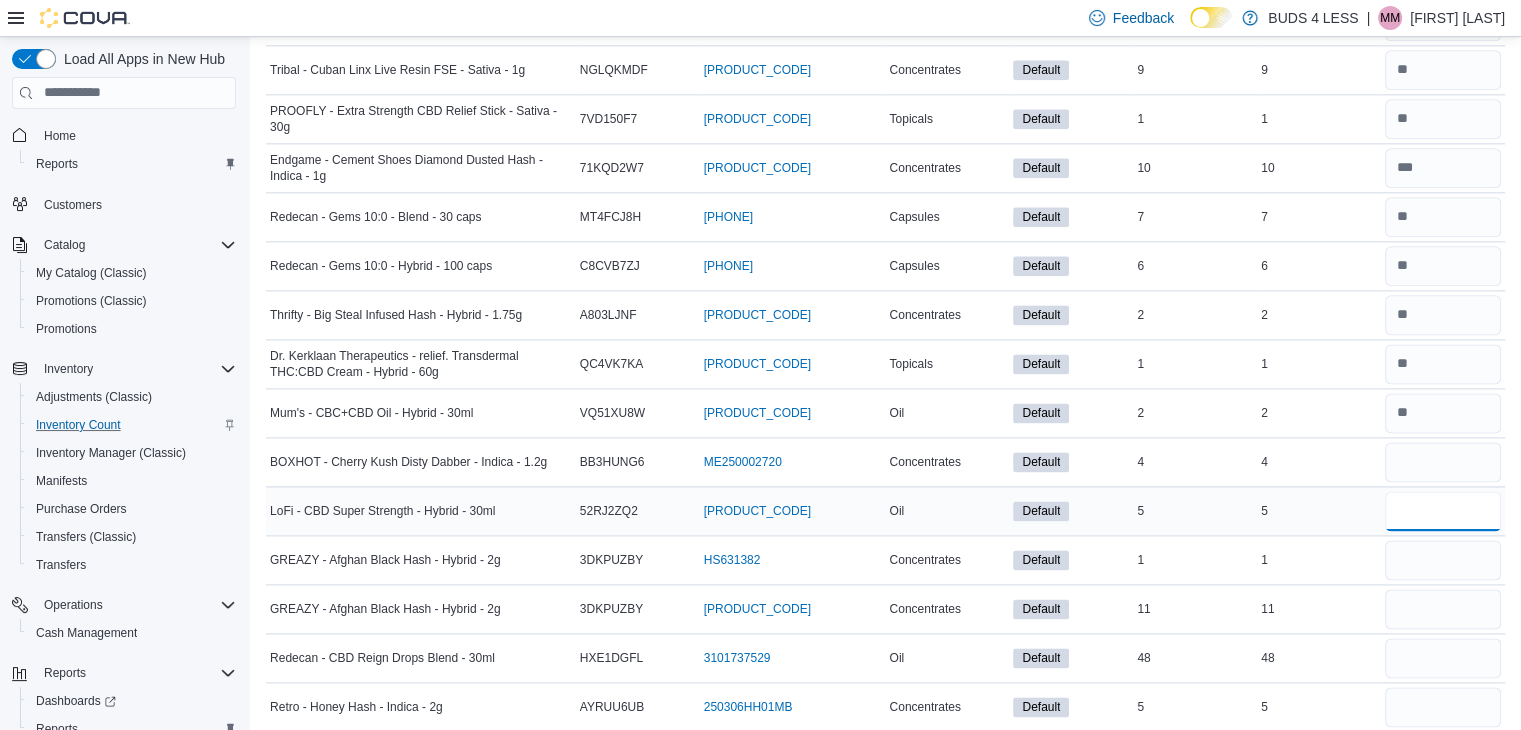 type 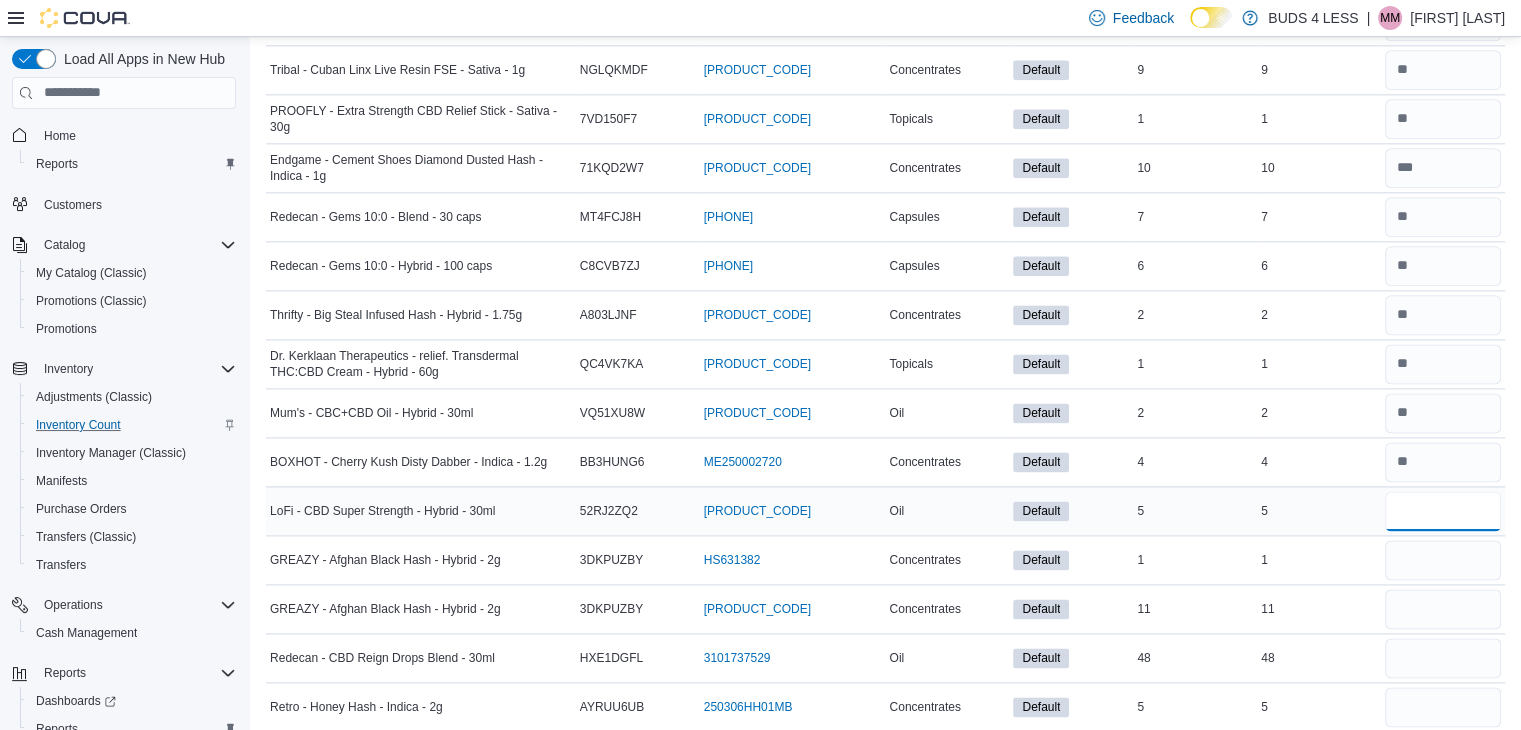click at bounding box center [1443, 511] 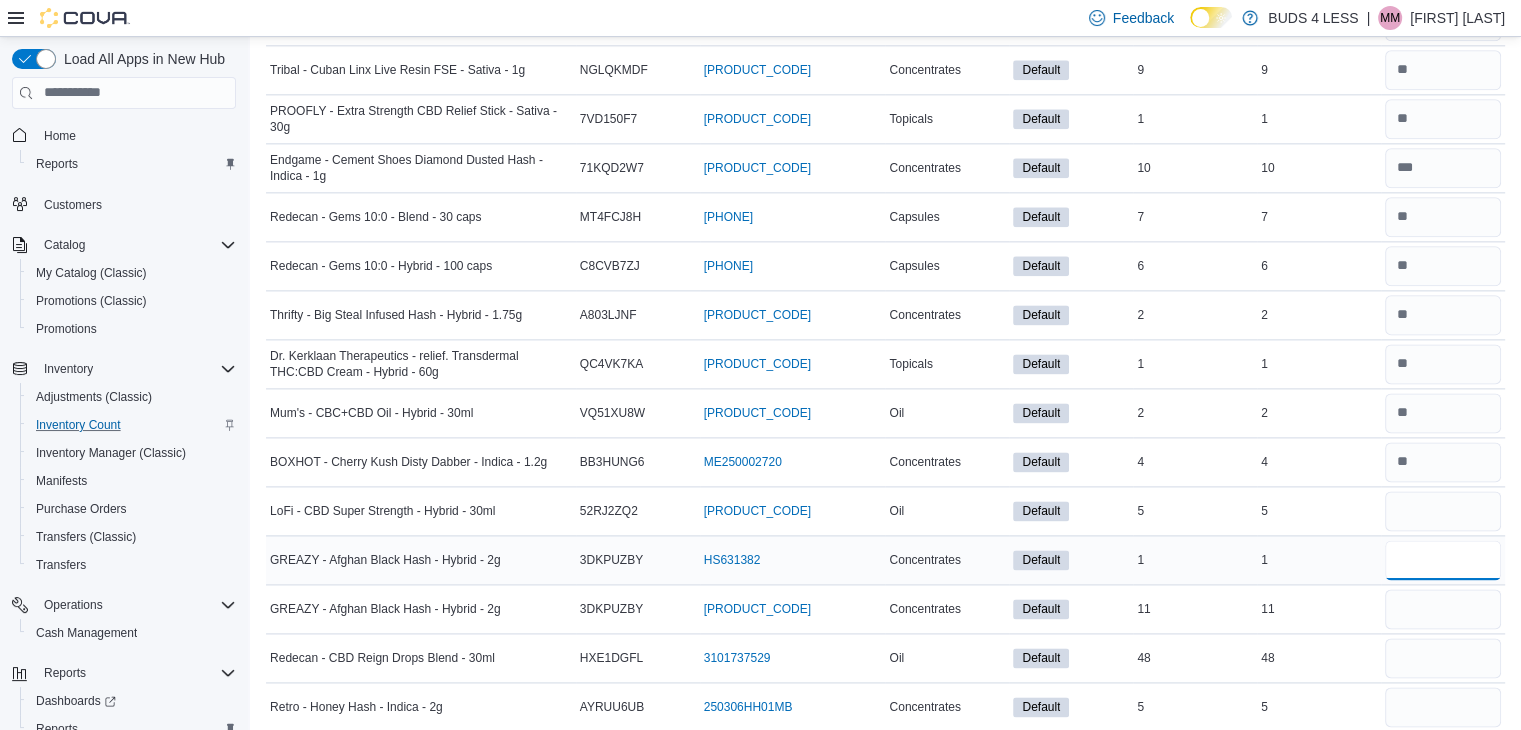 click at bounding box center [1443, 560] 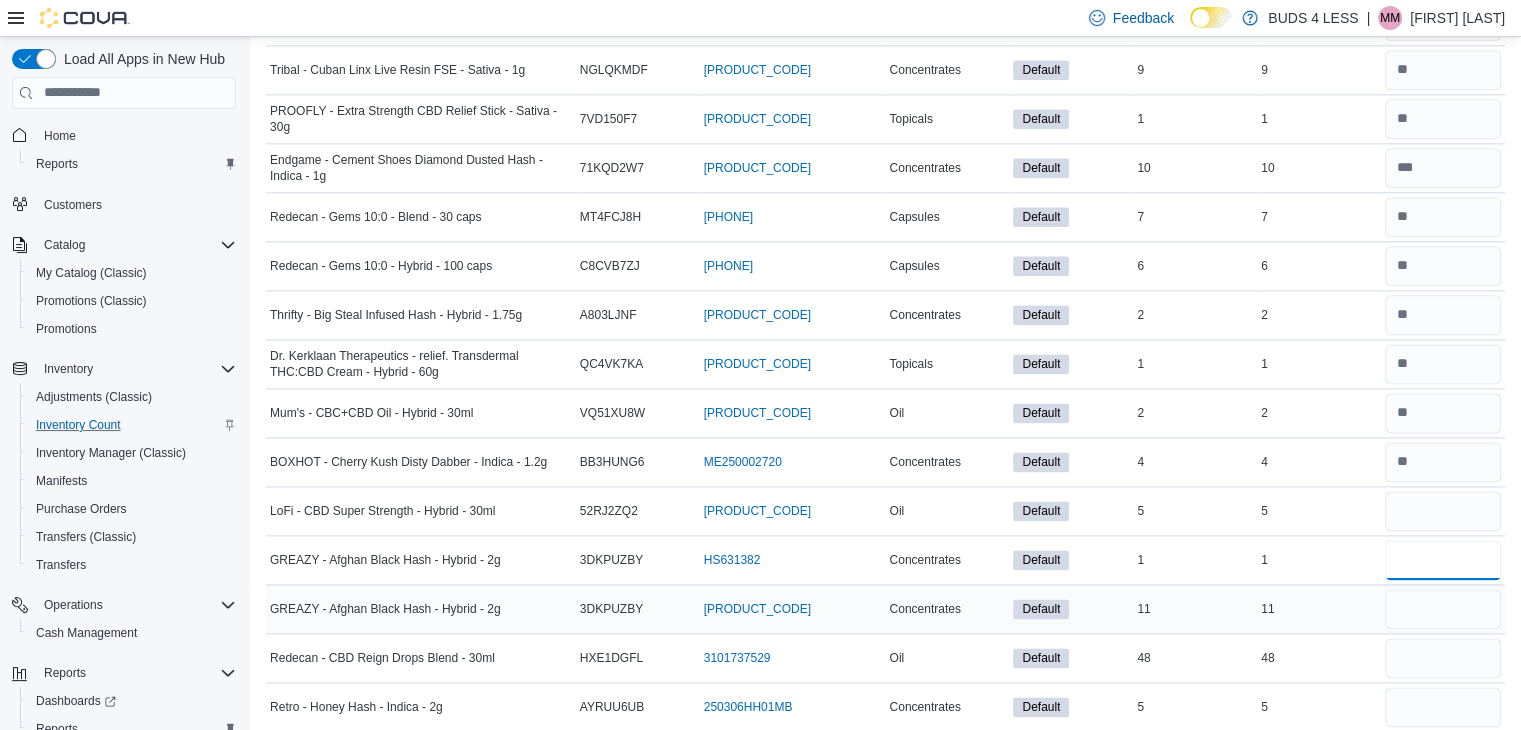 type on "*" 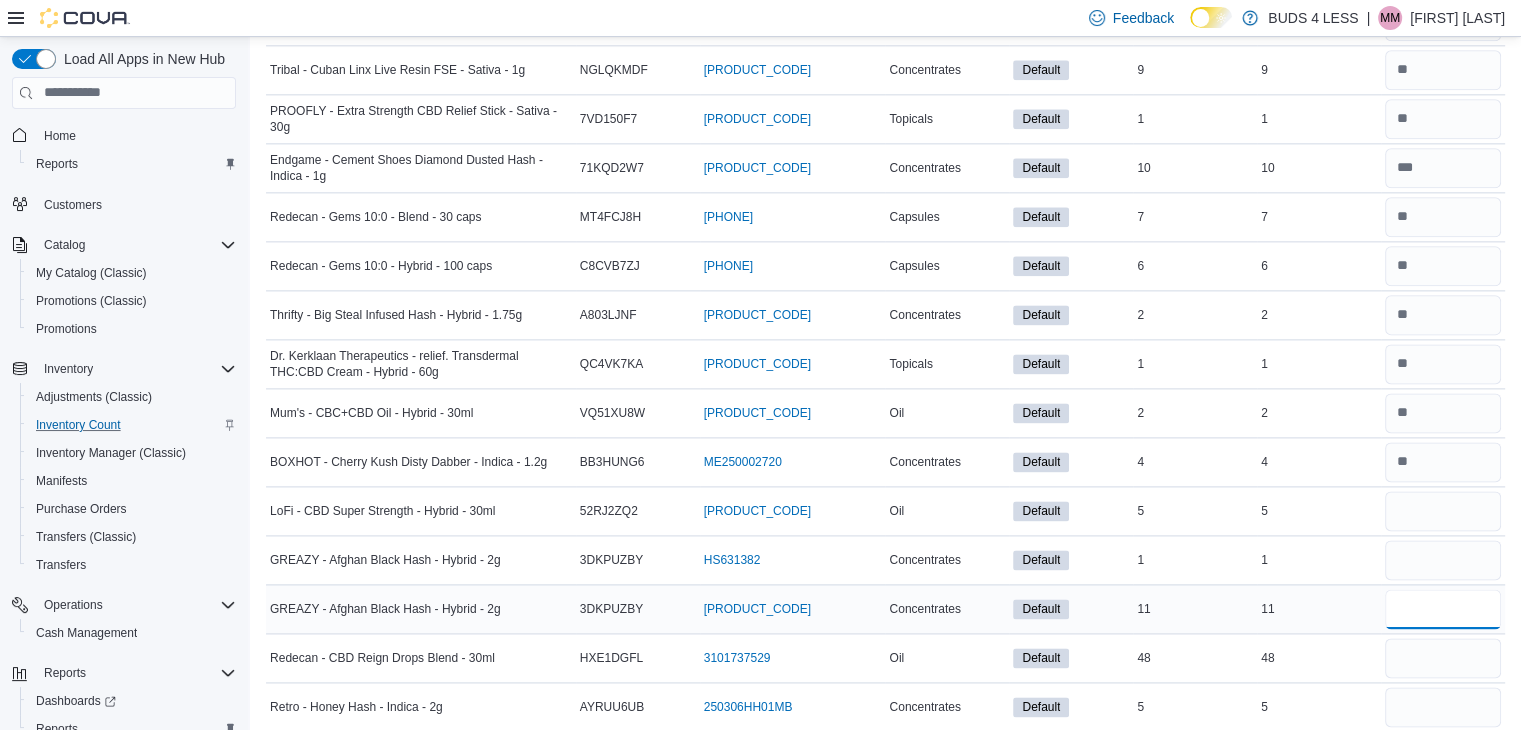 type 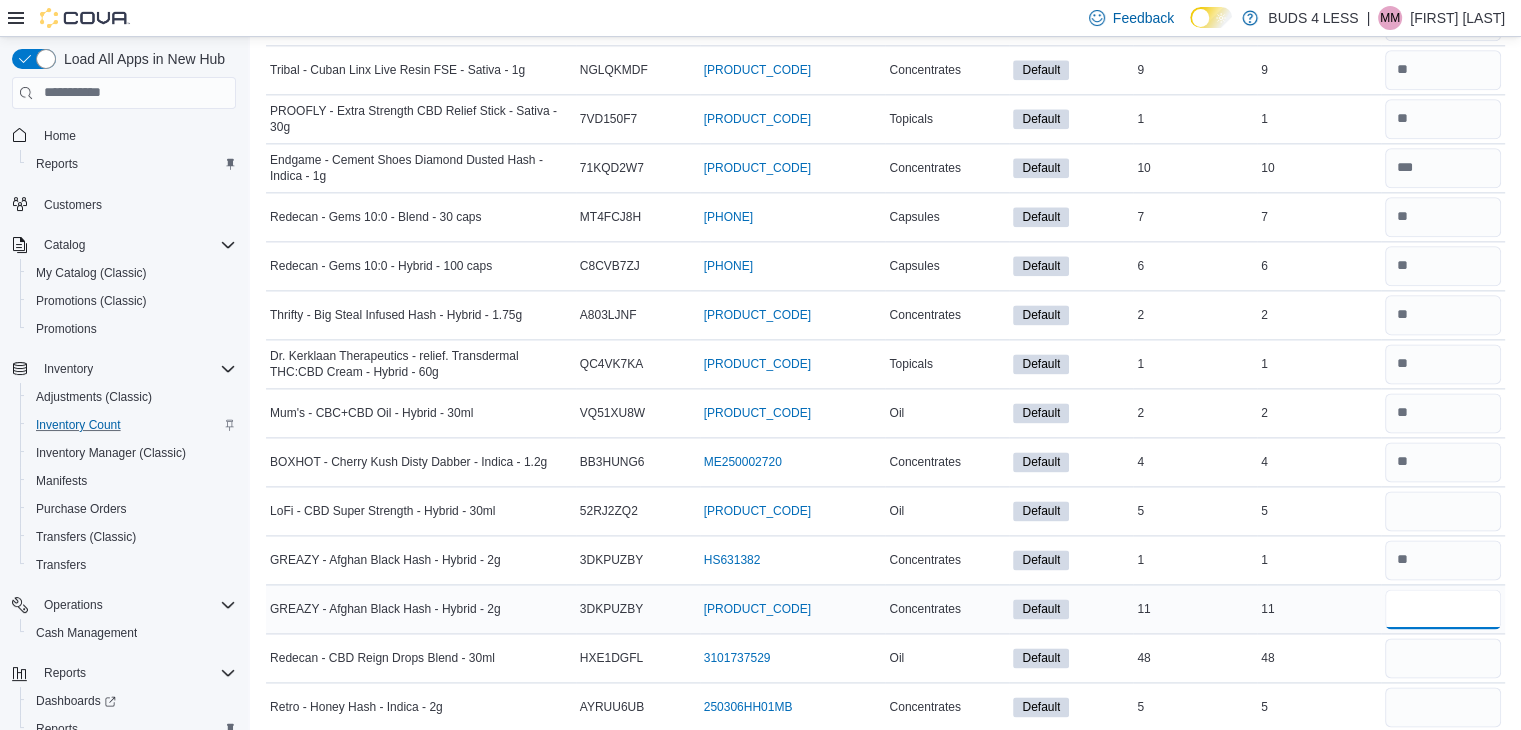 click at bounding box center (1443, 609) 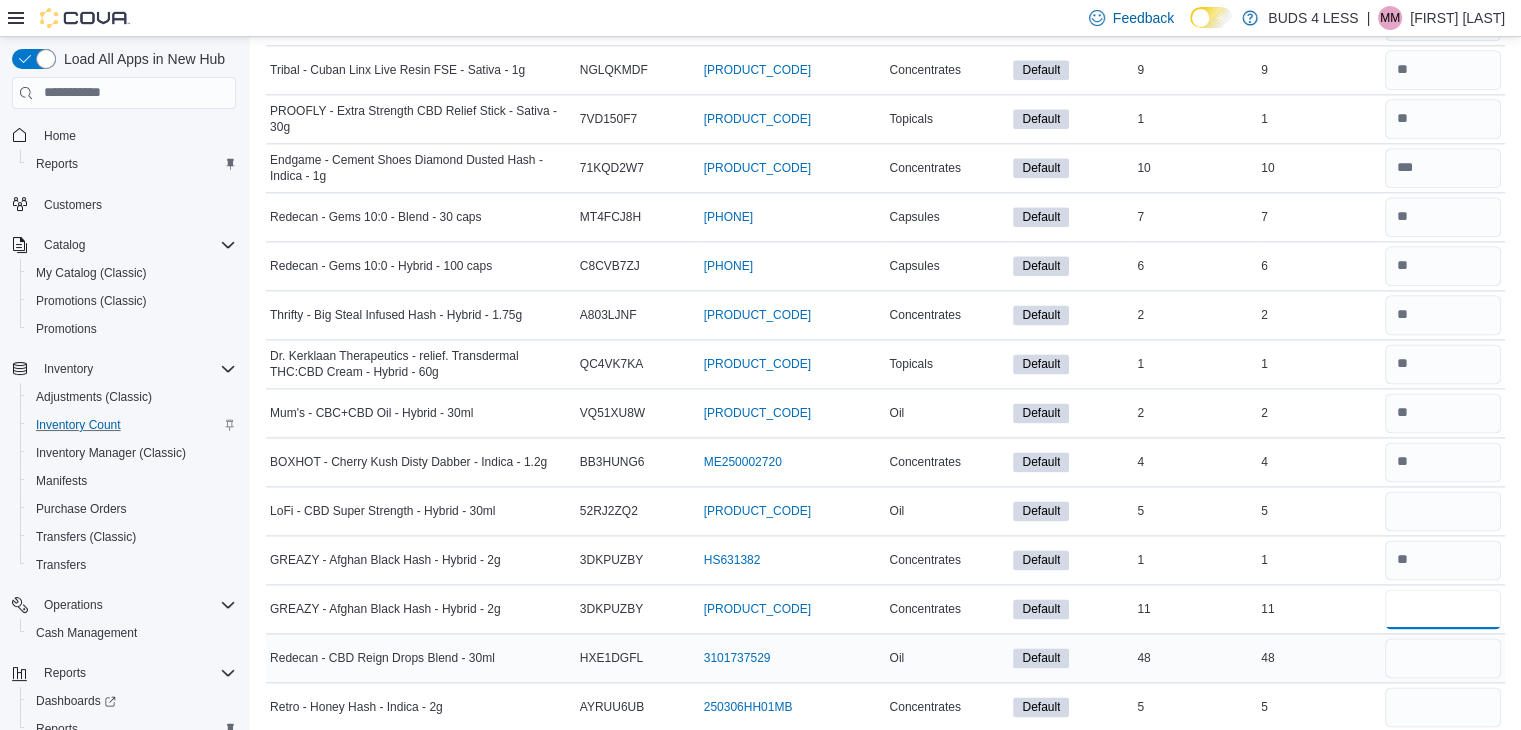 type on "**" 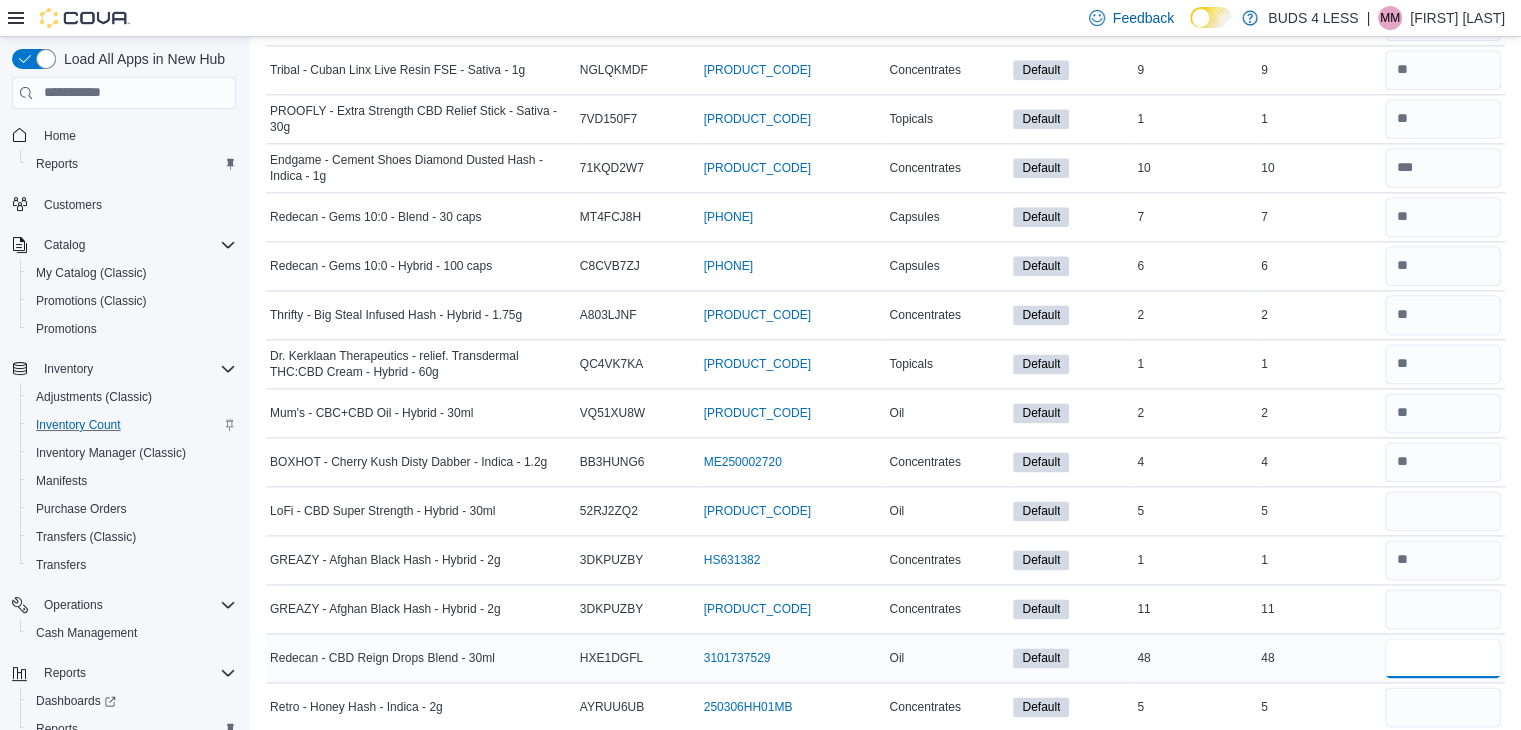 type 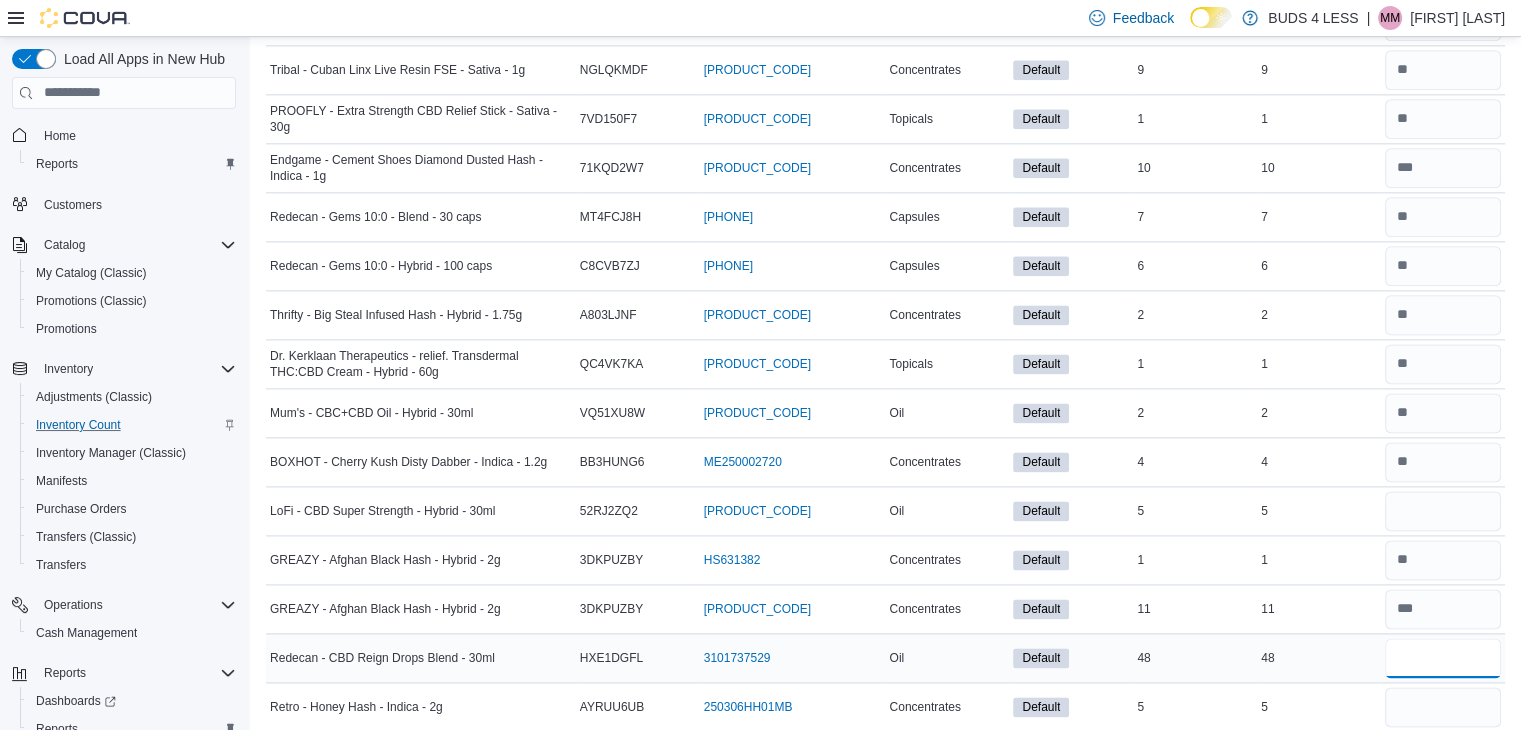 click at bounding box center [1443, 658] 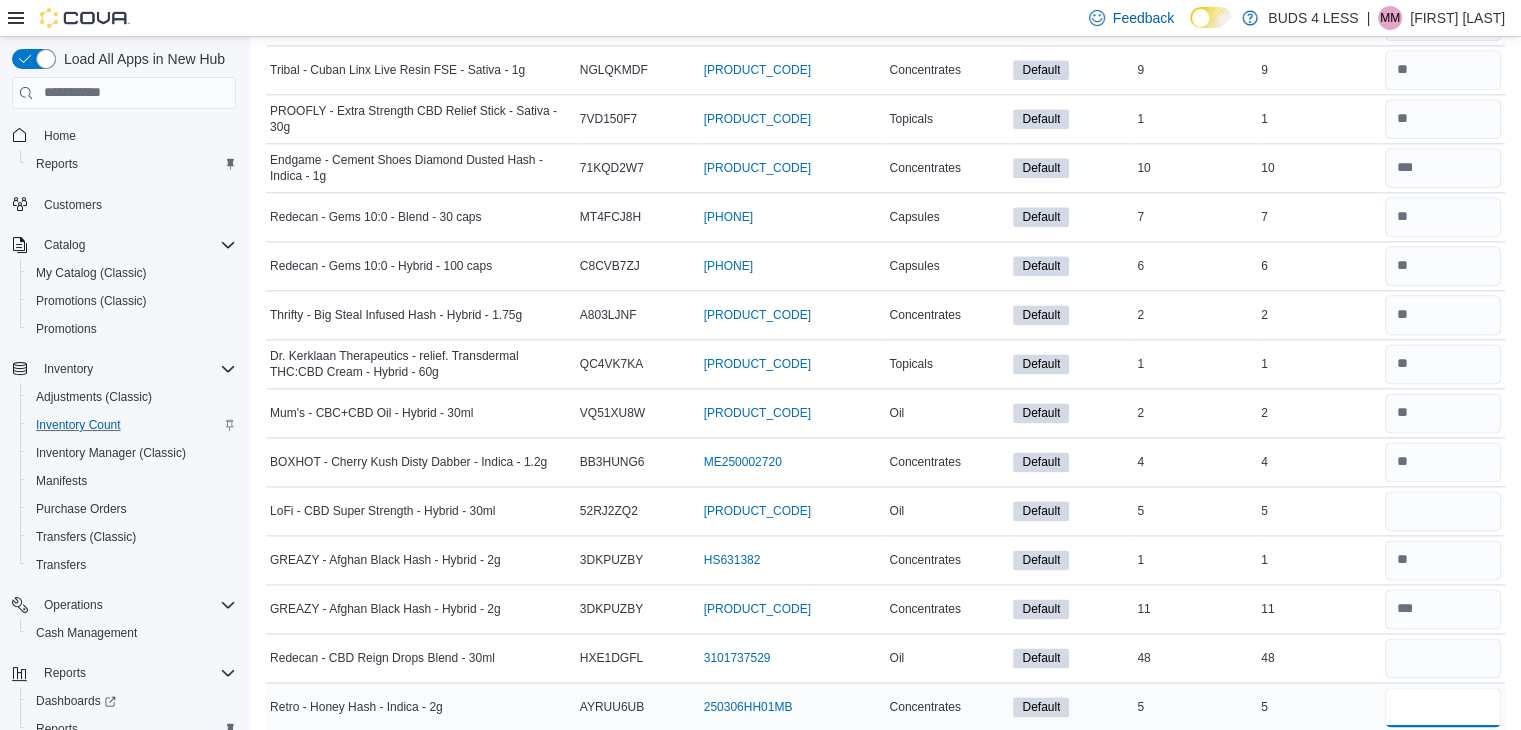 click at bounding box center [1443, 707] 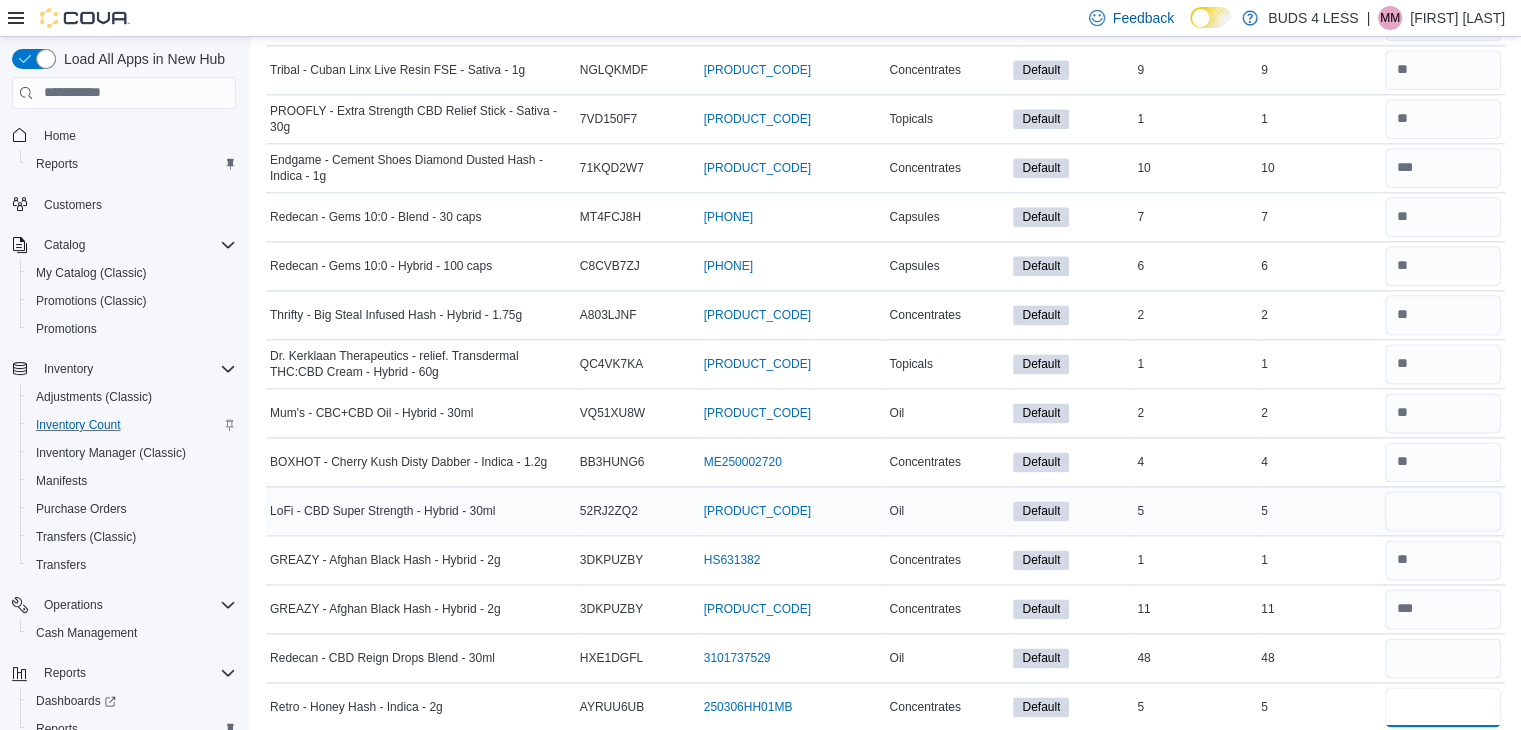 type on "*" 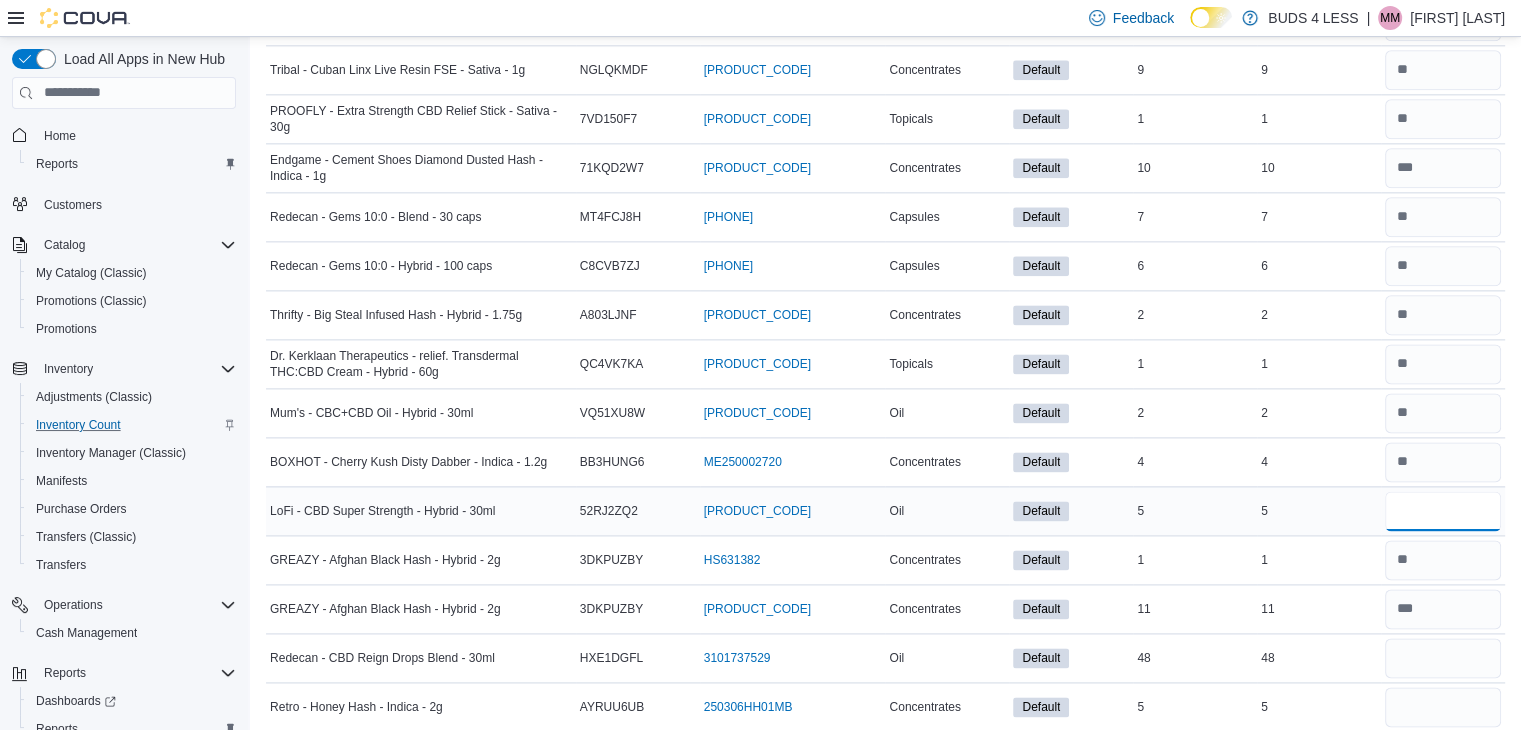 type 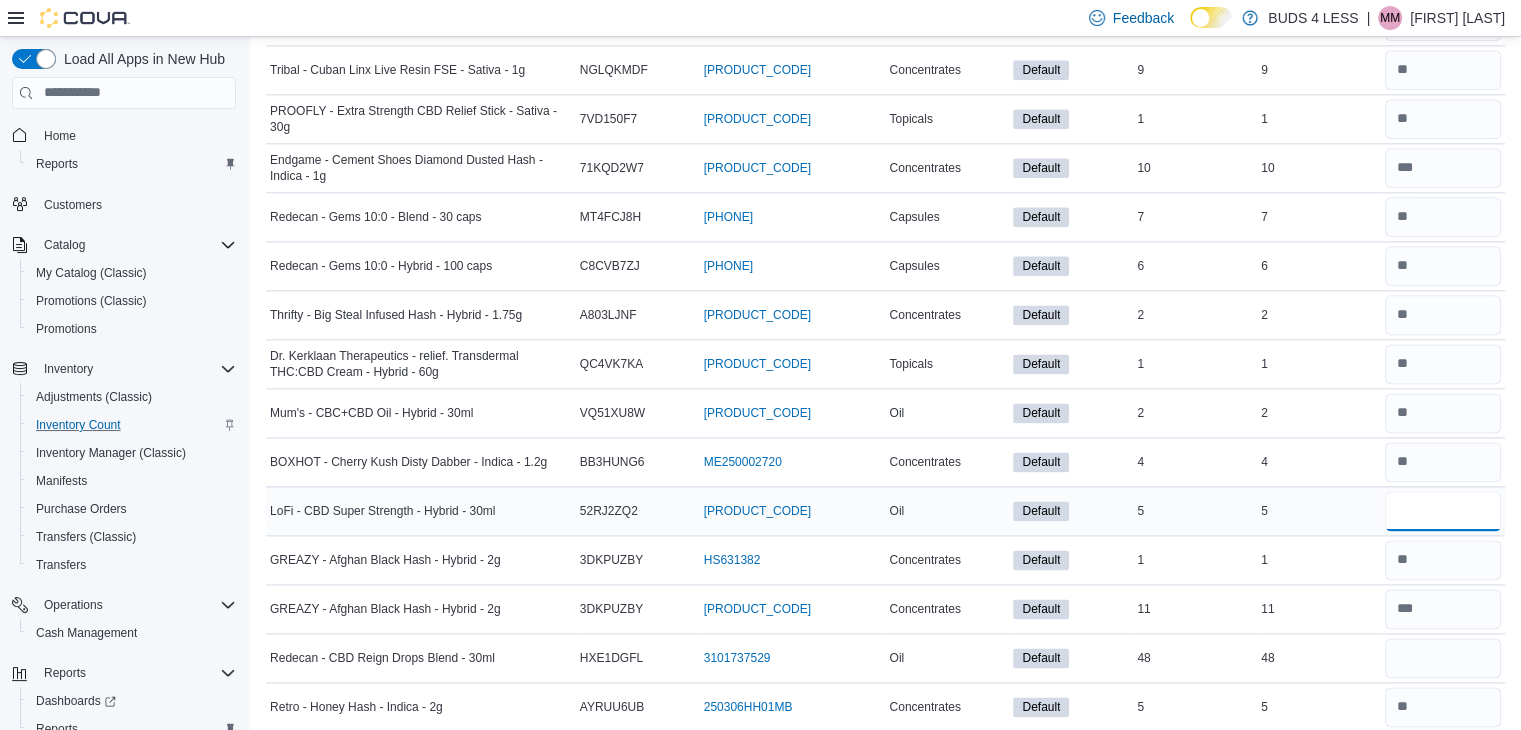 click at bounding box center (1443, 511) 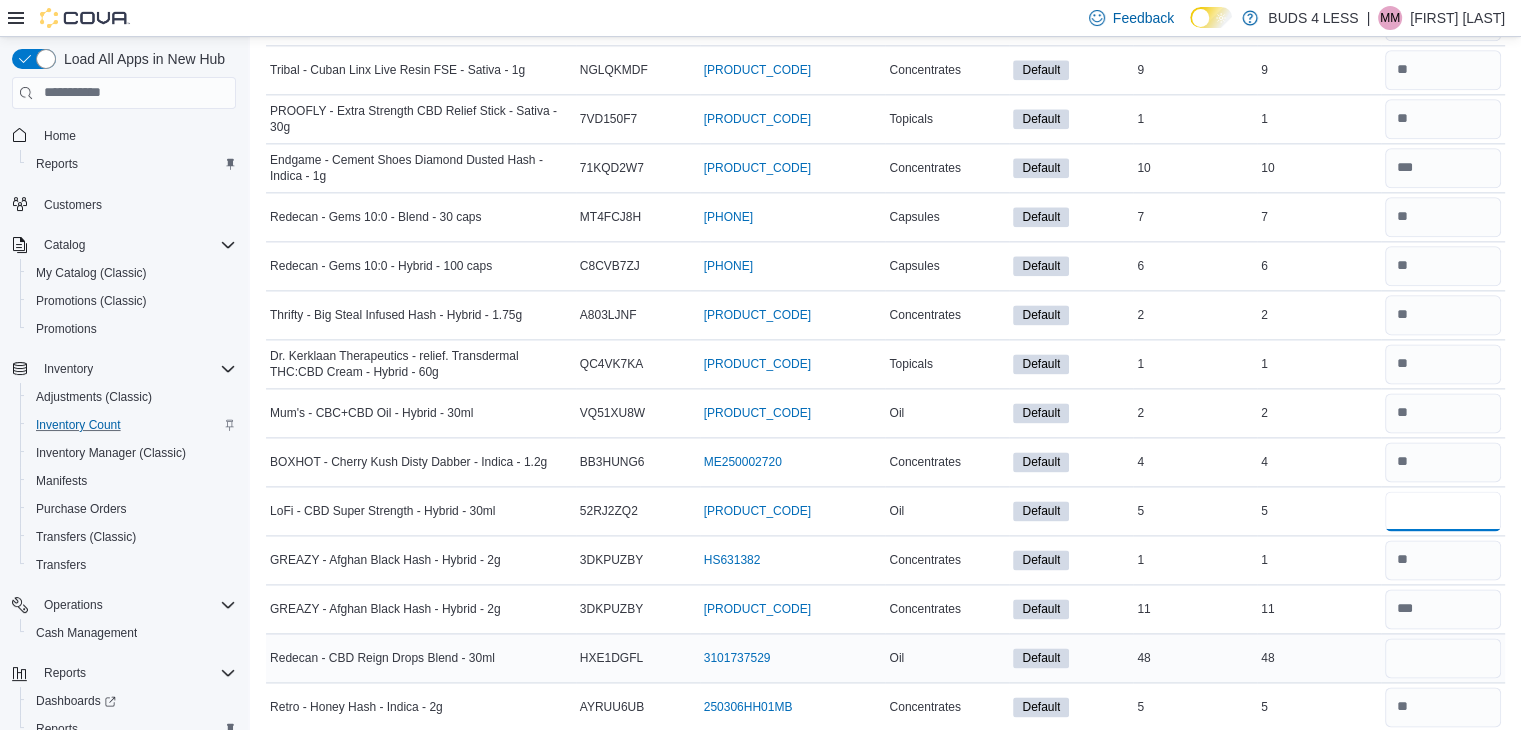 type on "*" 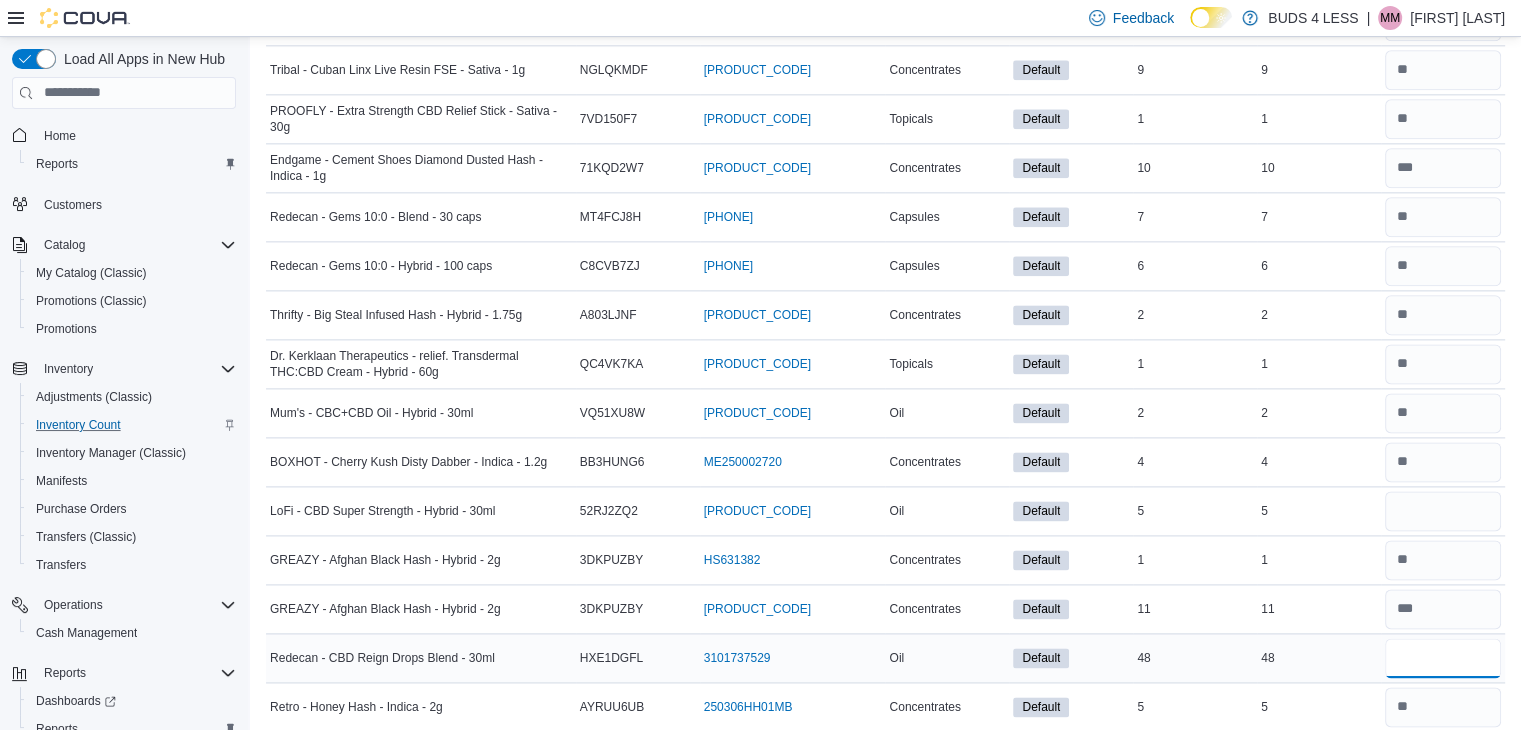 type 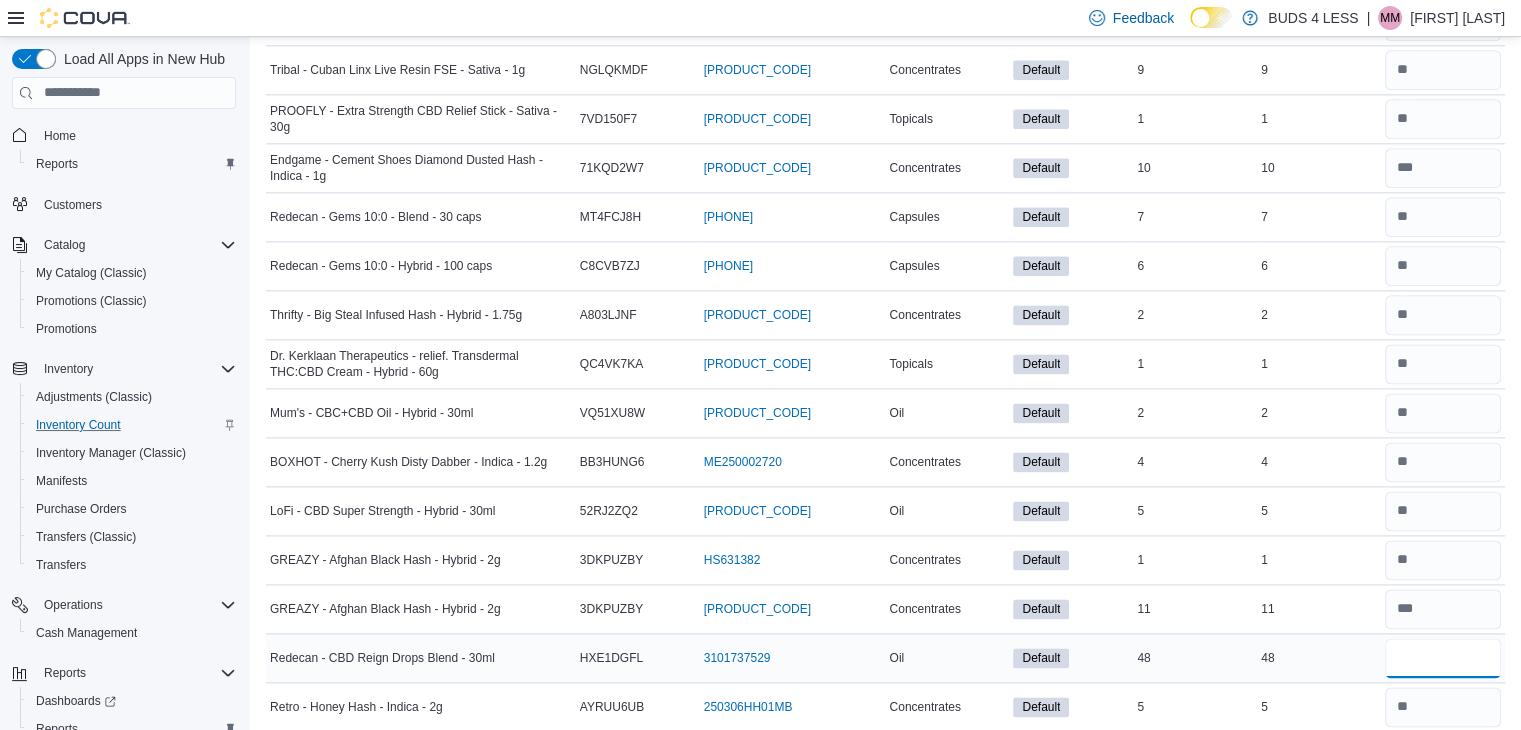 click at bounding box center [1443, 658] 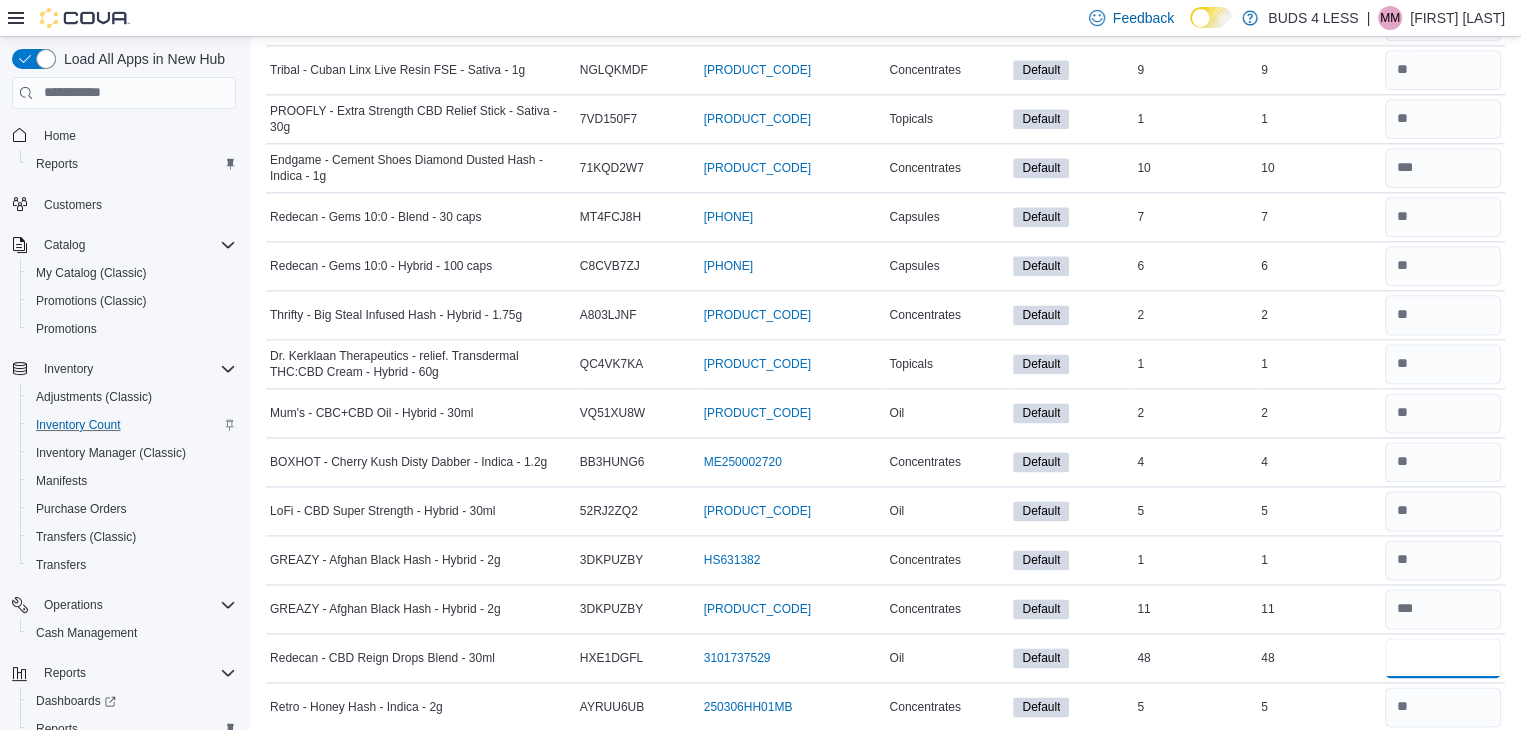 scroll, scrollTop: 2656, scrollLeft: 0, axis: vertical 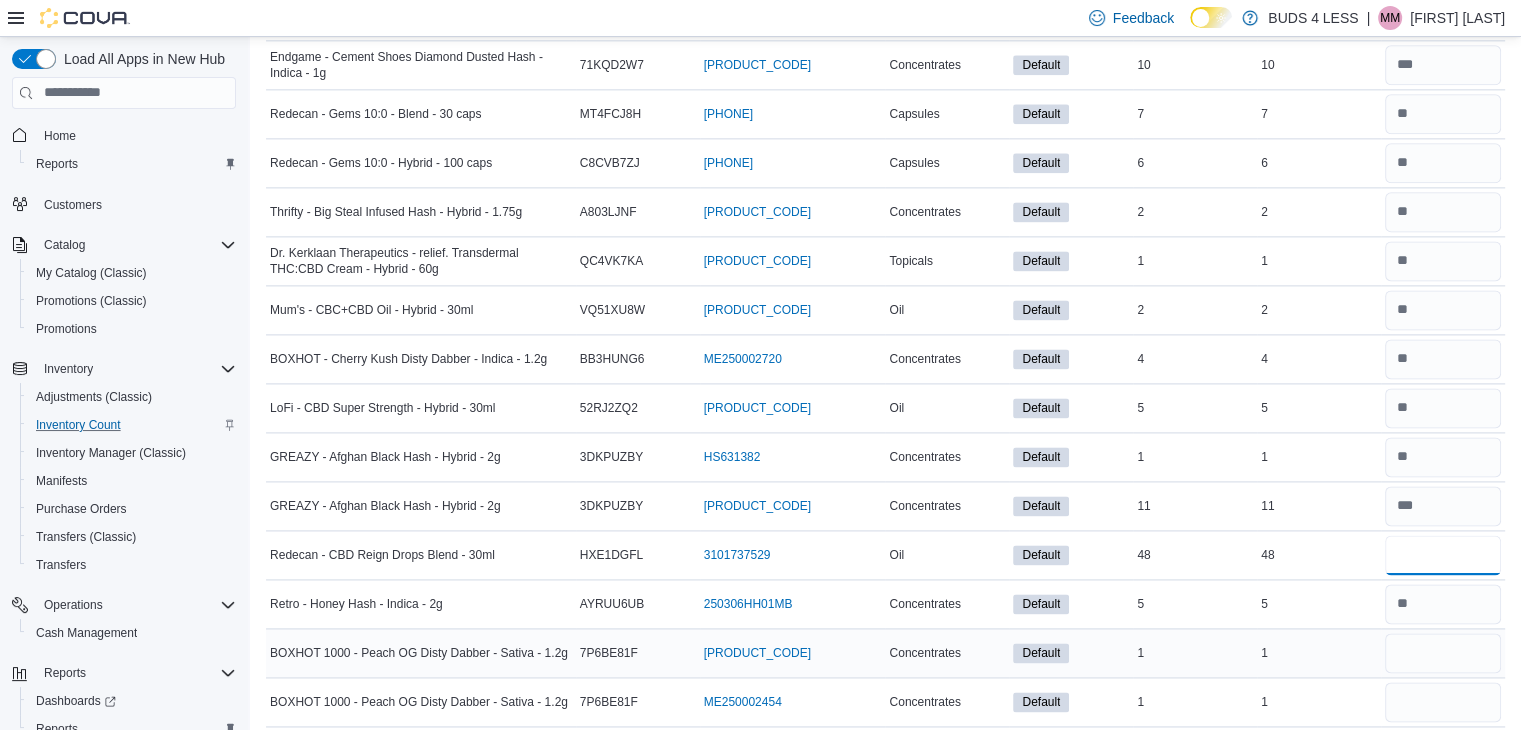 type on "**" 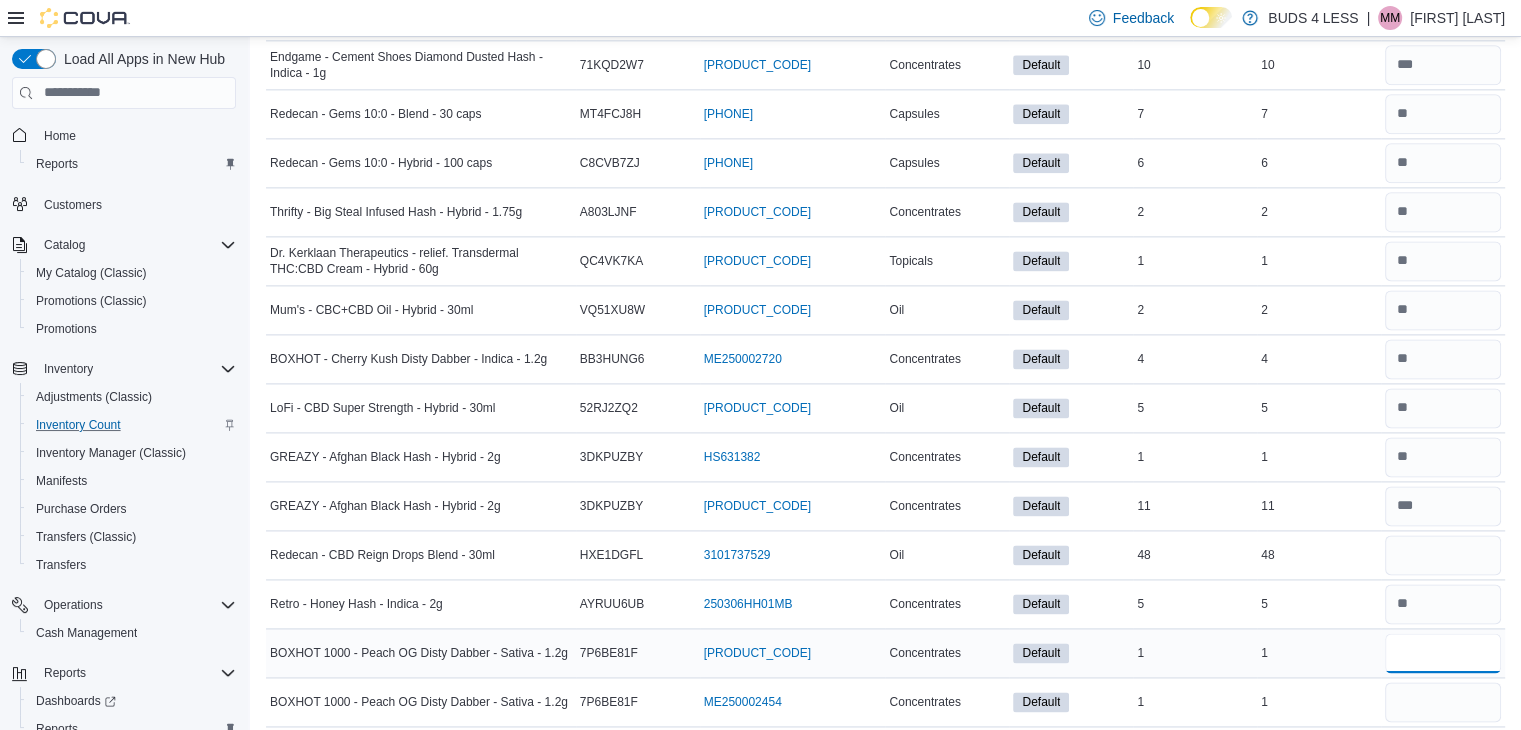type 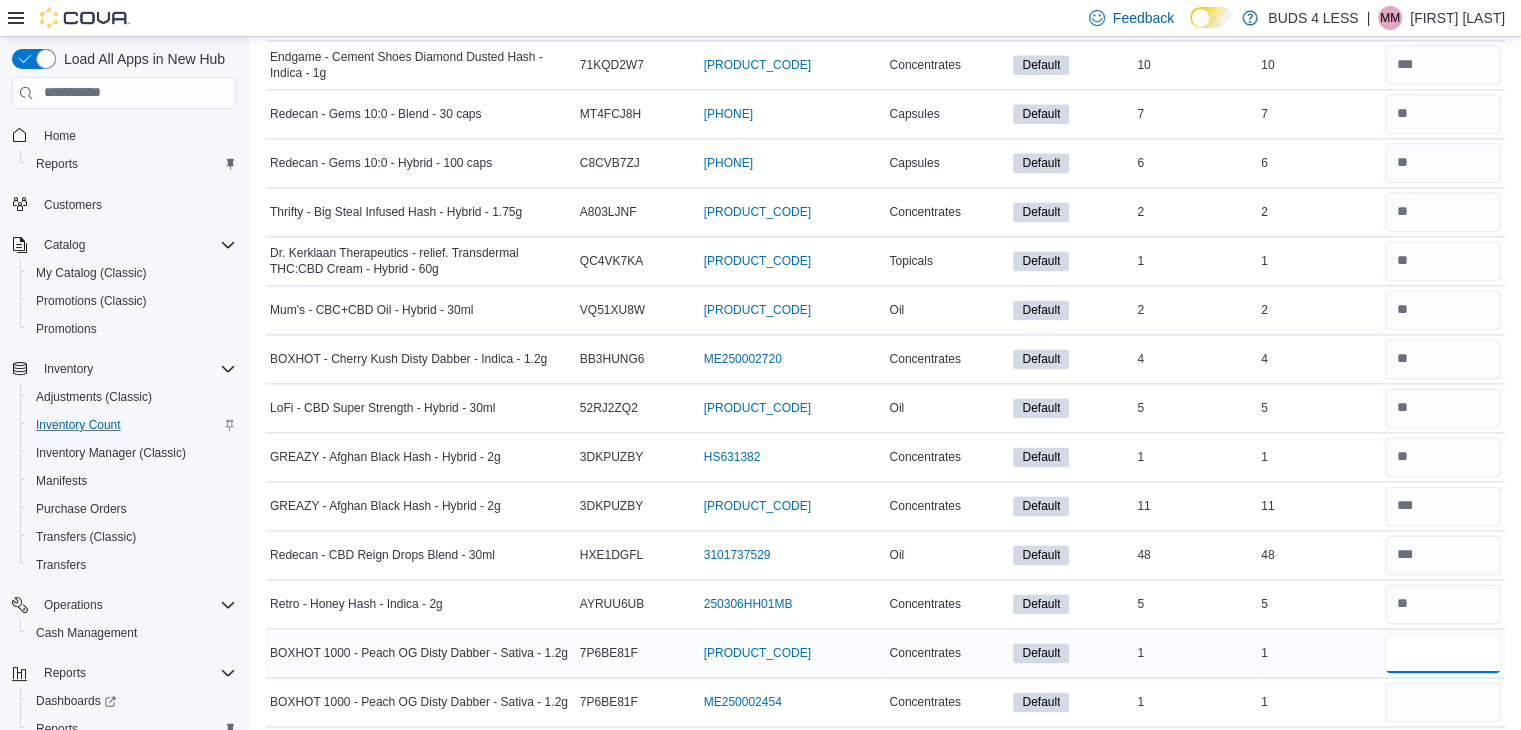 click at bounding box center (1443, 653) 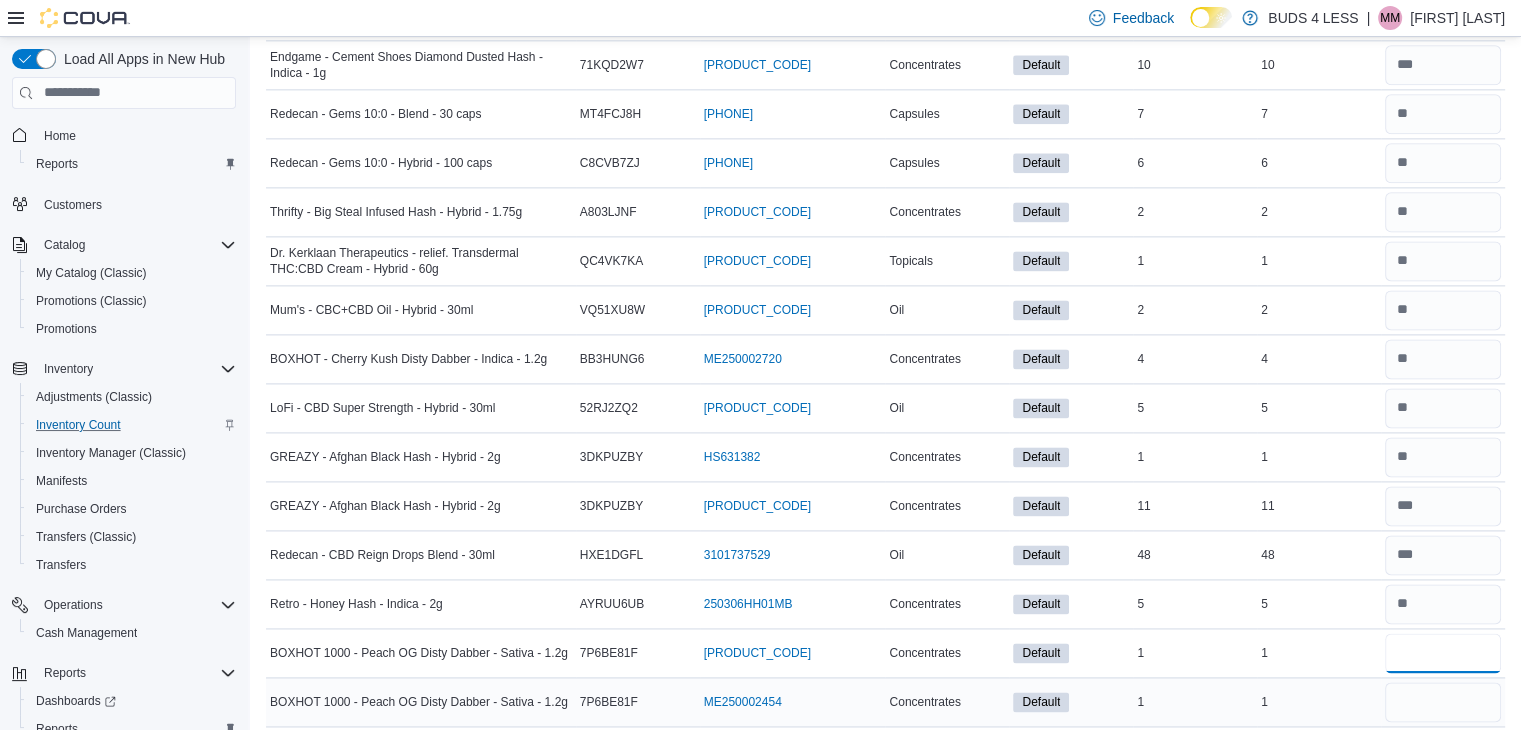 type on "*" 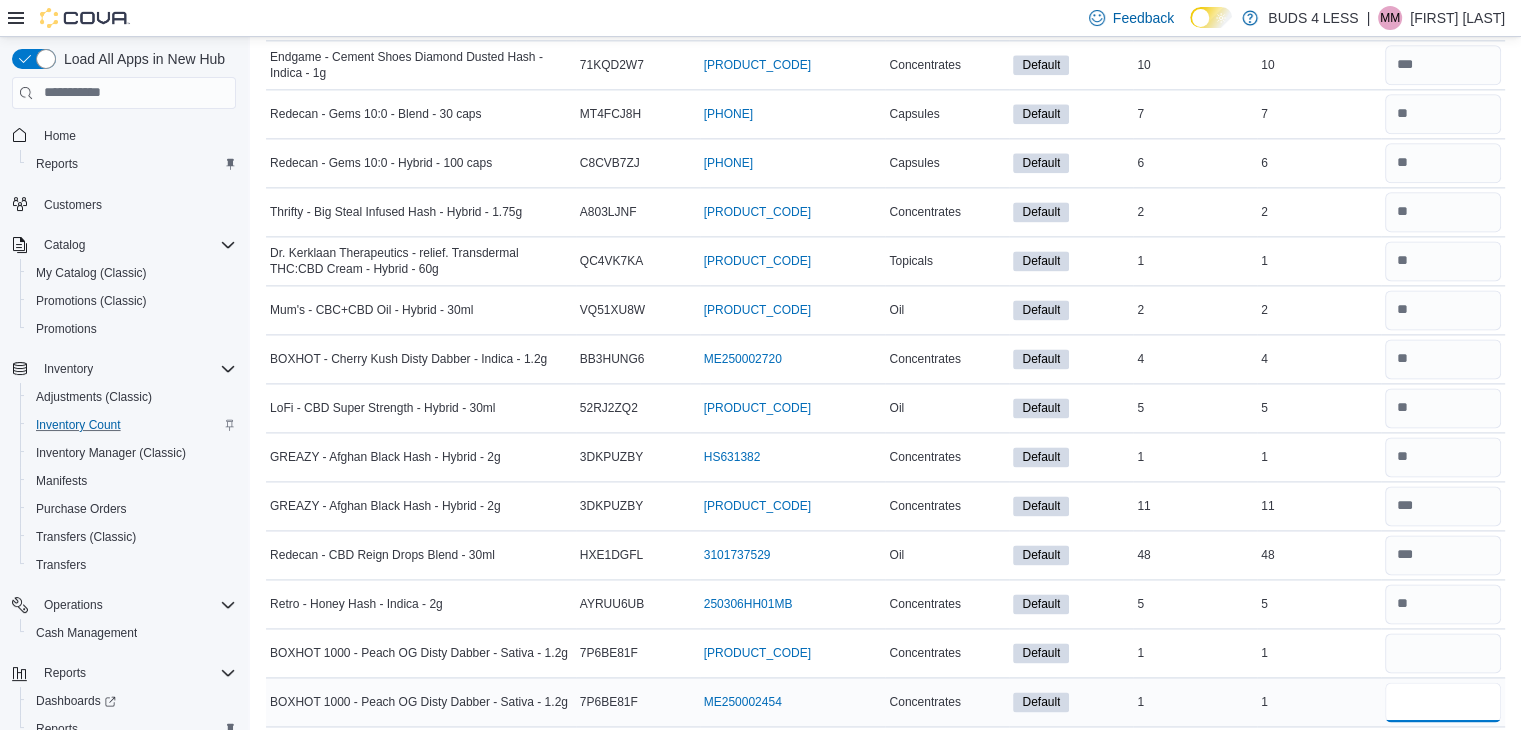type 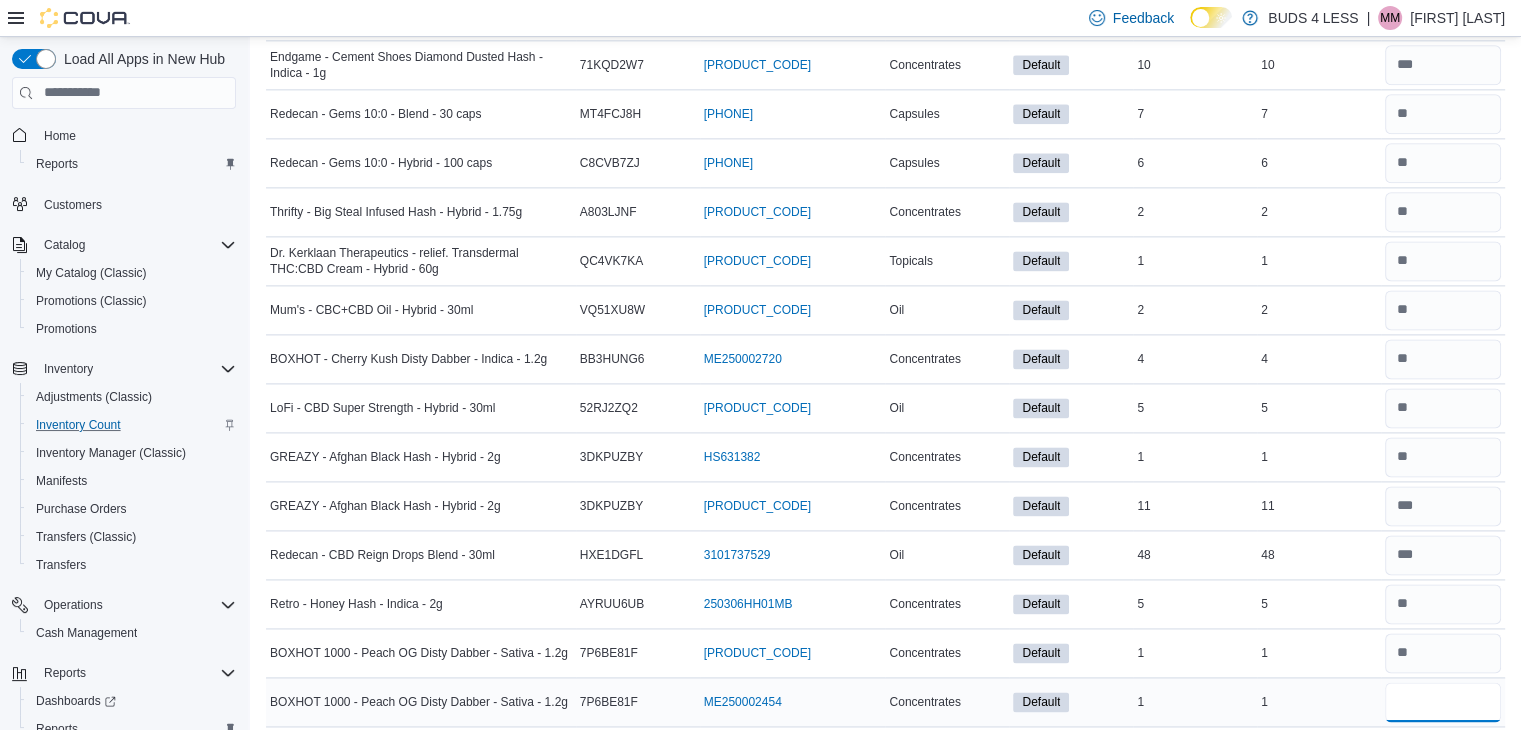 click at bounding box center [1443, 702] 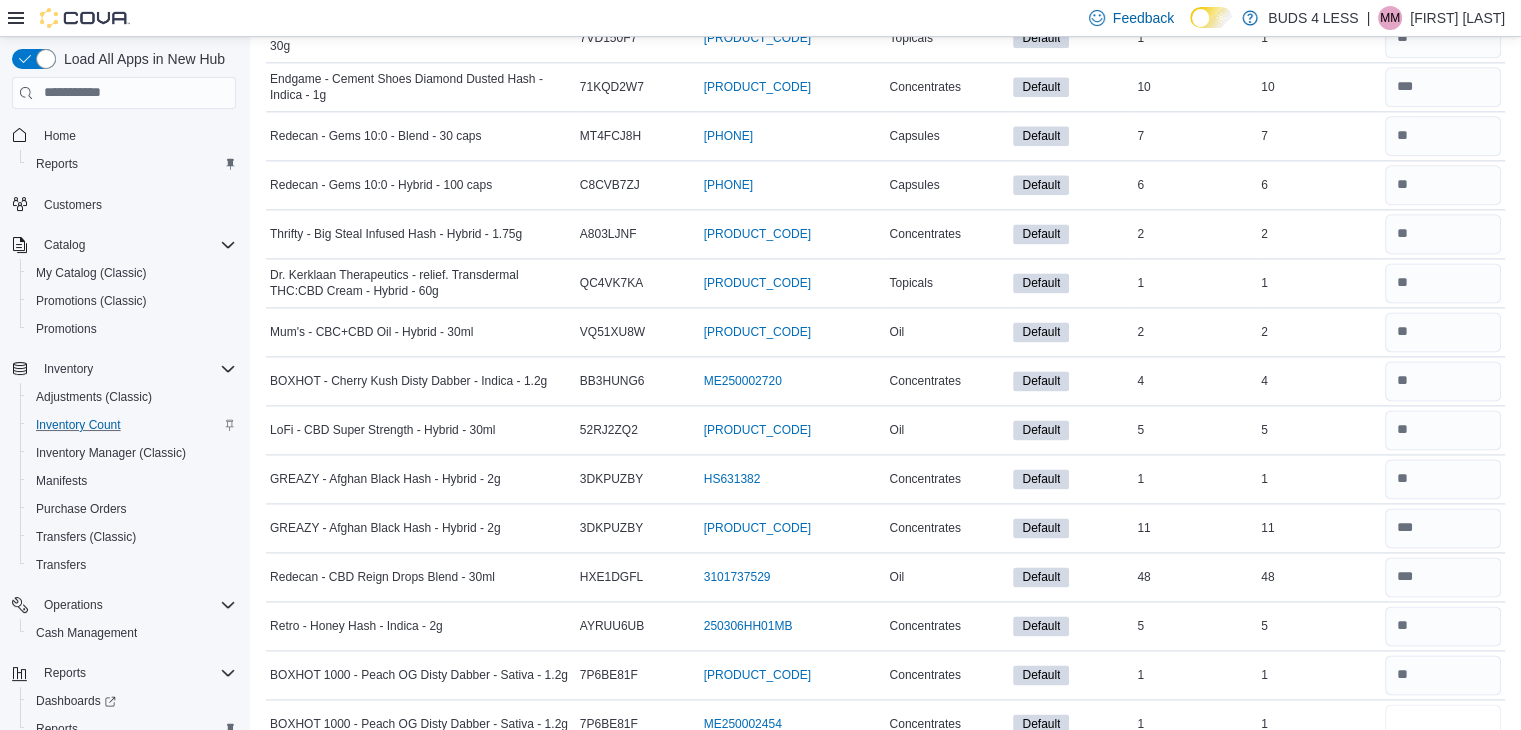 scroll, scrollTop: 2616, scrollLeft: 0, axis: vertical 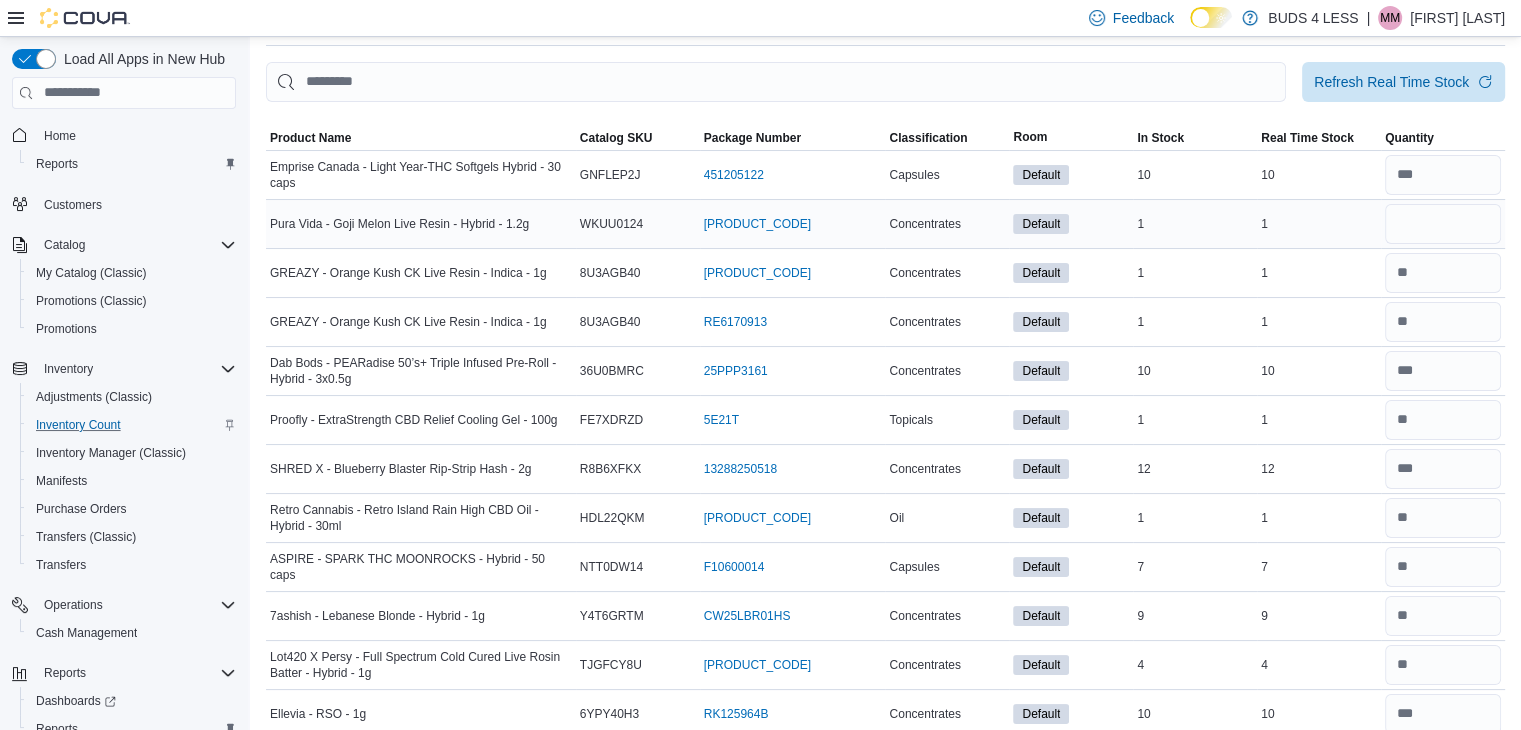 type on "*" 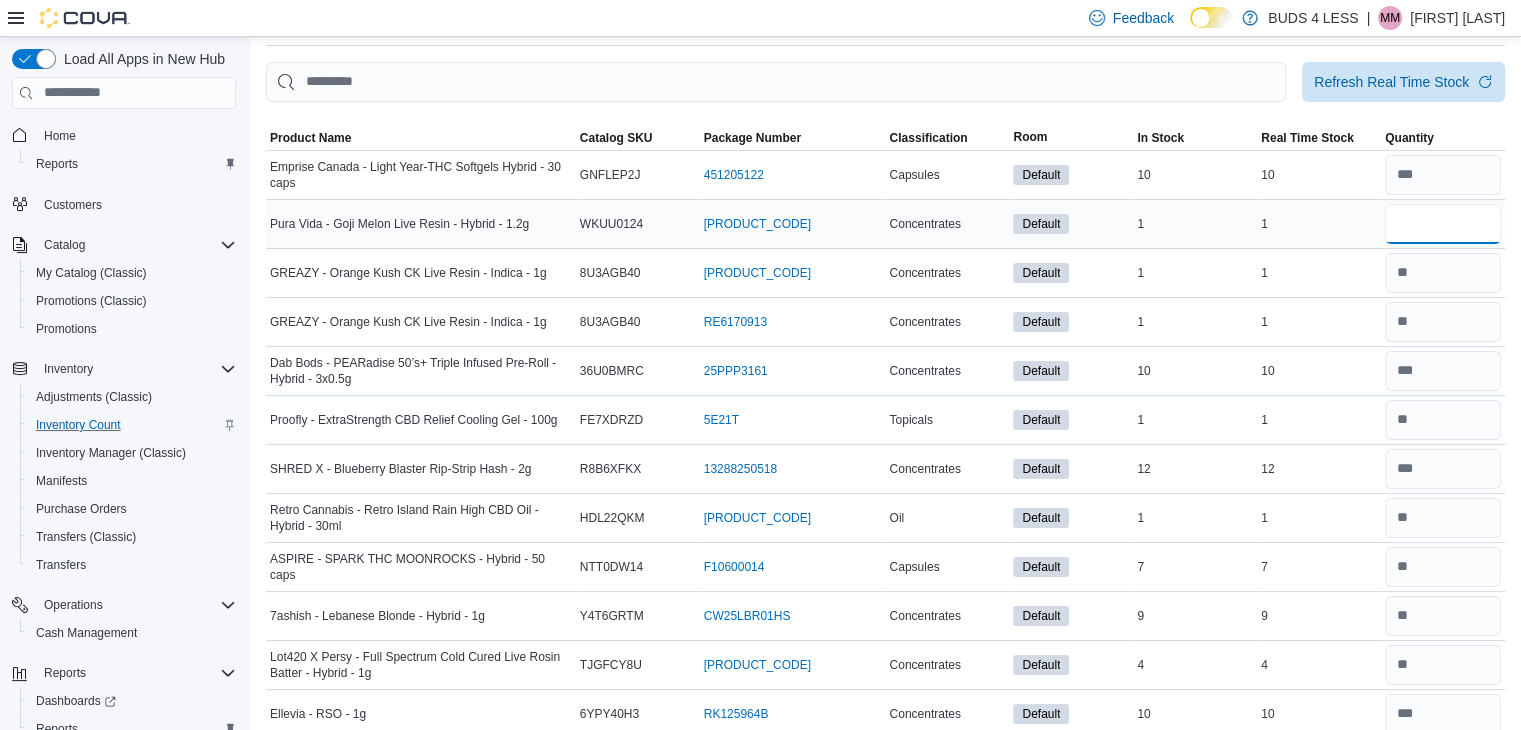 type 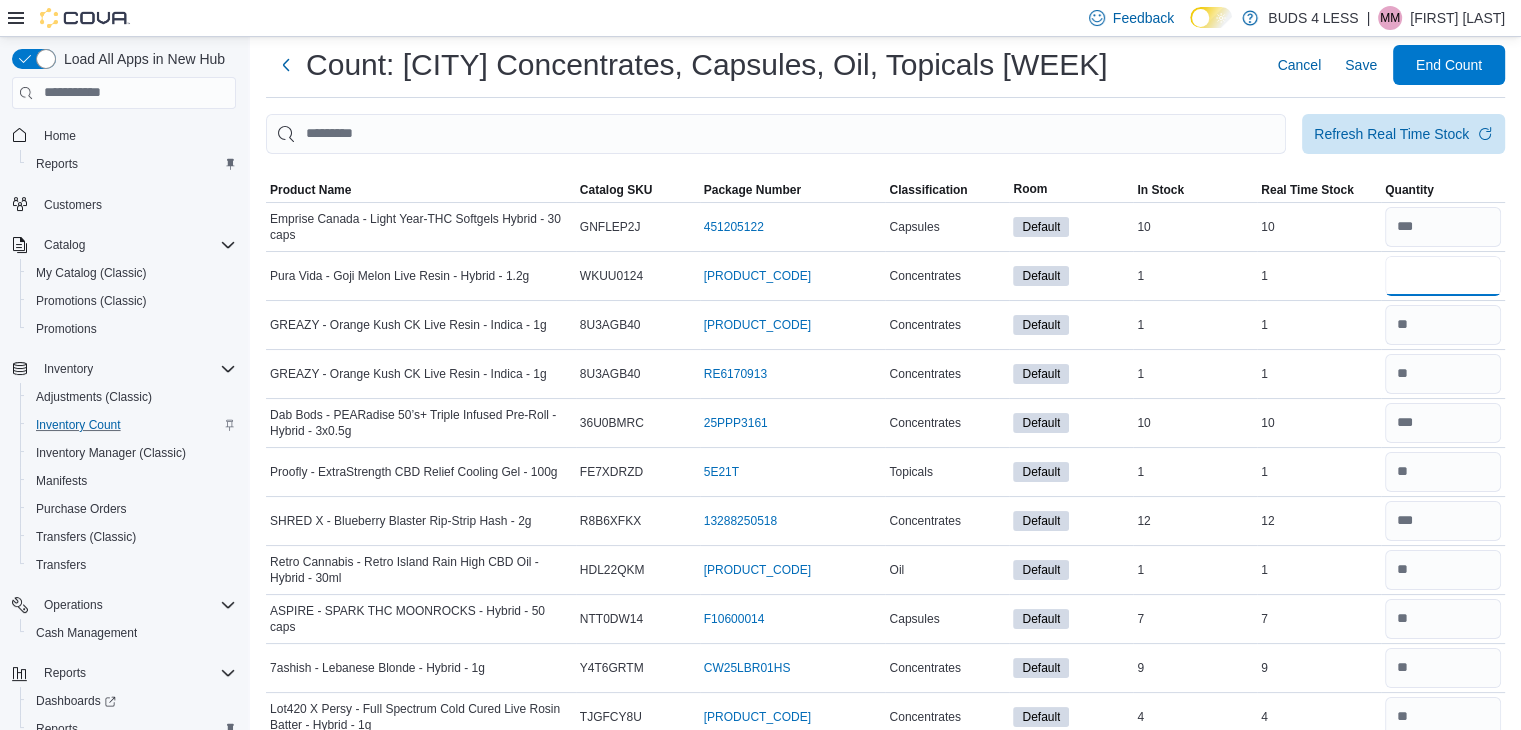 scroll, scrollTop: 2, scrollLeft: 0, axis: vertical 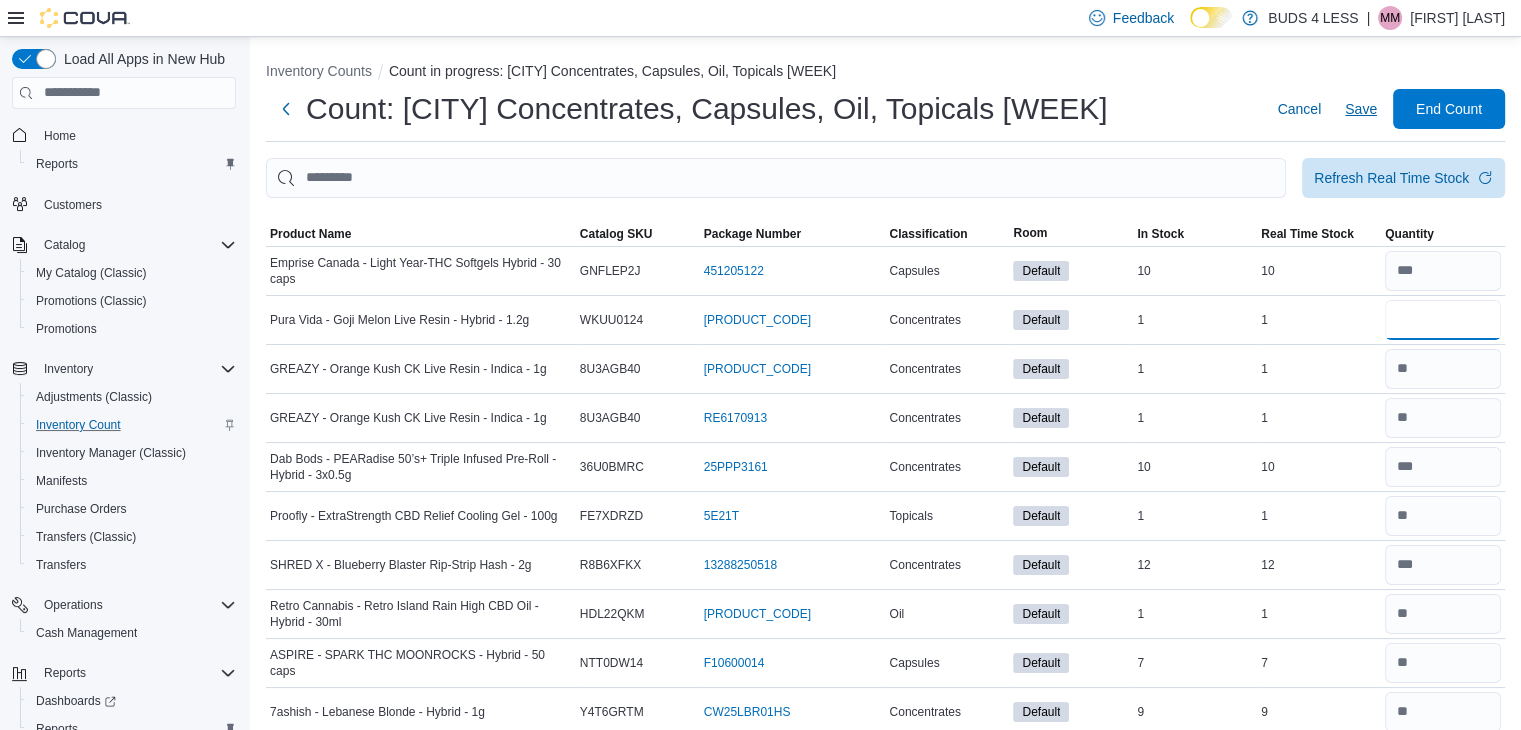 type on "*" 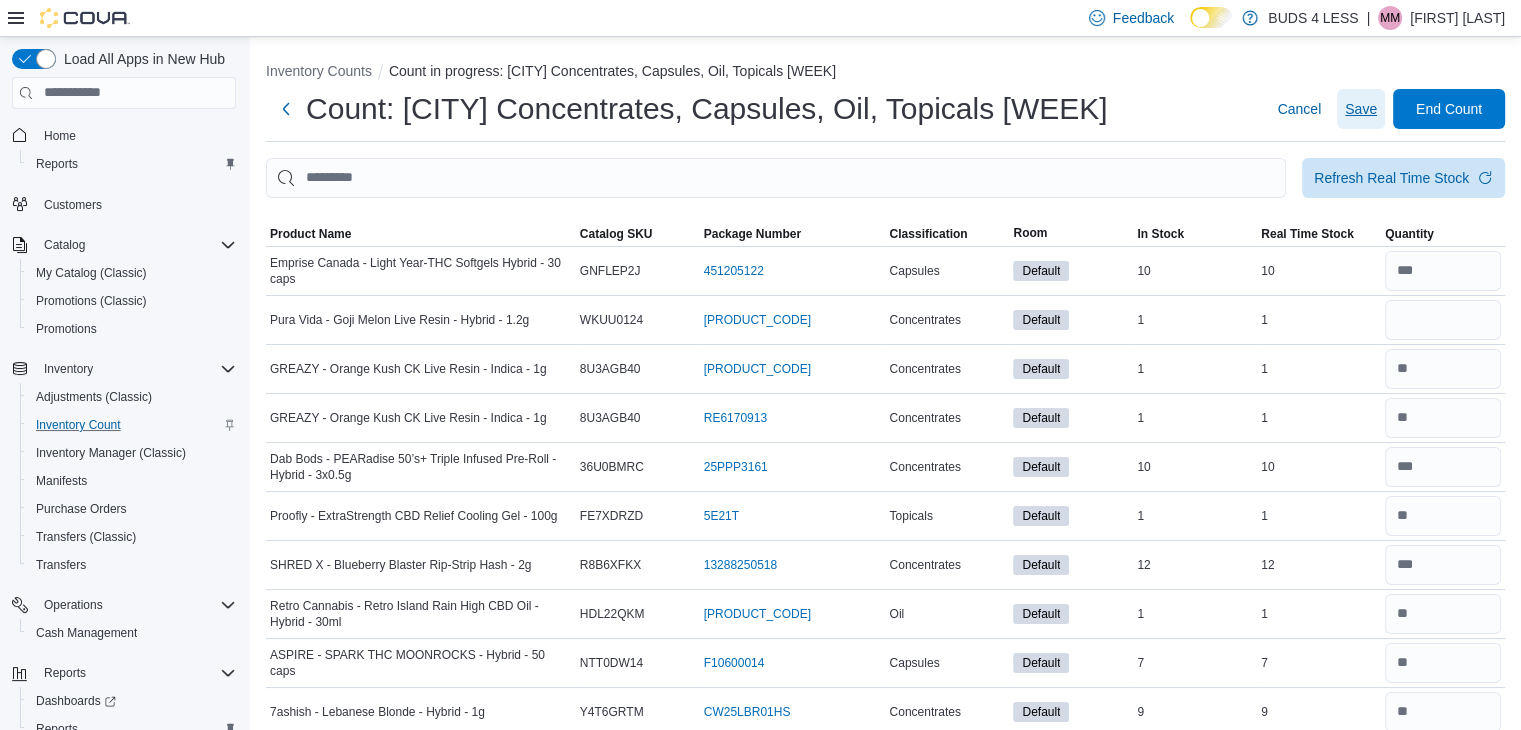 type 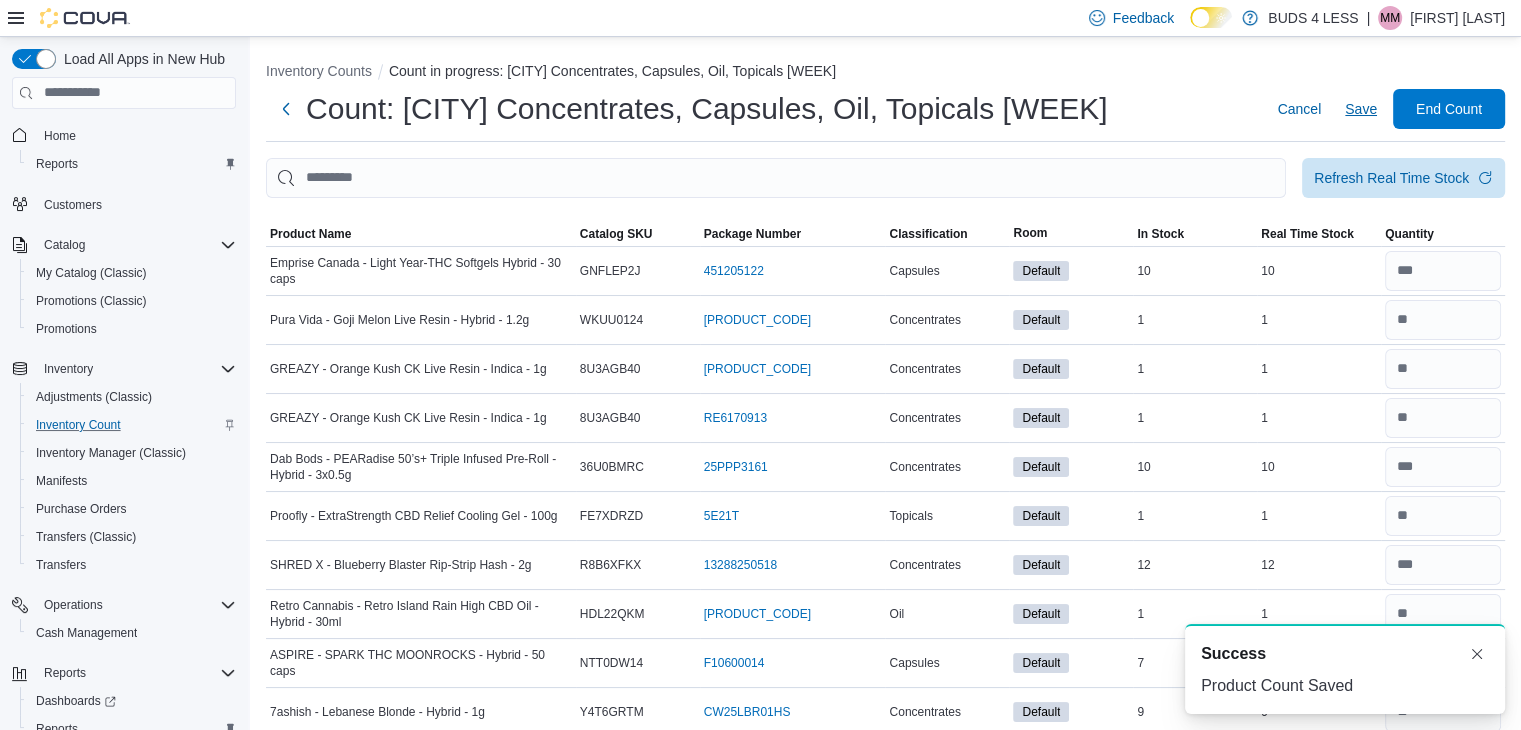 scroll, scrollTop: 0, scrollLeft: 0, axis: both 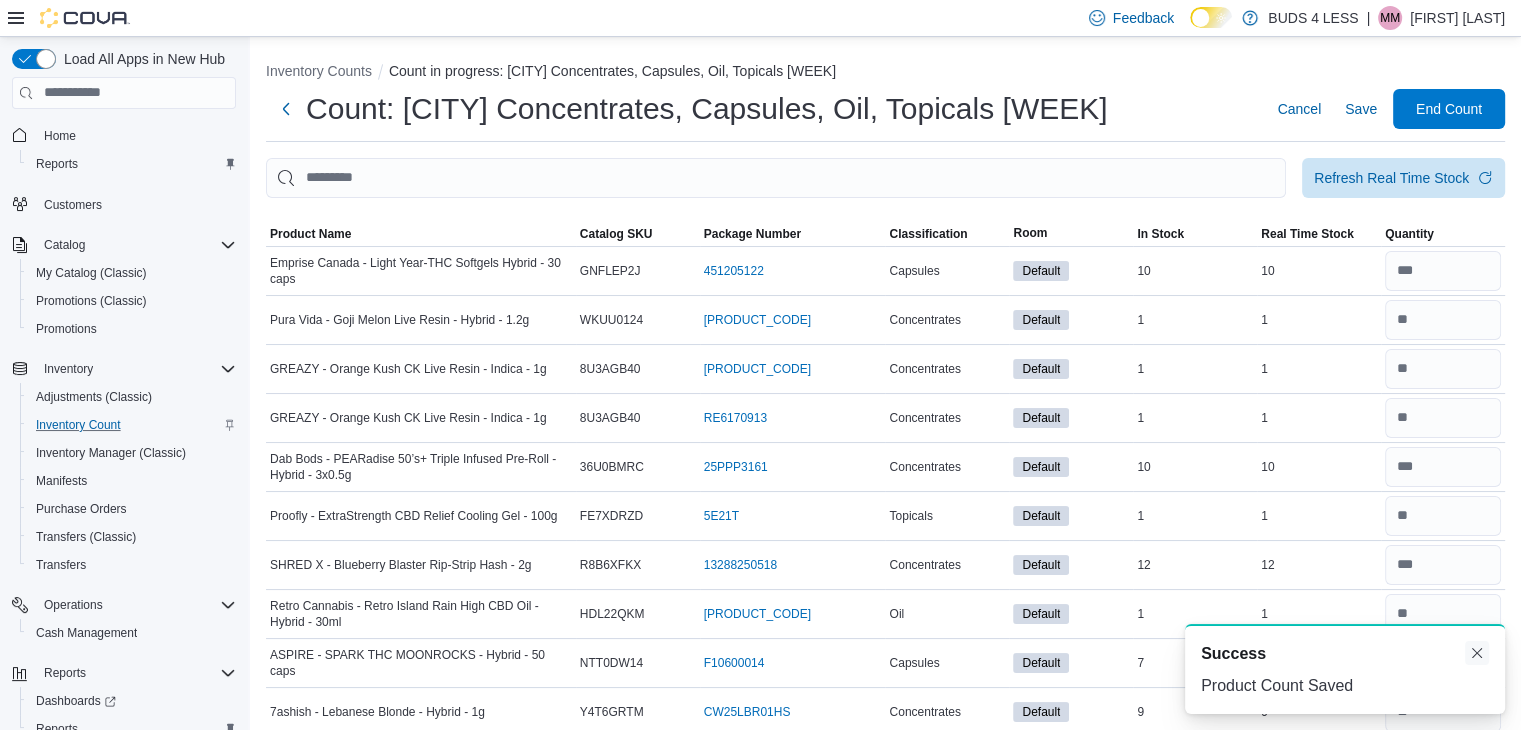 click at bounding box center (1477, 653) 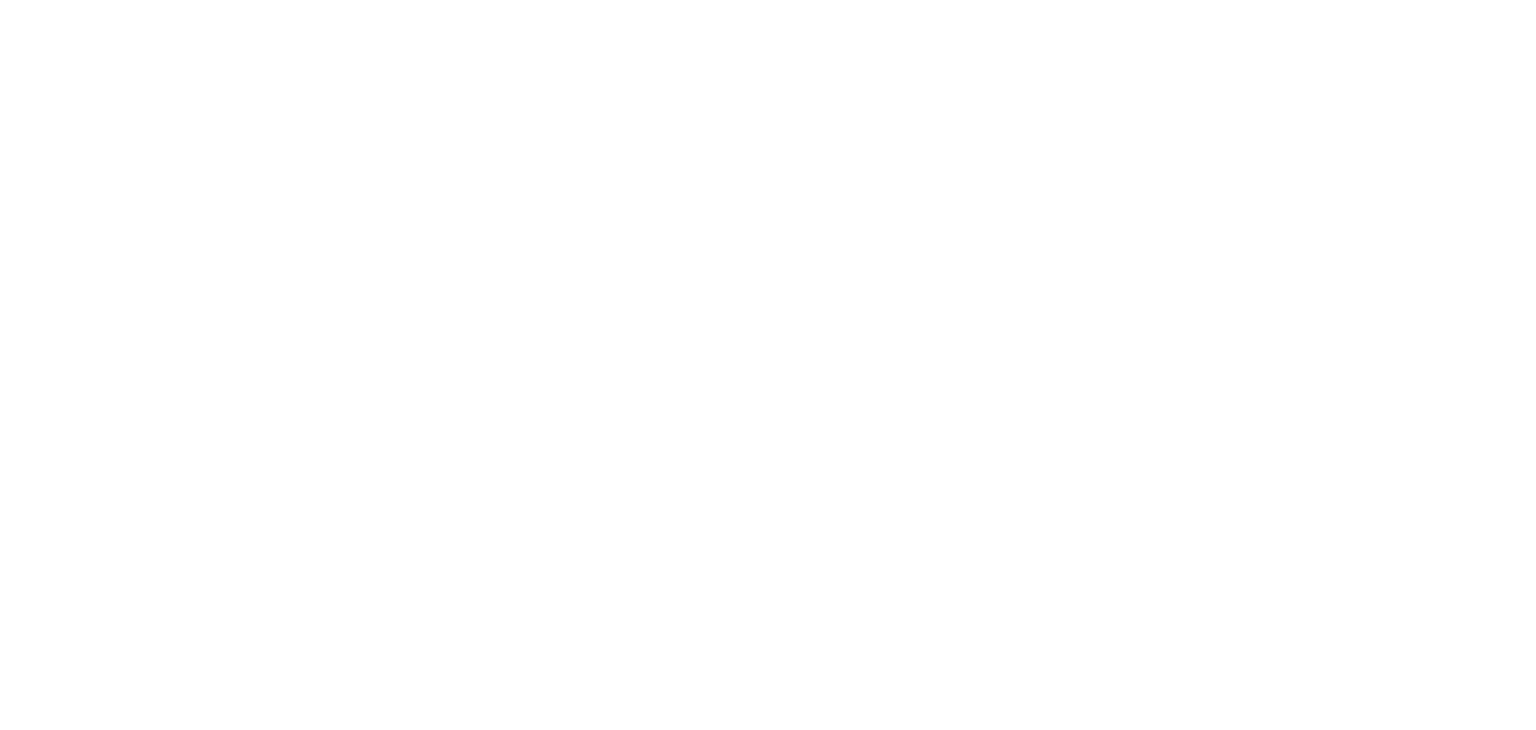 scroll, scrollTop: 0, scrollLeft: 0, axis: both 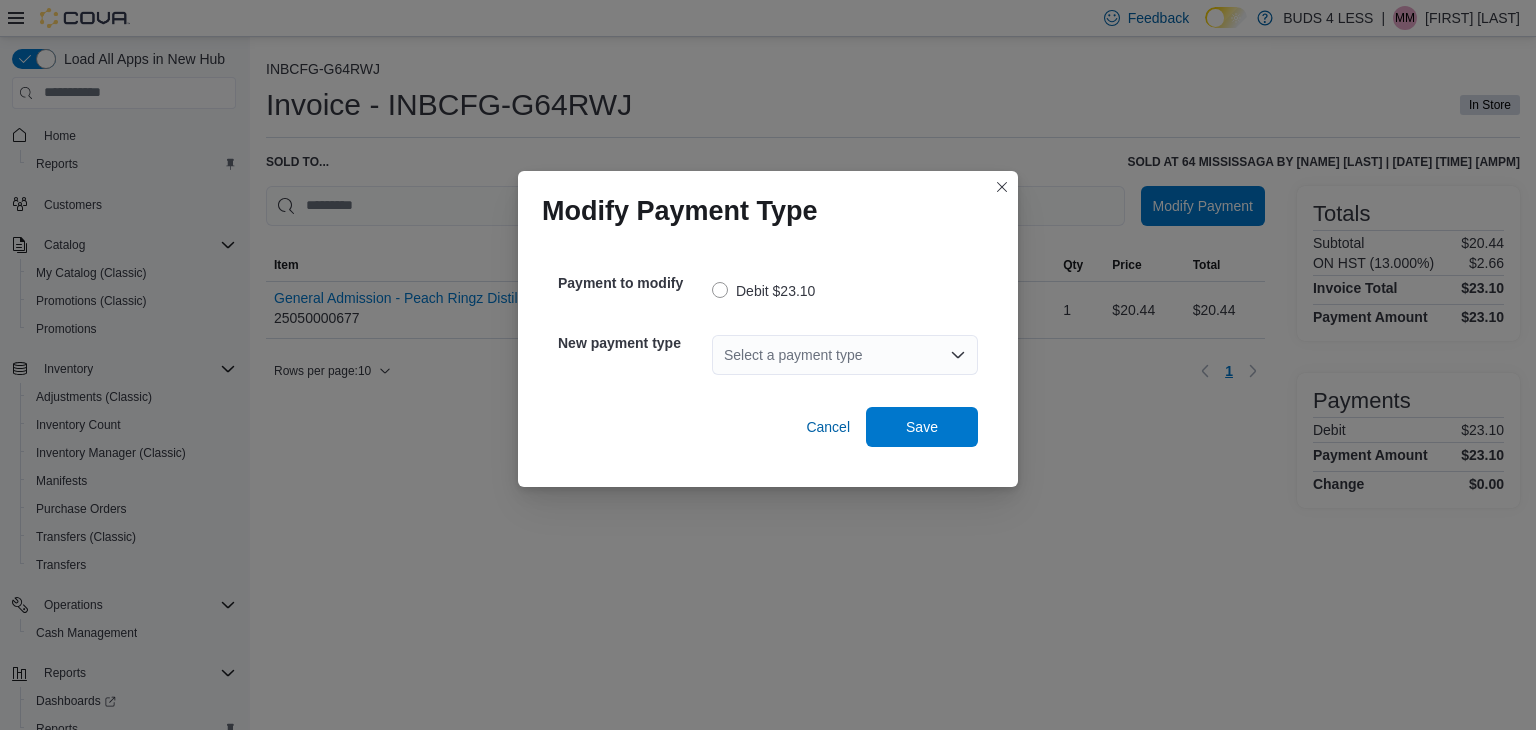 click on "Select a payment type" at bounding box center [845, 355] 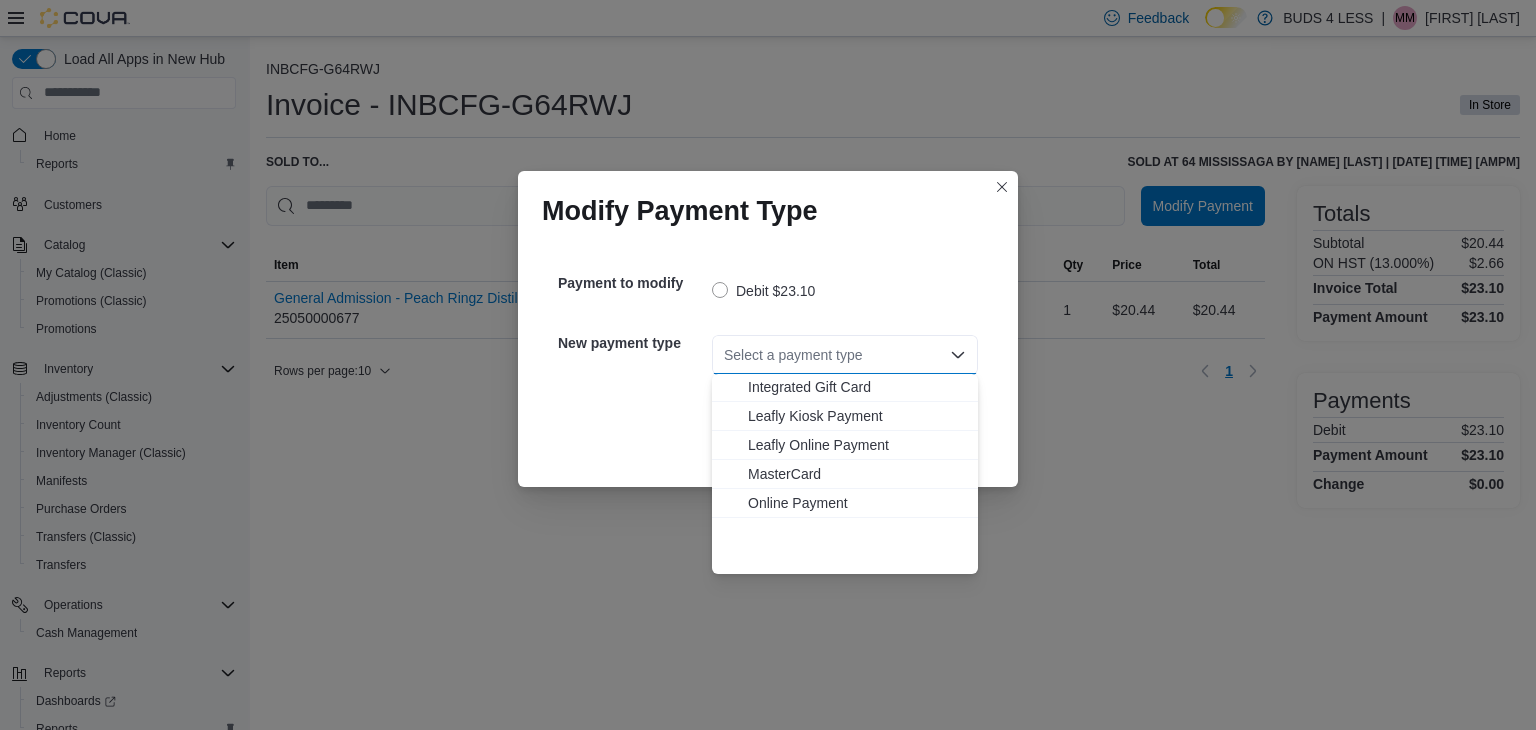 scroll, scrollTop: 235, scrollLeft: 0, axis: vertical 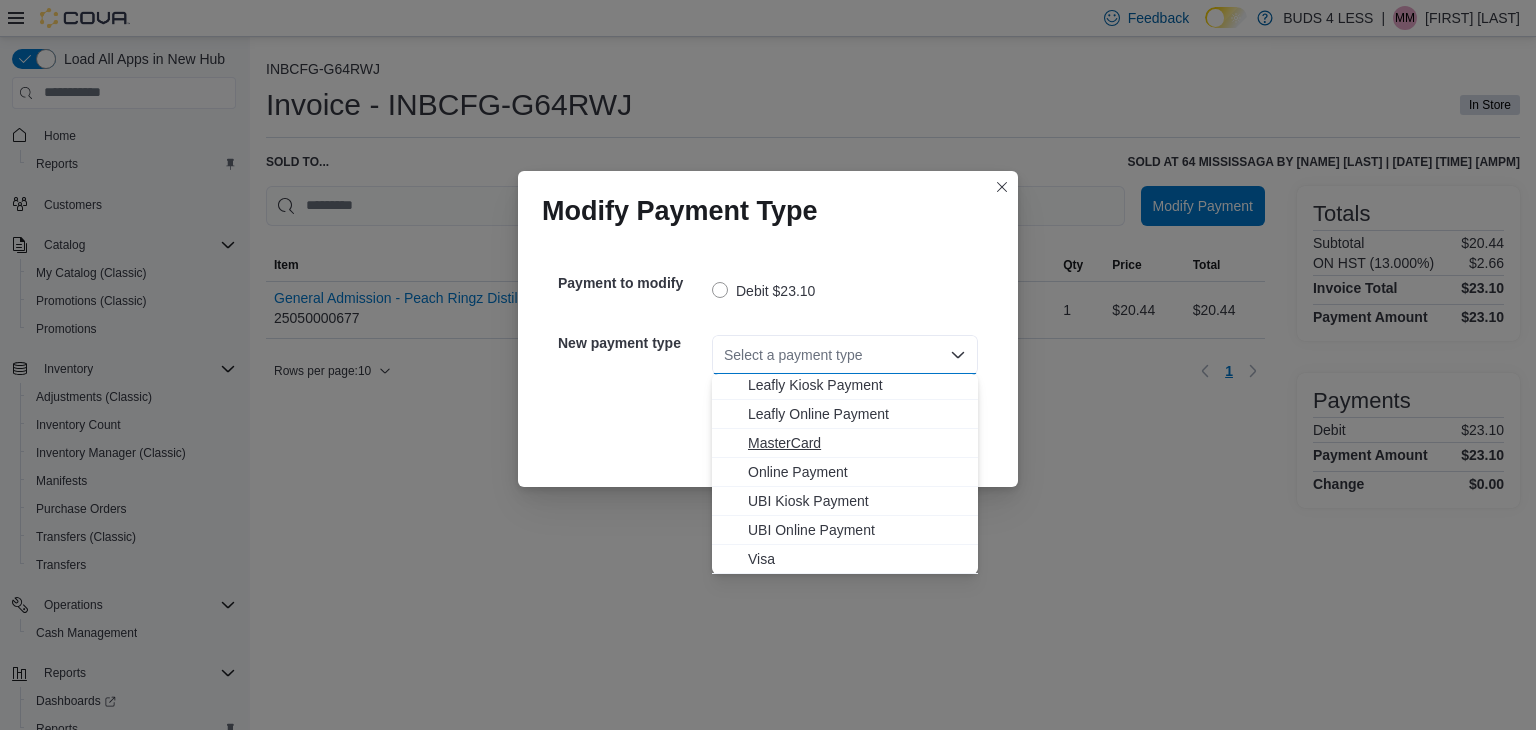 click on "MasterCard" at bounding box center (857, 443) 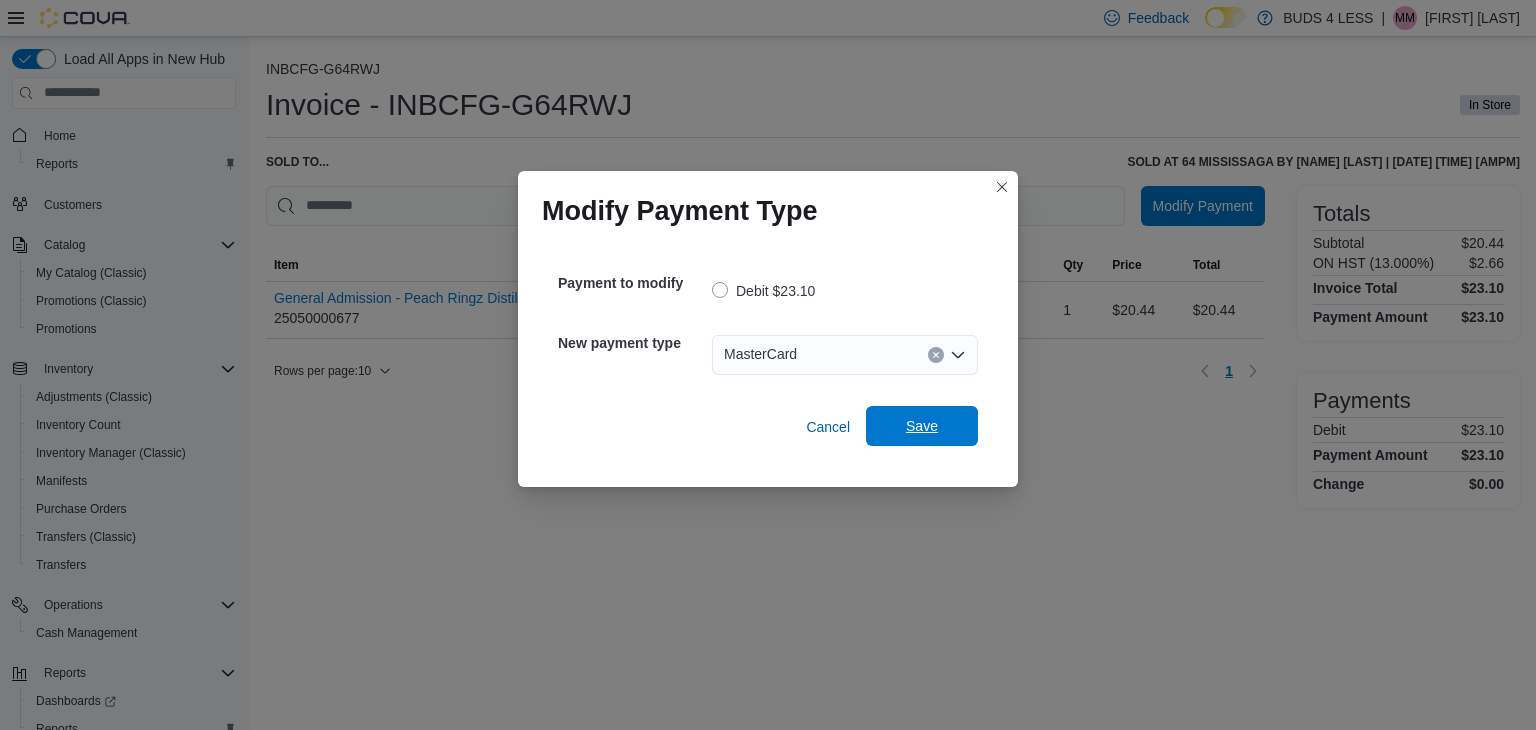 click on "Save" at bounding box center [922, 426] 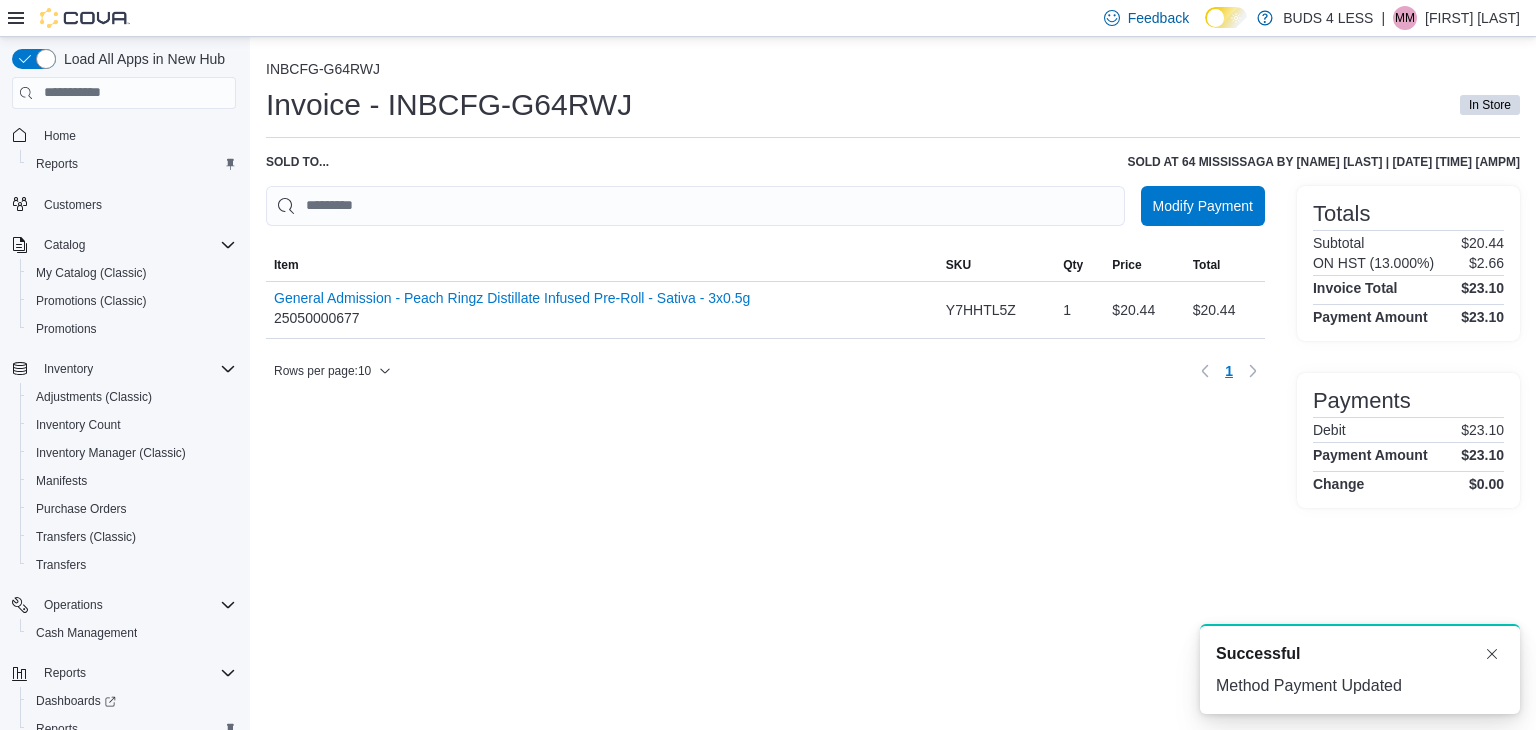 scroll, scrollTop: 0, scrollLeft: 0, axis: both 